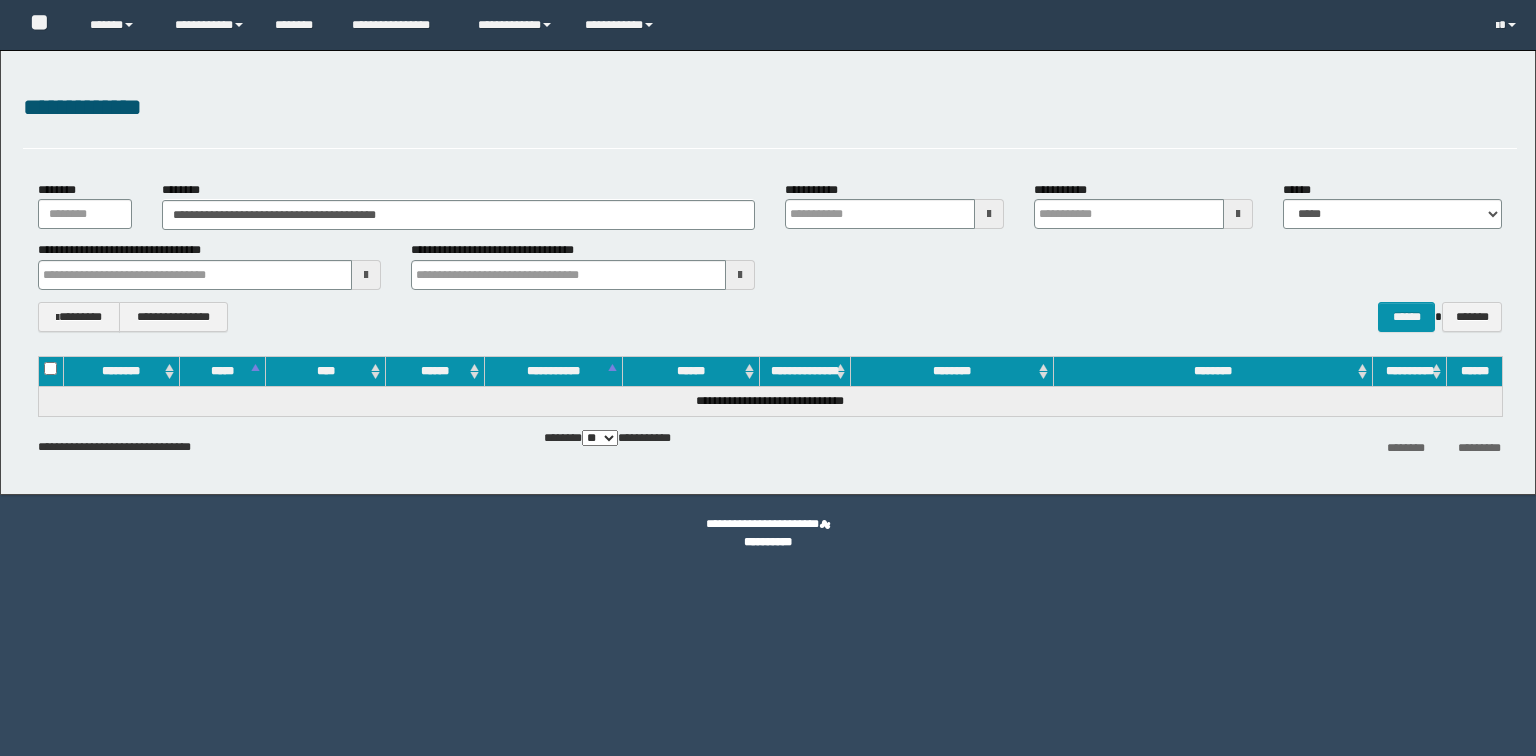 scroll, scrollTop: 0, scrollLeft: 0, axis: both 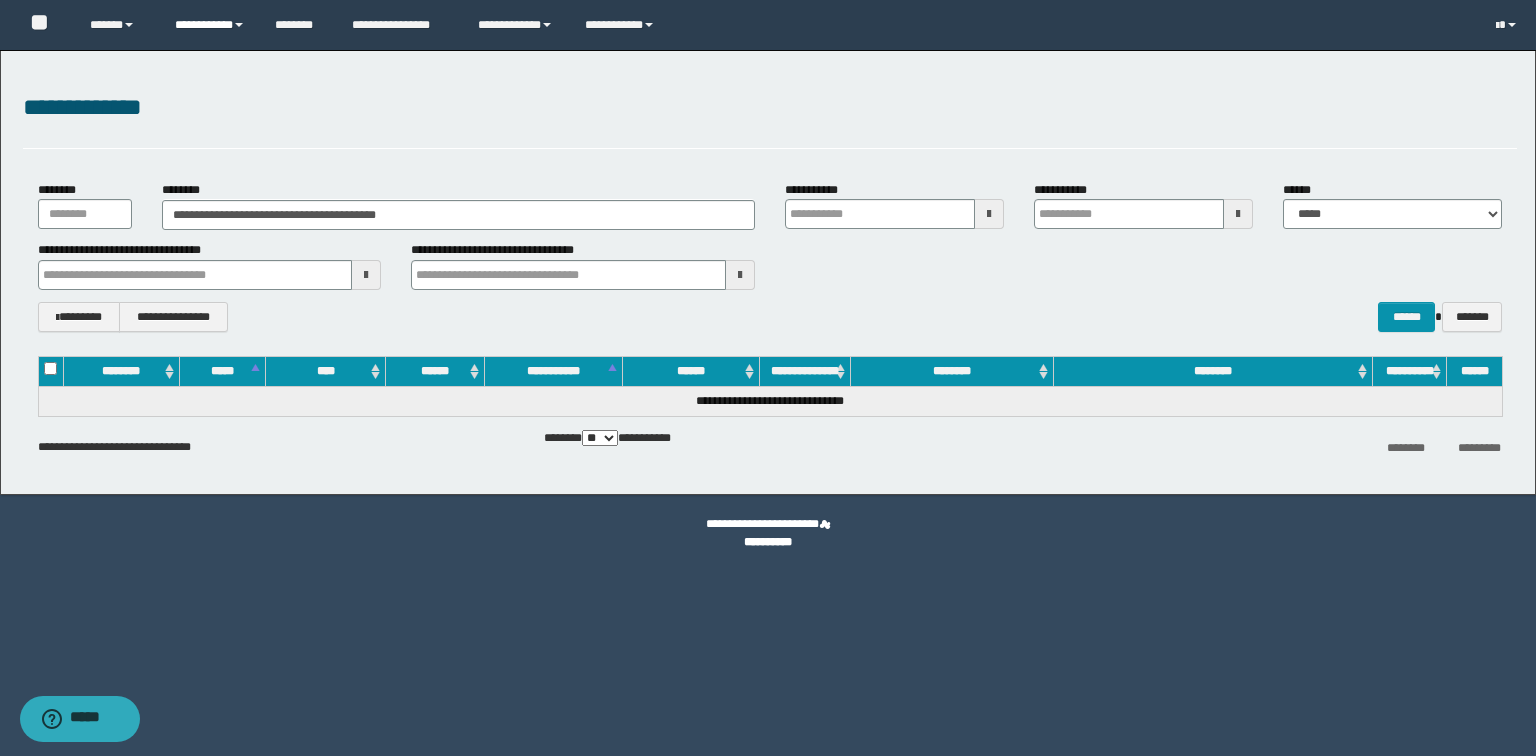 click on "**********" at bounding box center (210, 25) 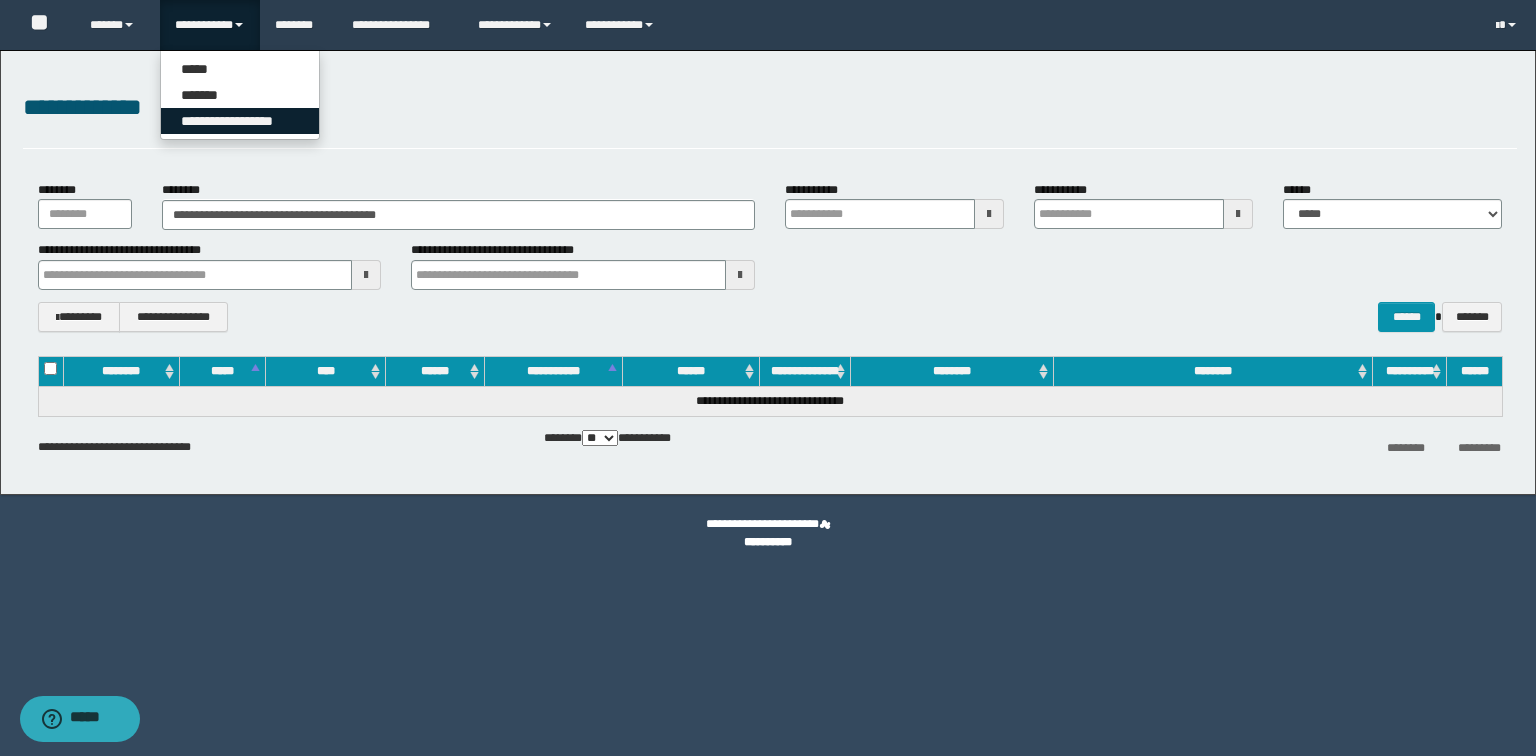 click on "**********" at bounding box center [240, 121] 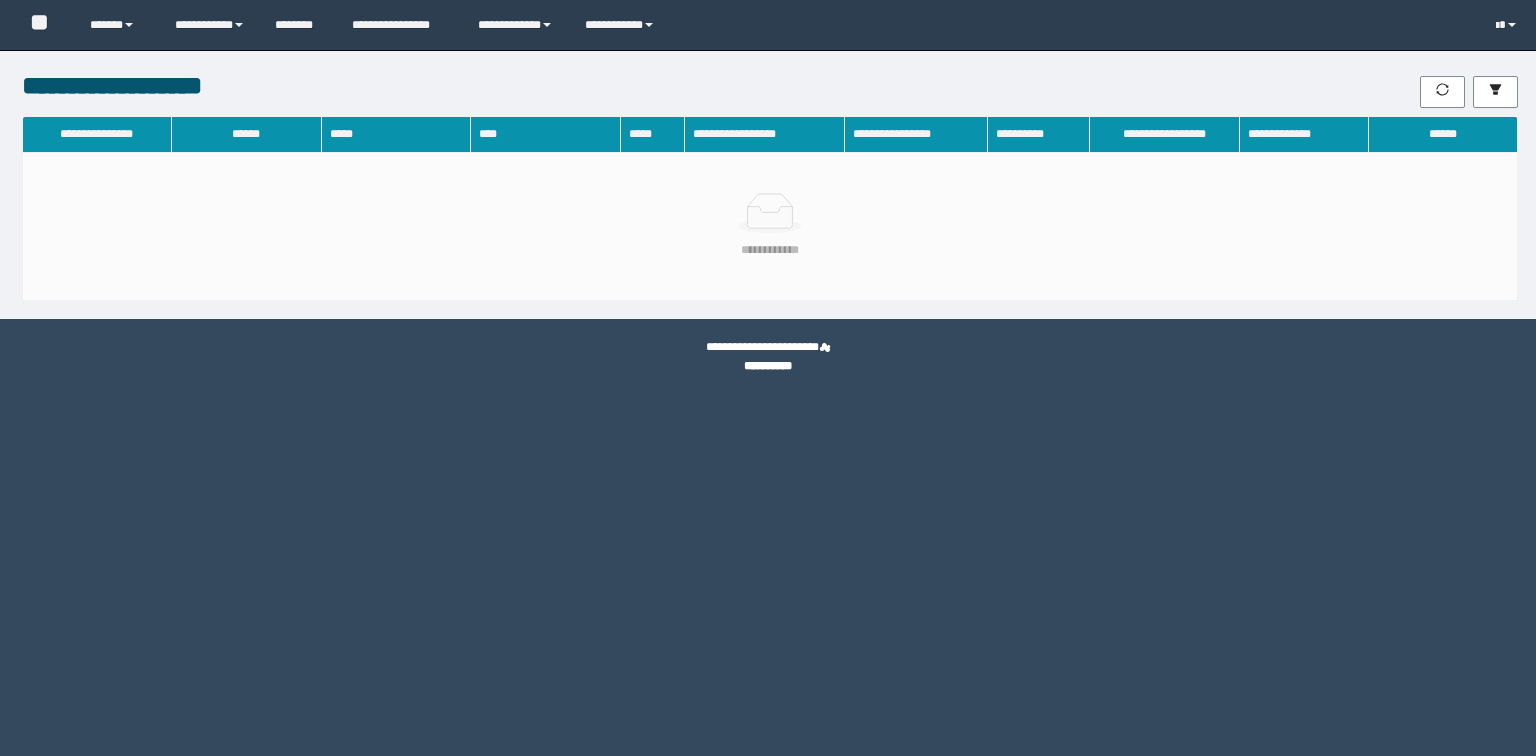 scroll, scrollTop: 0, scrollLeft: 0, axis: both 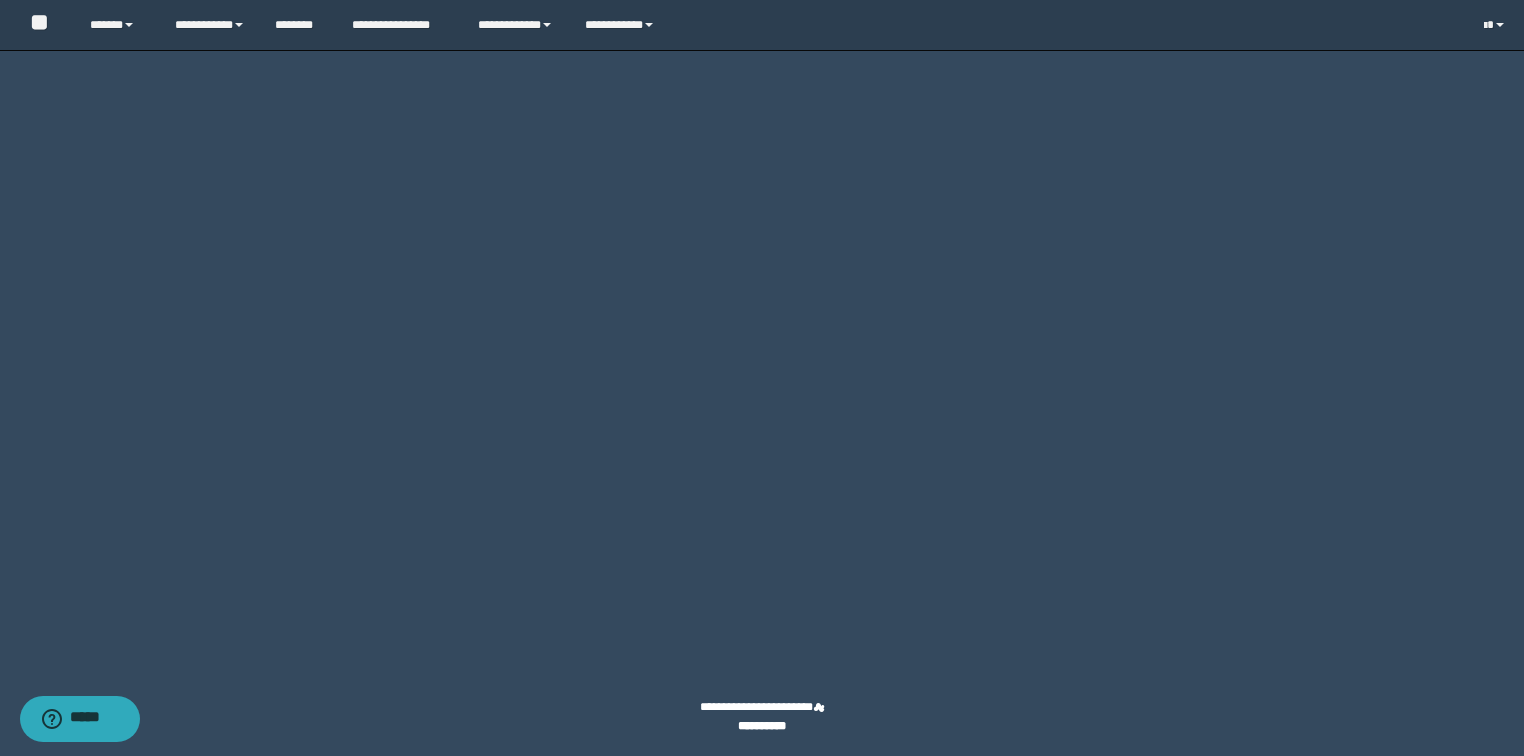 click on "********" at bounding box center (1431, -2254) 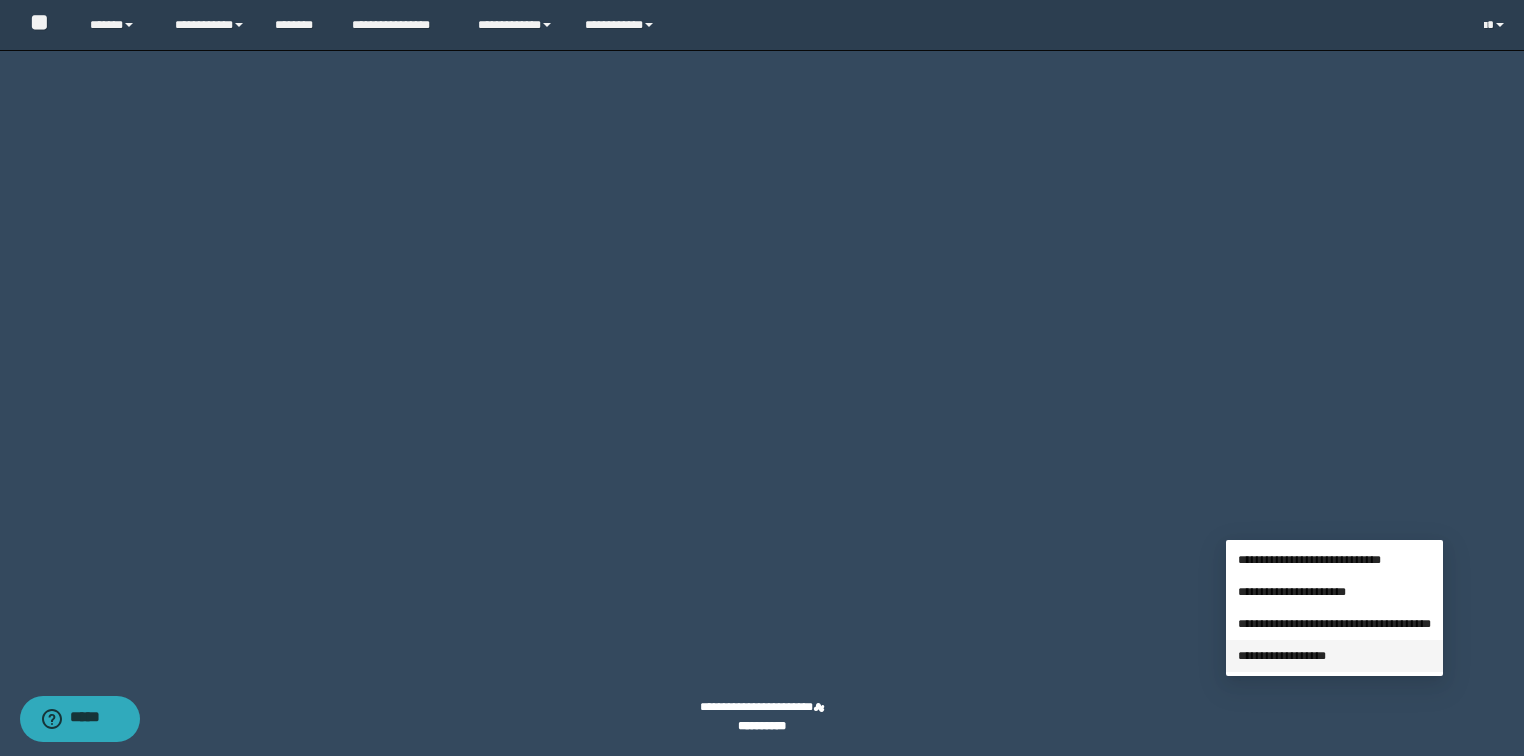 click on "**********" at bounding box center [1282, 656] 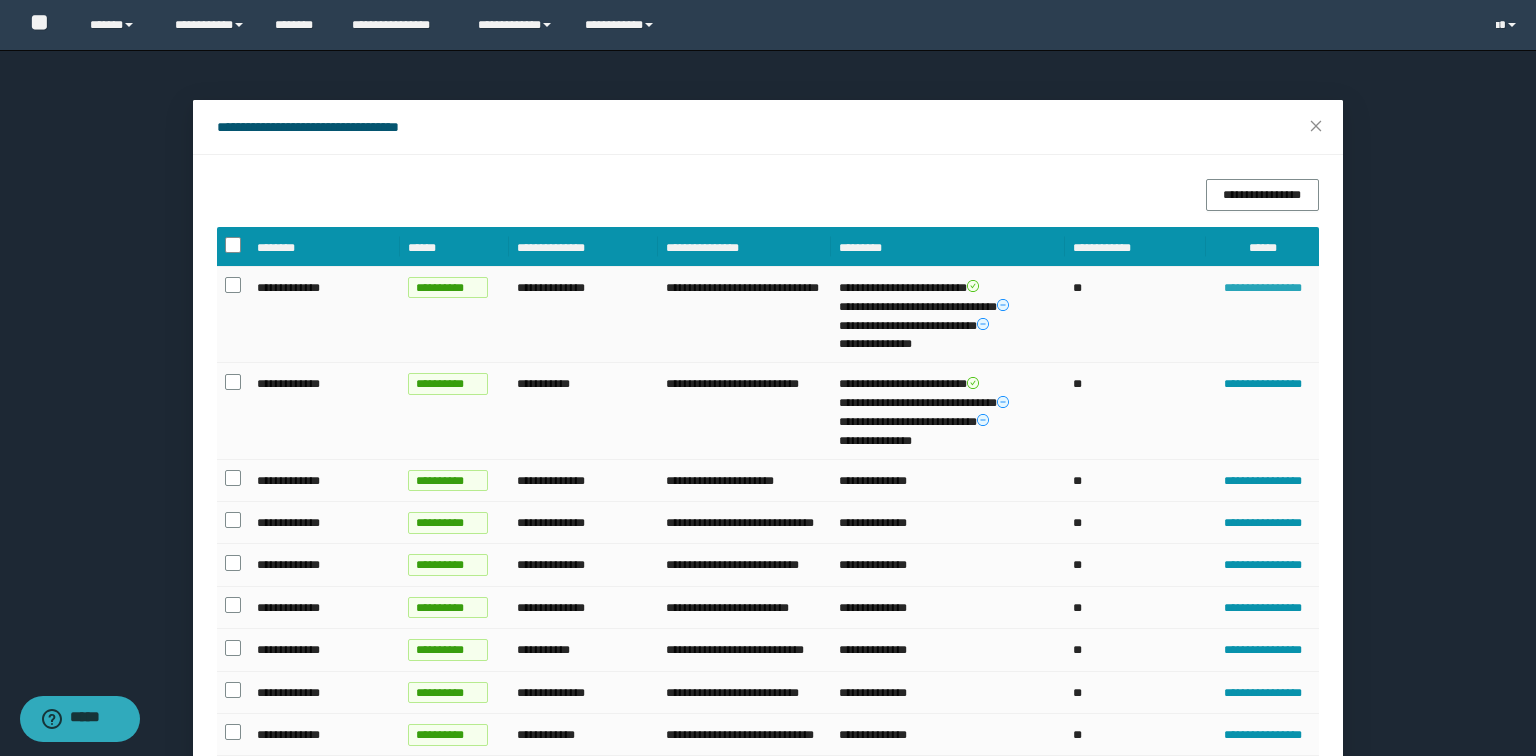 click on "**********" at bounding box center (1262, 288) 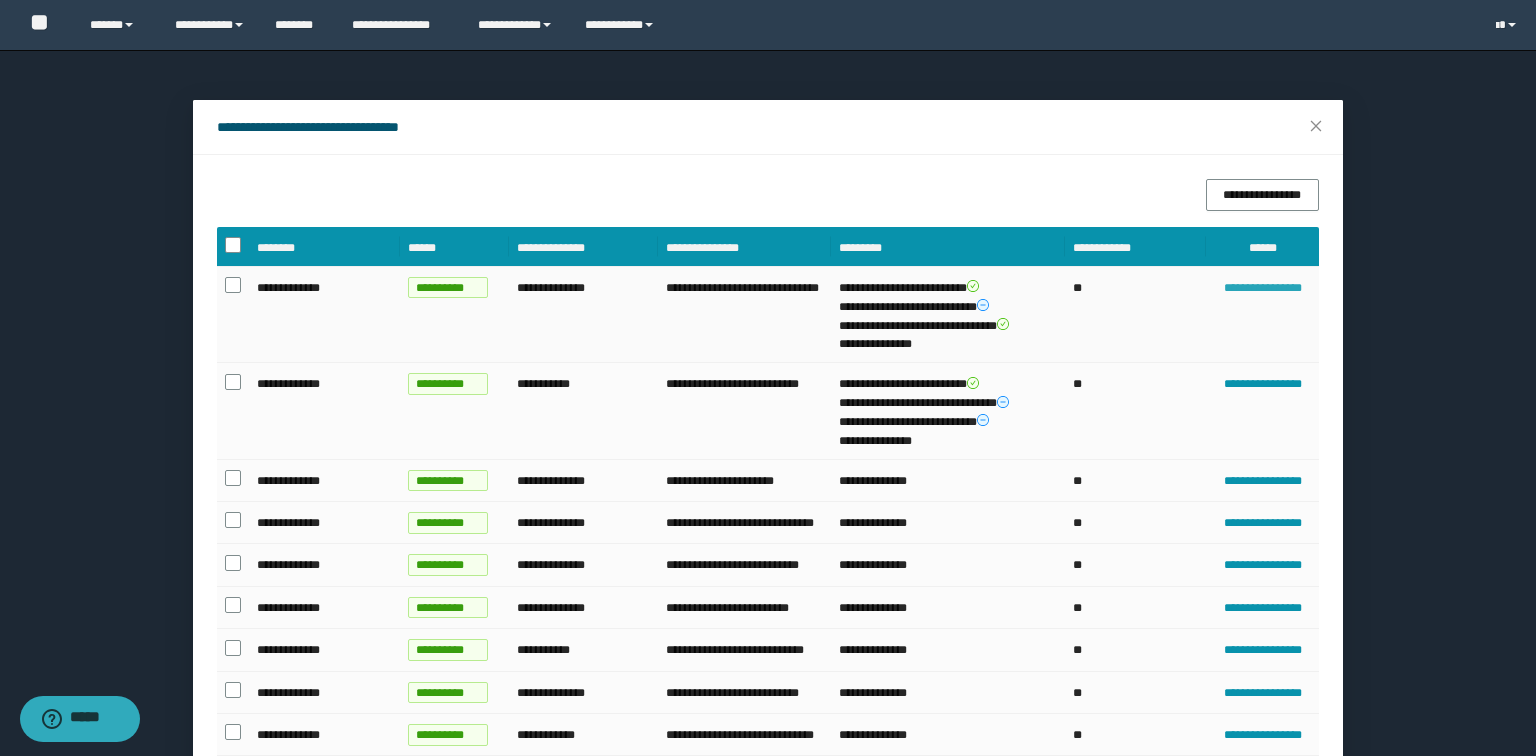 click on "**********" at bounding box center (1262, 288) 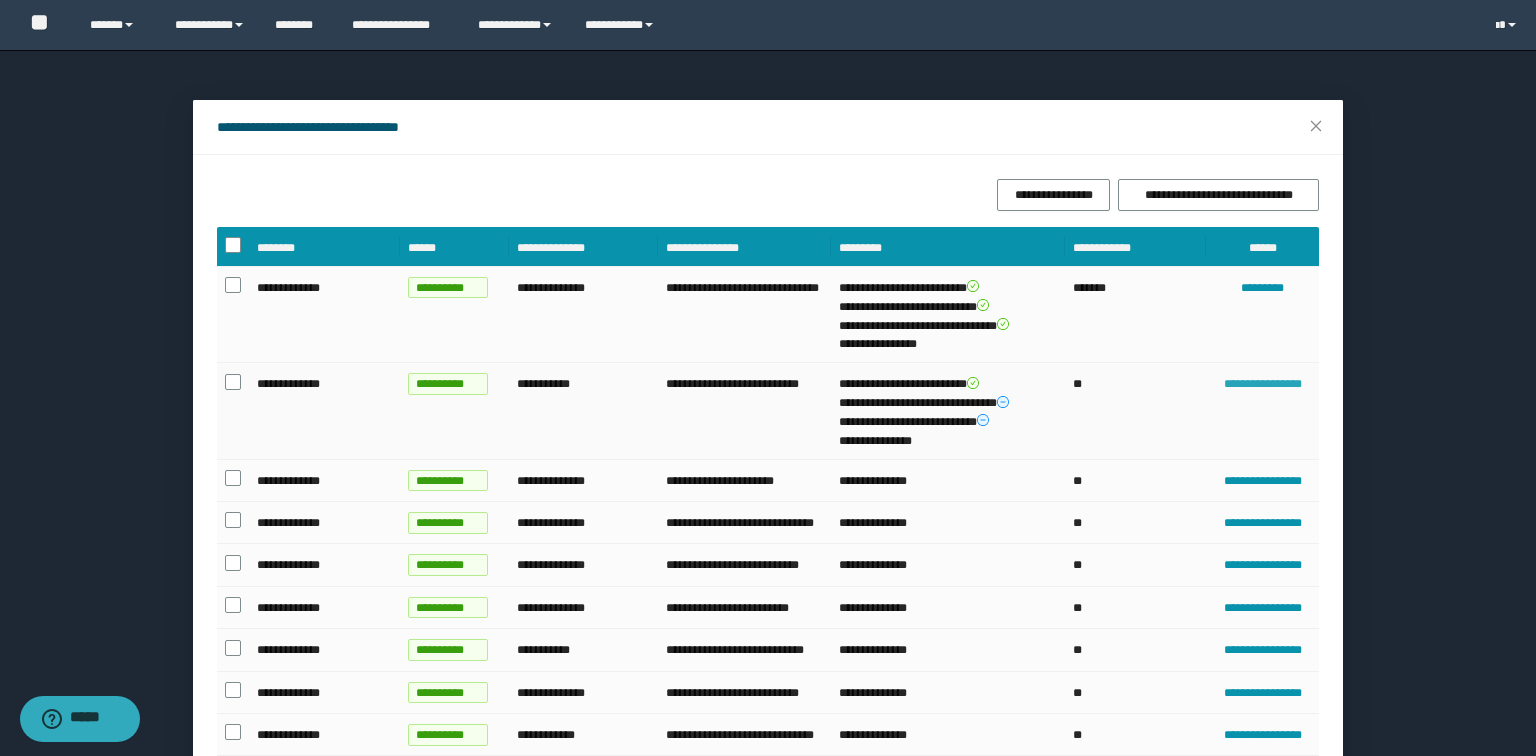 click on "**********" at bounding box center [1262, 384] 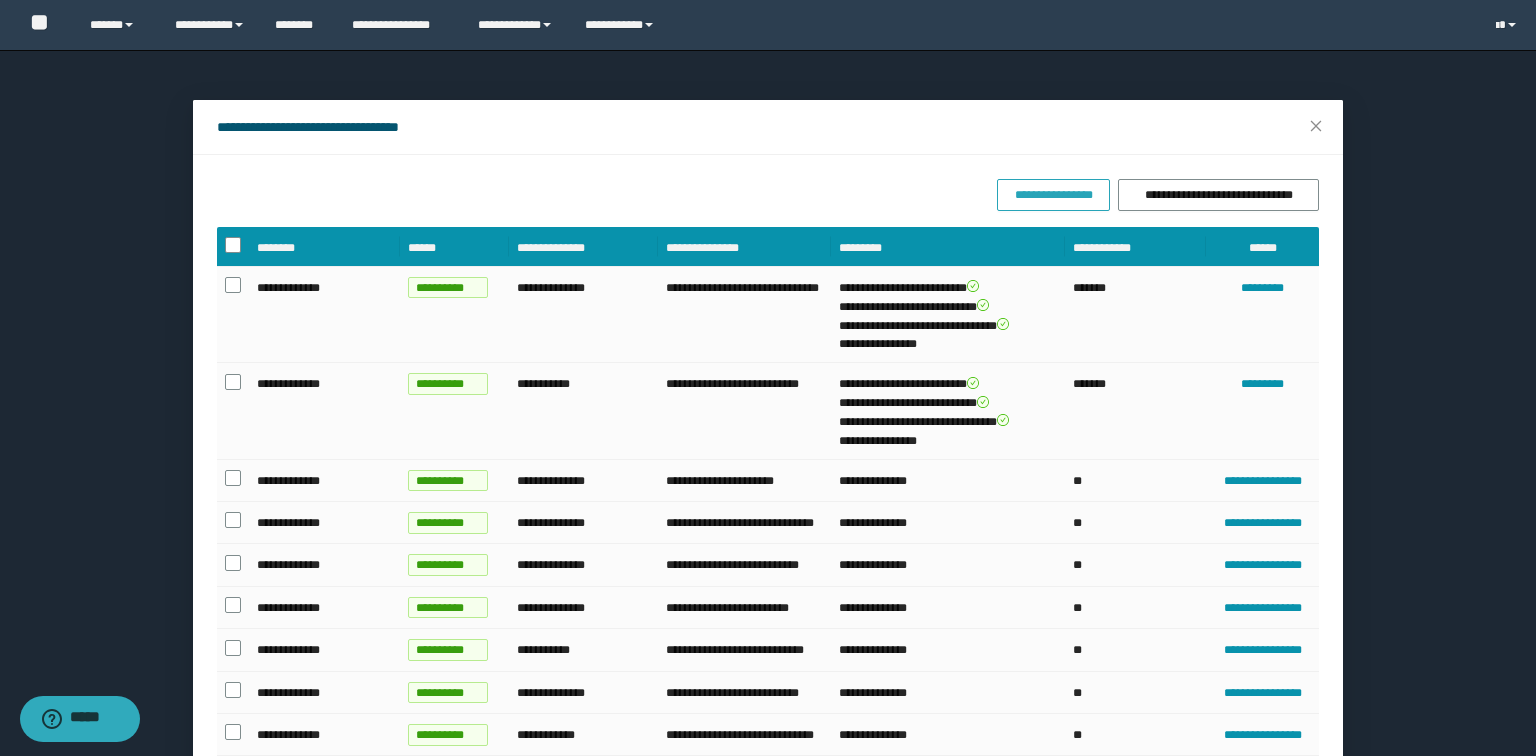 click on "**********" at bounding box center [1053, 195] 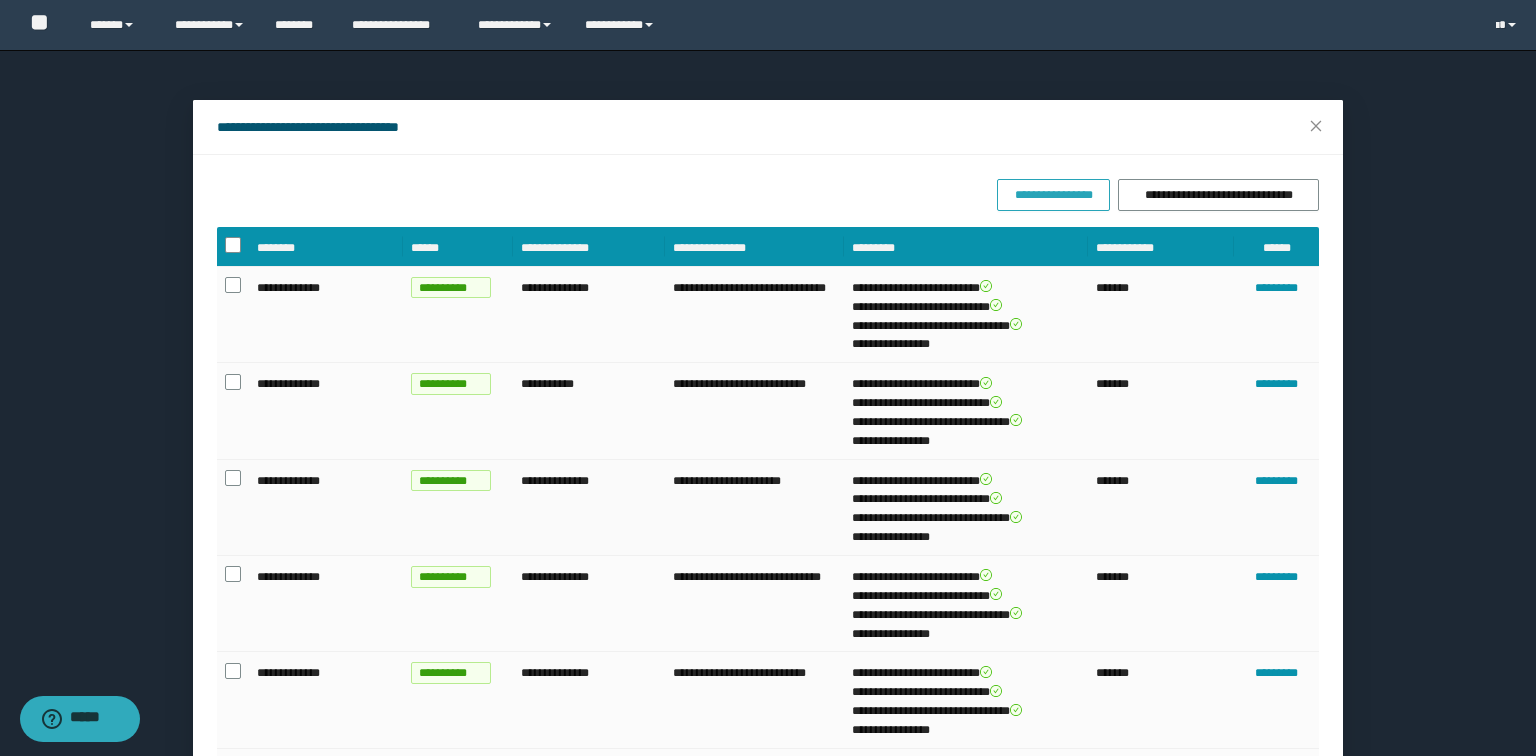 scroll, scrollTop: 613, scrollLeft: 0, axis: vertical 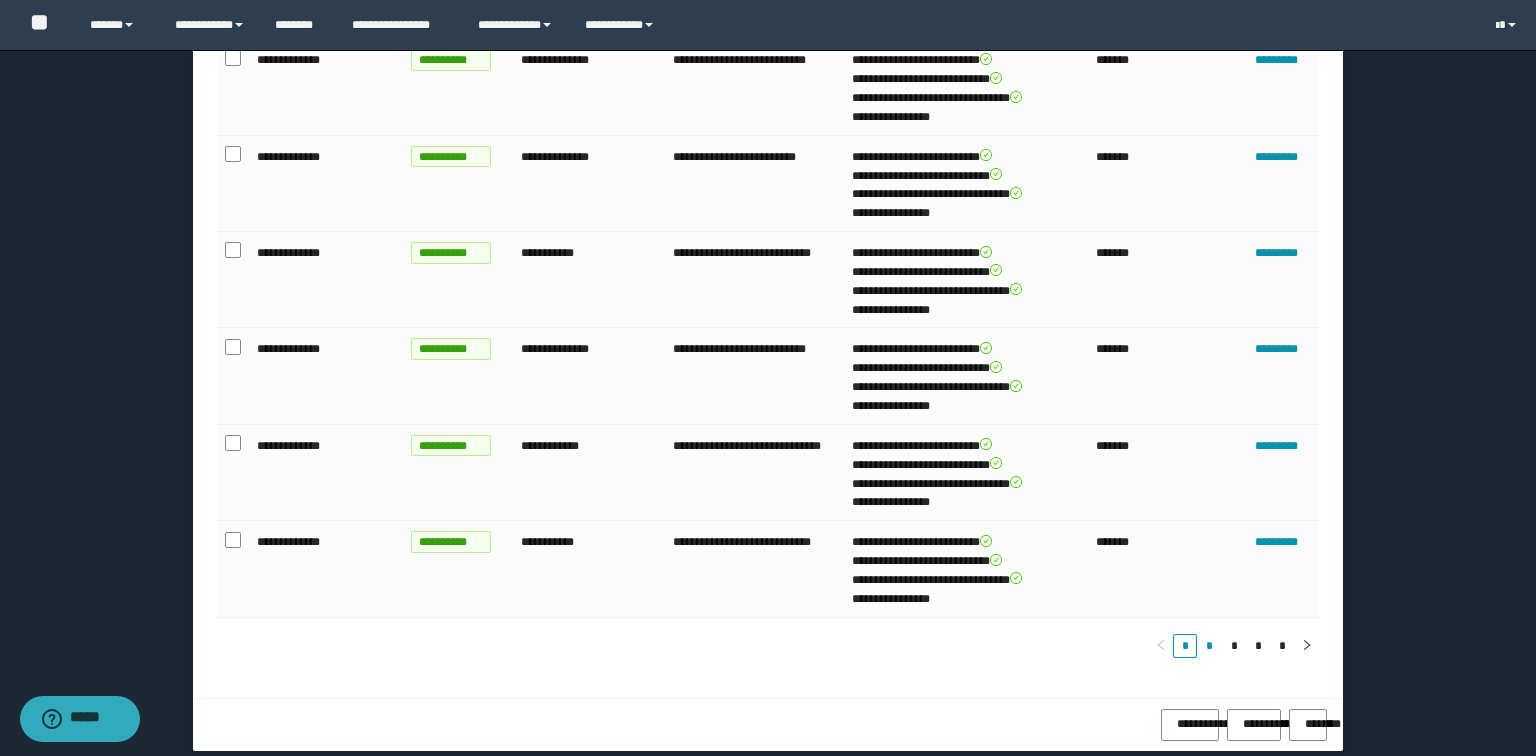 click on "*" at bounding box center (1209, 646) 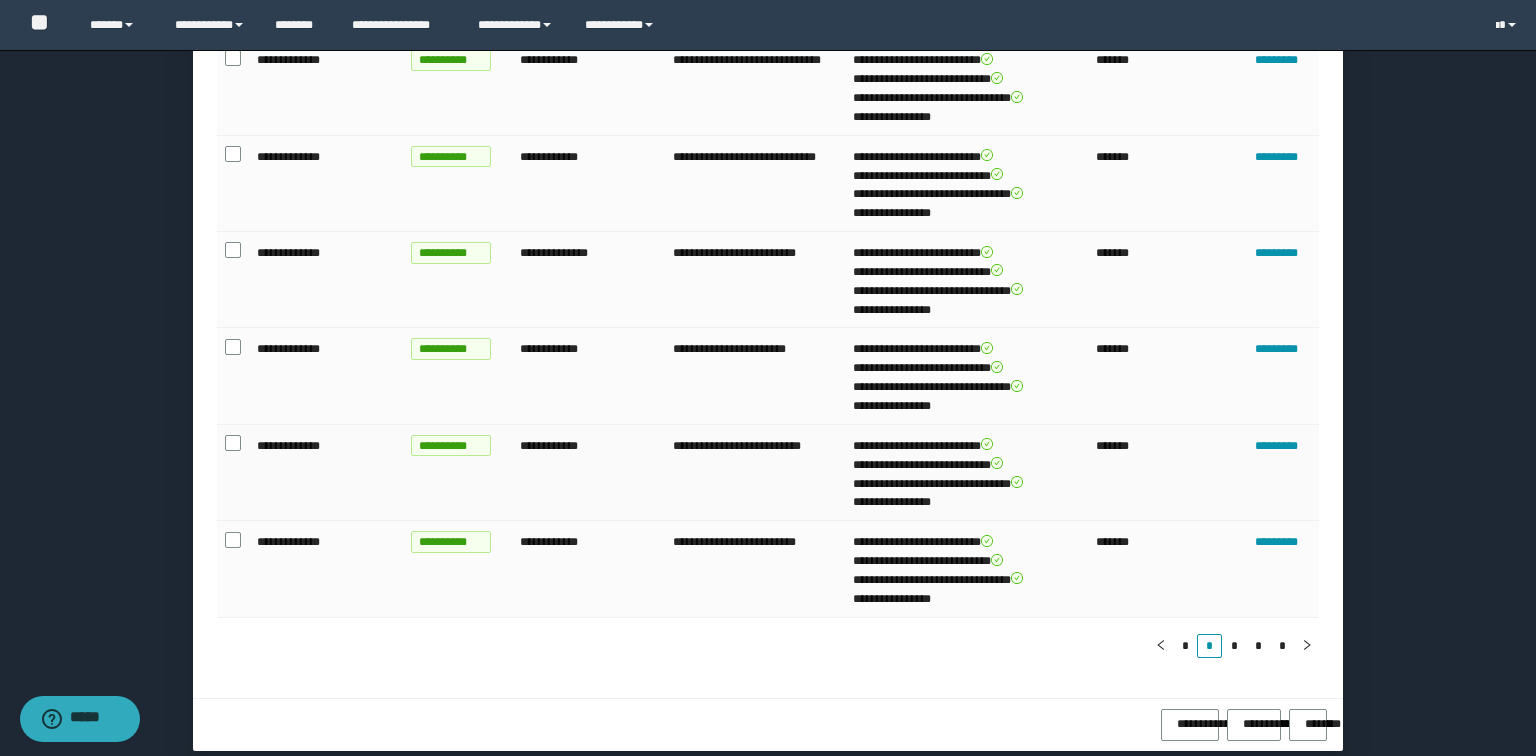 type 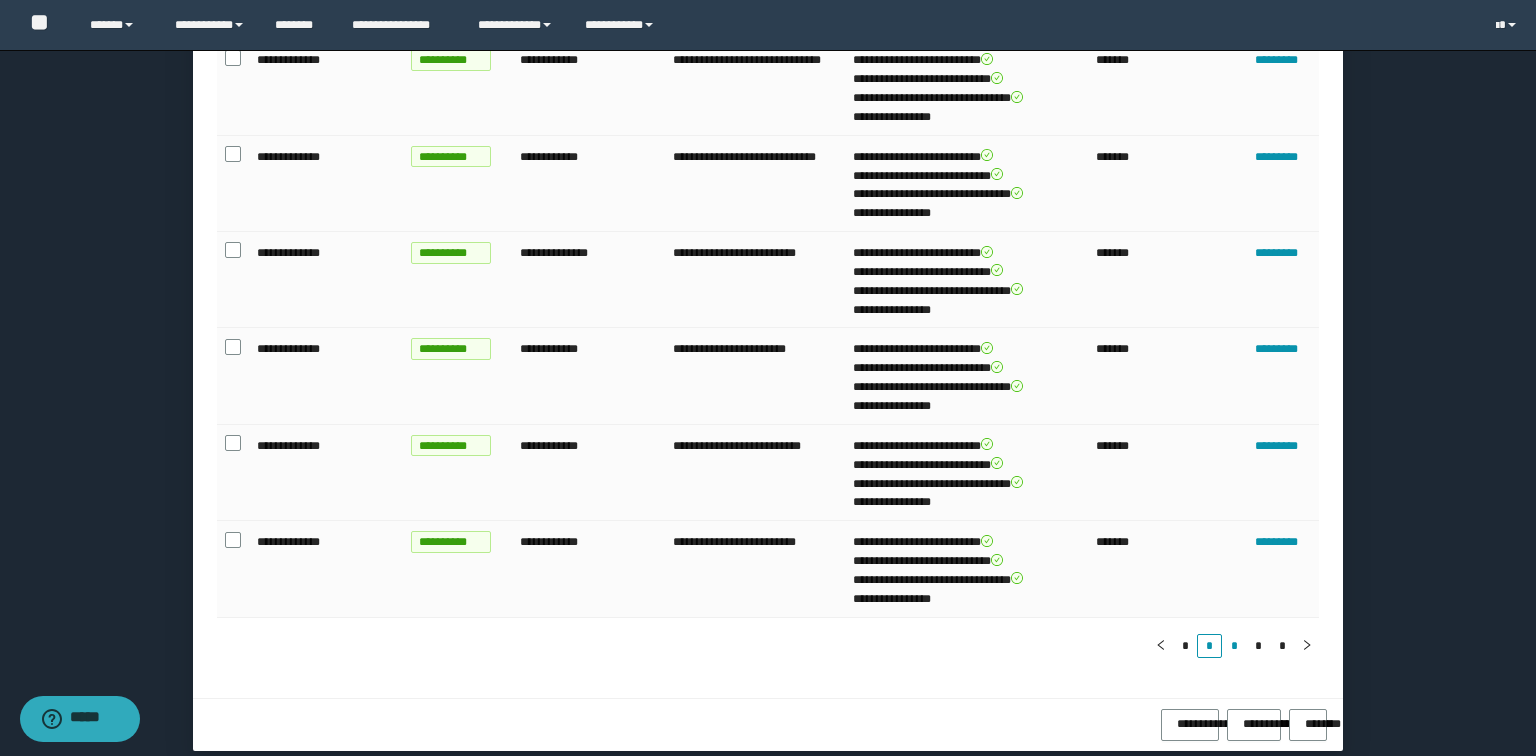 click on "*" at bounding box center (1234, 646) 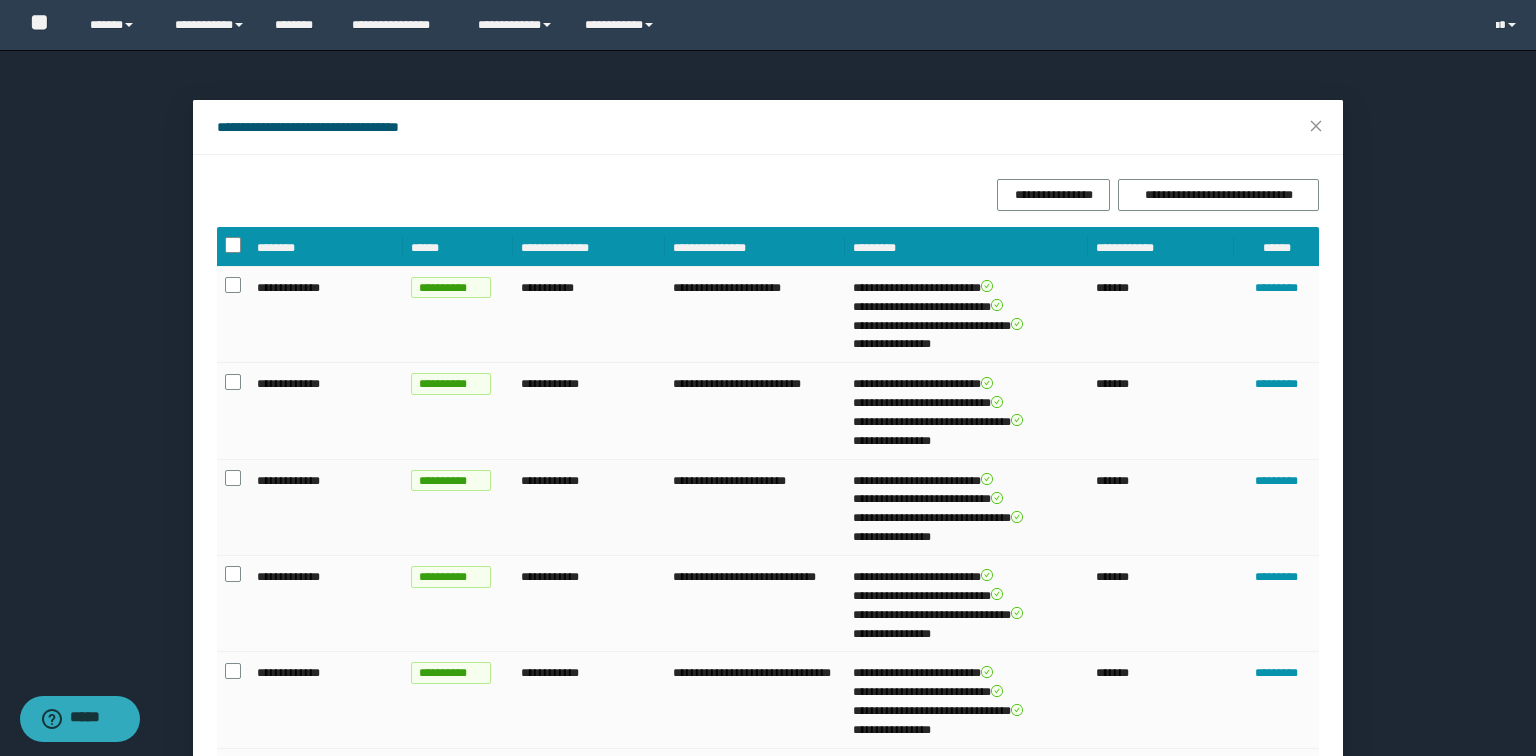 scroll, scrollTop: 613, scrollLeft: 0, axis: vertical 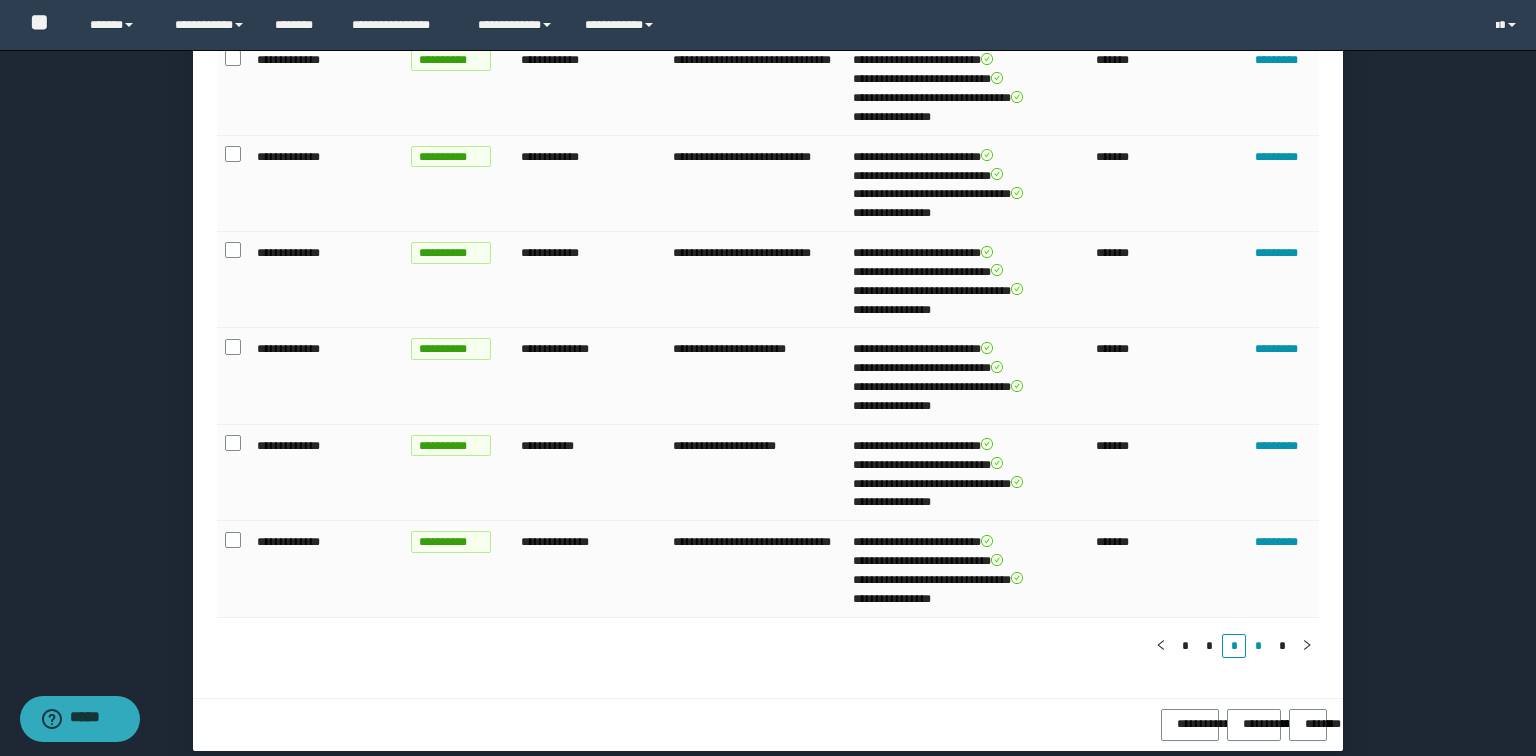 click on "*" at bounding box center [1258, 646] 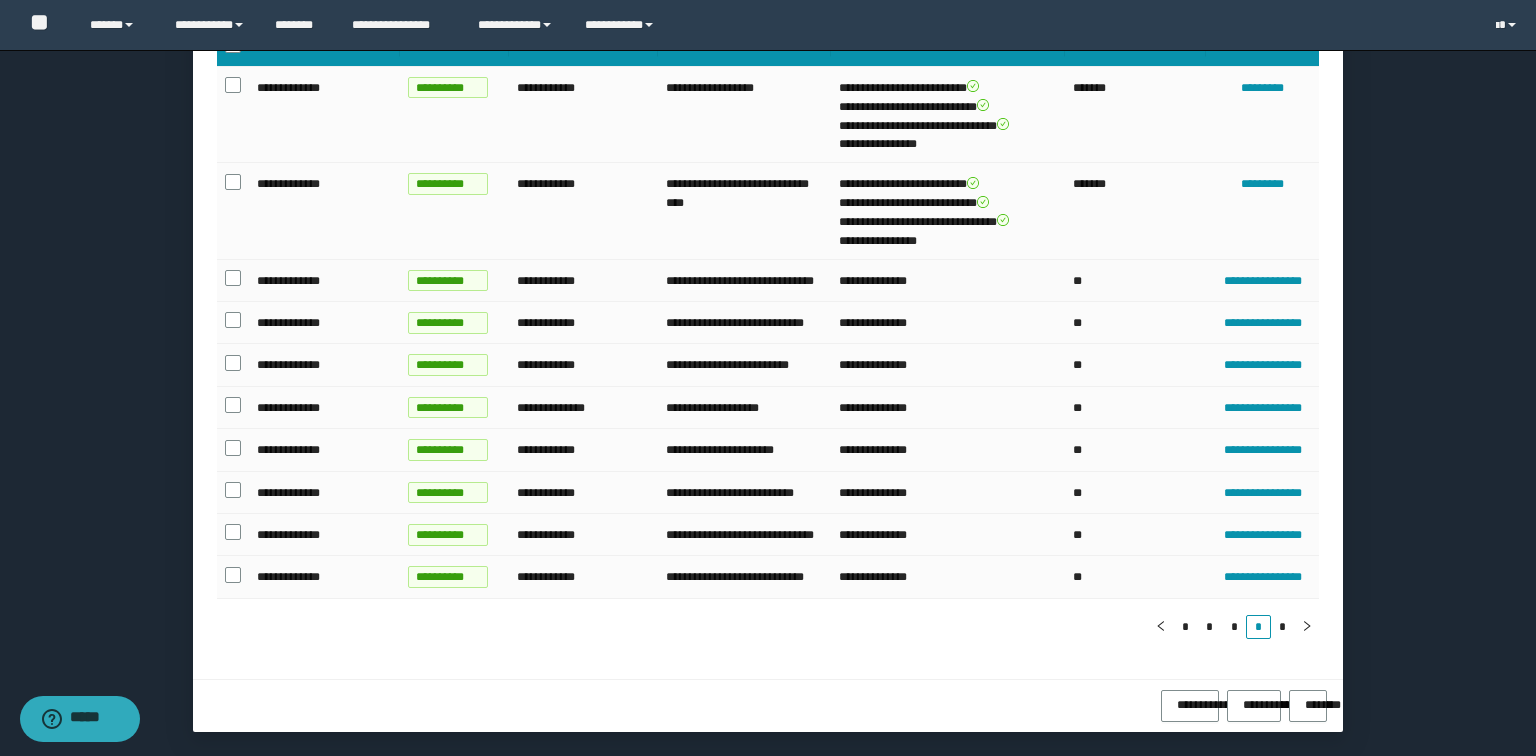 scroll, scrollTop: 0, scrollLeft: 0, axis: both 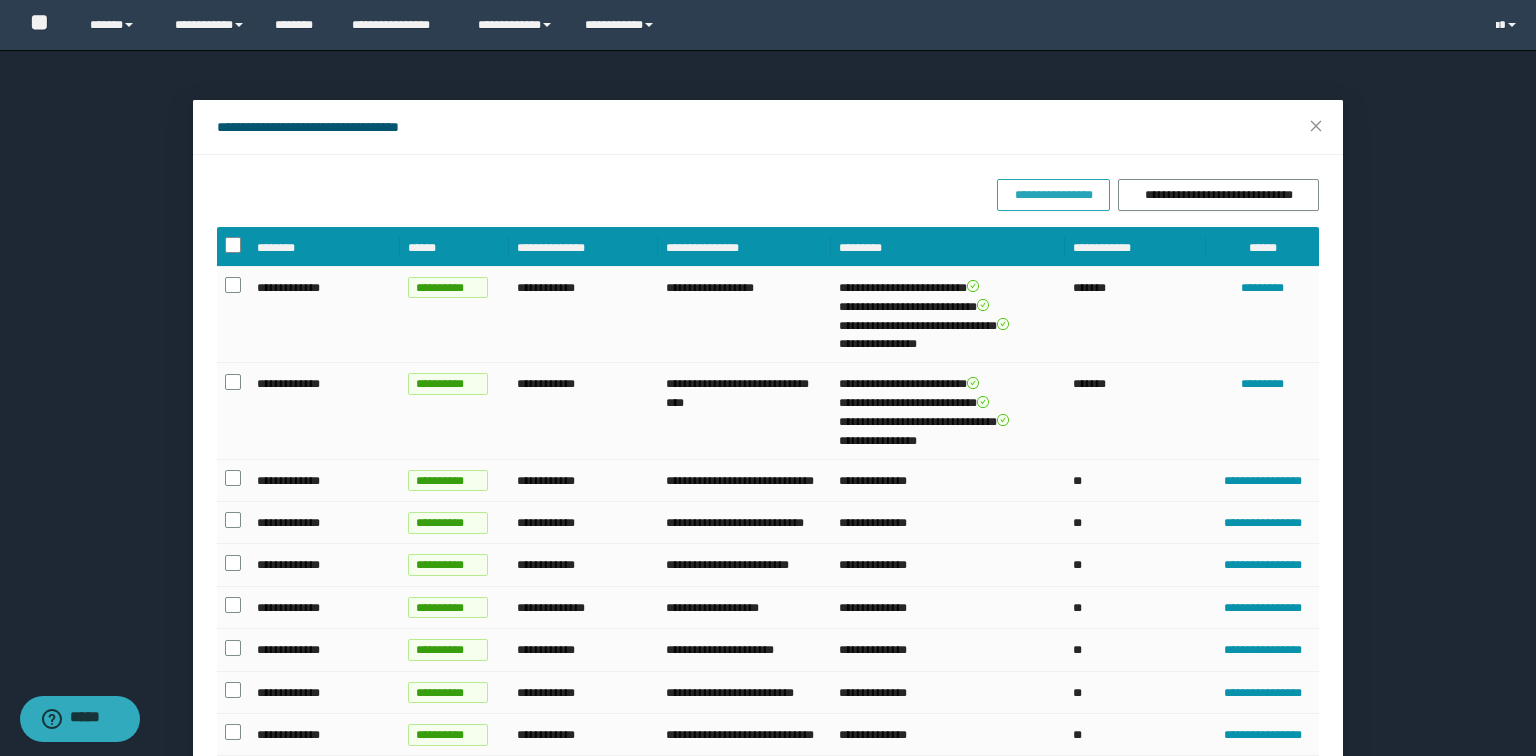 click on "**********" at bounding box center [1053, 195] 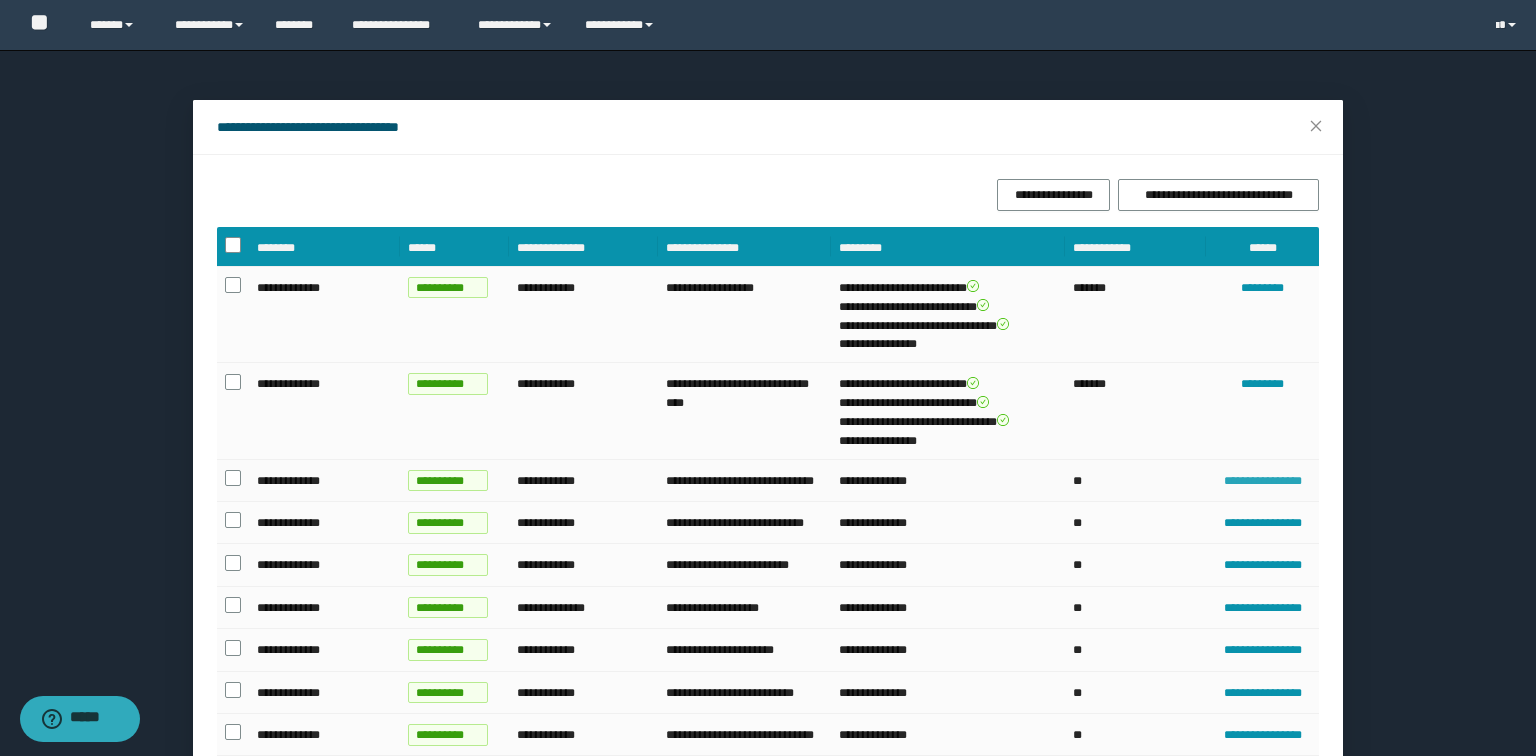 click on "**********" at bounding box center (1262, 481) 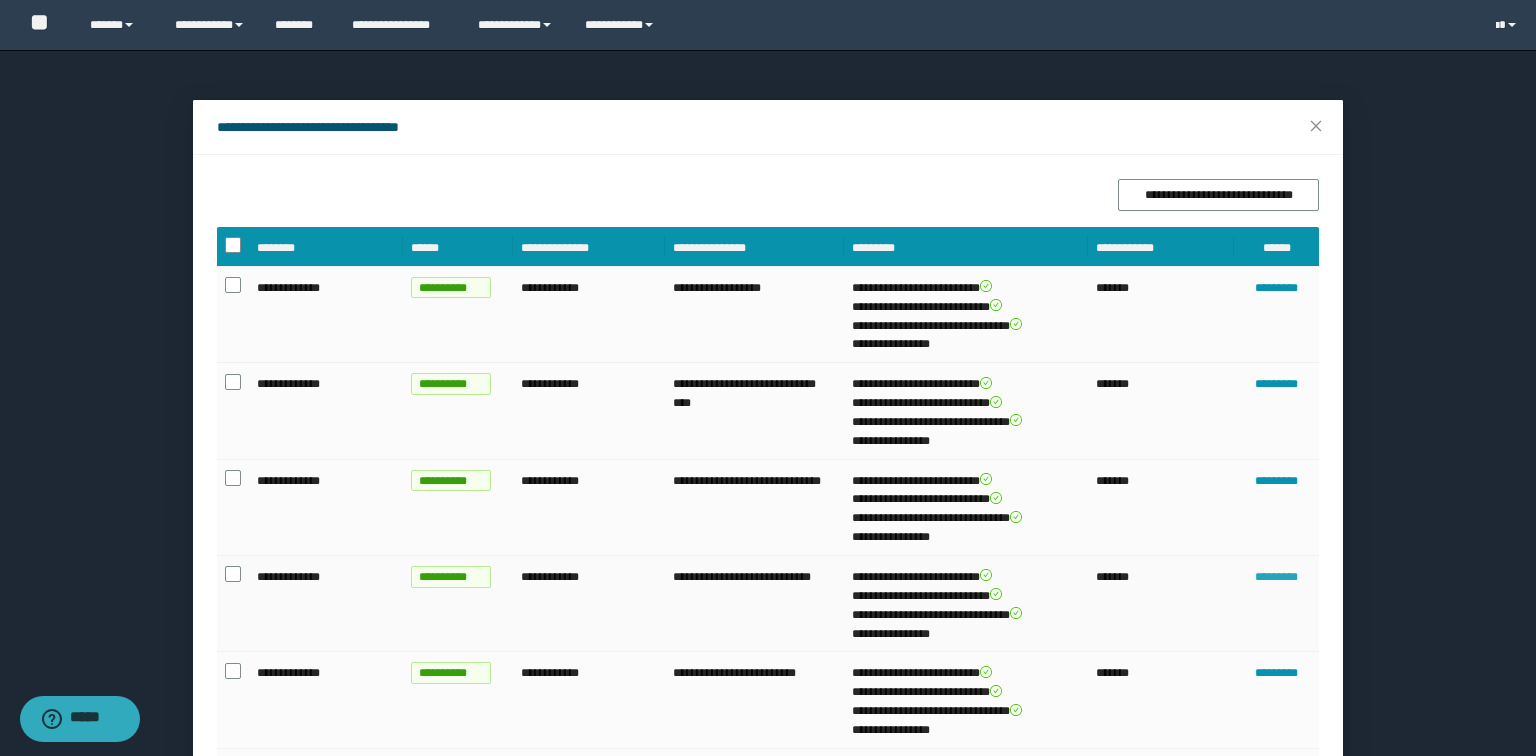scroll, scrollTop: 613, scrollLeft: 0, axis: vertical 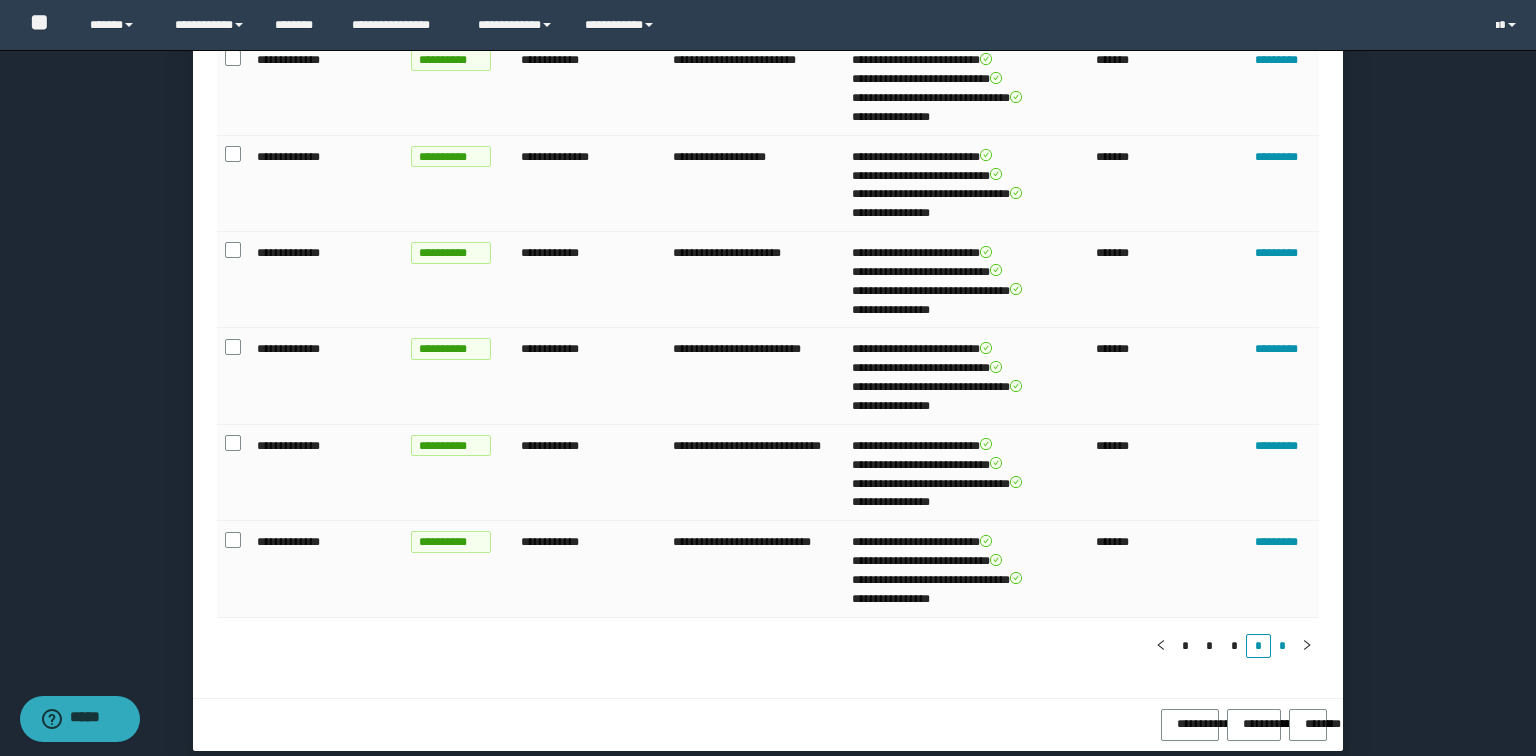 click on "*" at bounding box center (1283, 646) 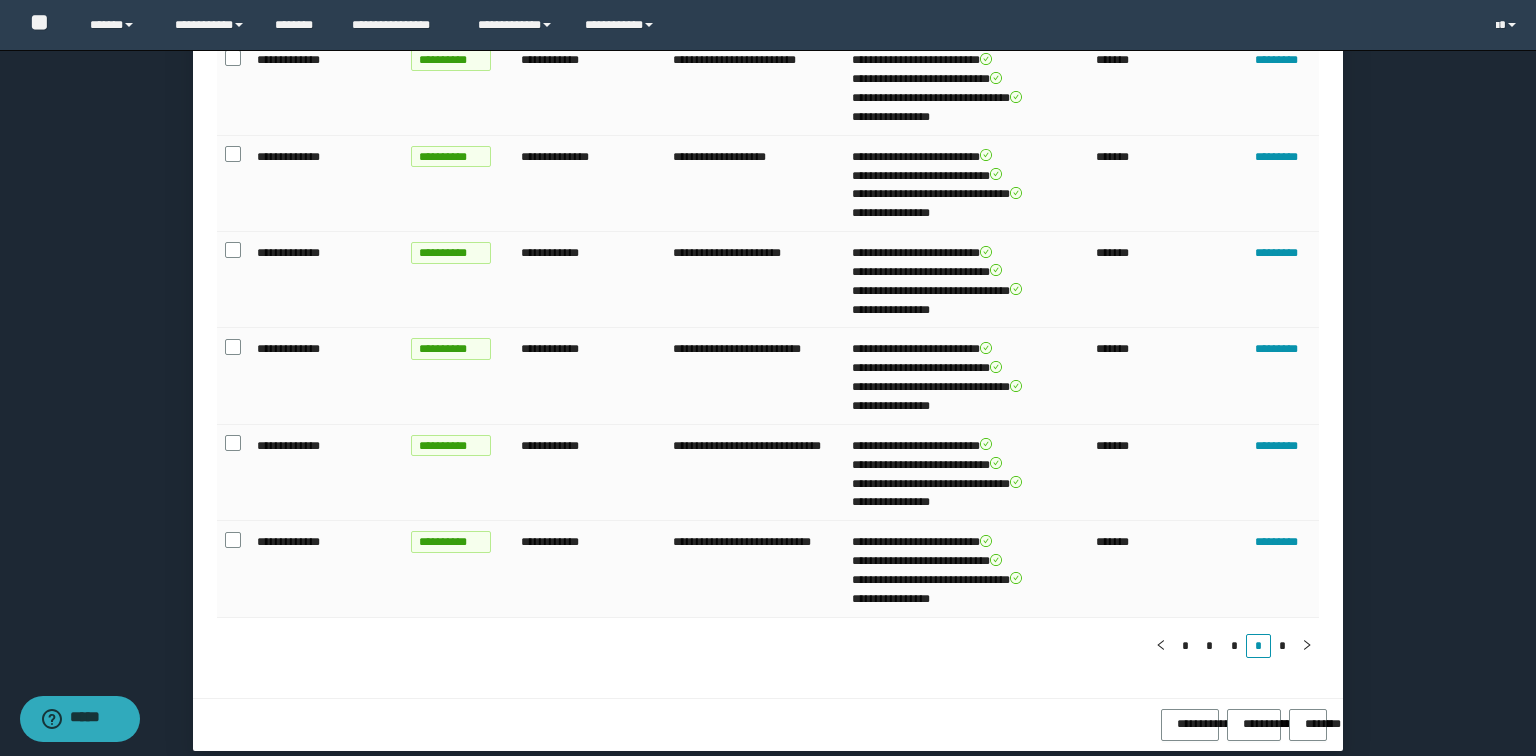 scroll, scrollTop: 0, scrollLeft: 0, axis: both 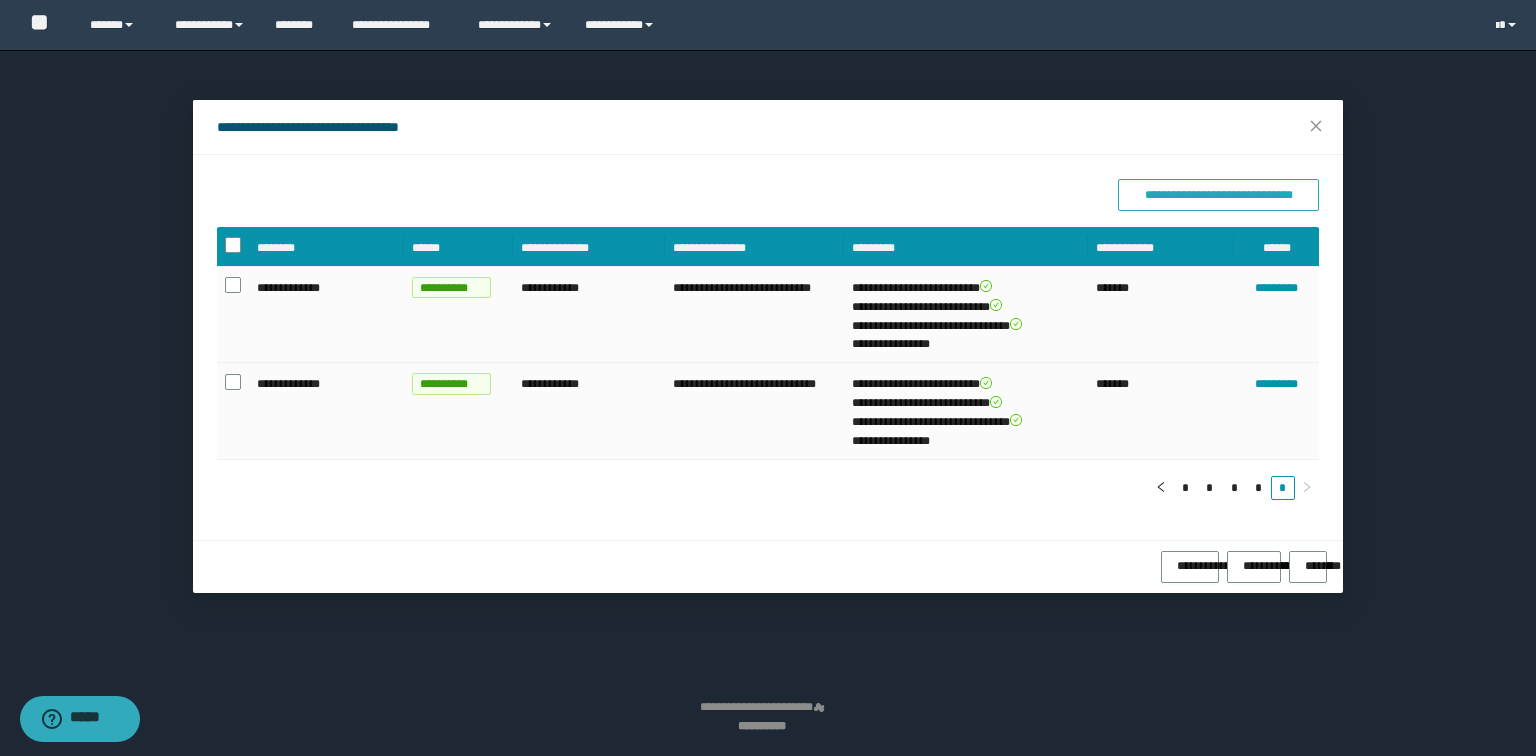 click on "**********" at bounding box center (1218, 195) 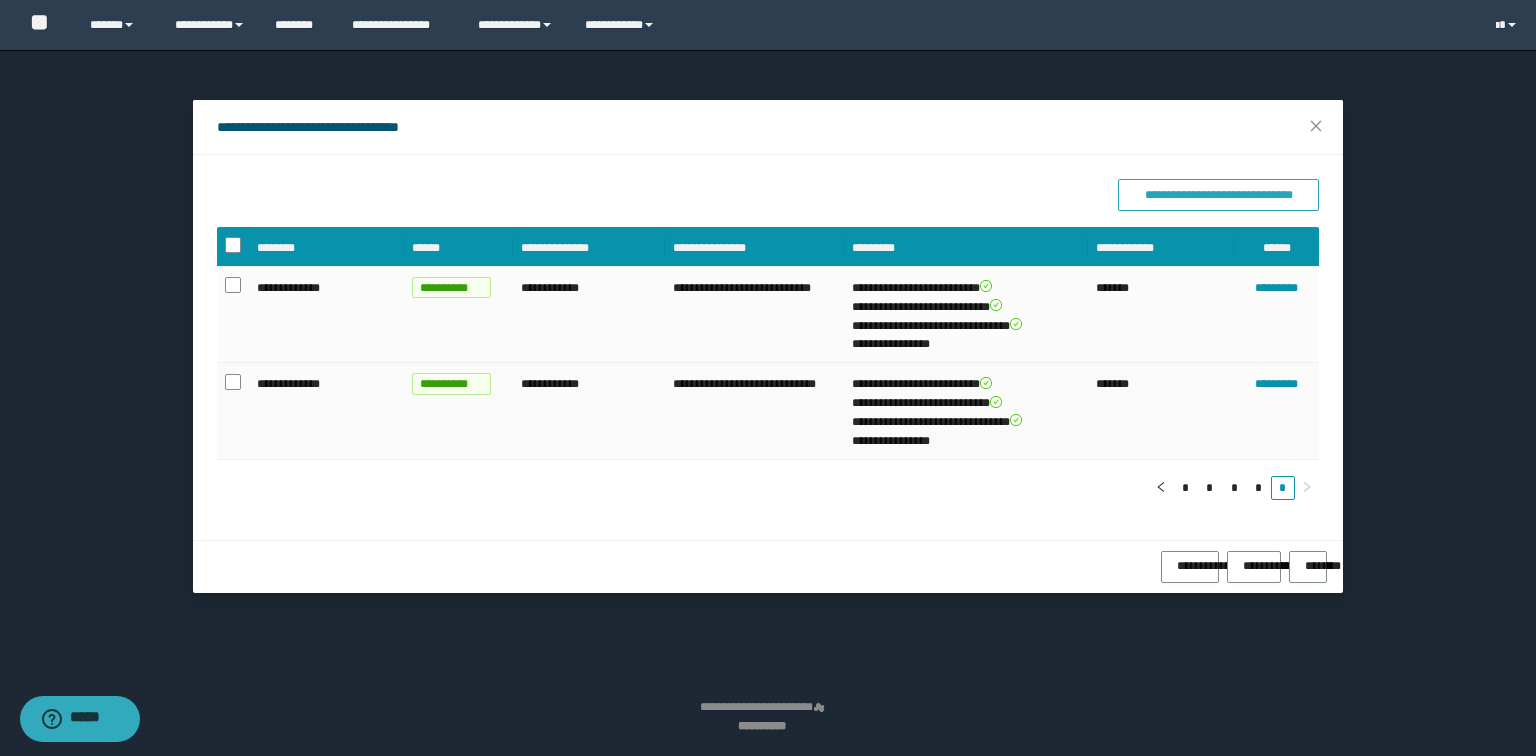 type 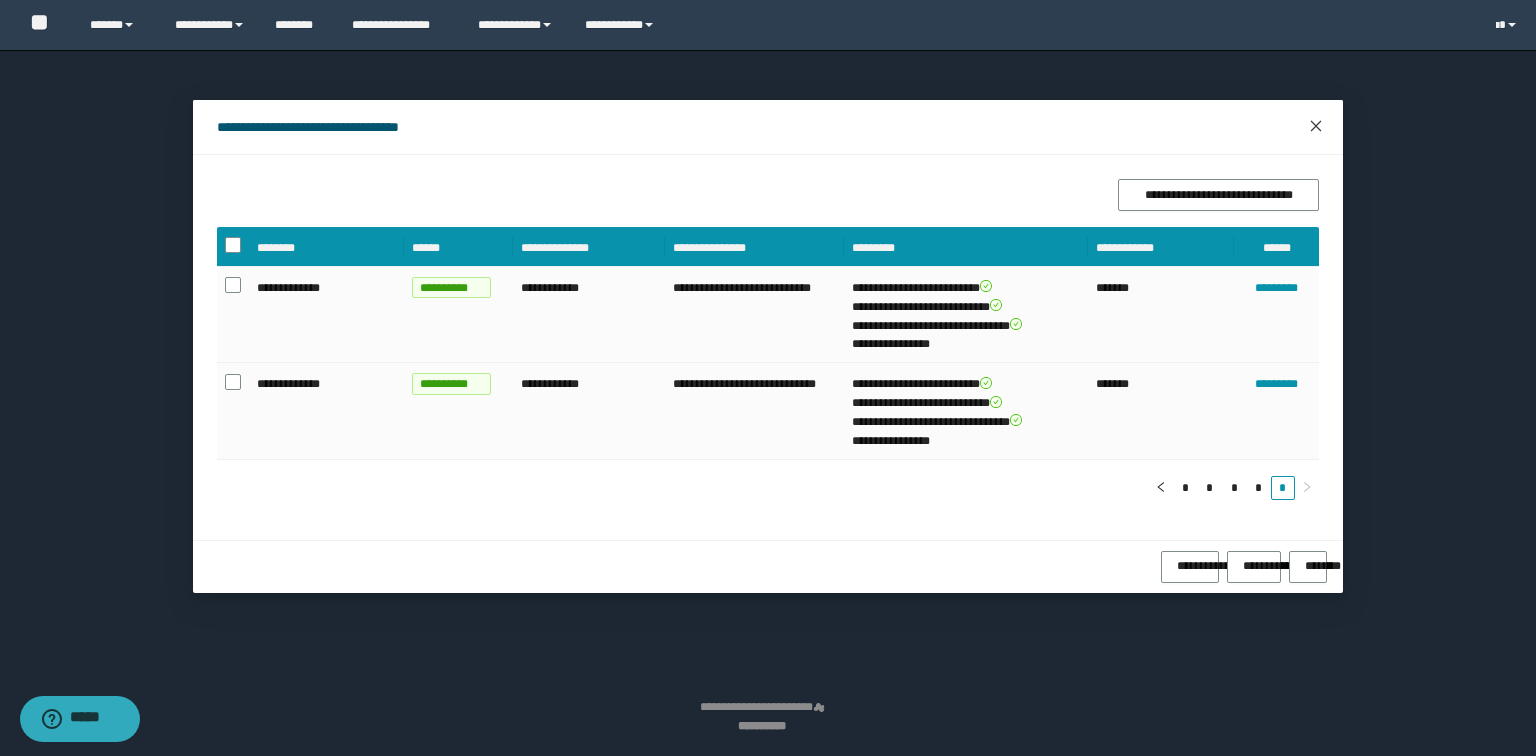 click 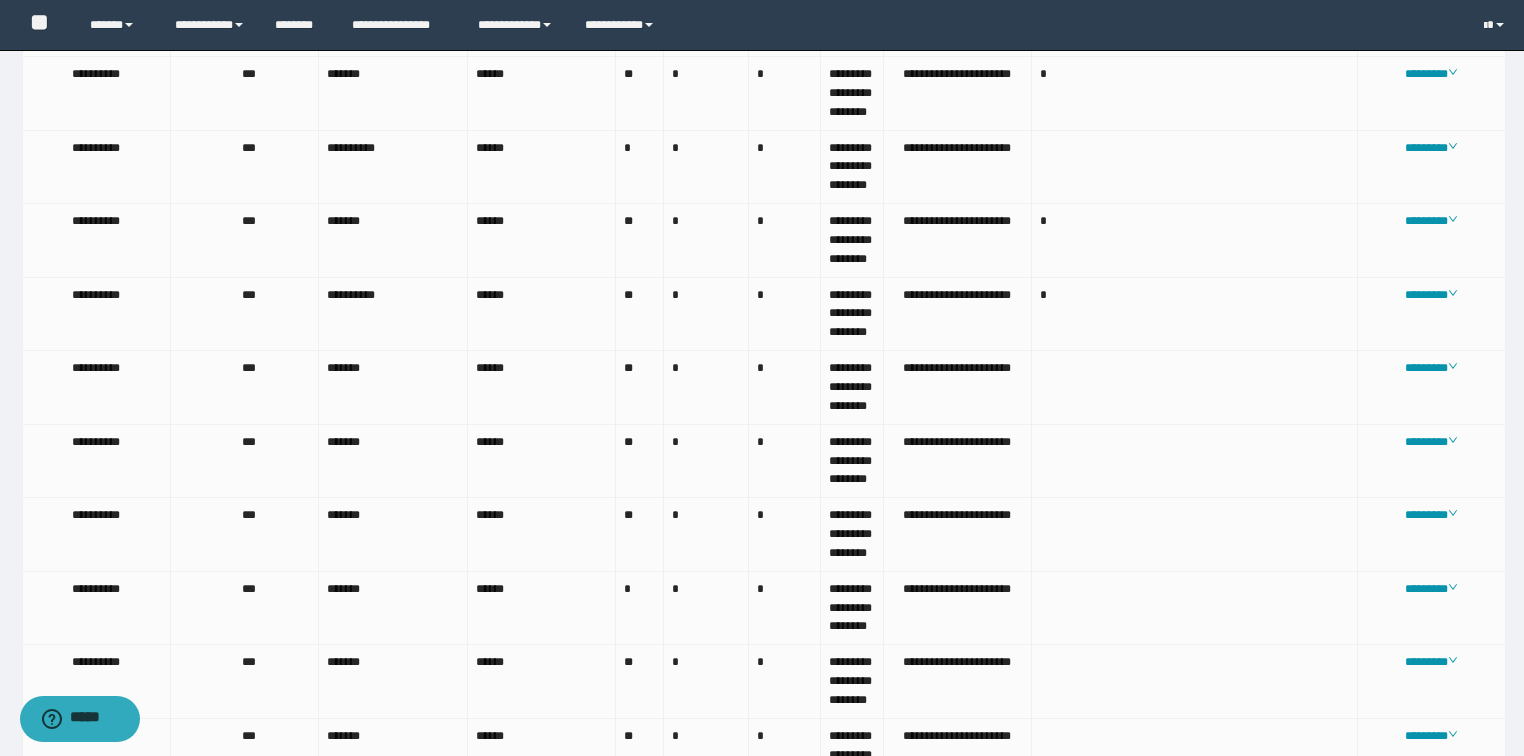 scroll, scrollTop: 7927, scrollLeft: 0, axis: vertical 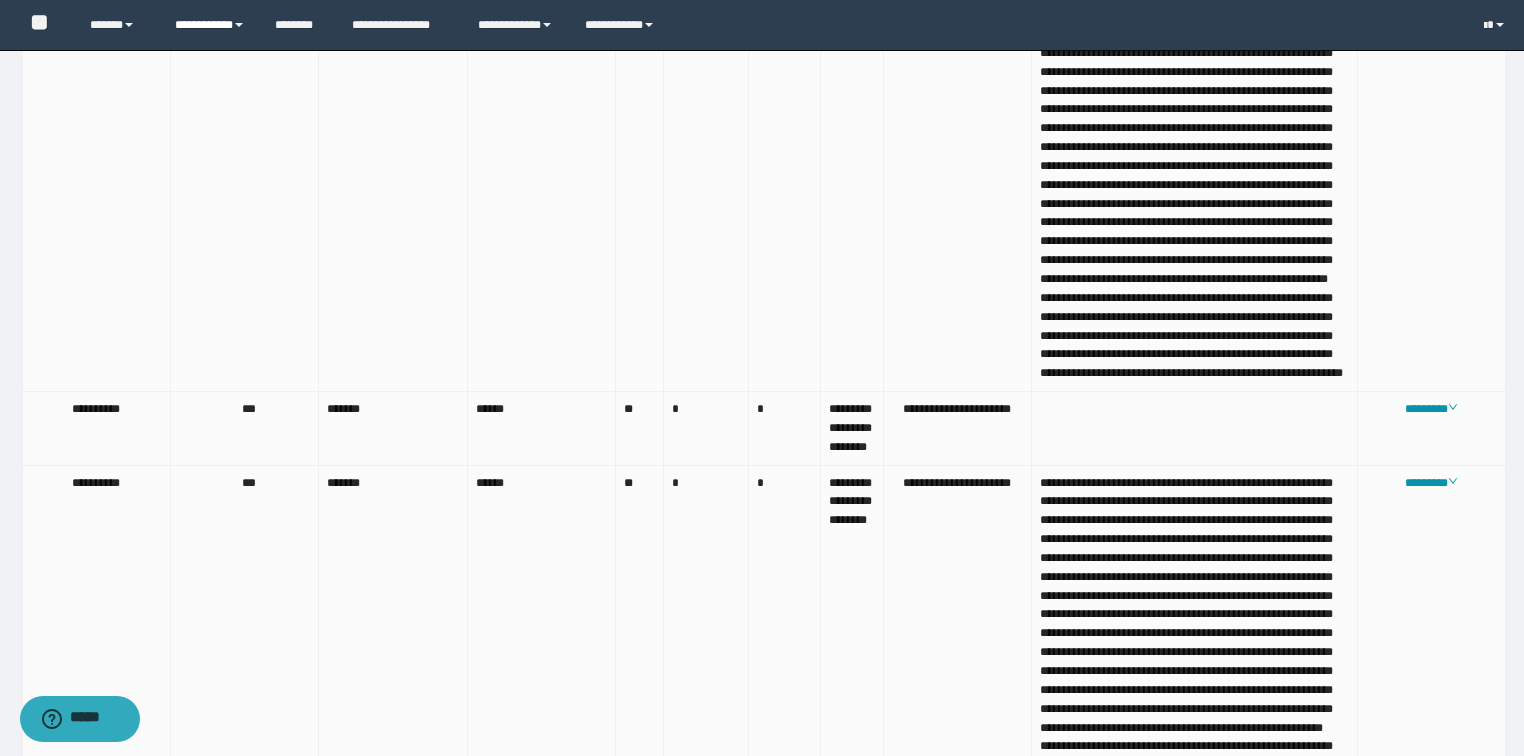 click on "**********" at bounding box center [210, 25] 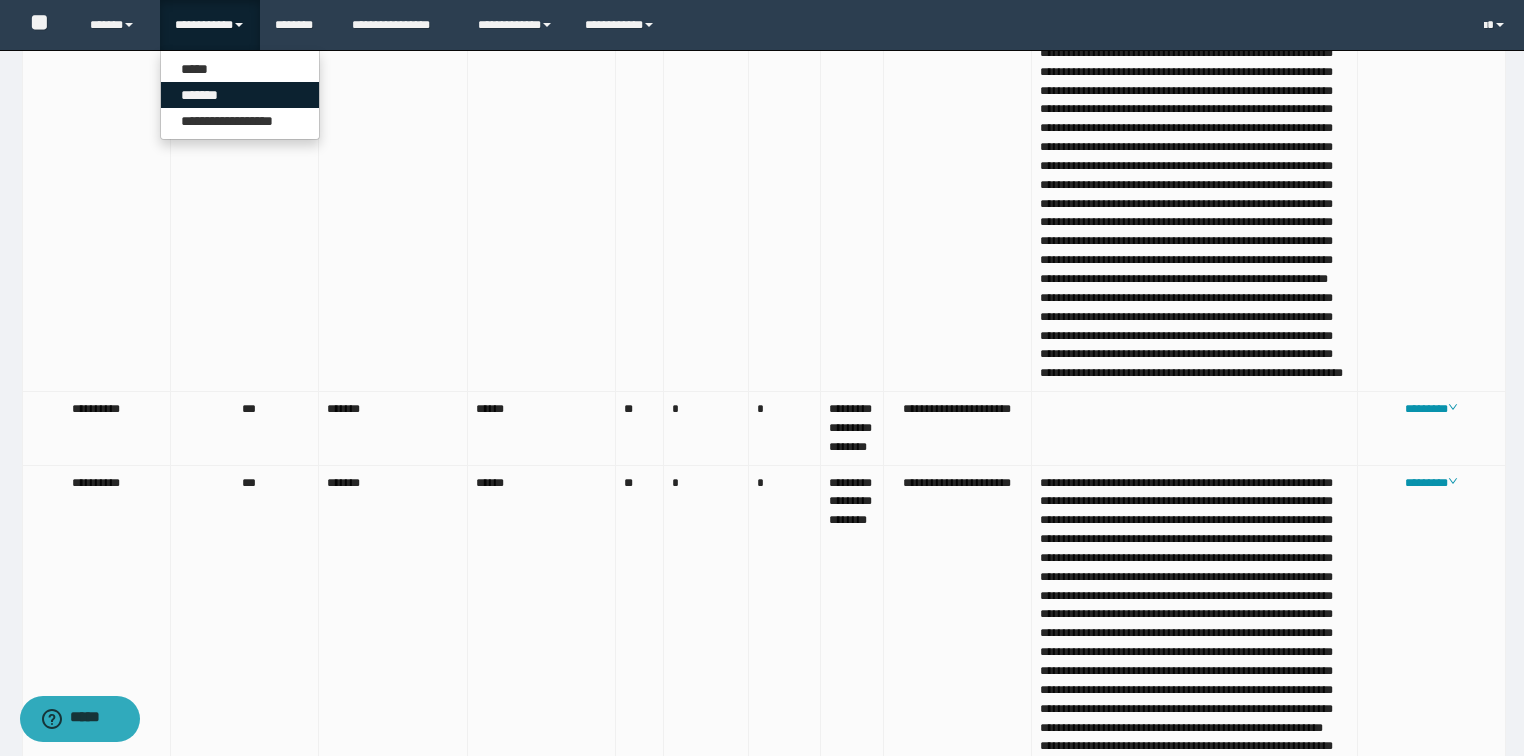 click on "*******" at bounding box center (240, 95) 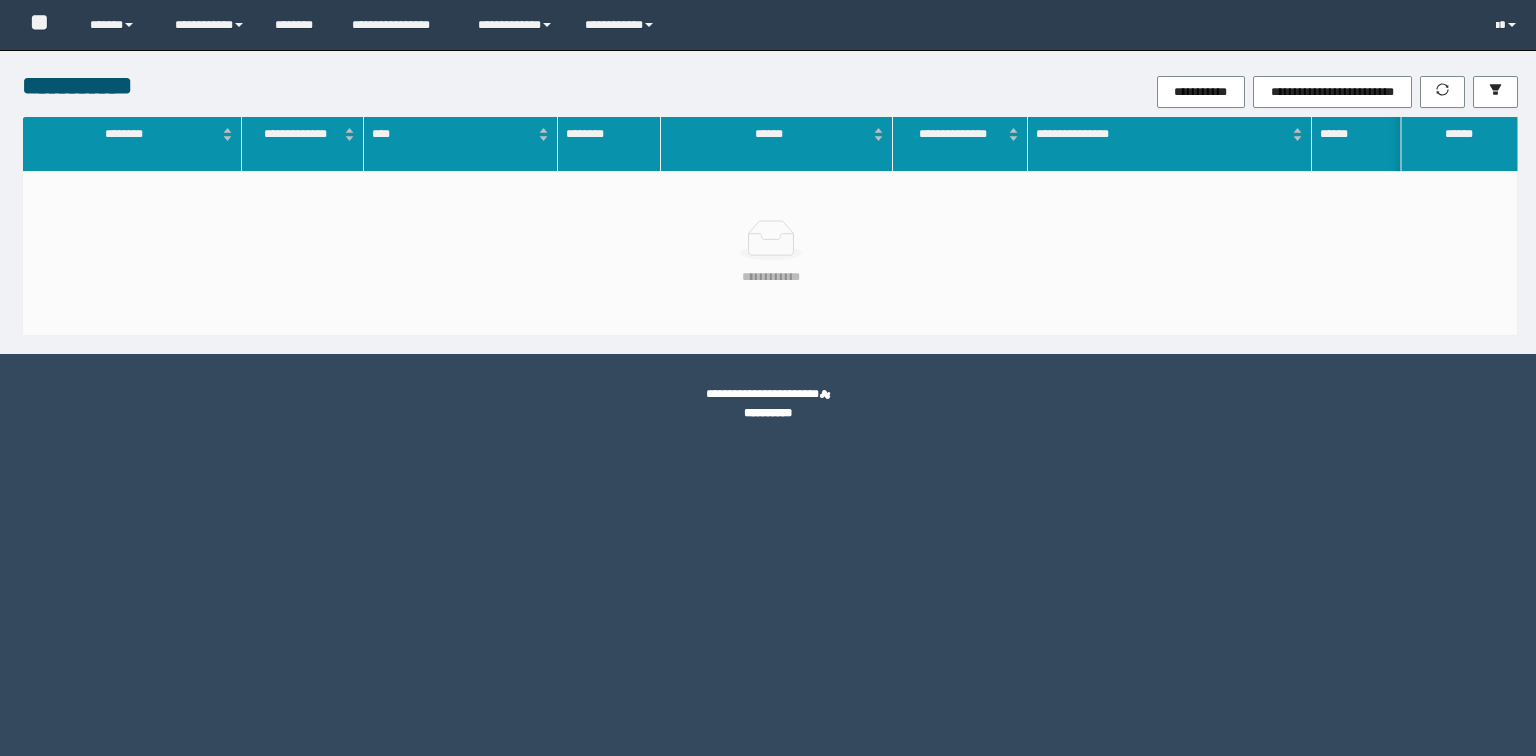 scroll, scrollTop: 0, scrollLeft: 0, axis: both 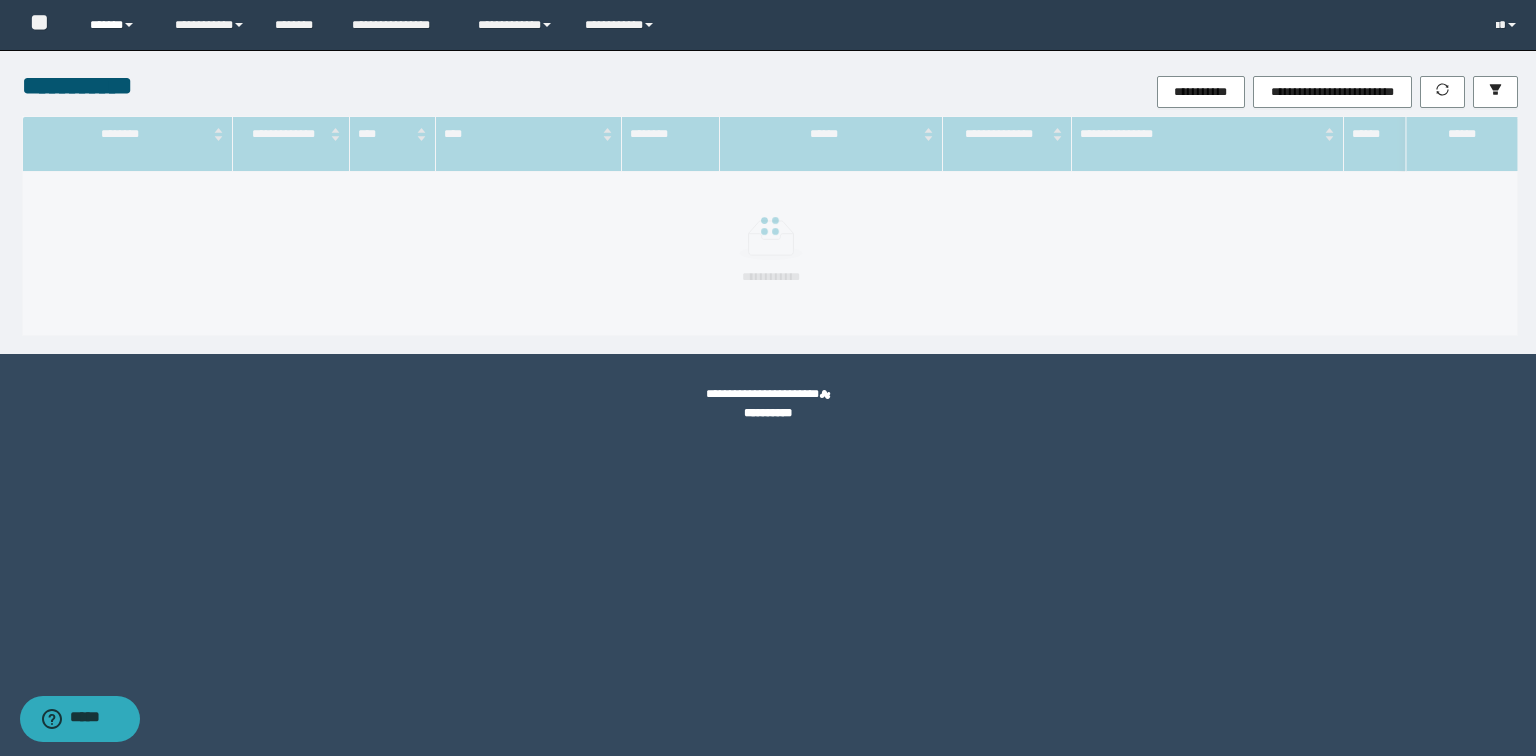 click on "******" at bounding box center (117, 25) 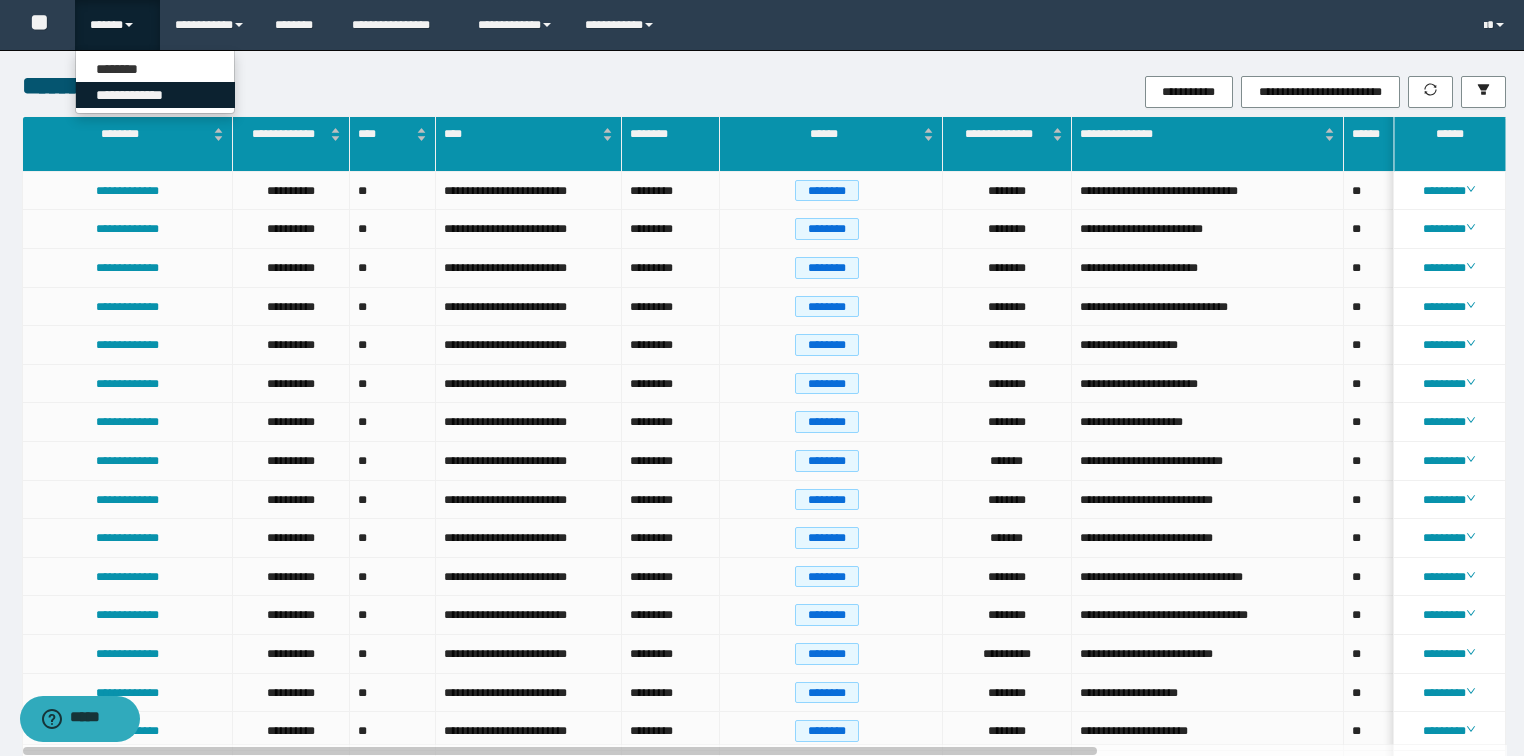 click on "**********" at bounding box center (155, 95) 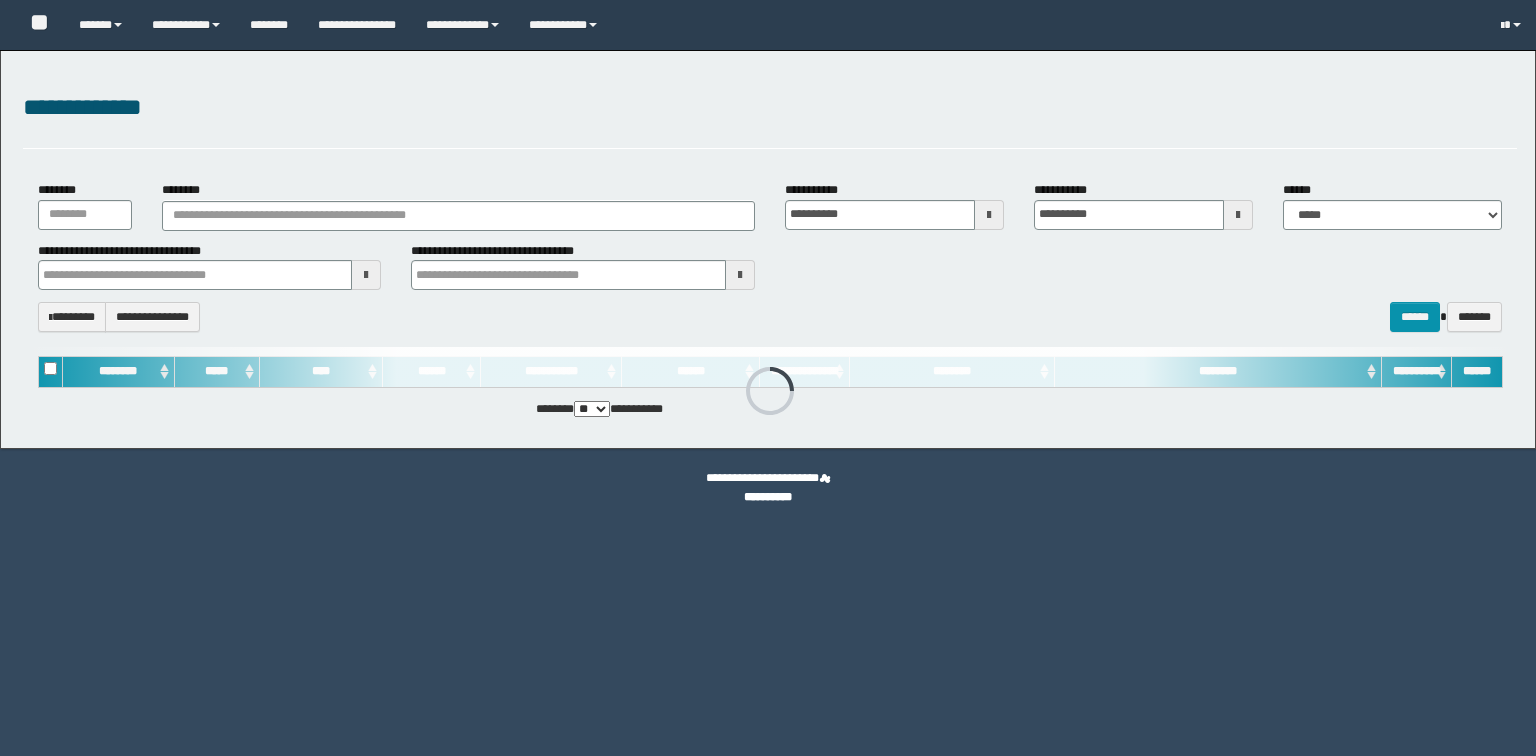 scroll, scrollTop: 0, scrollLeft: 0, axis: both 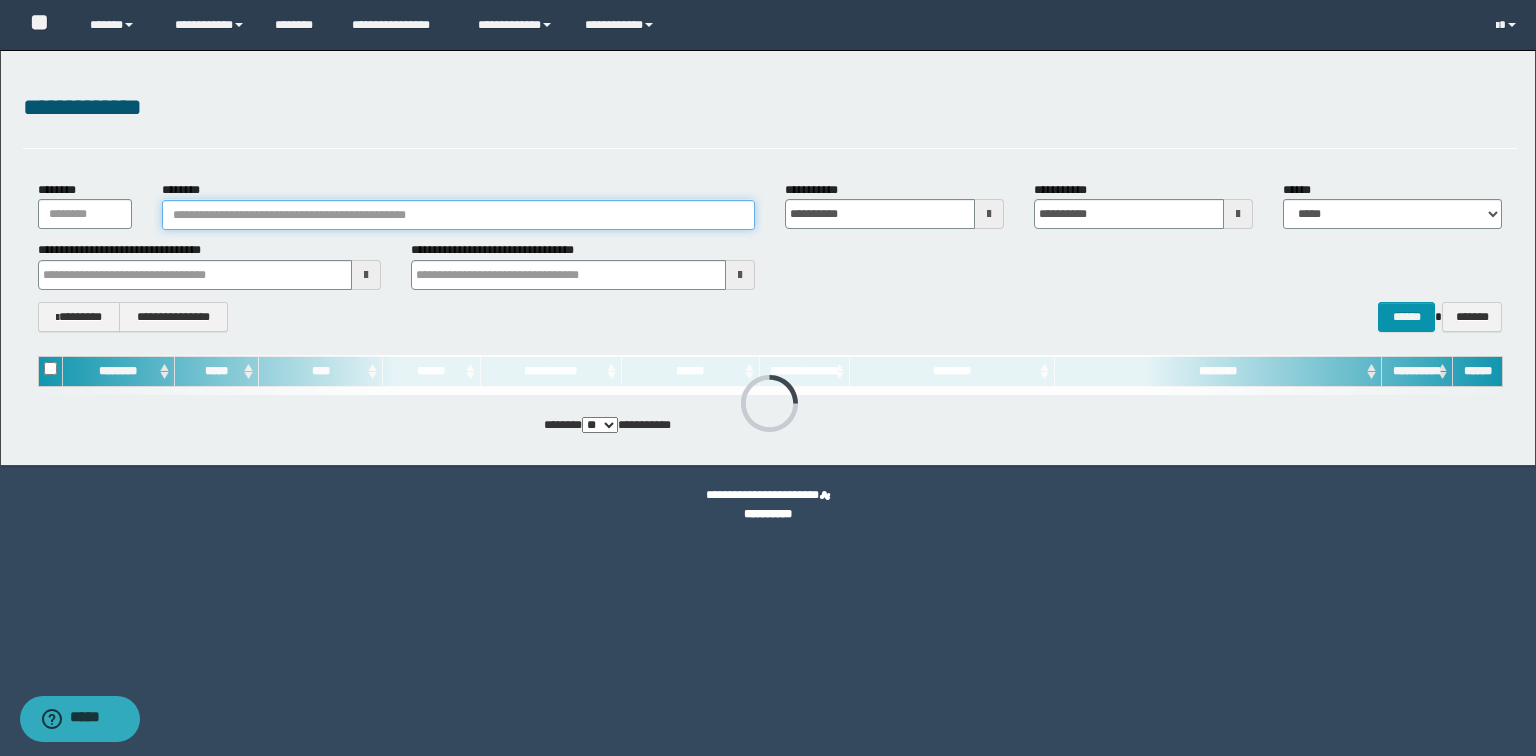 click on "********" at bounding box center (458, 215) 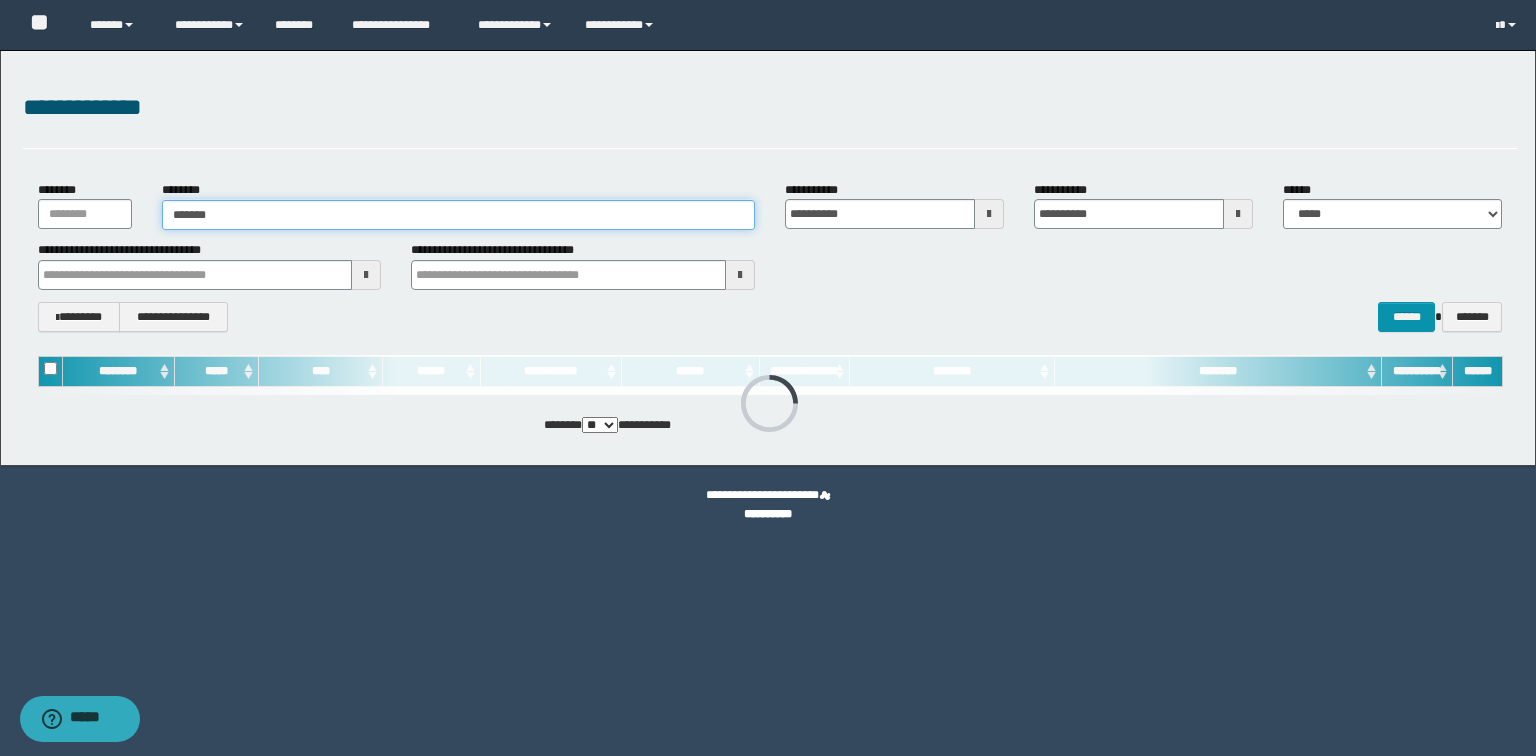 type on "*******" 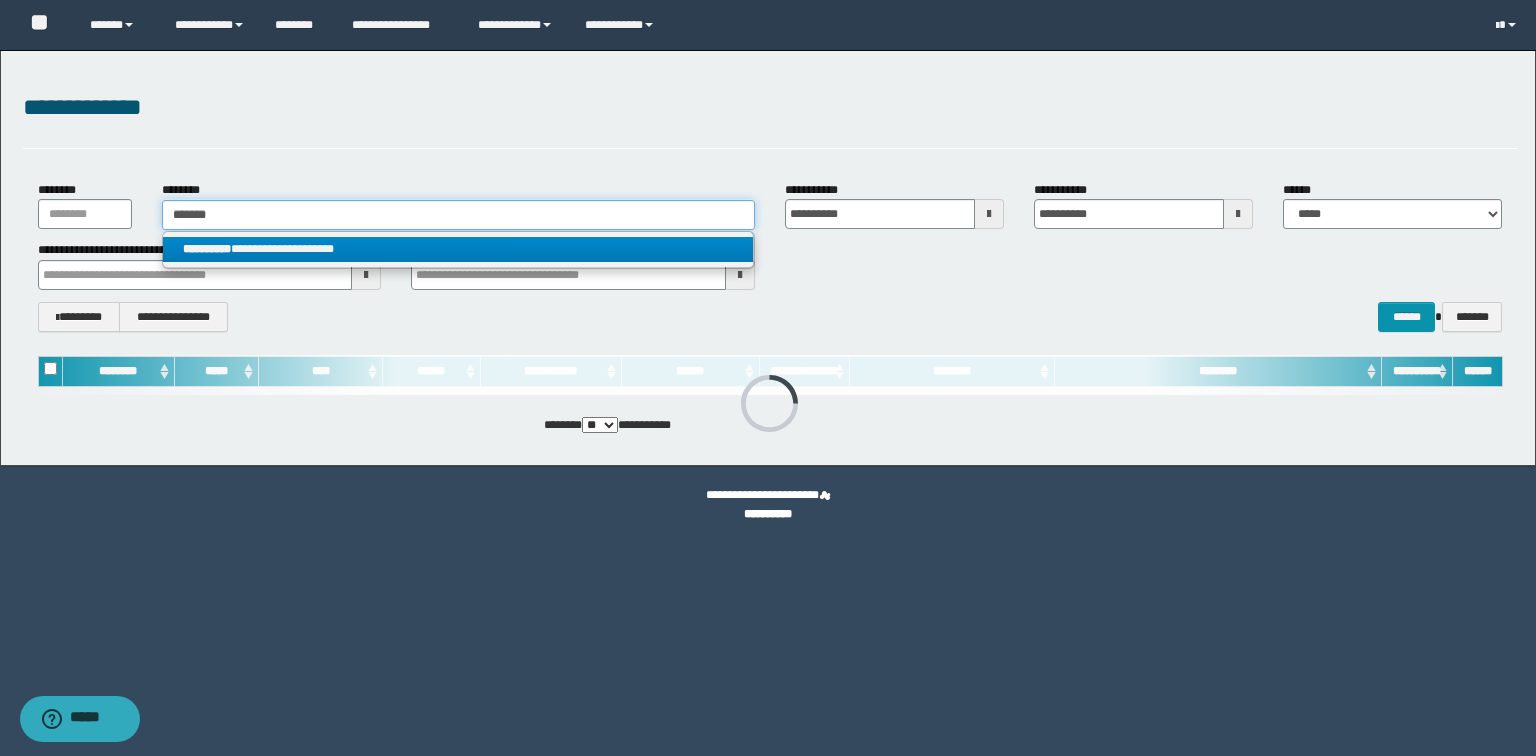 type on "*******" 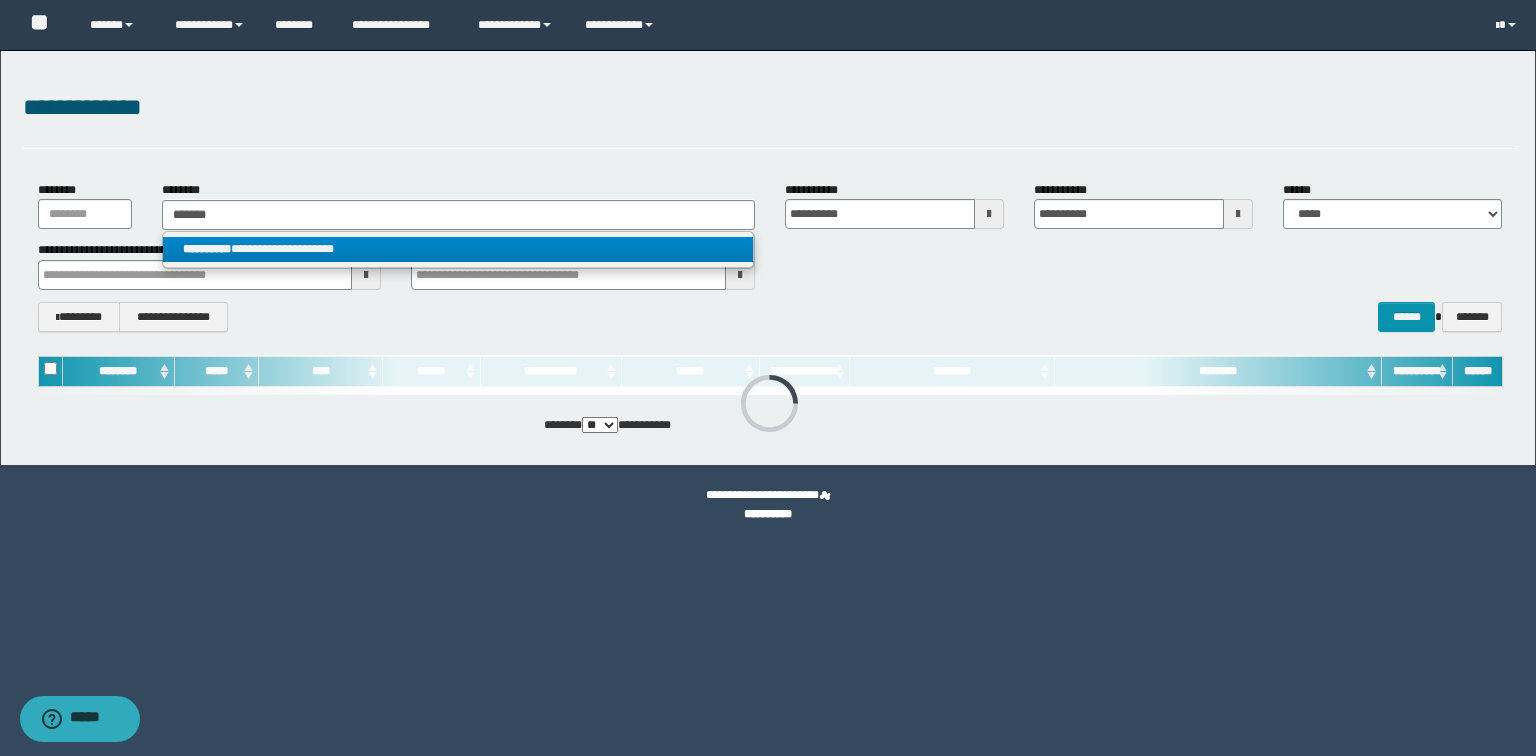 click on "**********" at bounding box center [458, 249] 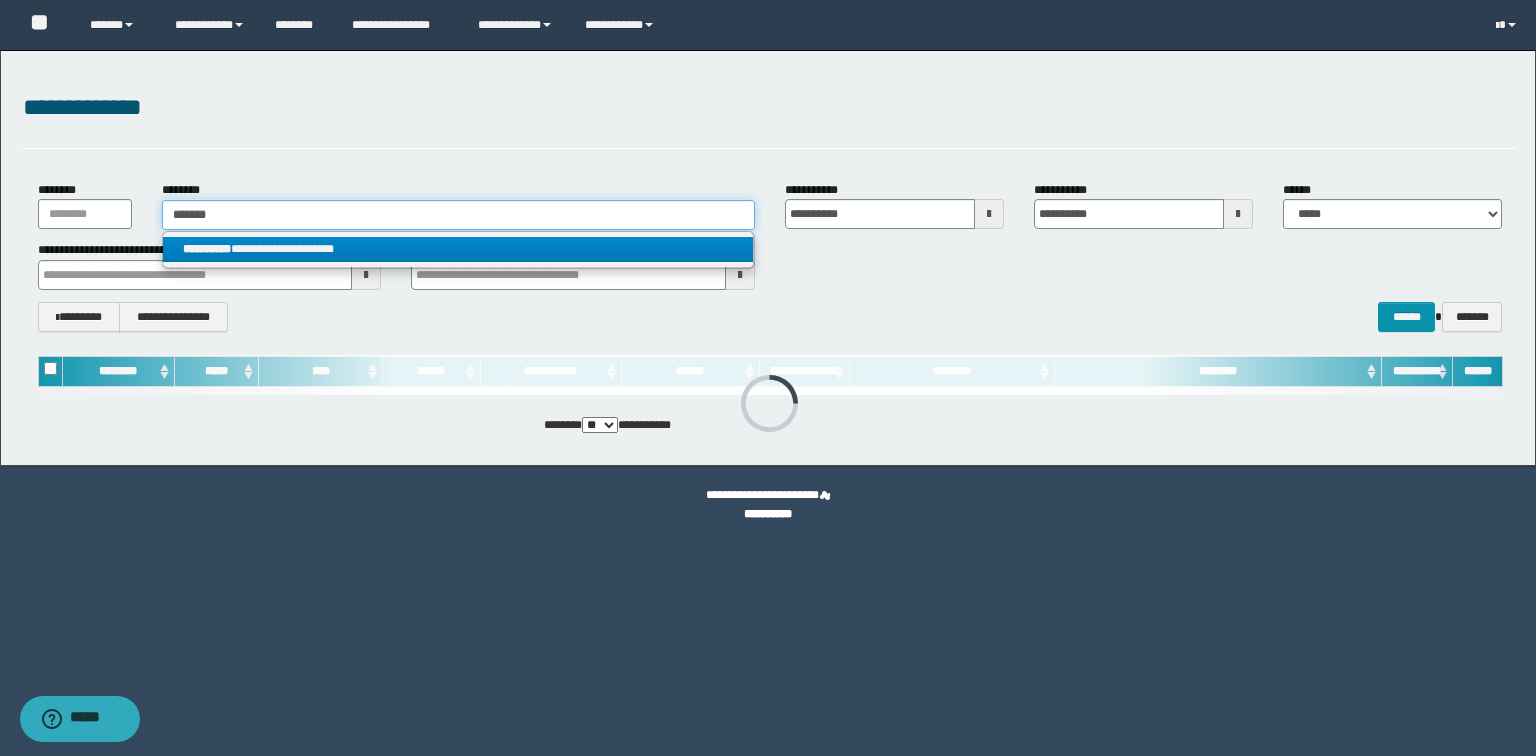 type 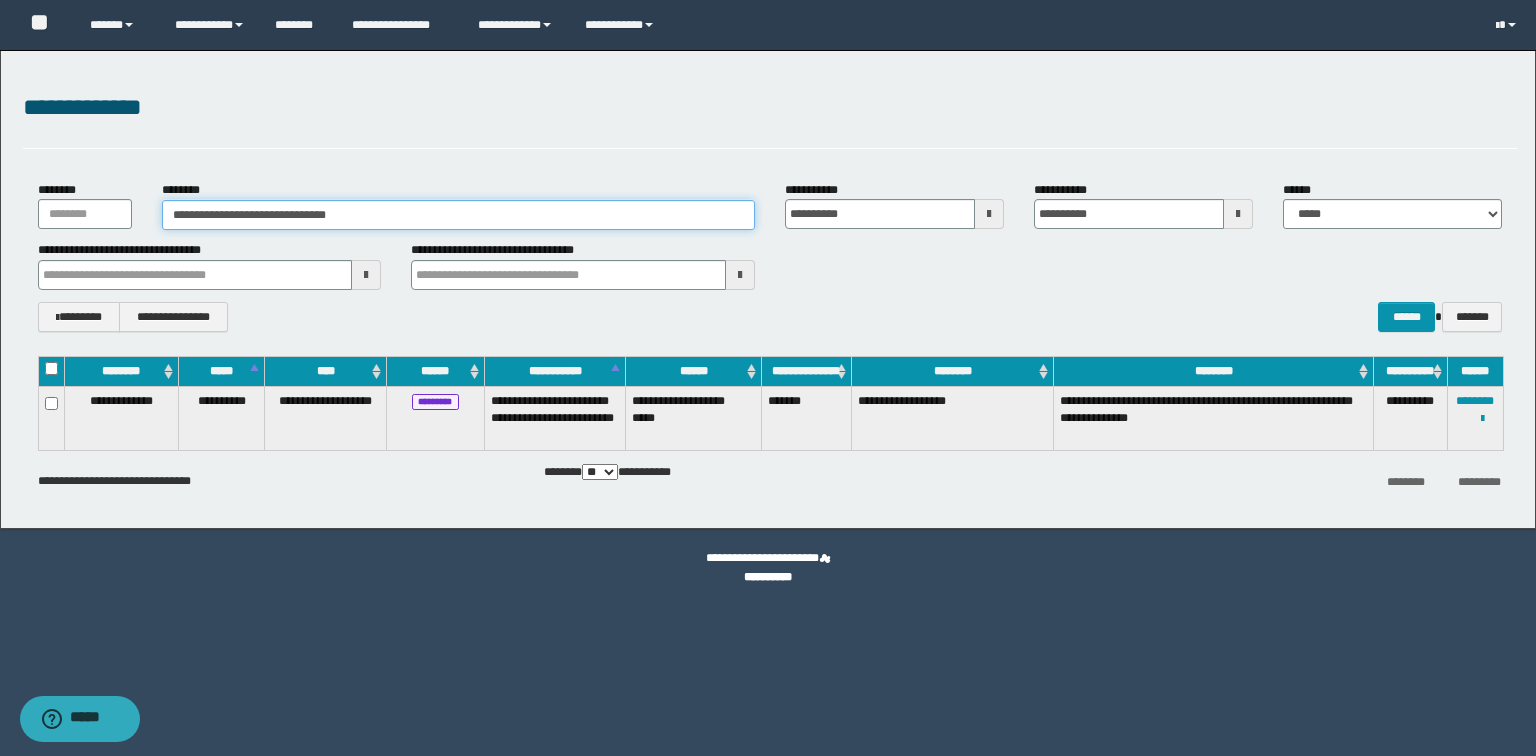 paste 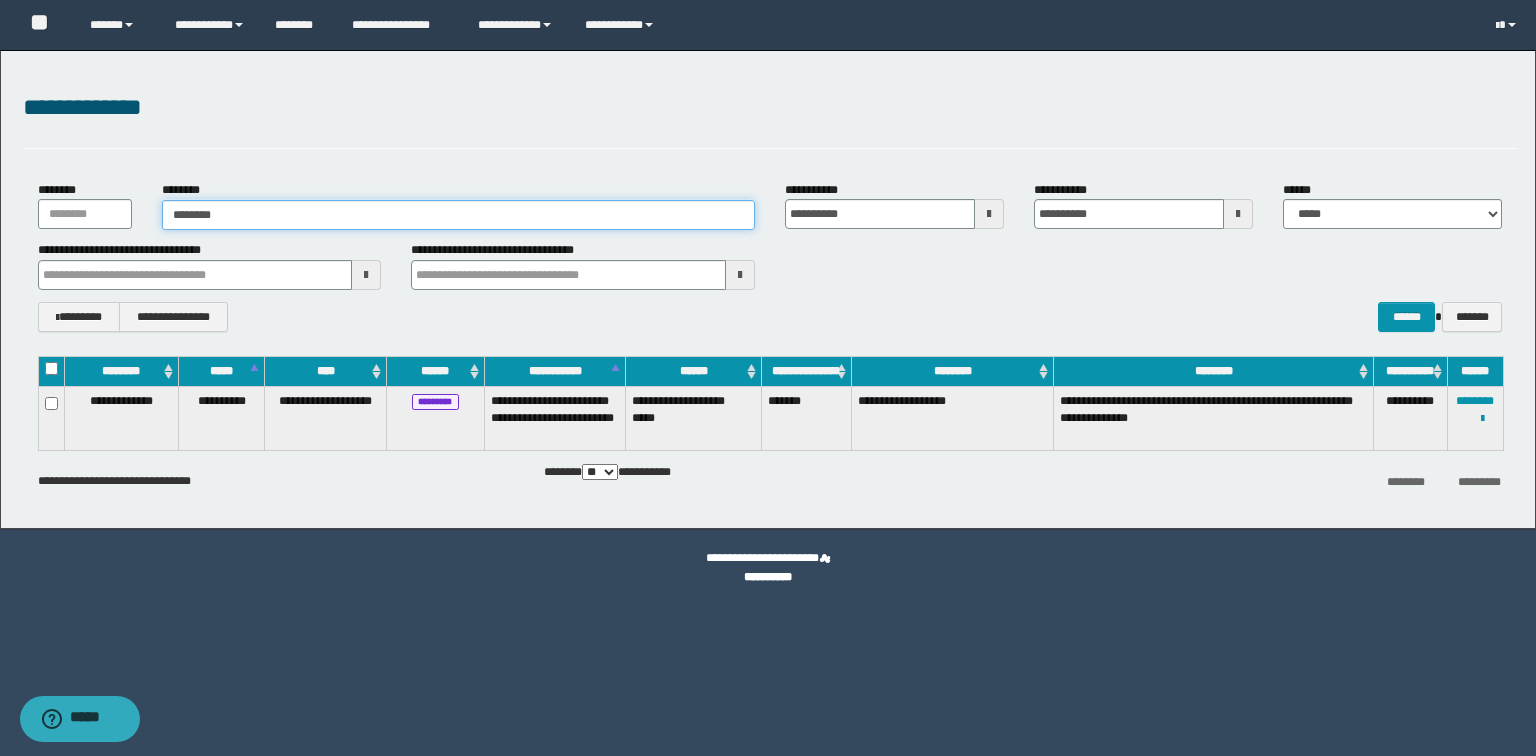 drag, startPoint x: 424, startPoint y: 213, endPoint x: 90, endPoint y: 214, distance: 334.0015 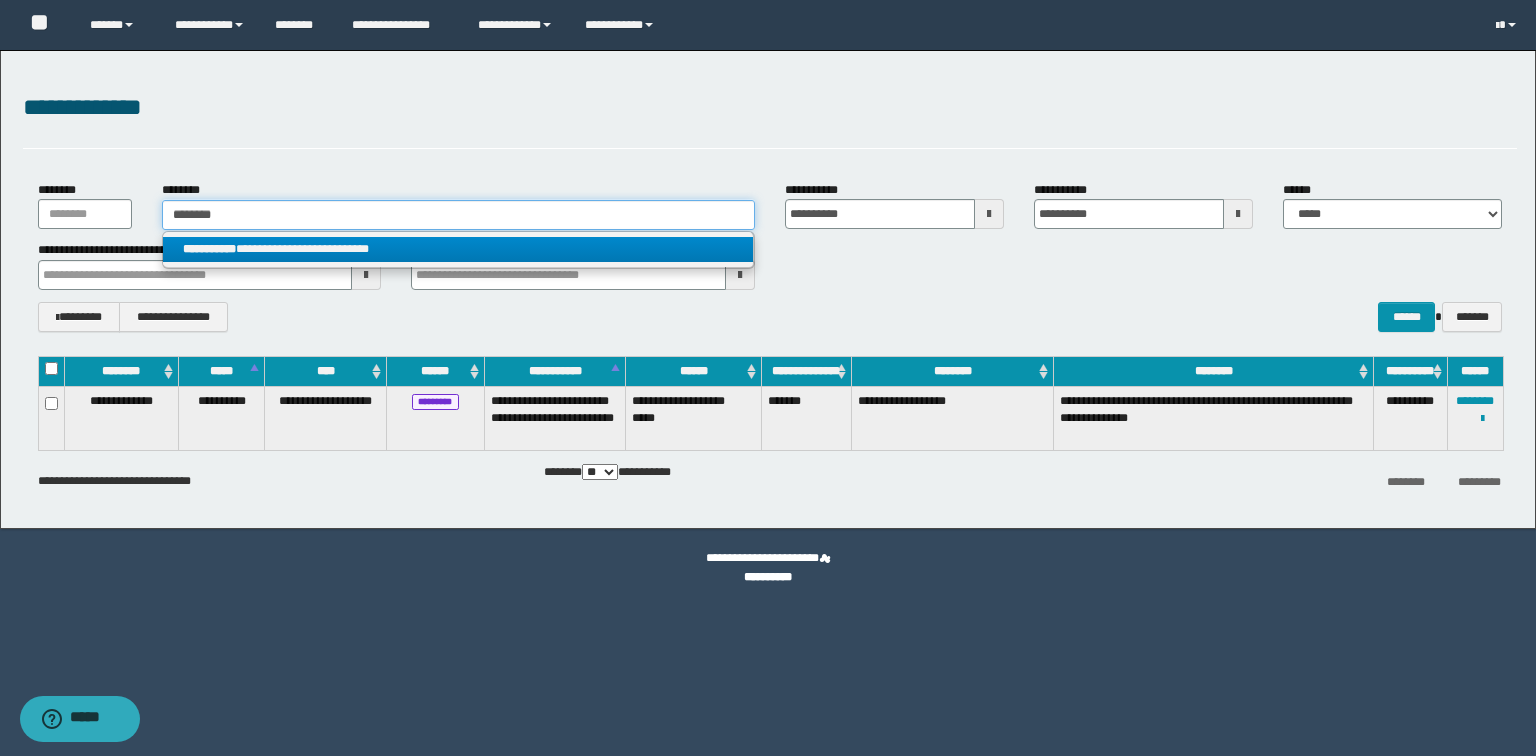 type on "********" 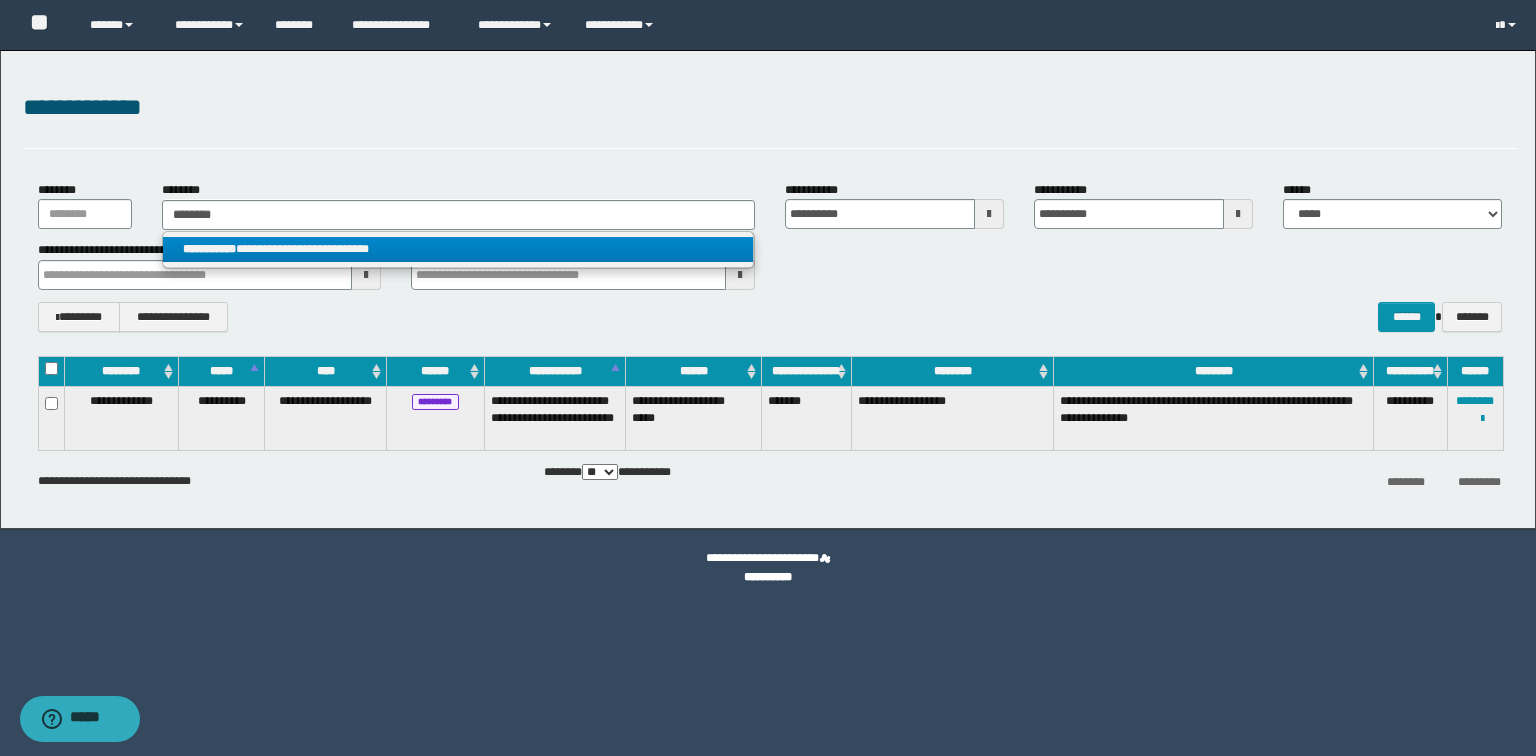 drag, startPoint x: 336, startPoint y: 245, endPoint x: 371, endPoint y: 248, distance: 35.128338 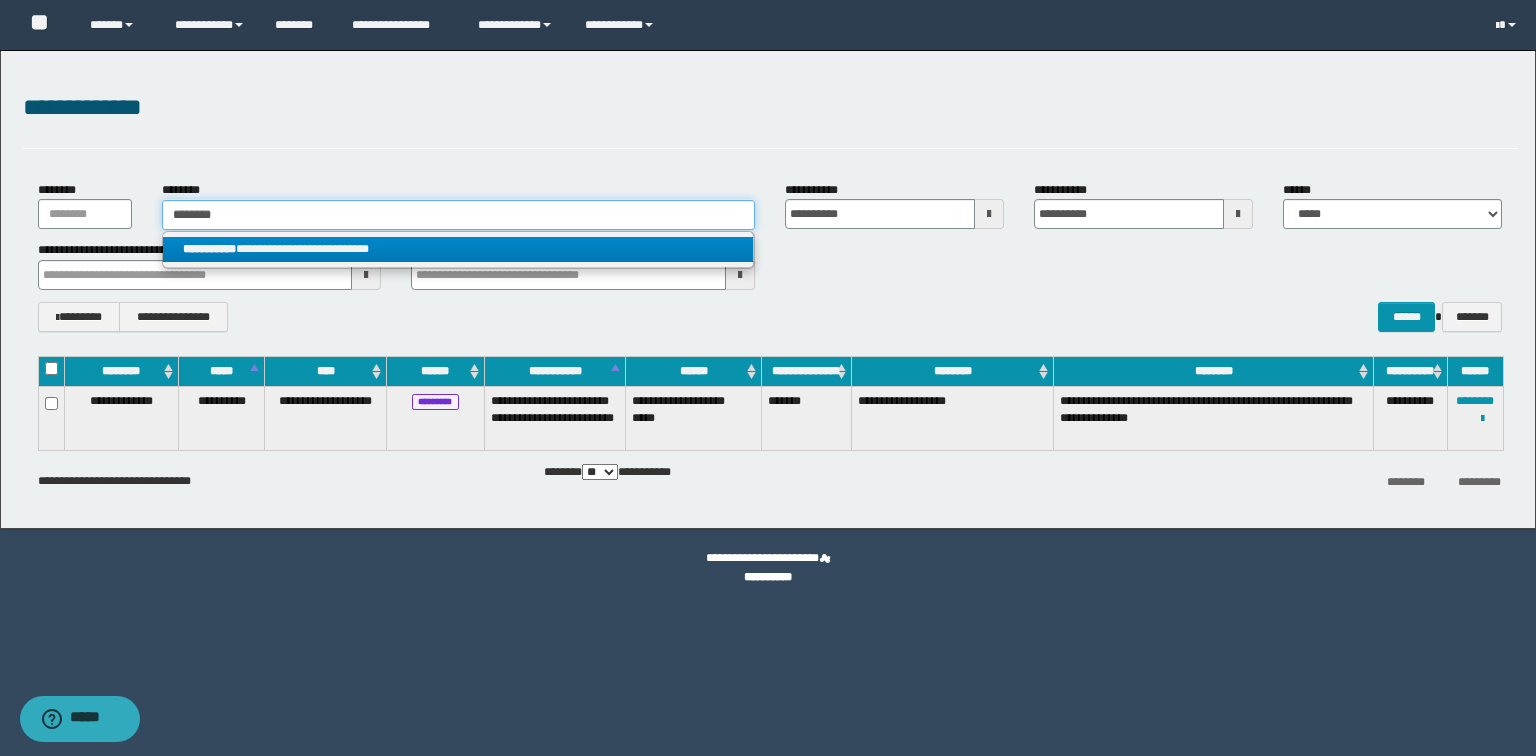 type 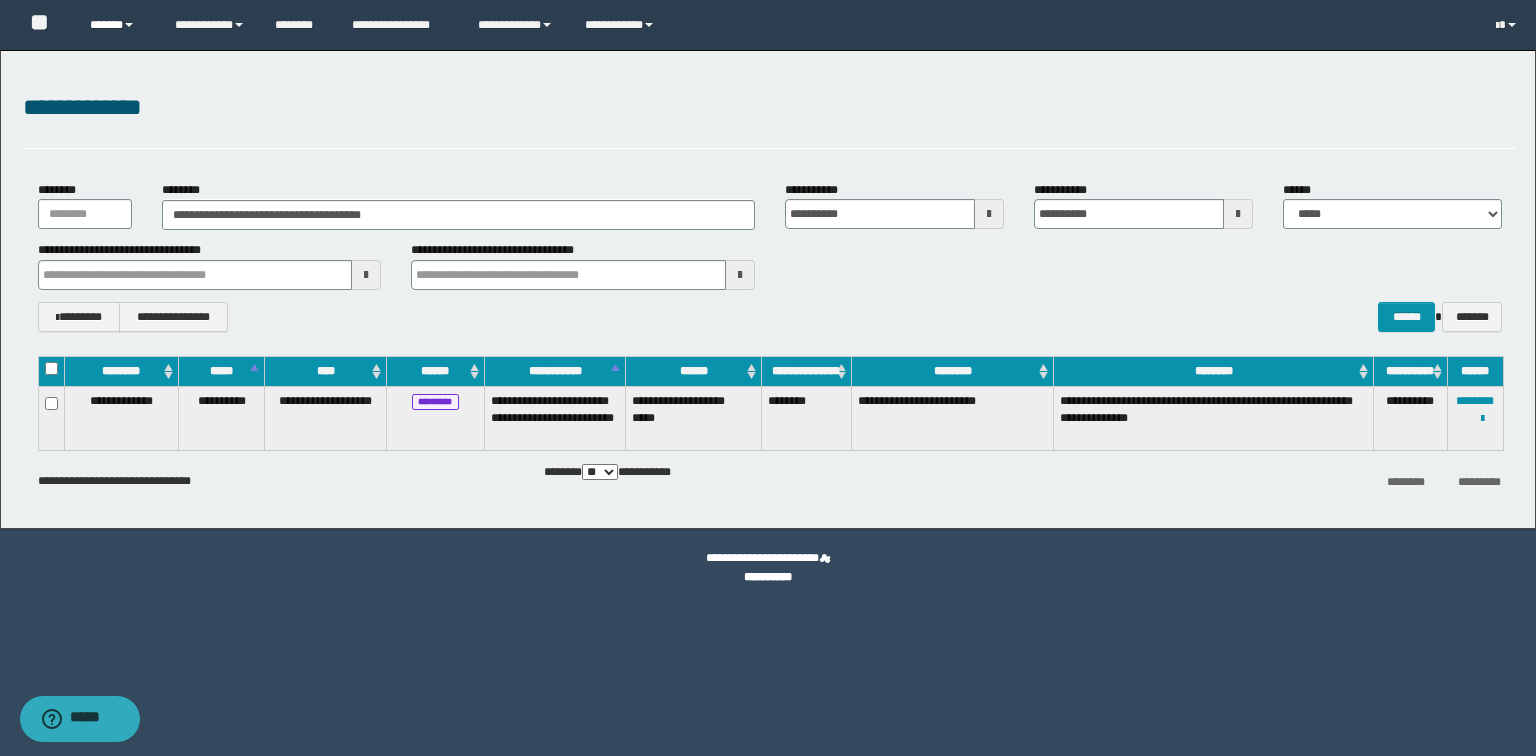 click on "******" at bounding box center [117, 25] 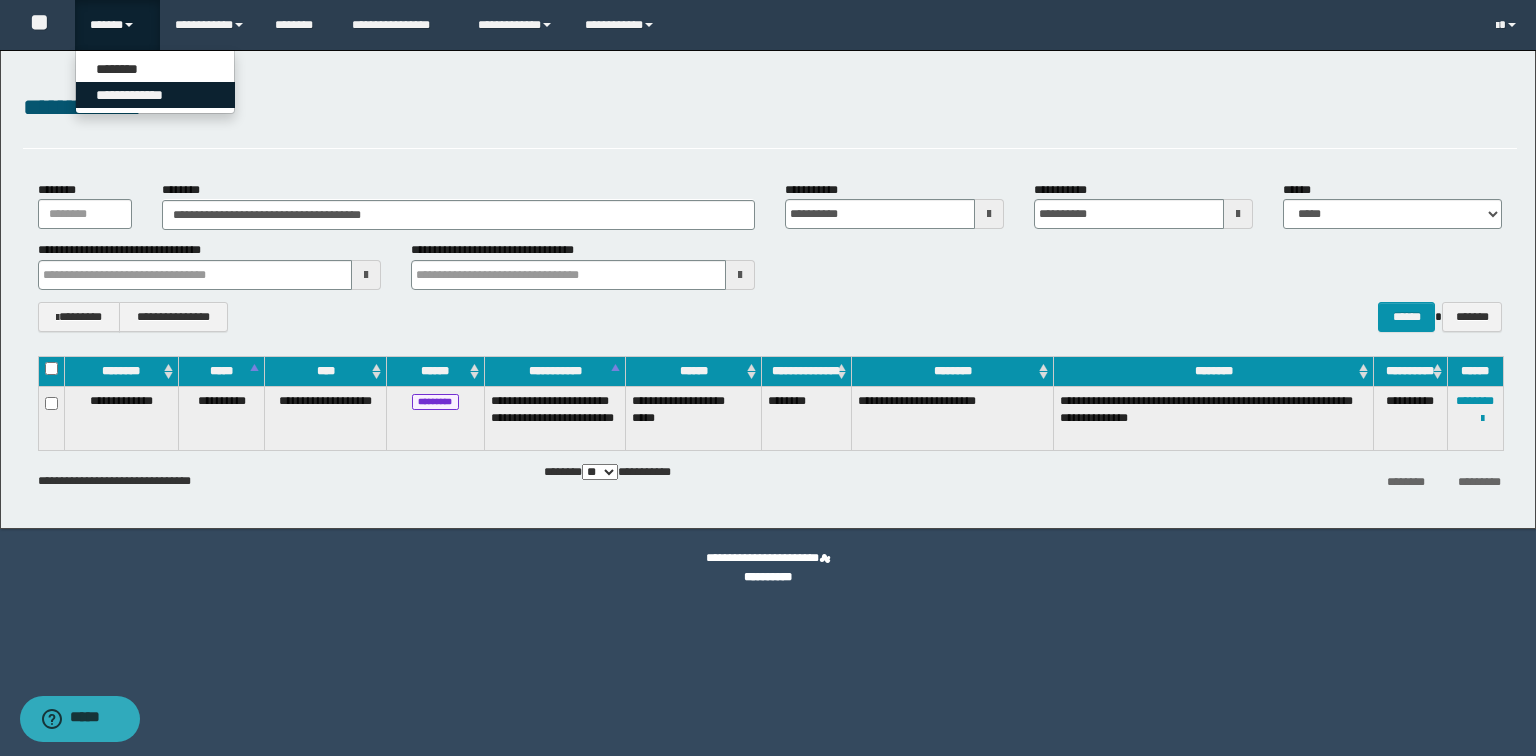 click on "**********" at bounding box center (155, 95) 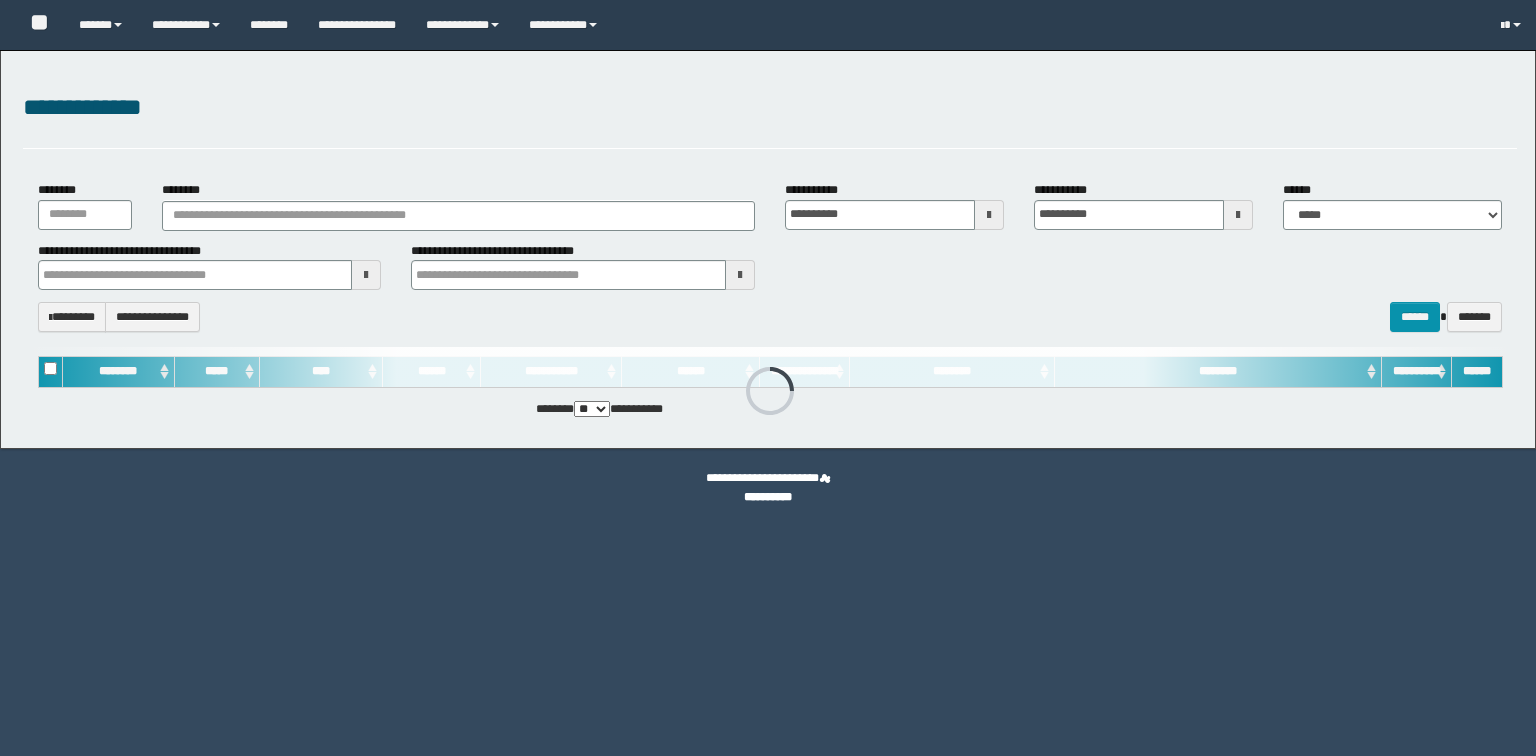 scroll, scrollTop: 0, scrollLeft: 0, axis: both 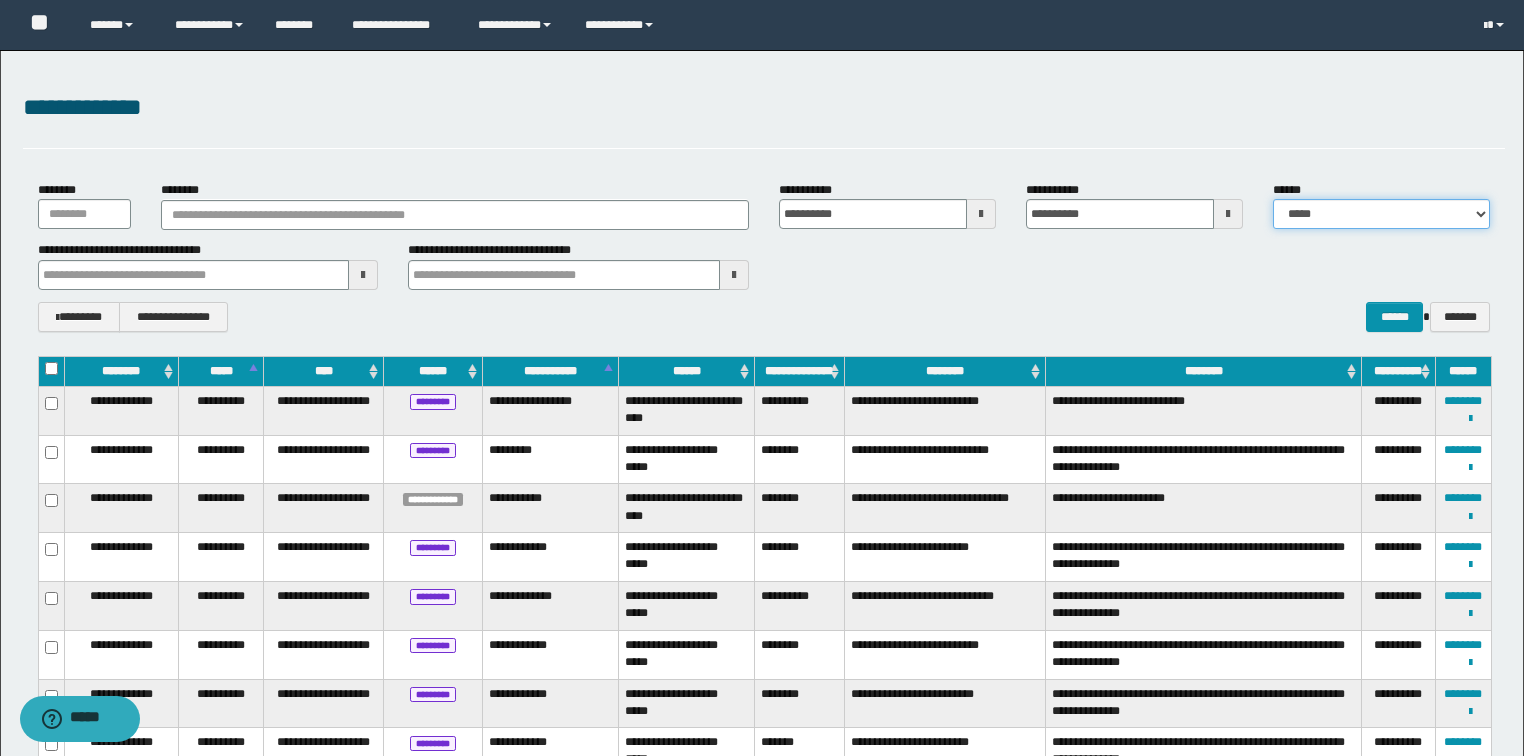 click on "**********" at bounding box center [1381, 214] 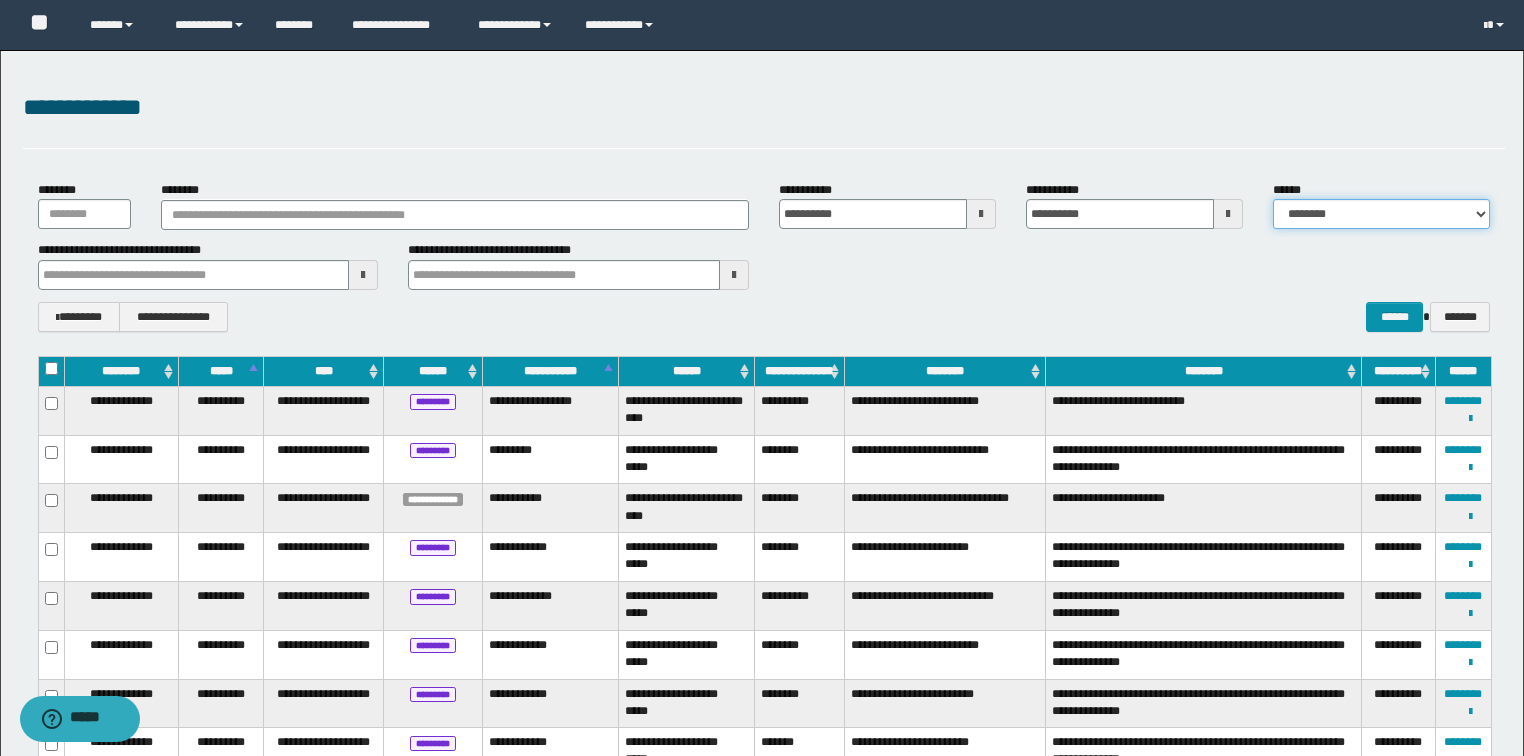 click on "**********" at bounding box center (1381, 214) 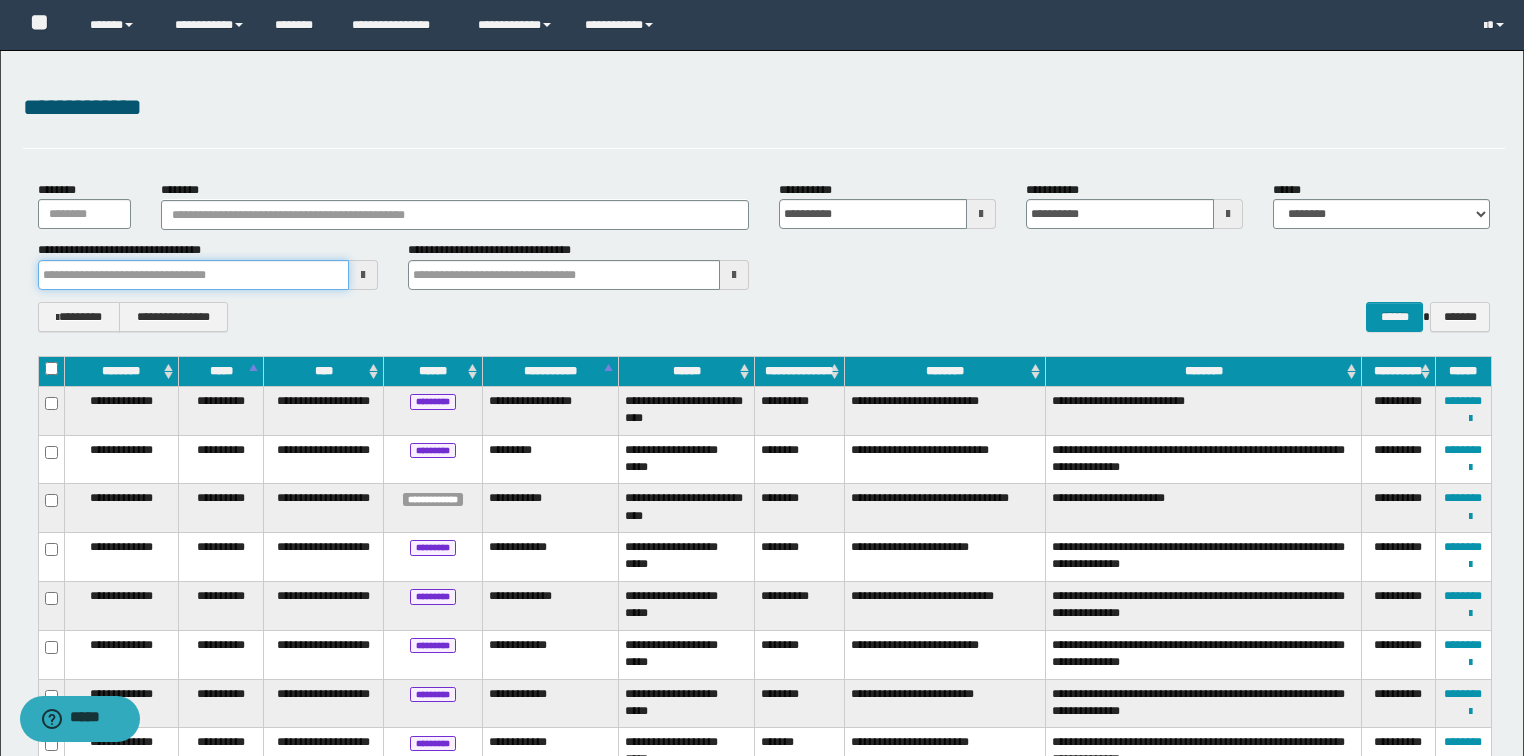 click at bounding box center [194, 275] 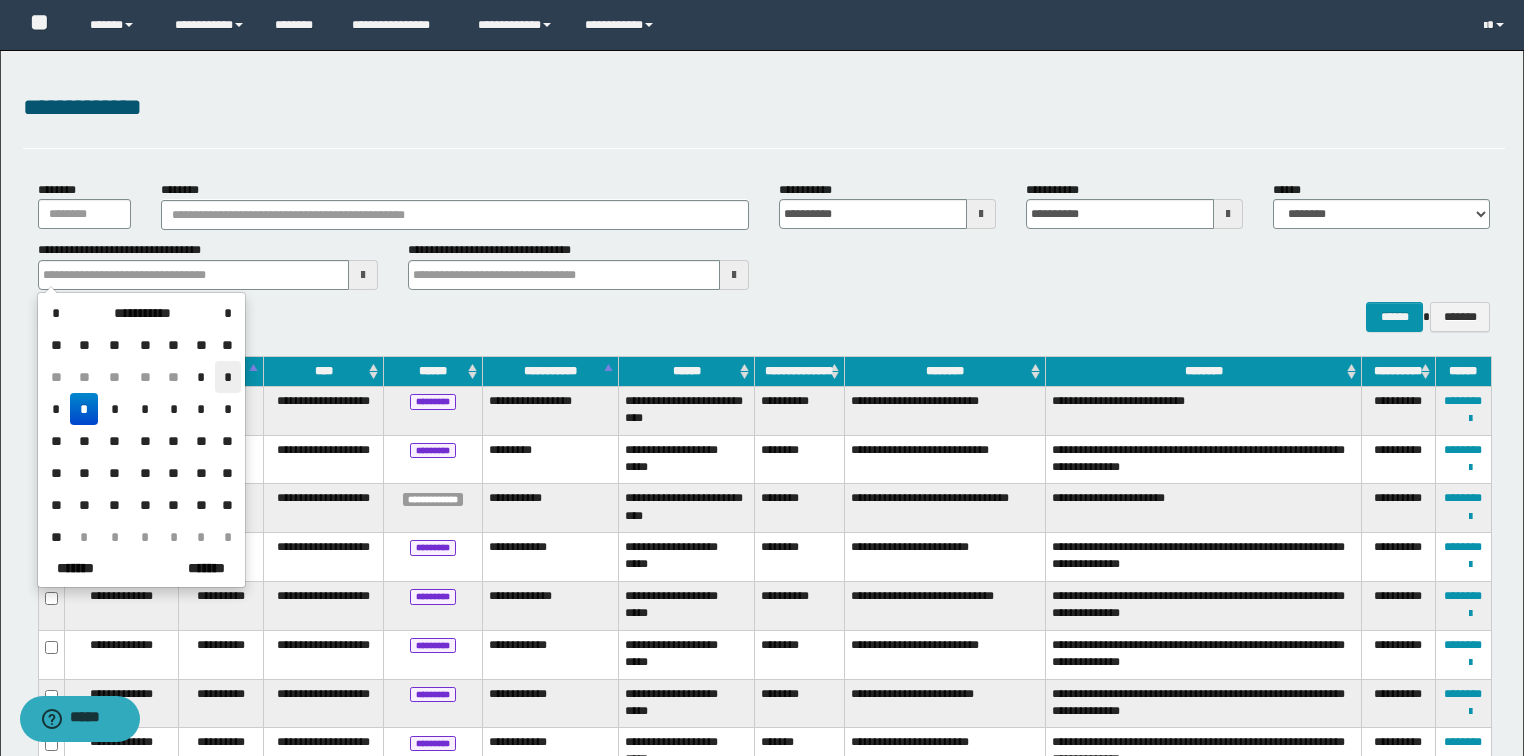 click on "*" at bounding box center [227, 377] 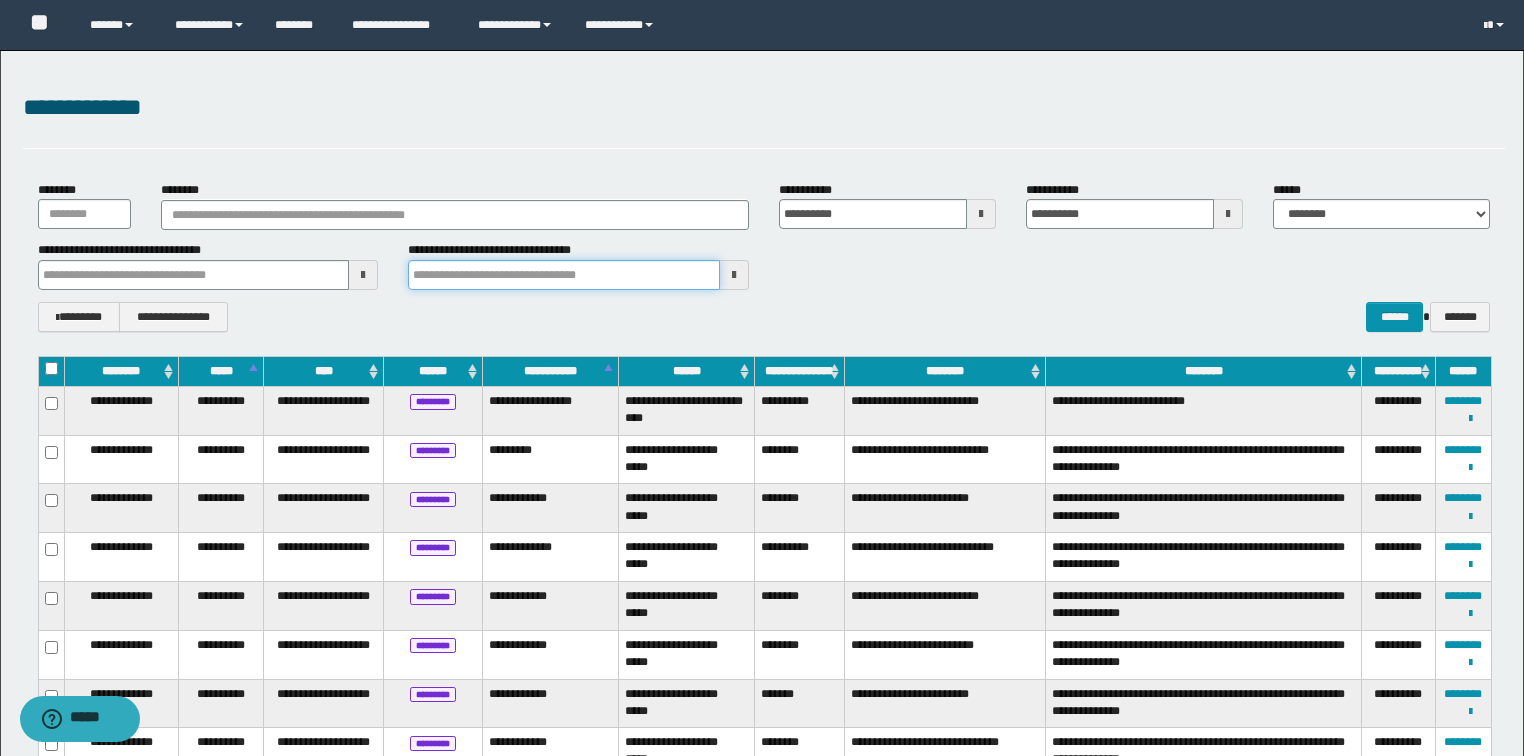click at bounding box center [564, 275] 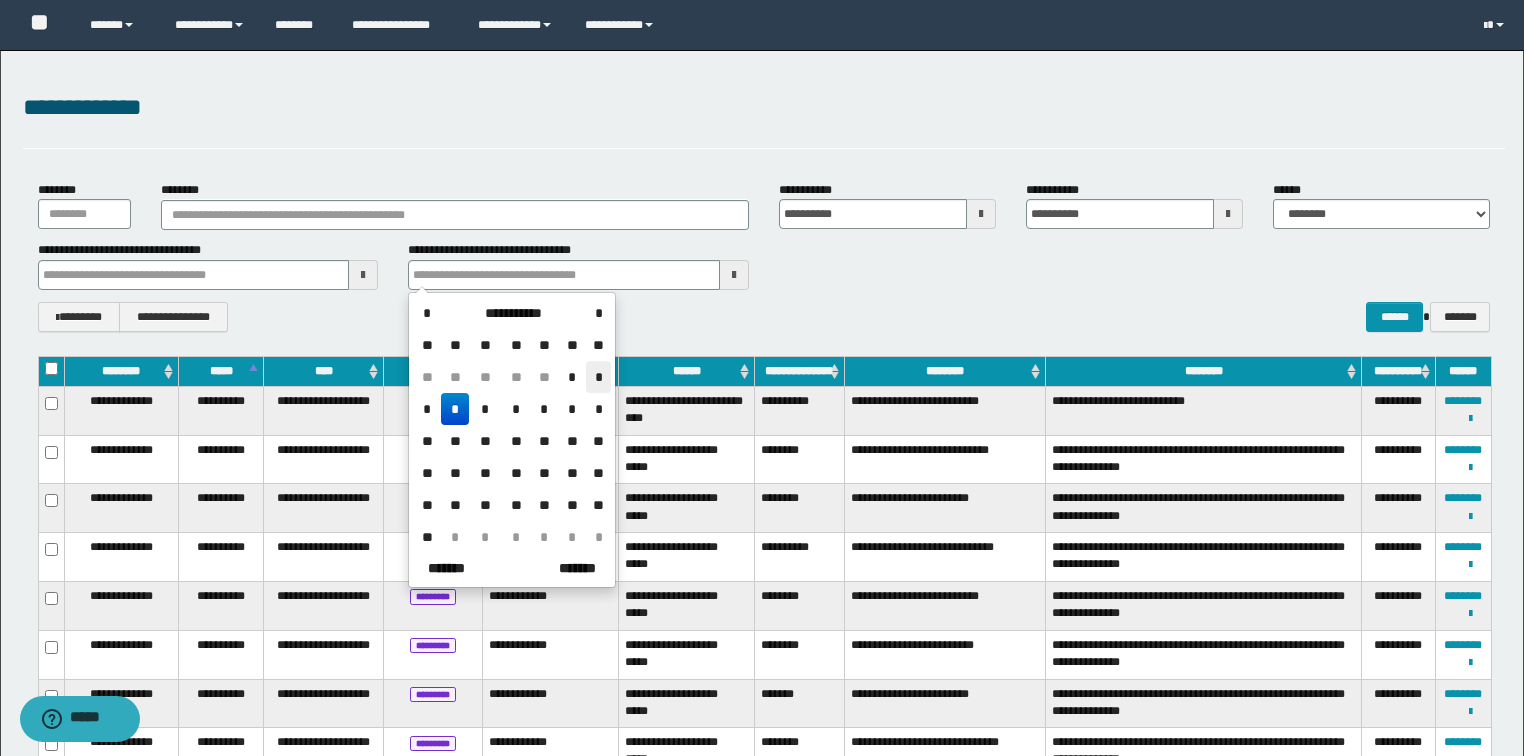 click on "*" at bounding box center [598, 377] 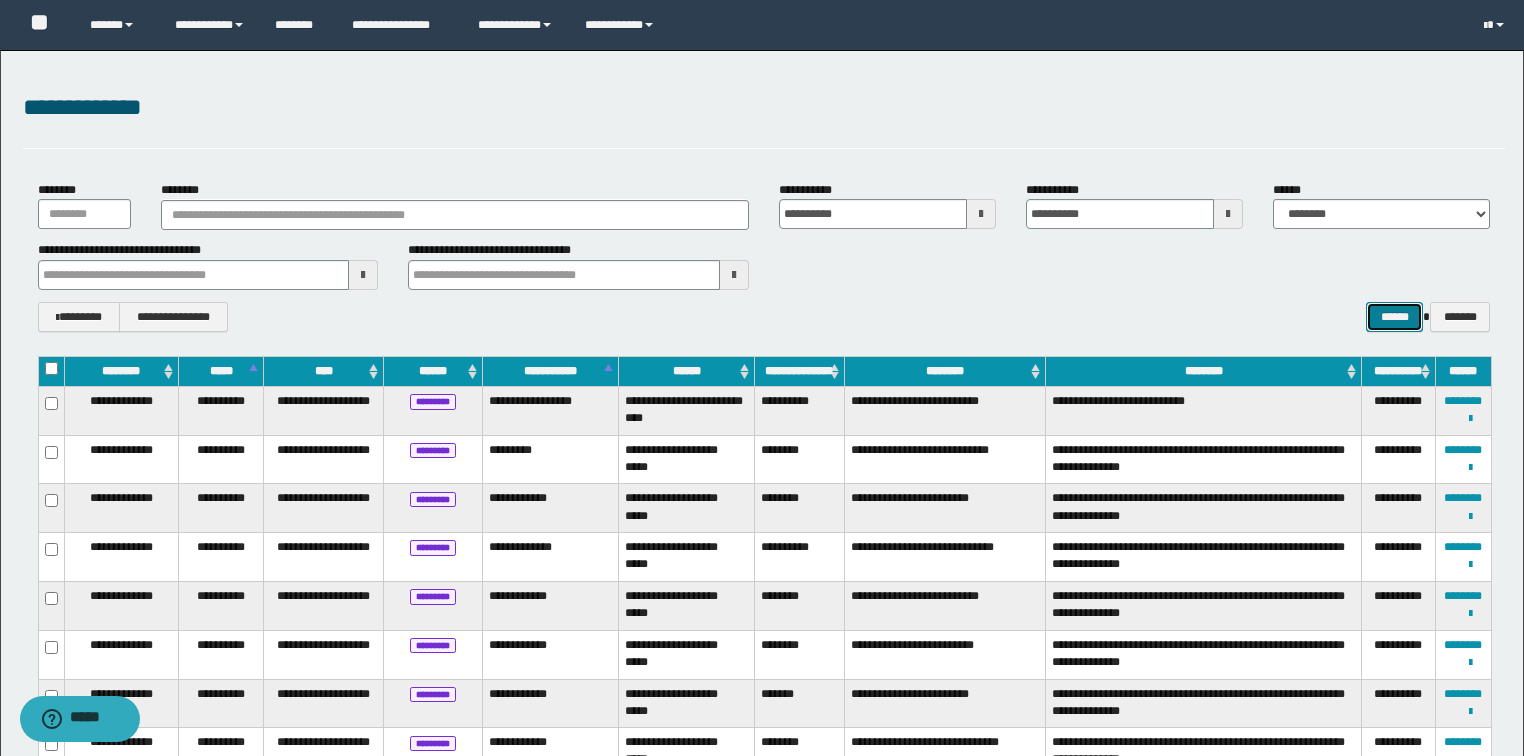 click on "******" at bounding box center [1394, 317] 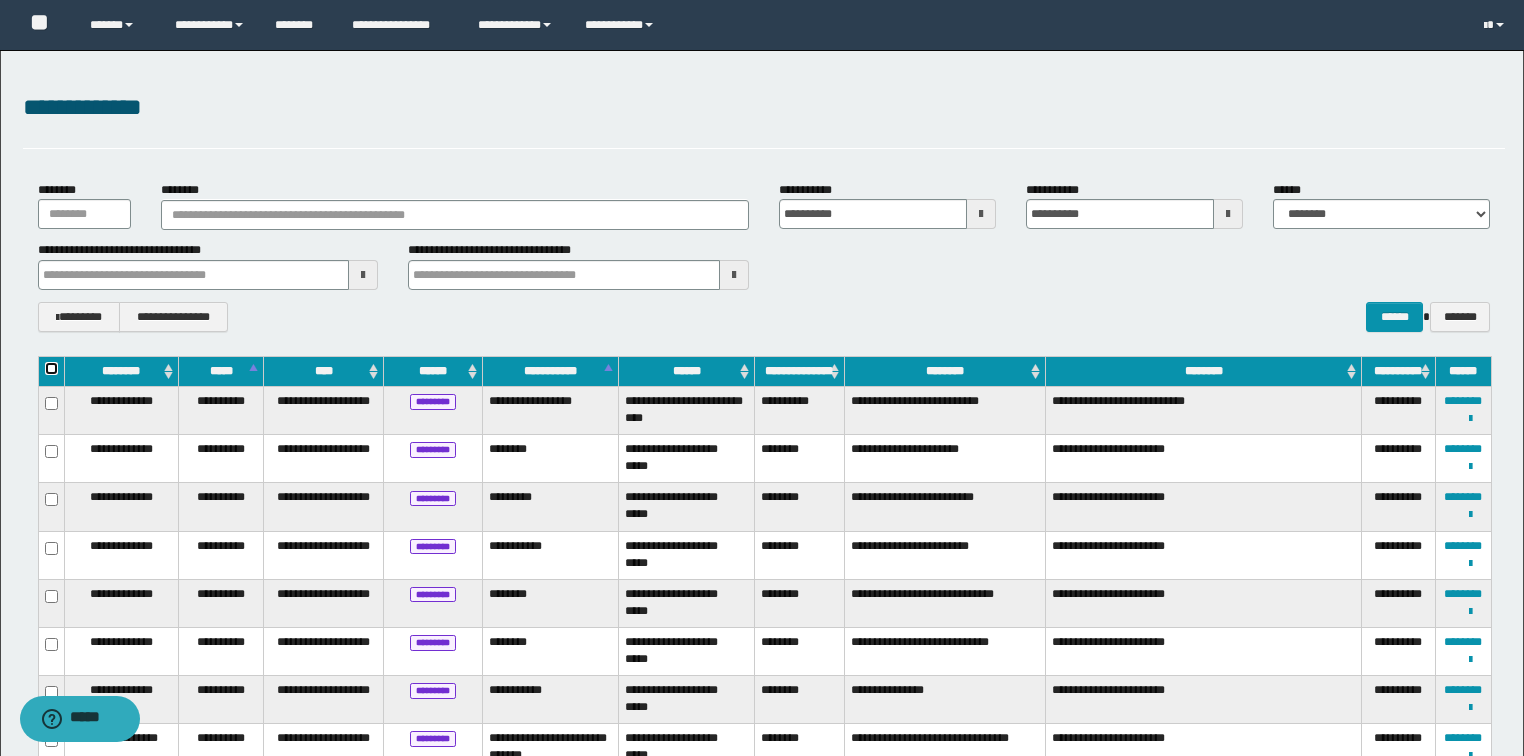 click on "**********" at bounding box center (765, 733) 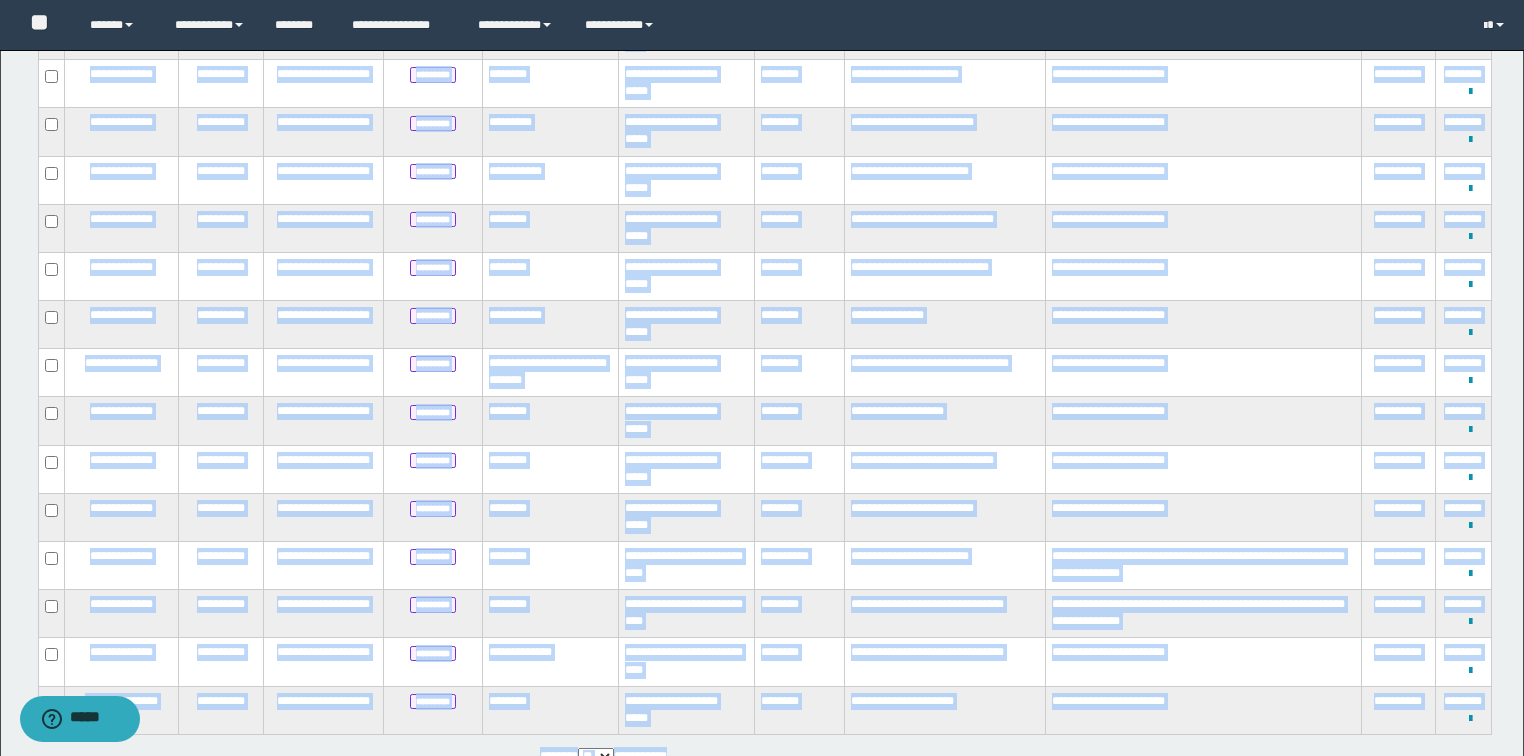 scroll, scrollTop: 509, scrollLeft: 0, axis: vertical 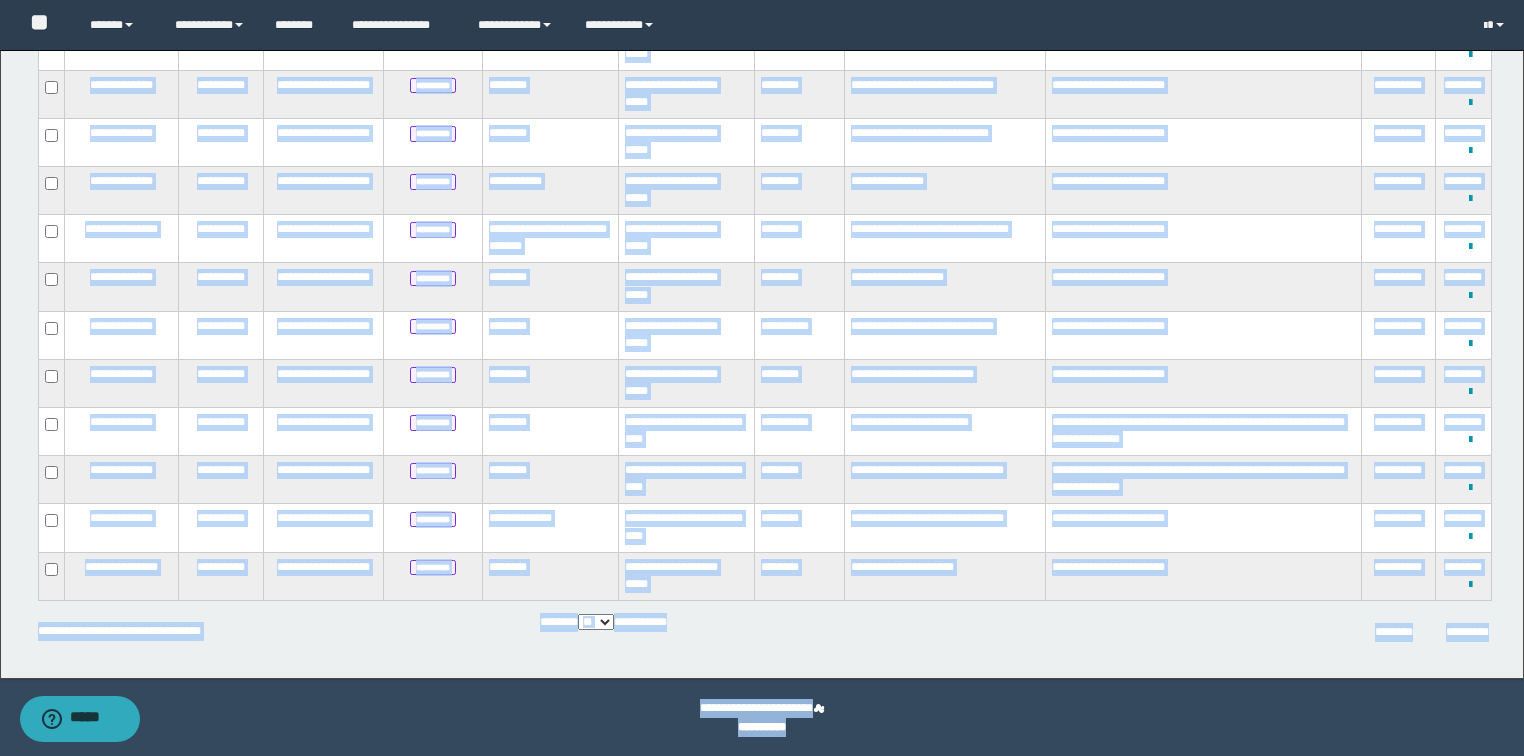 drag, startPoint x: 50, startPoint y: 376, endPoint x: 1117, endPoint y: 786, distance: 1143.0613 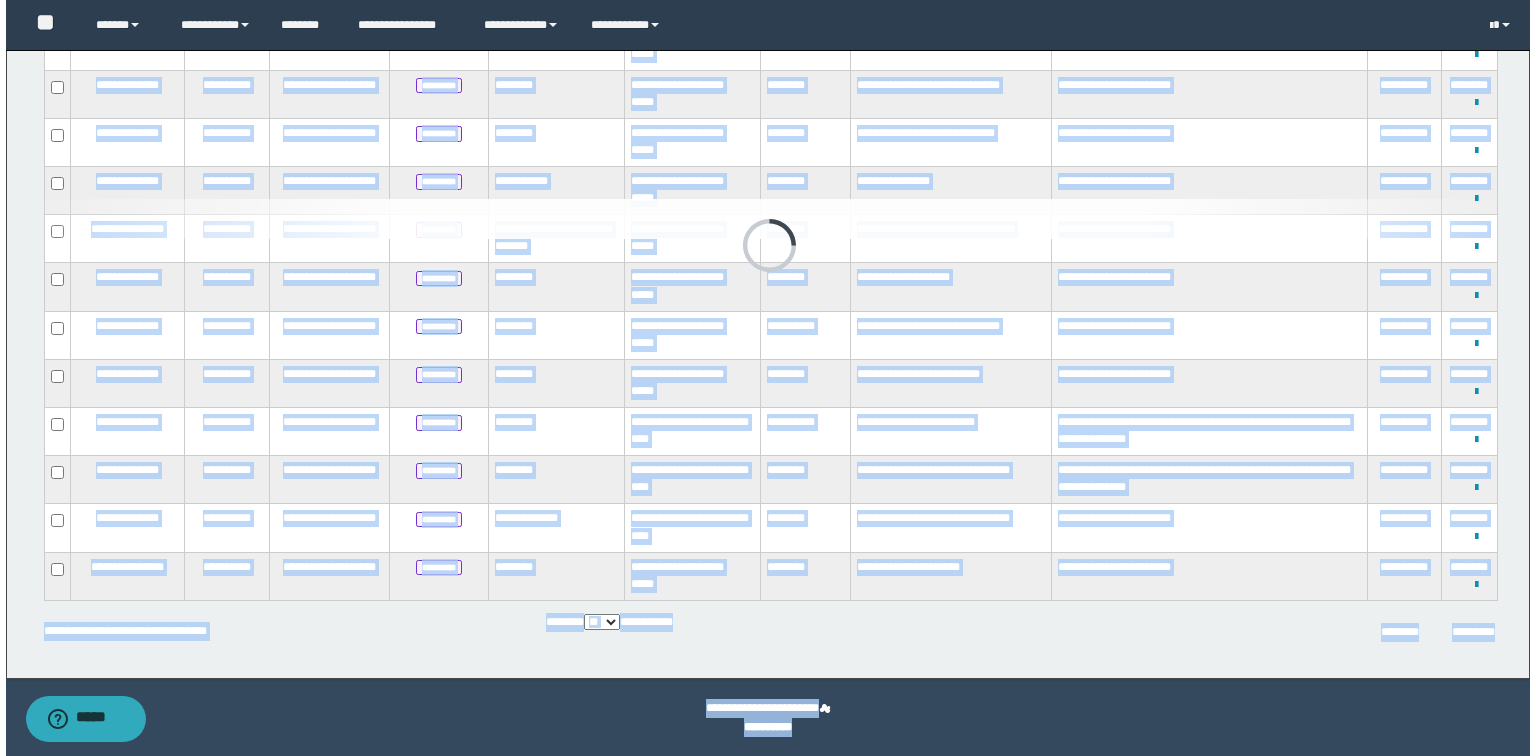 scroll, scrollTop: 0, scrollLeft: 0, axis: both 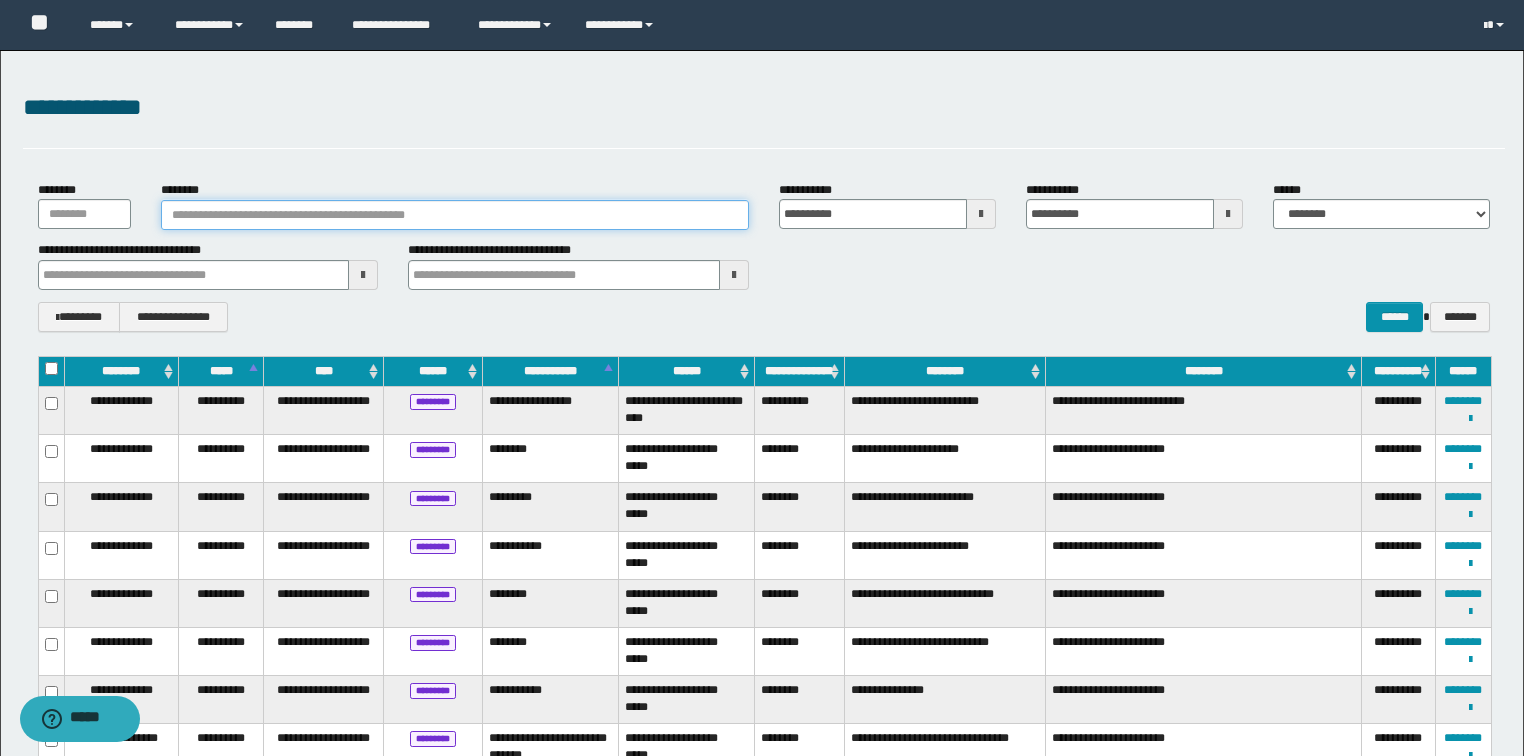 click on "********" at bounding box center (455, 215) 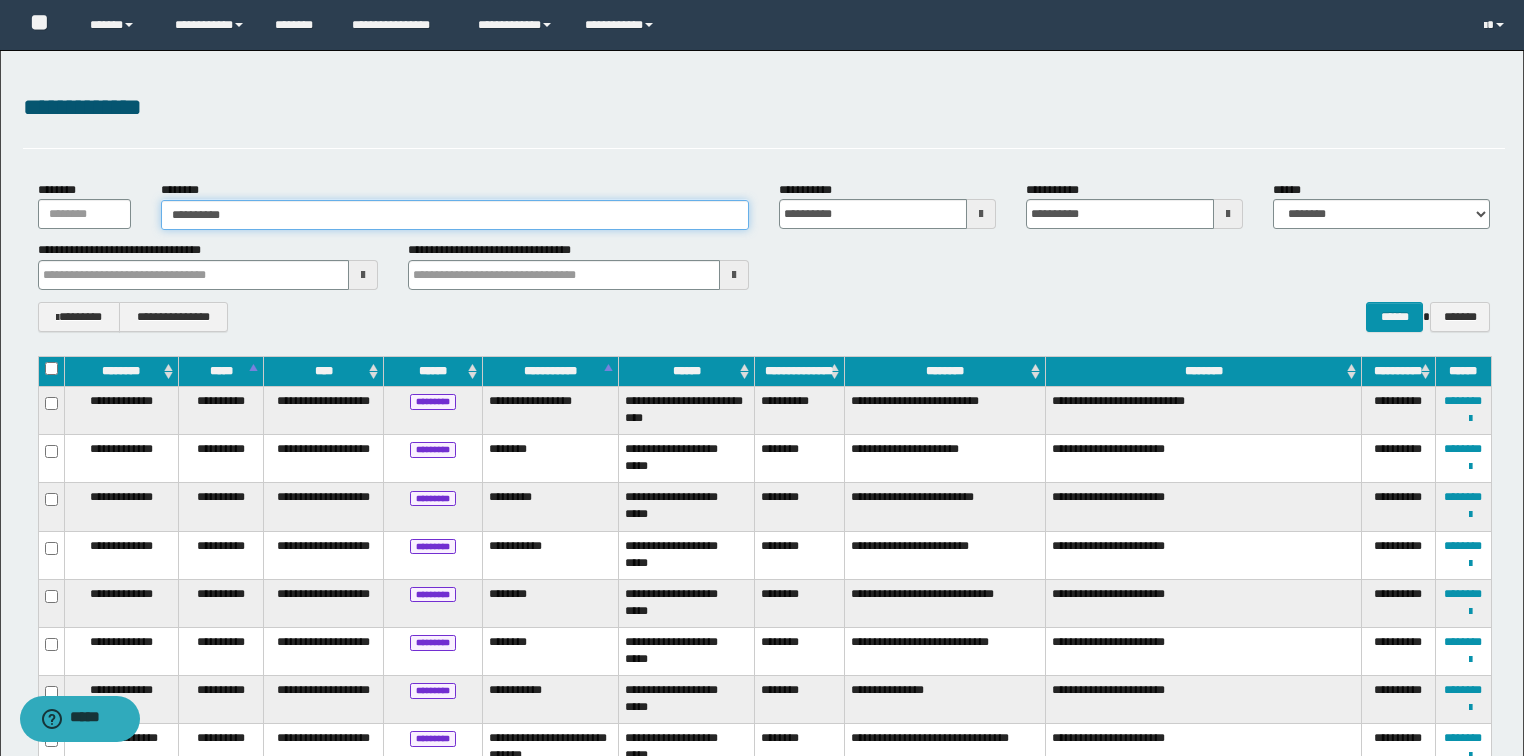 type on "**********" 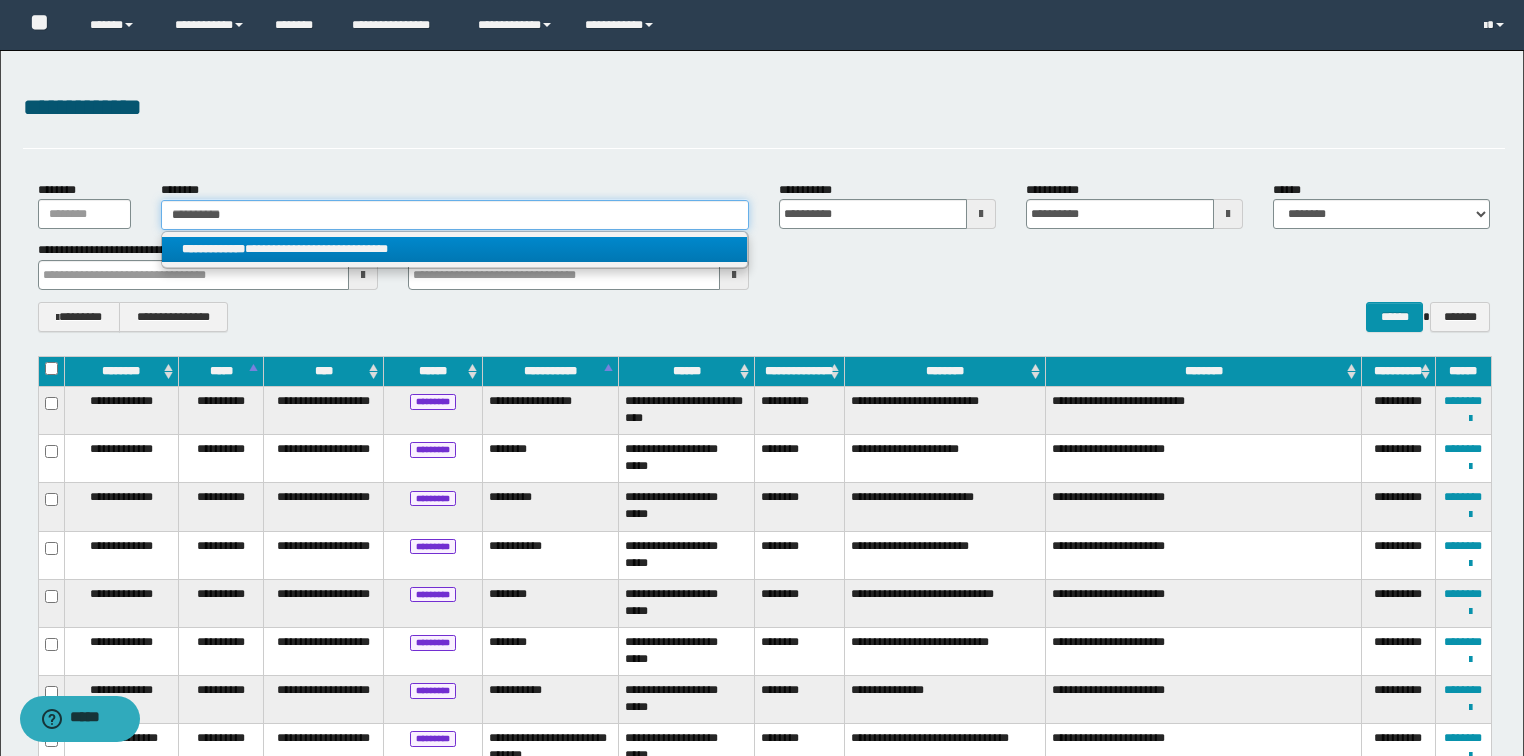 type on "**********" 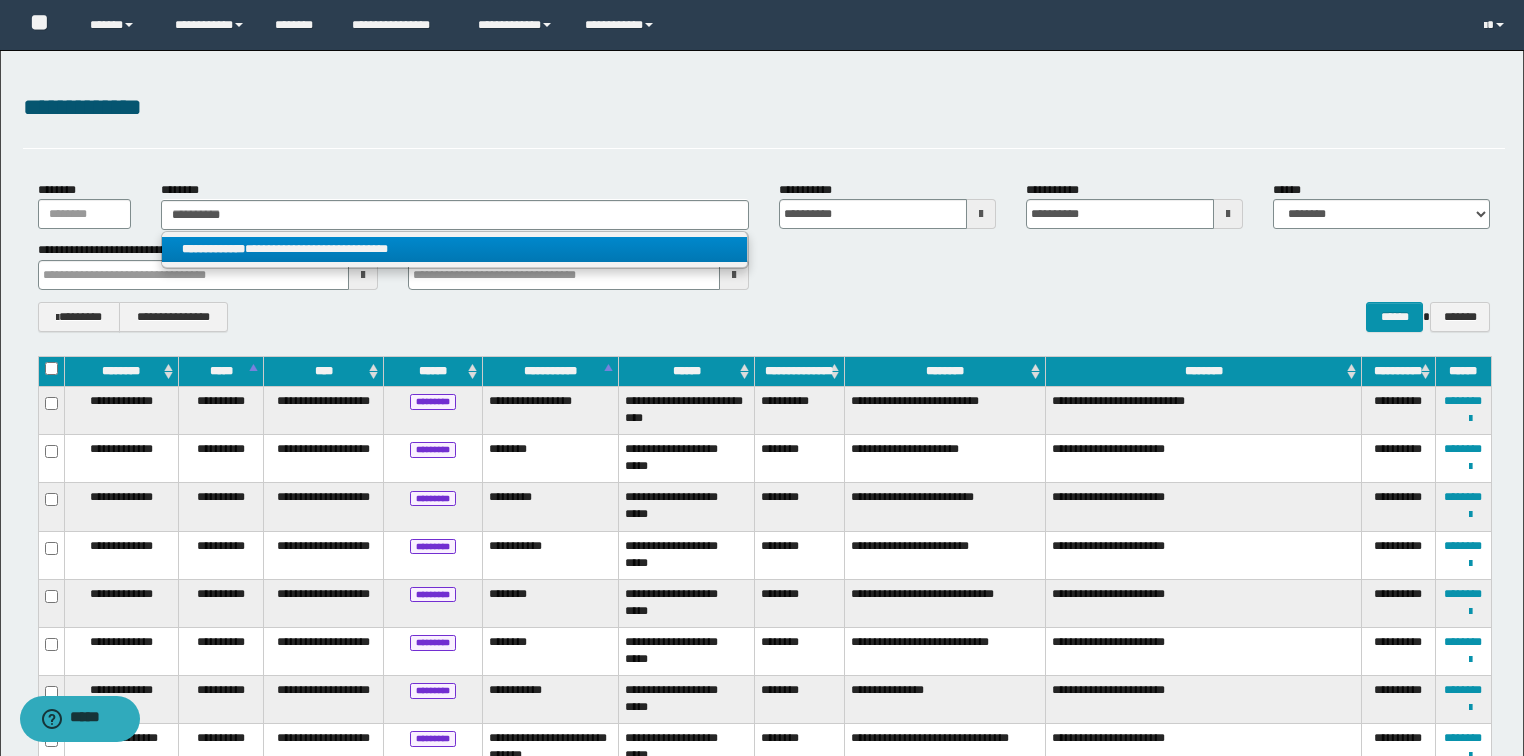 click on "**********" at bounding box center [454, 249] 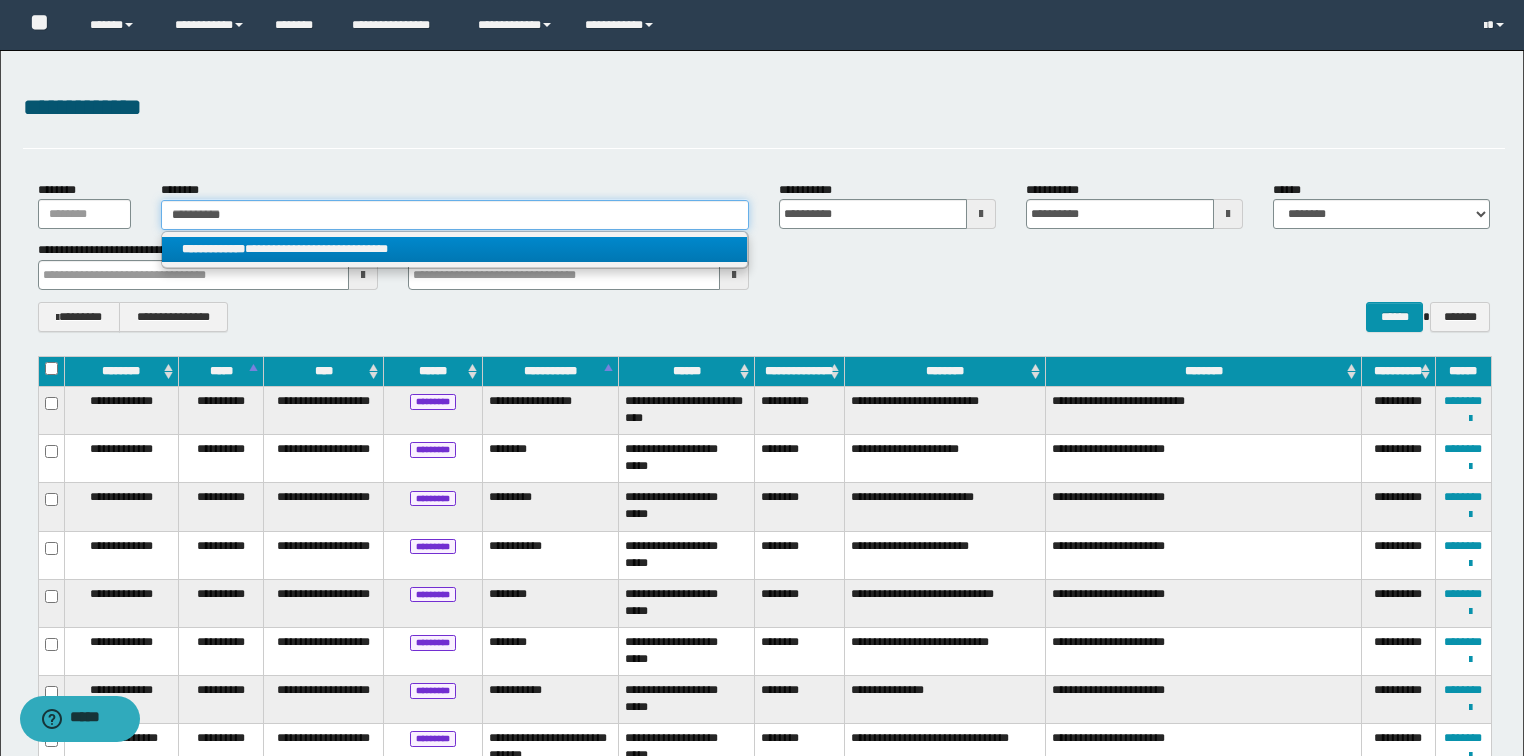 type 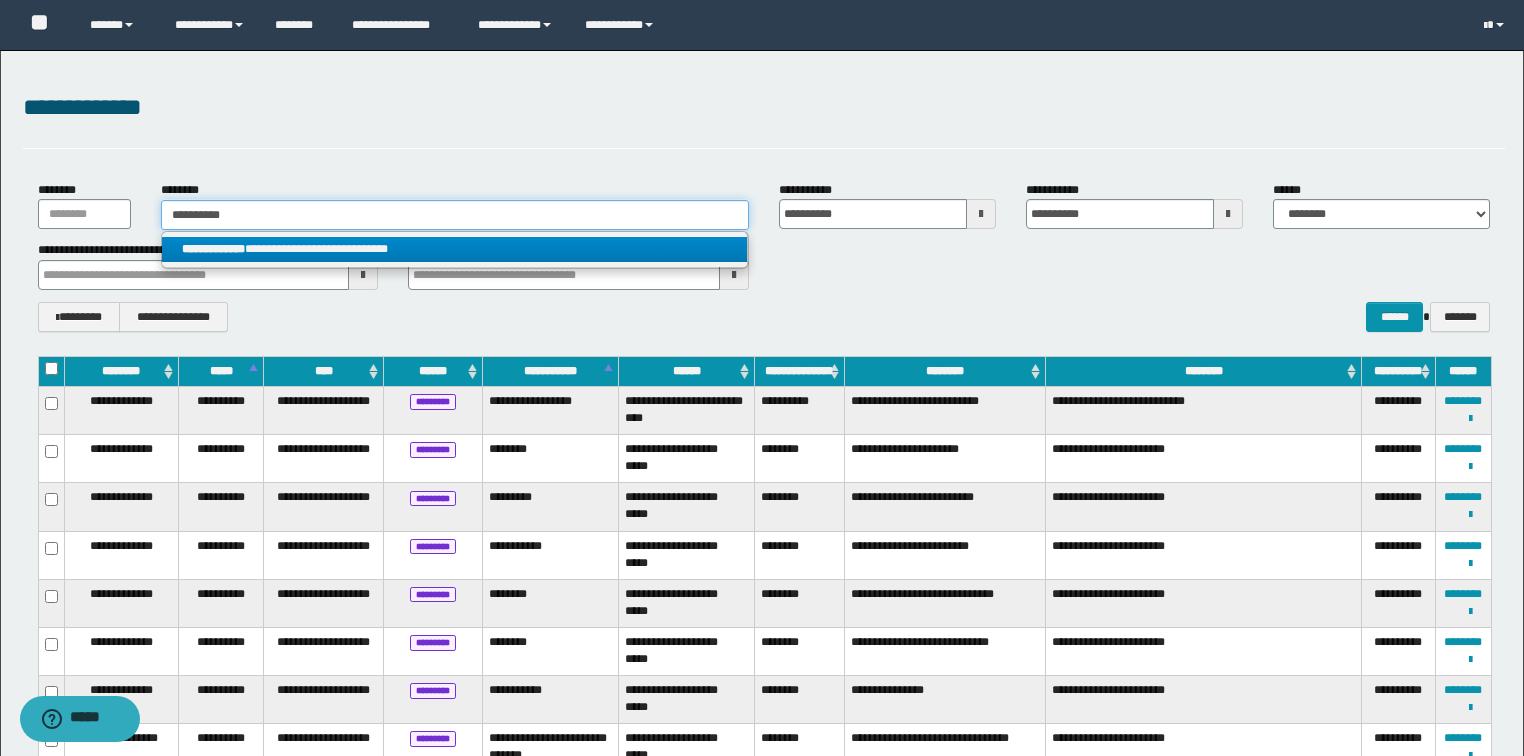 type on "**********" 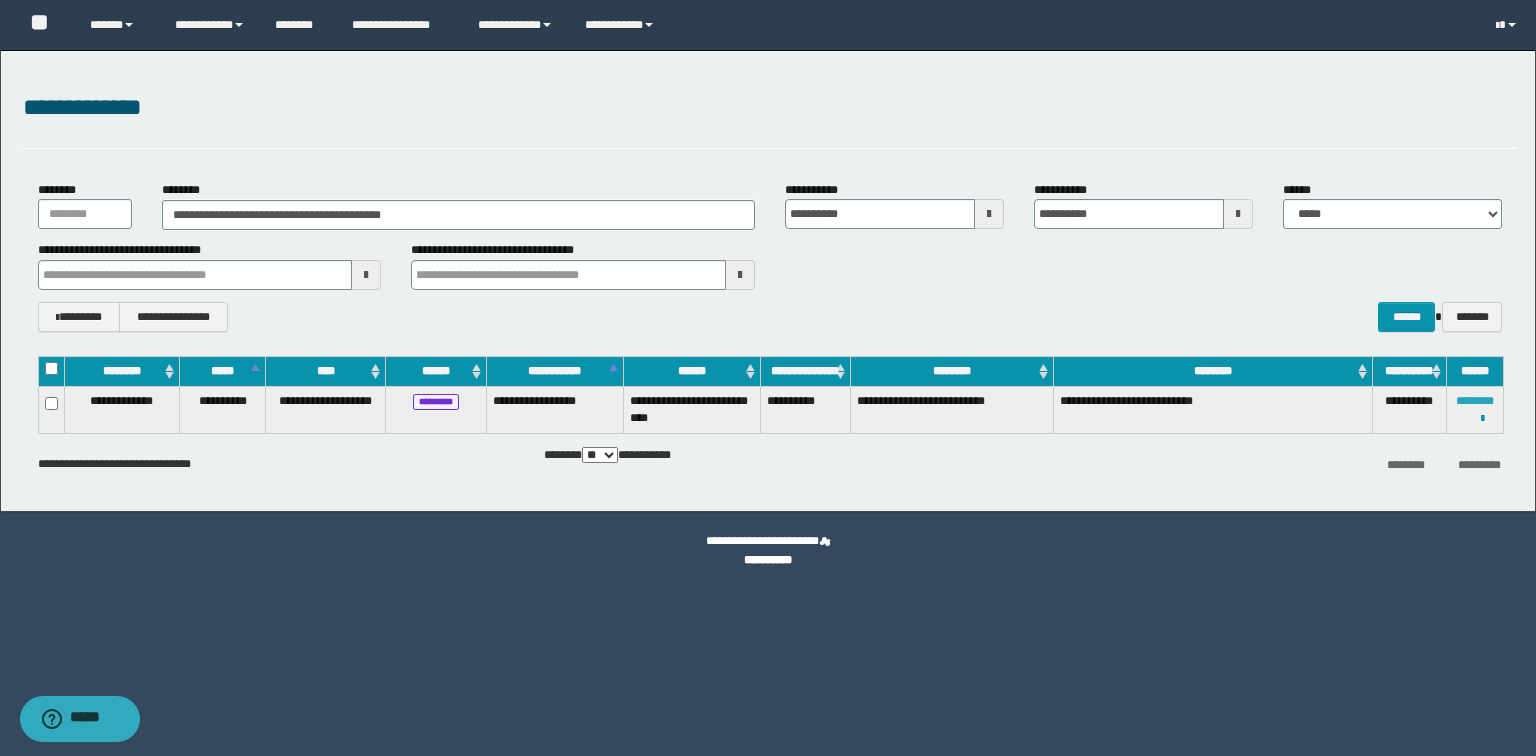 click on "********" at bounding box center (1475, 401) 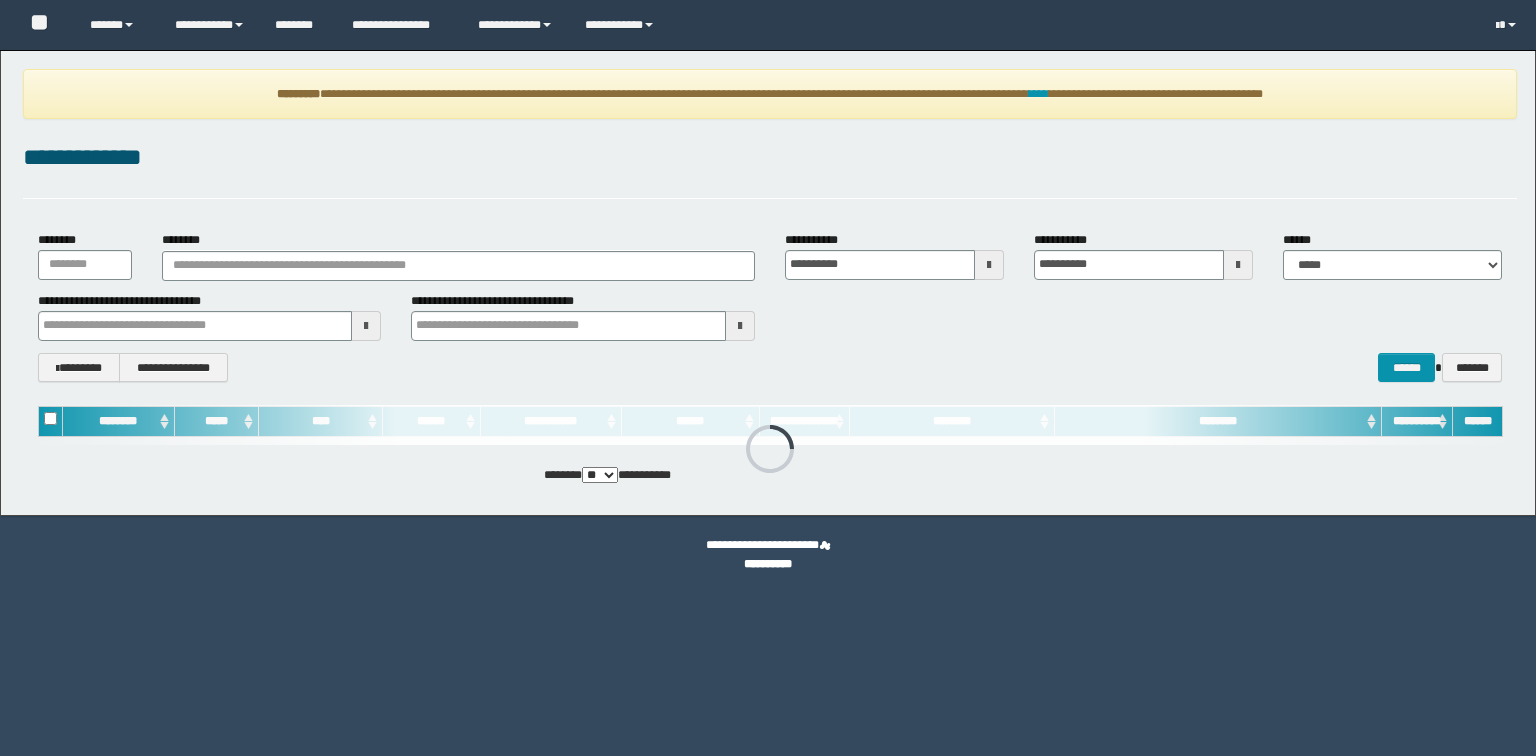 scroll, scrollTop: 0, scrollLeft: 0, axis: both 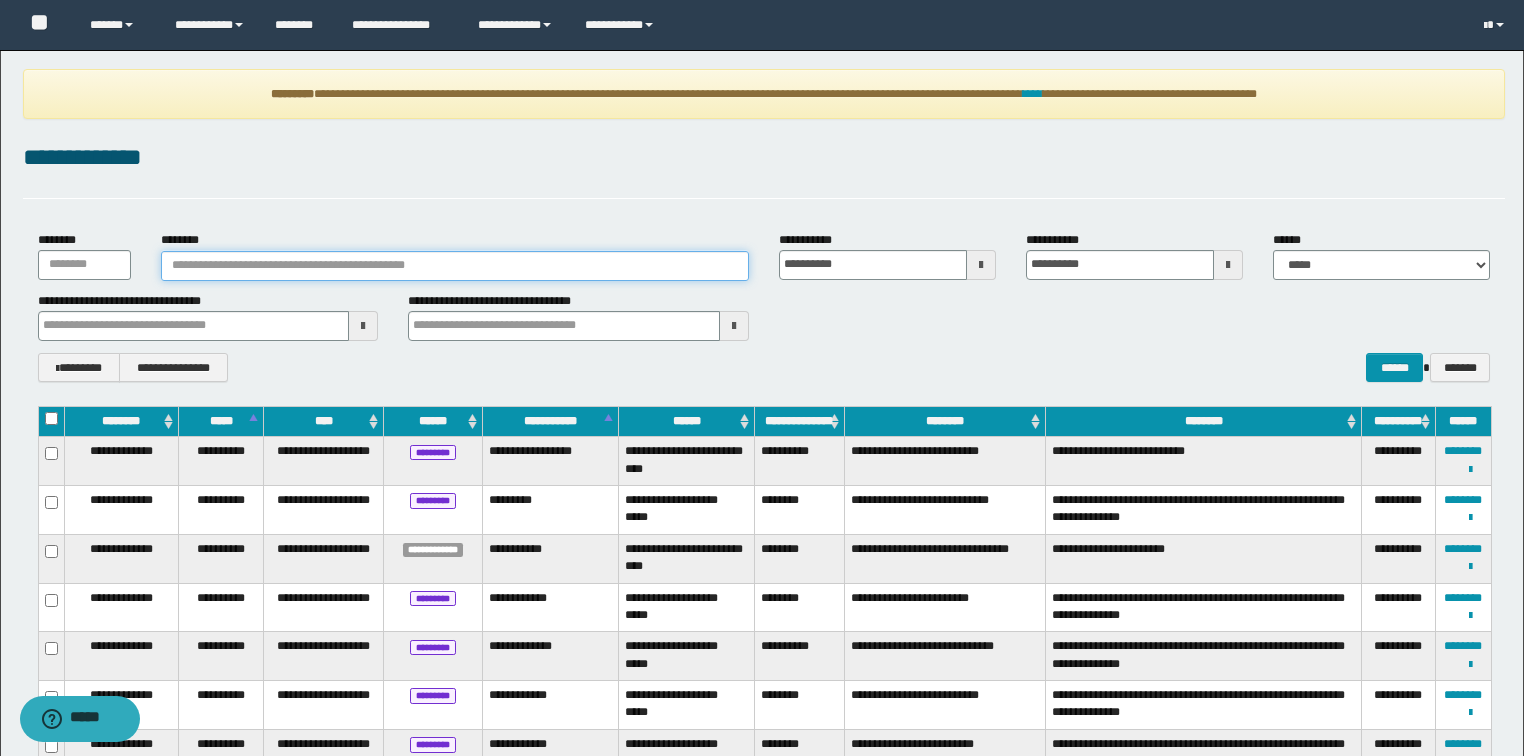 click on "********" at bounding box center (455, 266) 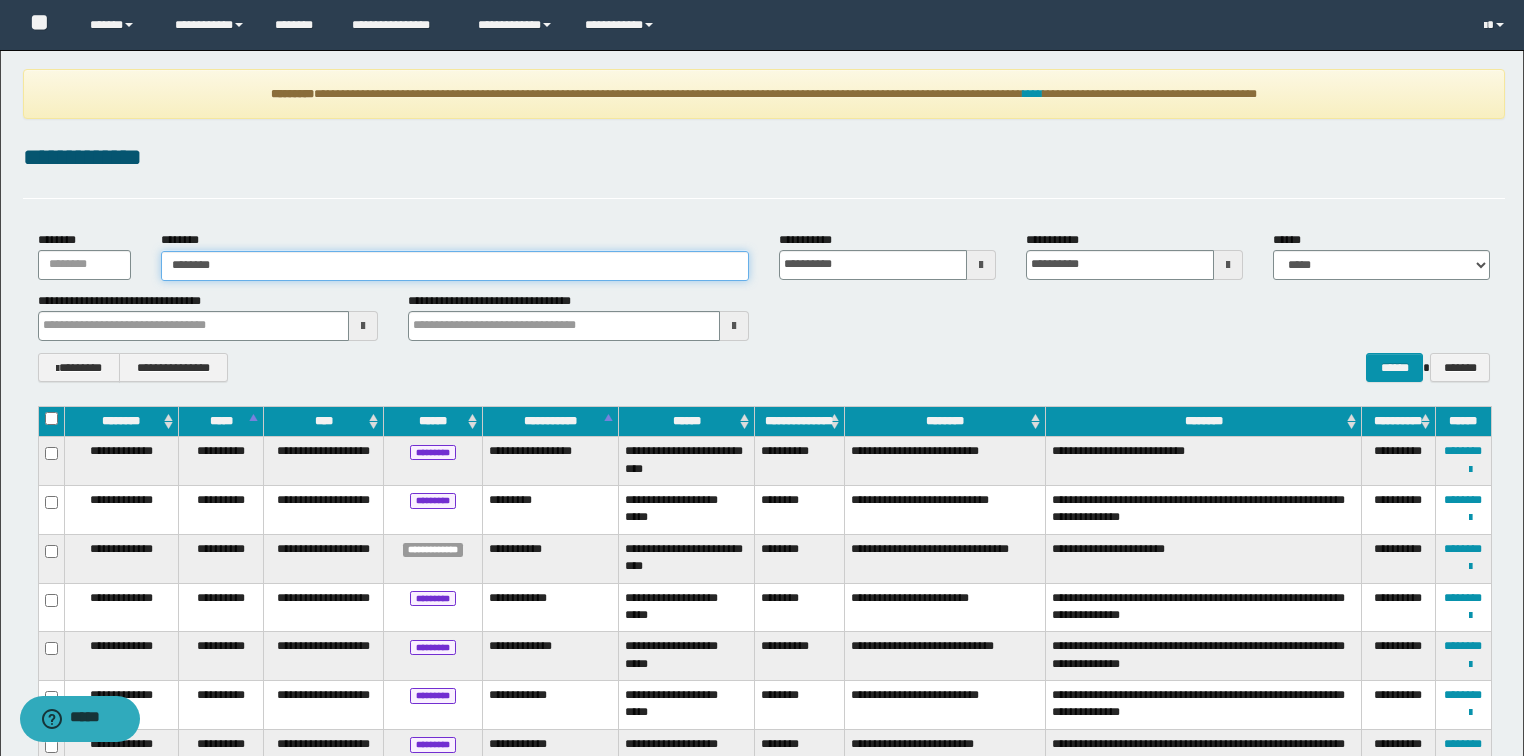 type on "********" 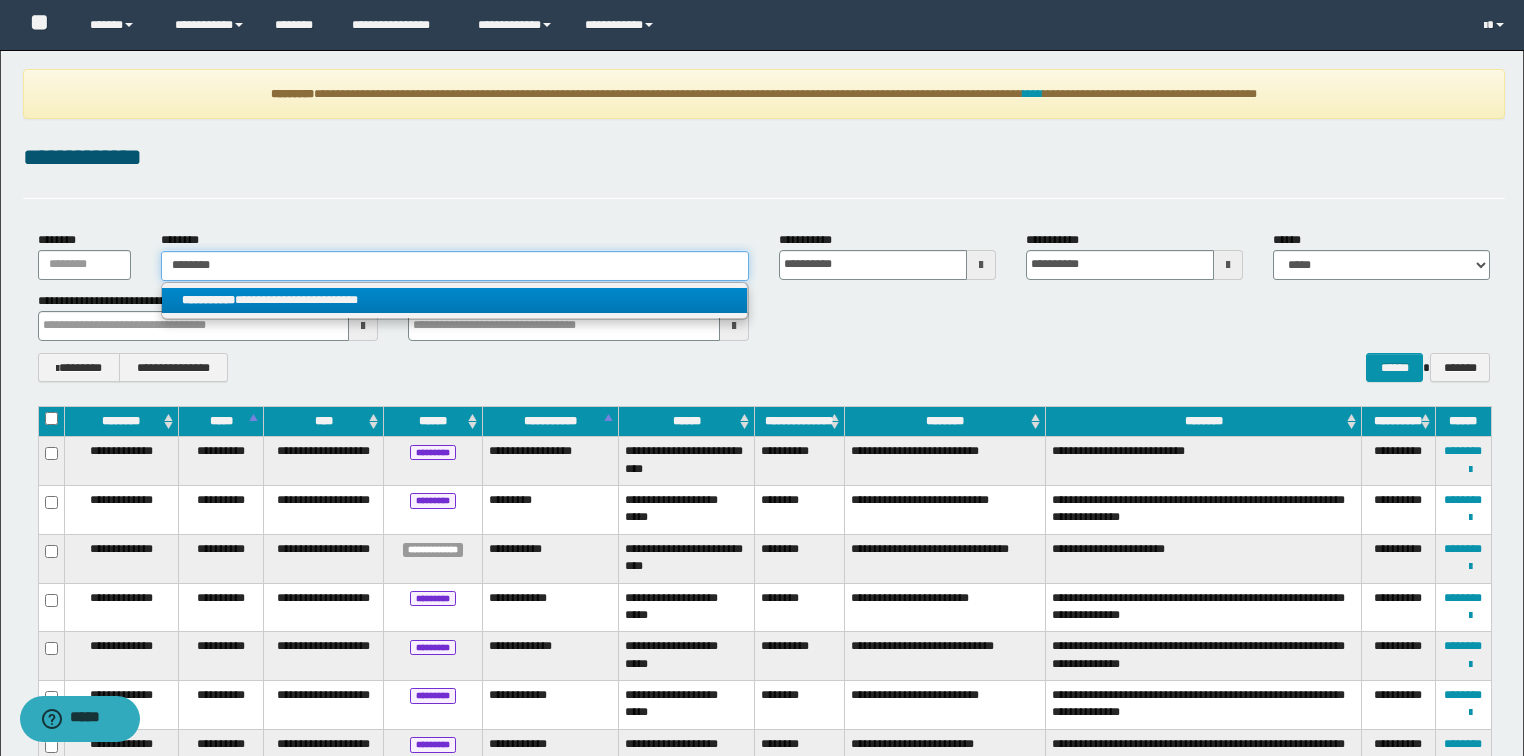 type on "********" 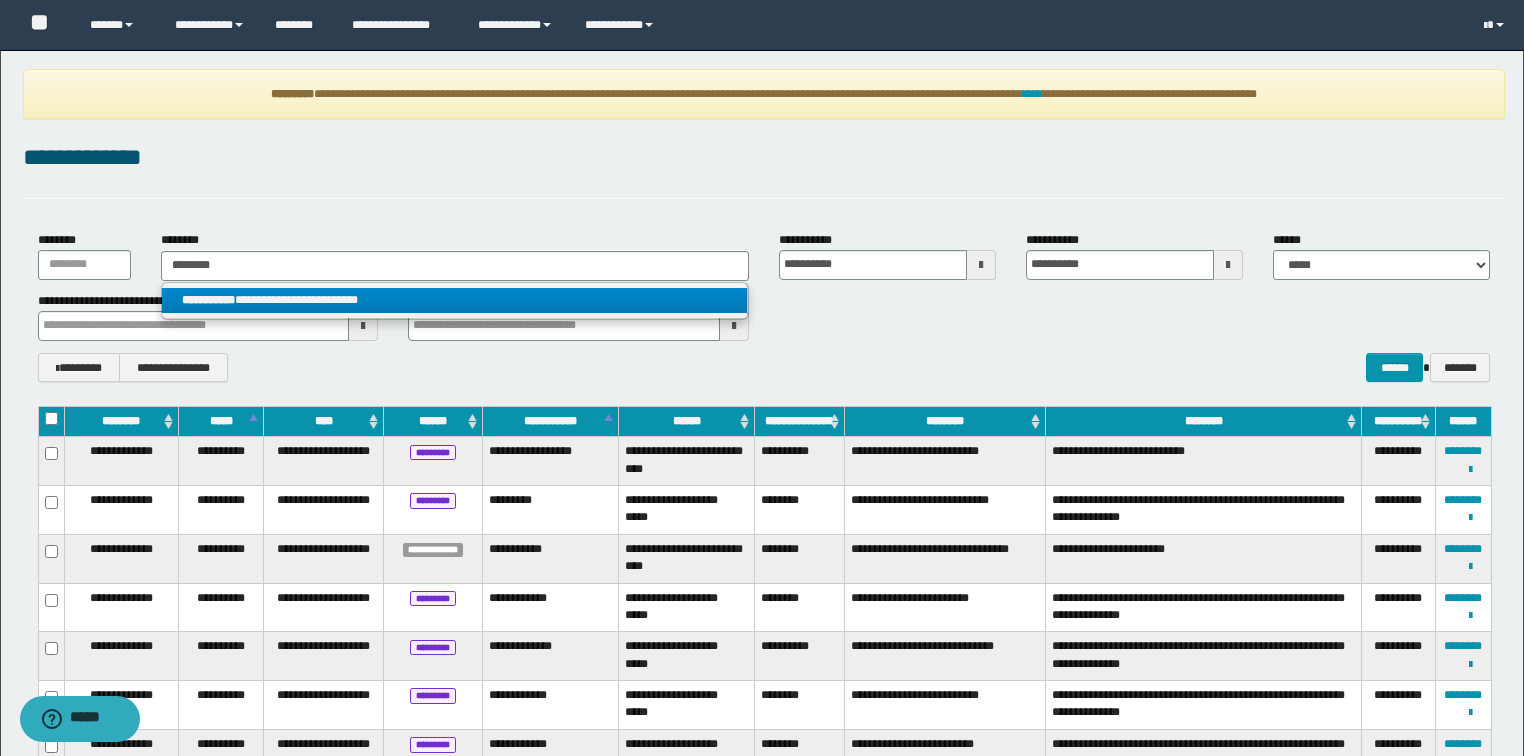 click on "**********" at bounding box center [454, 300] 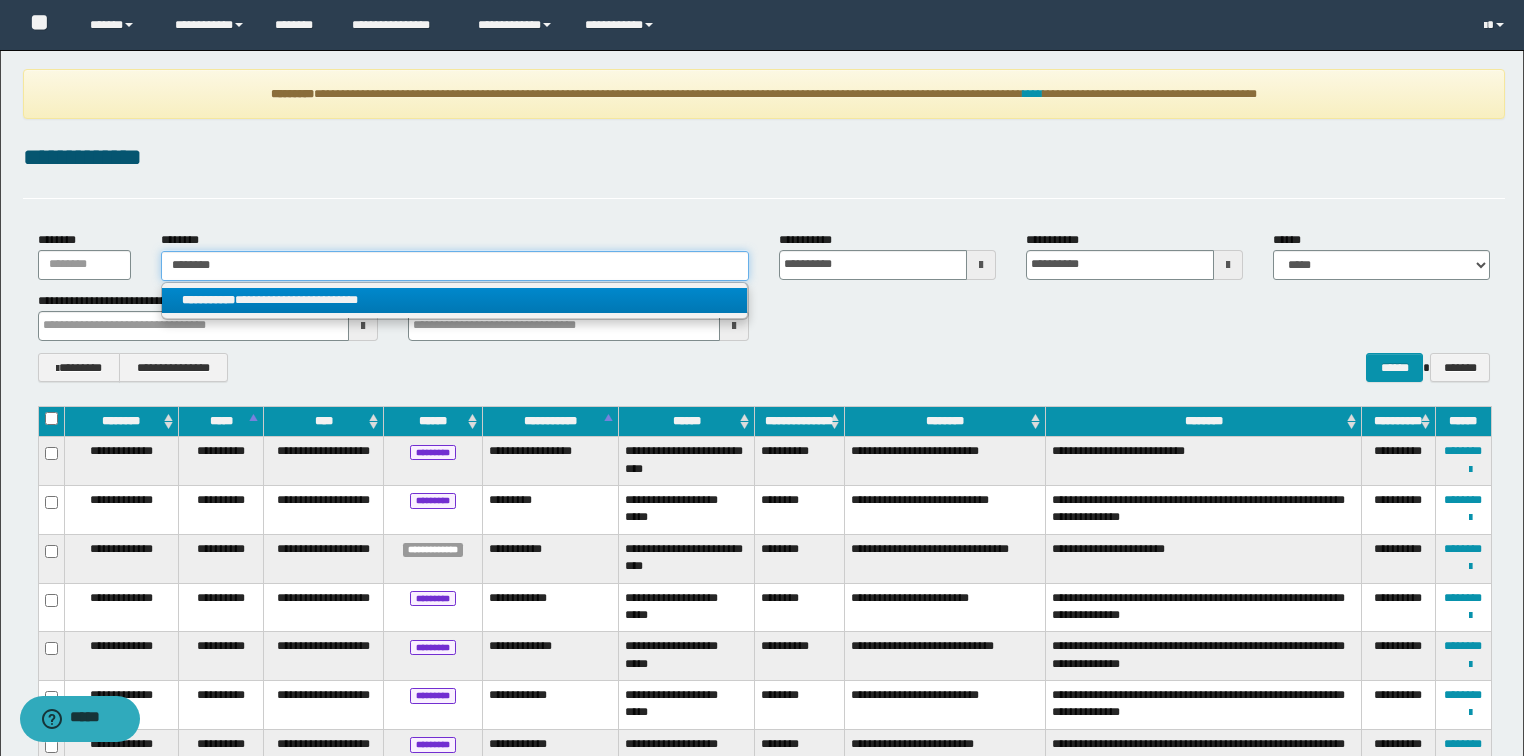 type 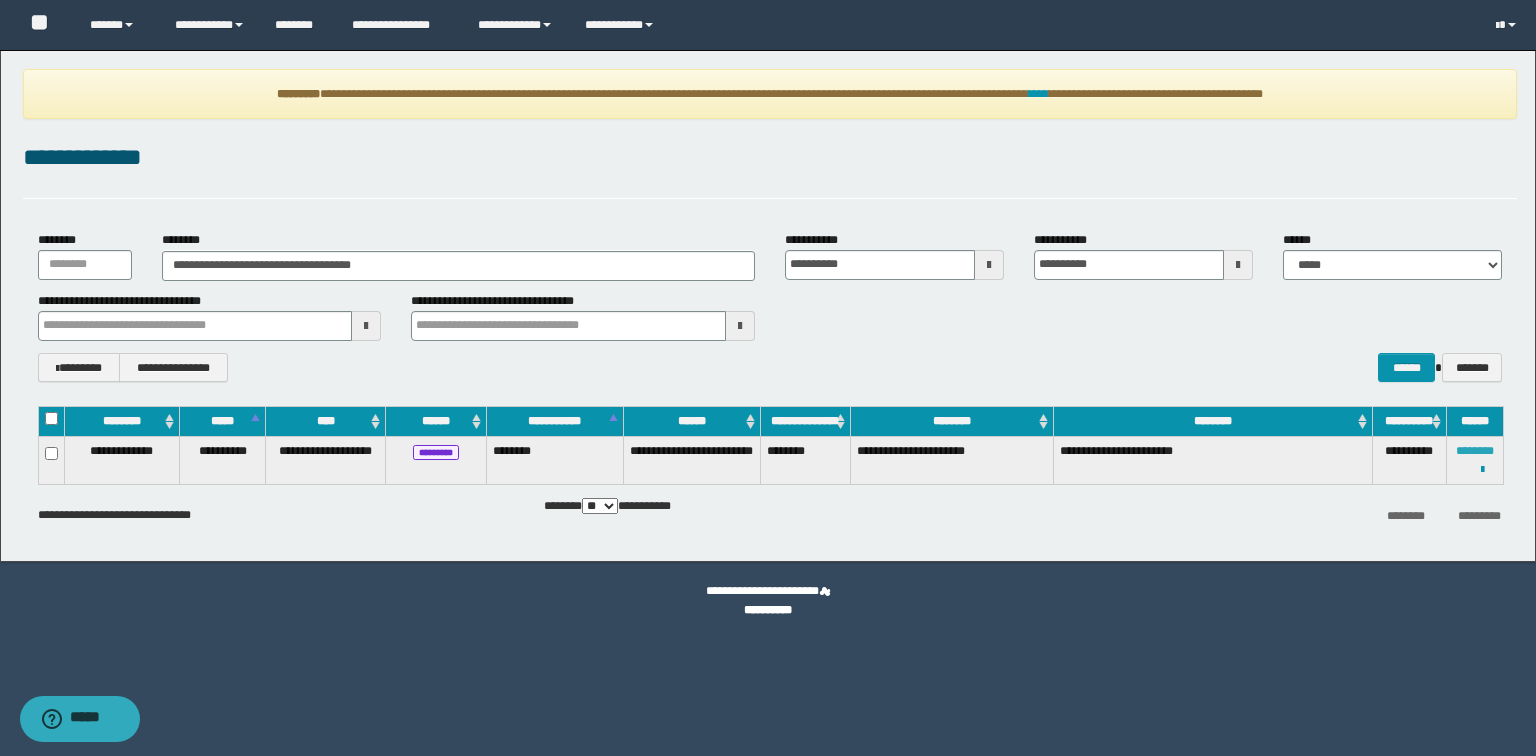click on "********" at bounding box center (1475, 451) 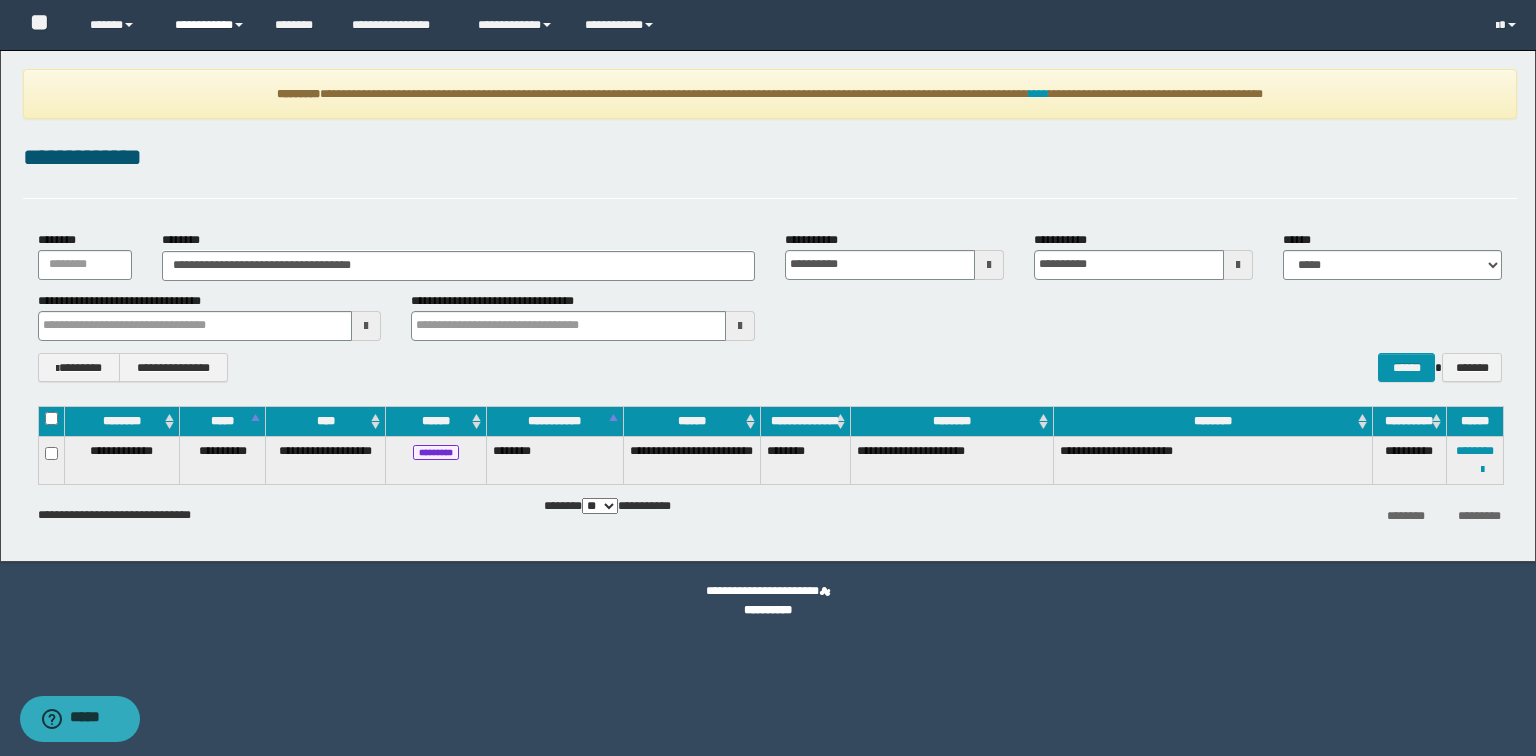 click on "**********" at bounding box center [210, 25] 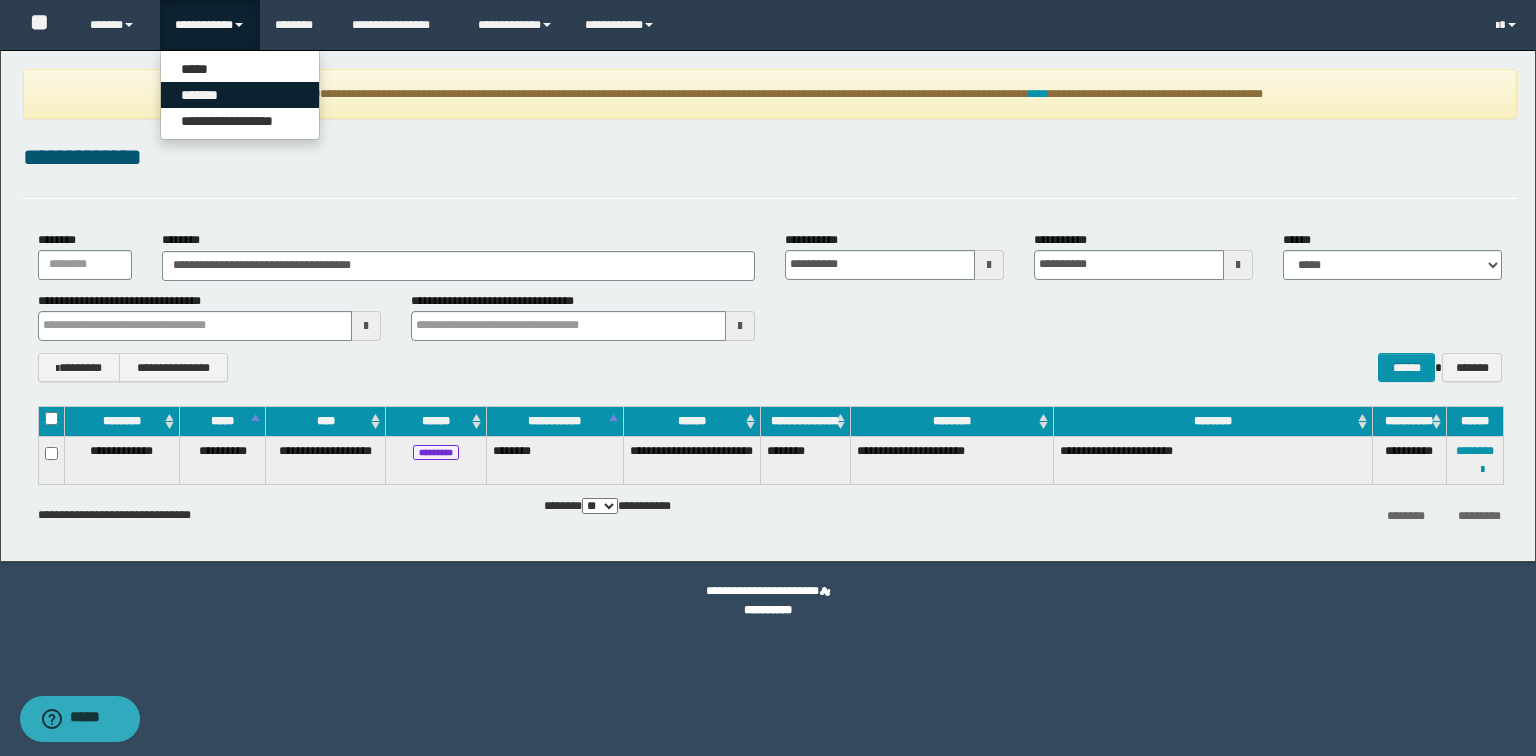 click on "*******" at bounding box center [240, 95] 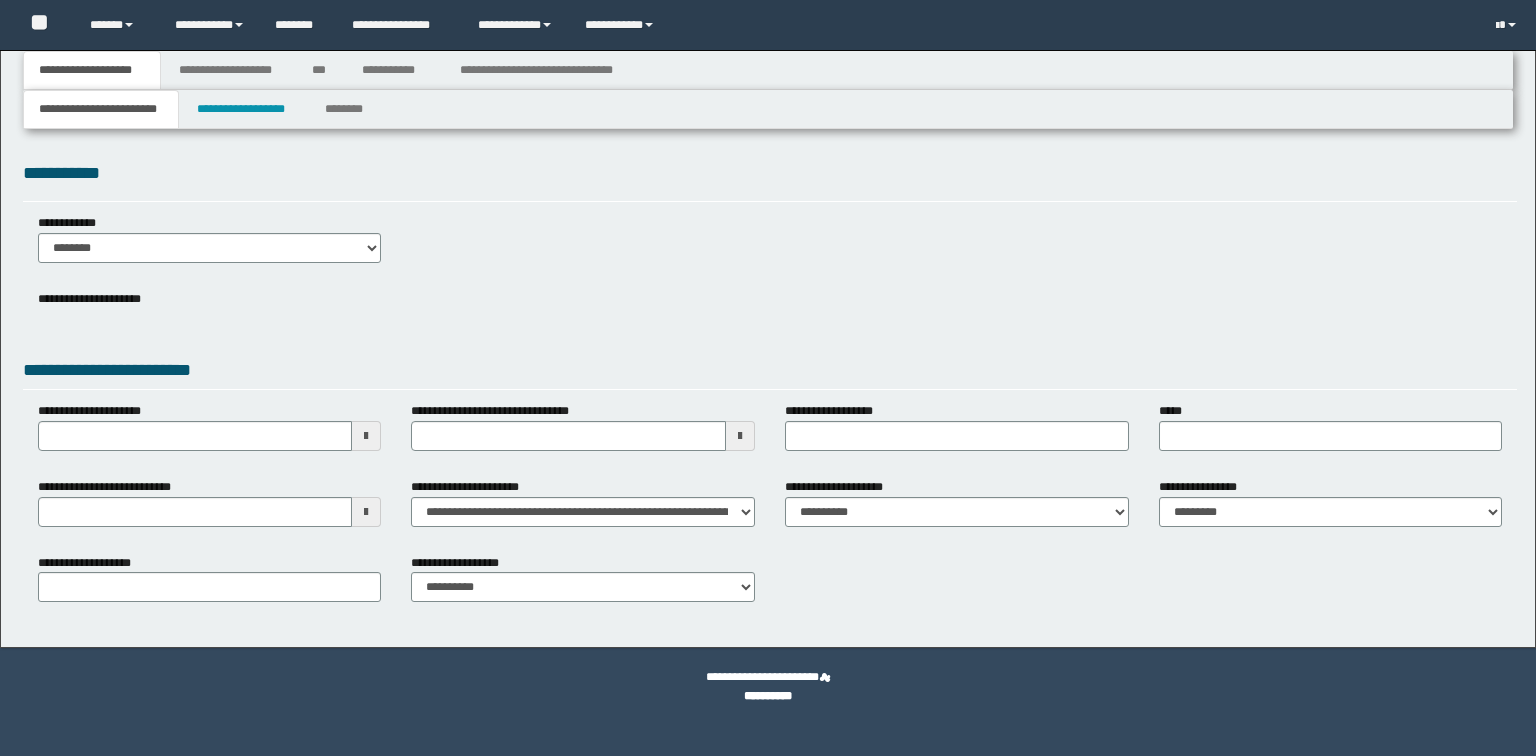 scroll, scrollTop: 0, scrollLeft: 0, axis: both 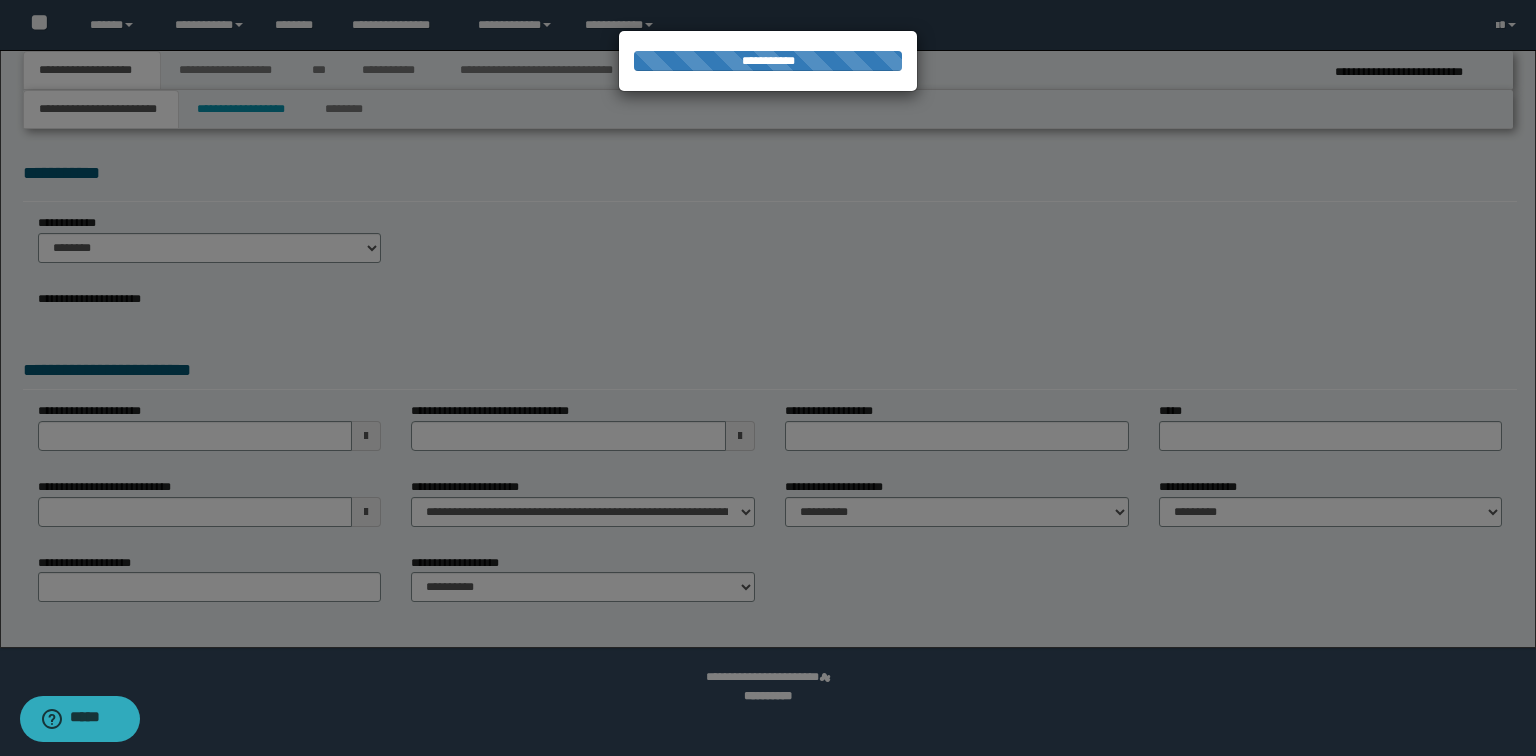select on "*" 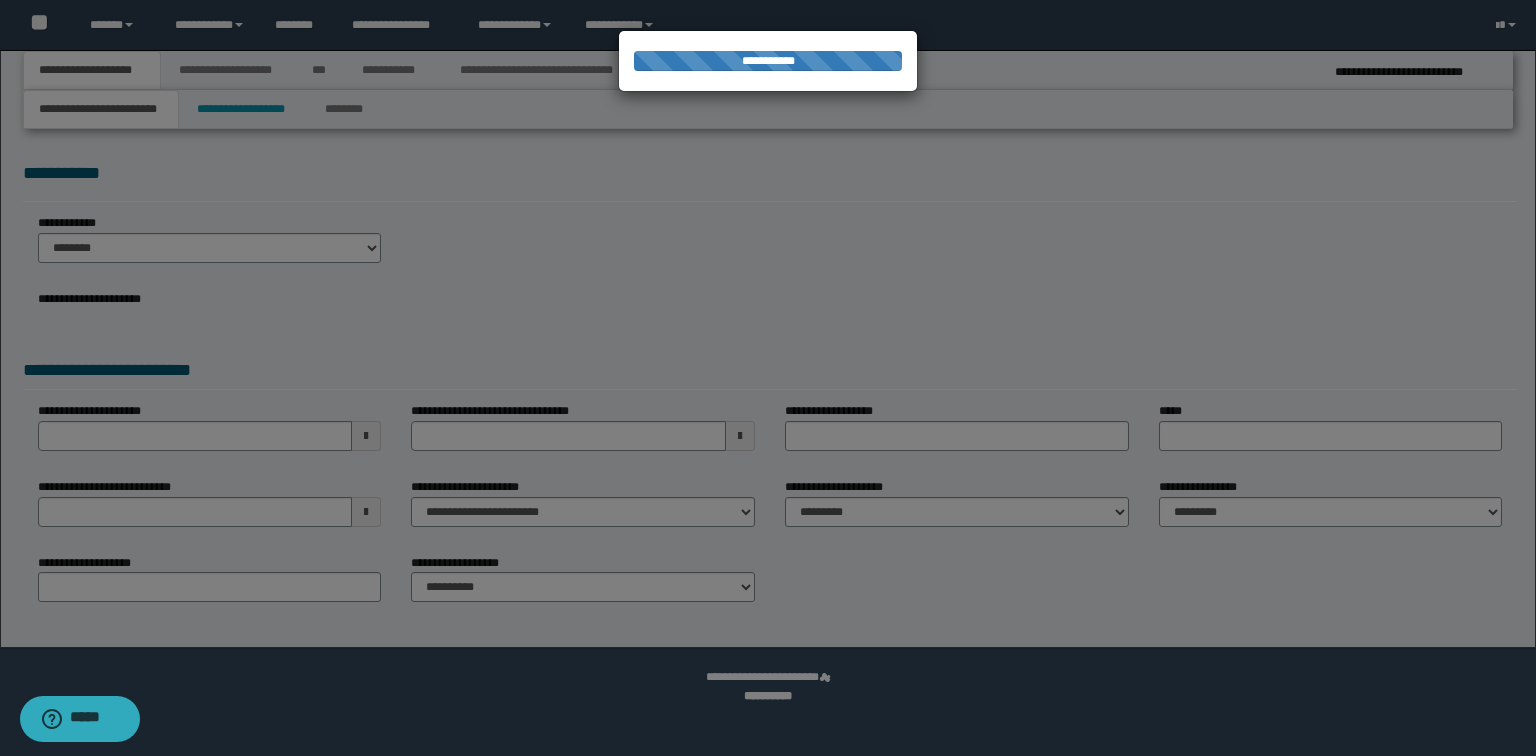 type on "**********" 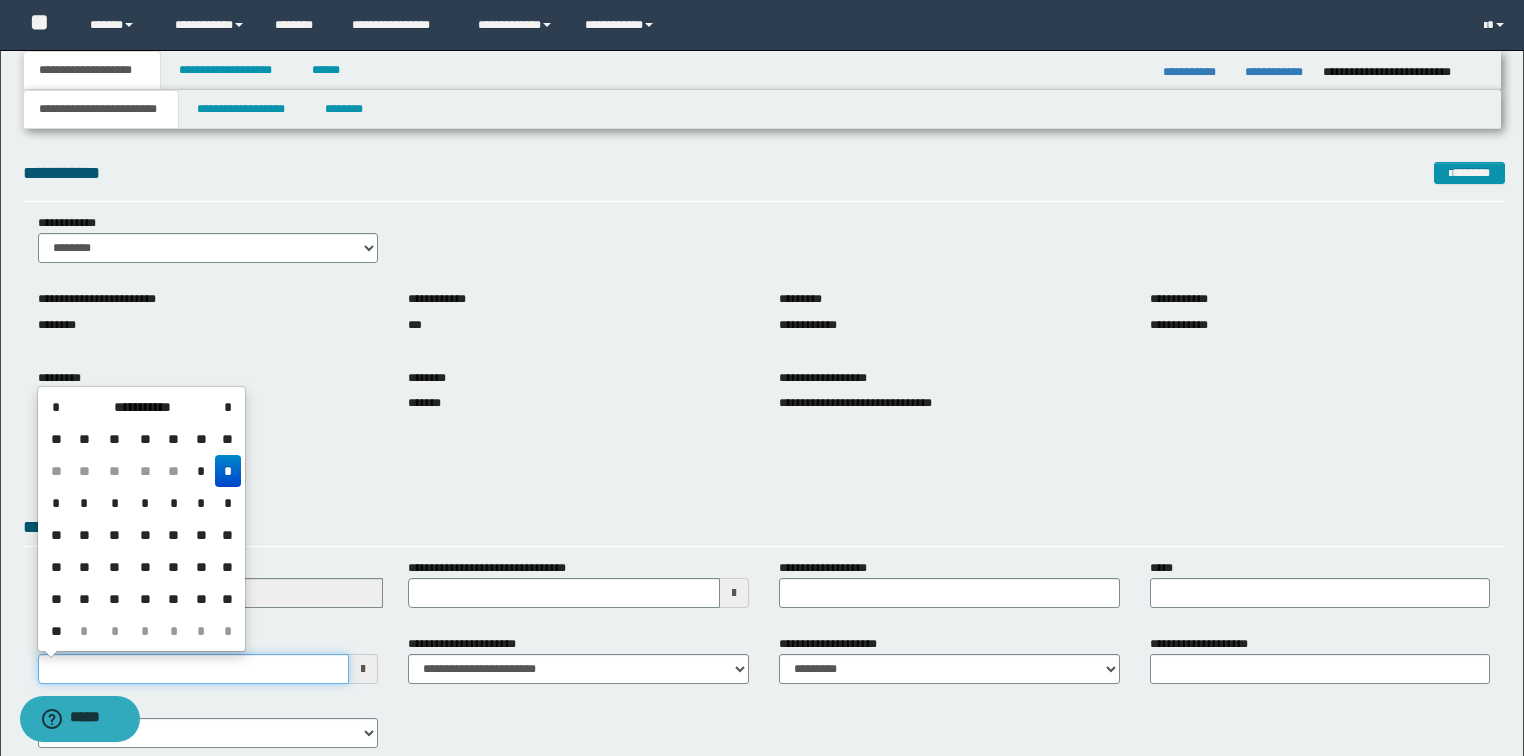 drag, startPoint x: 126, startPoint y: 676, endPoint x: 0, endPoint y: 669, distance: 126.1943 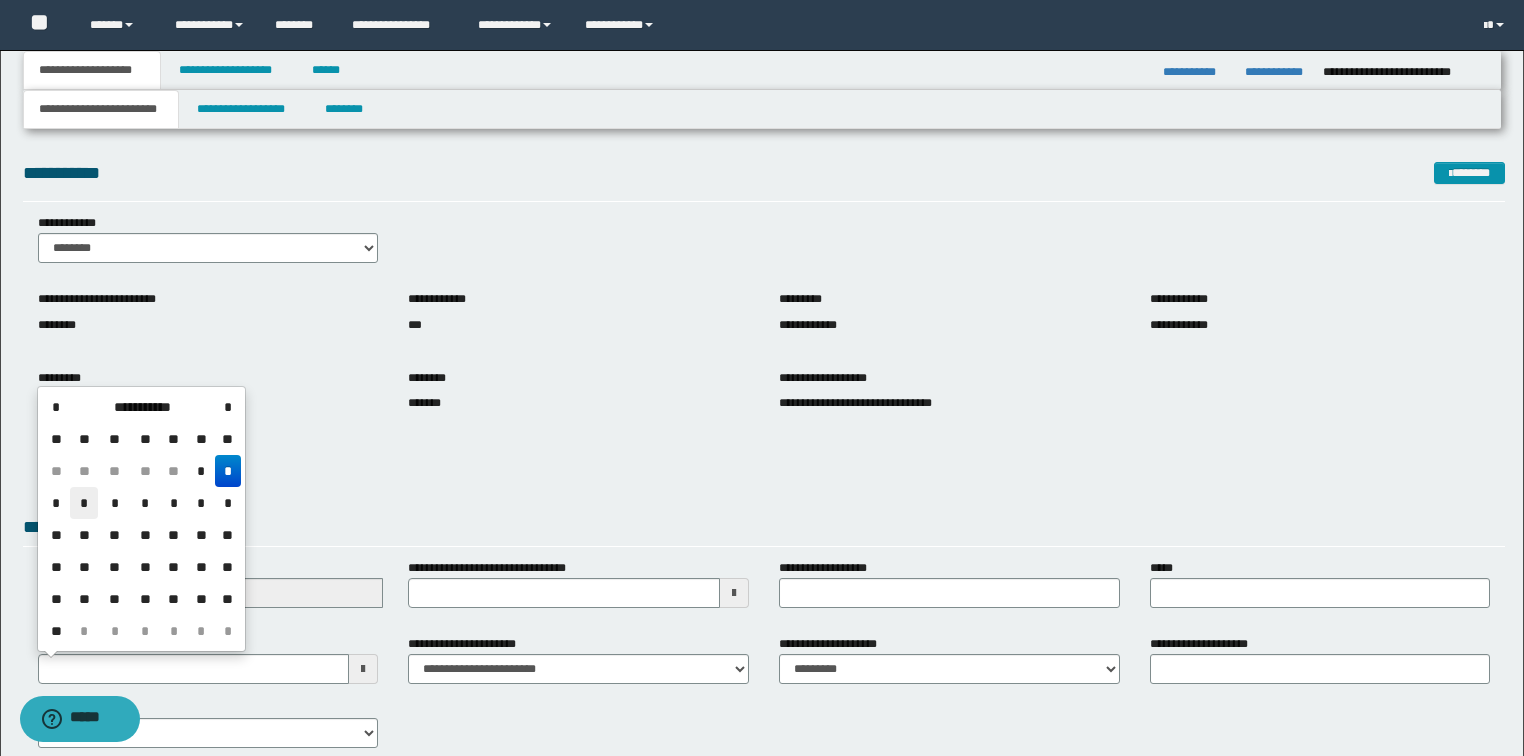 click on "*" at bounding box center [84, 503] 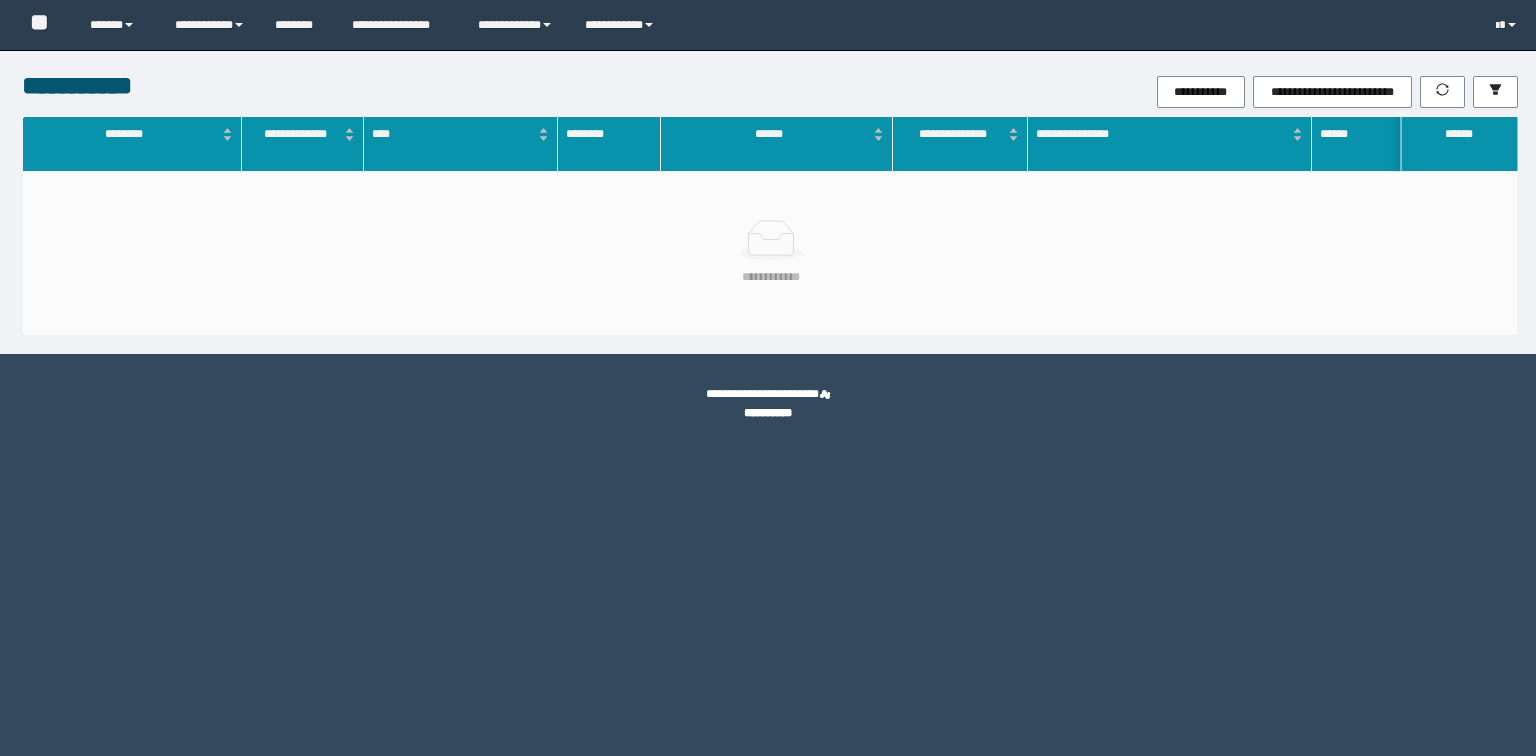 scroll, scrollTop: 0, scrollLeft: 0, axis: both 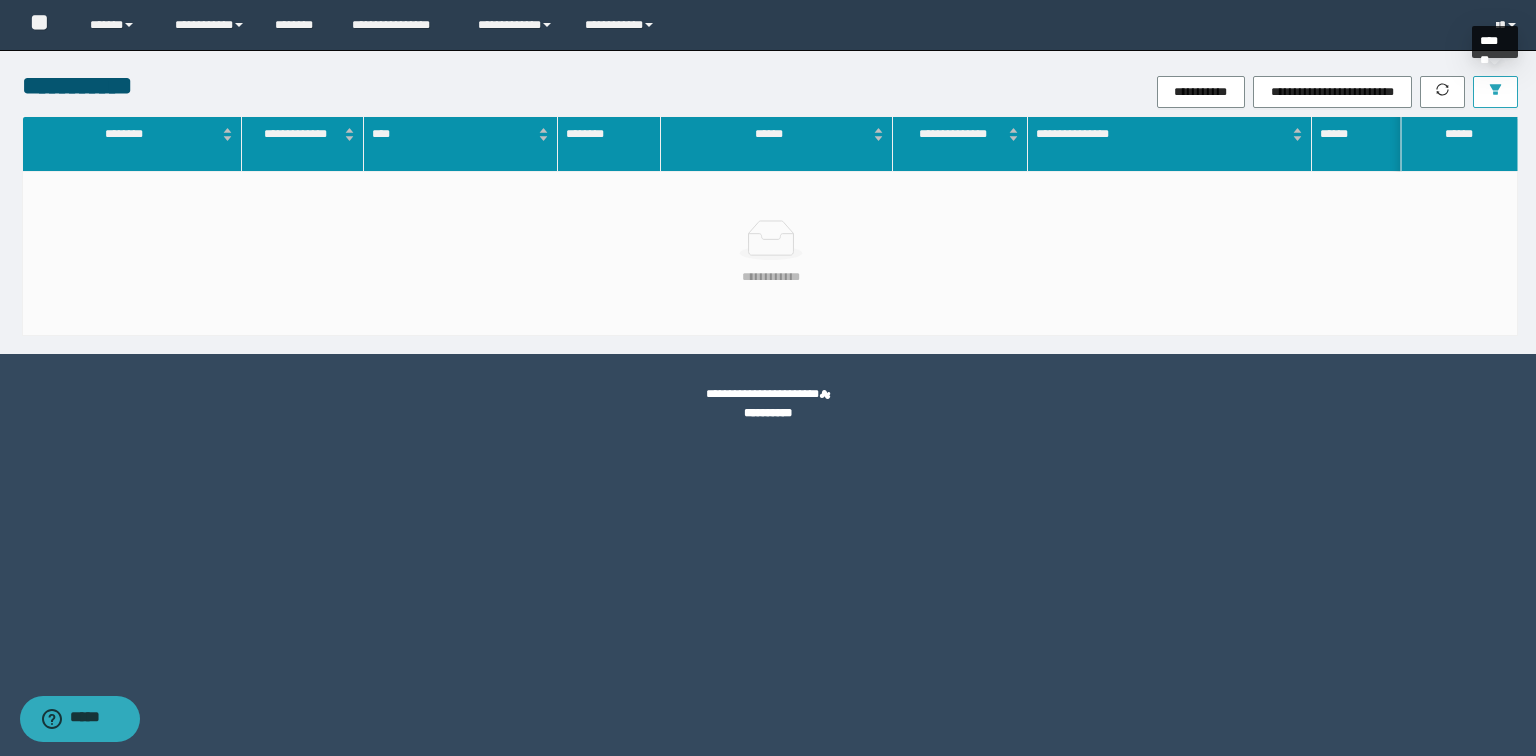 click at bounding box center [1495, 92] 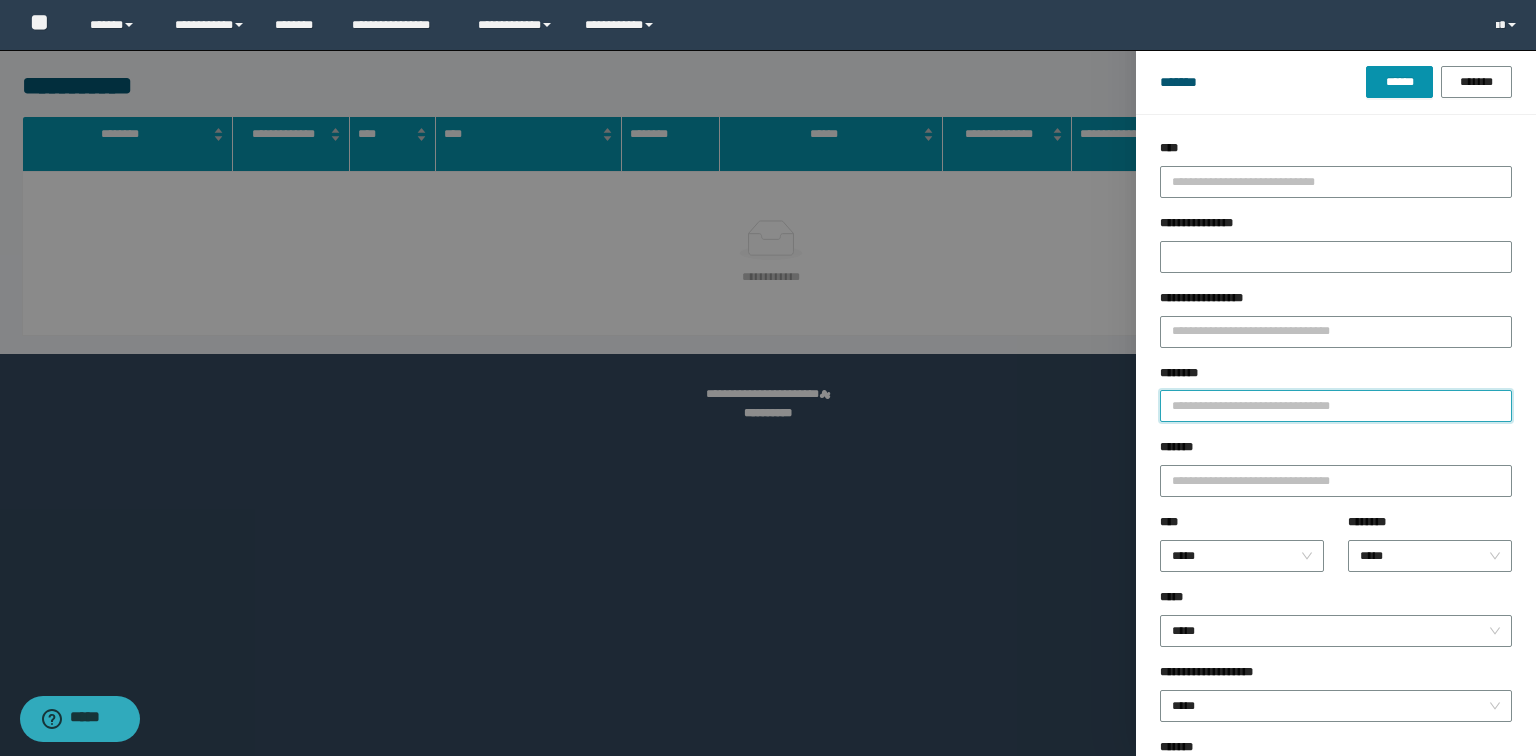 click on "********" at bounding box center (1336, 406) 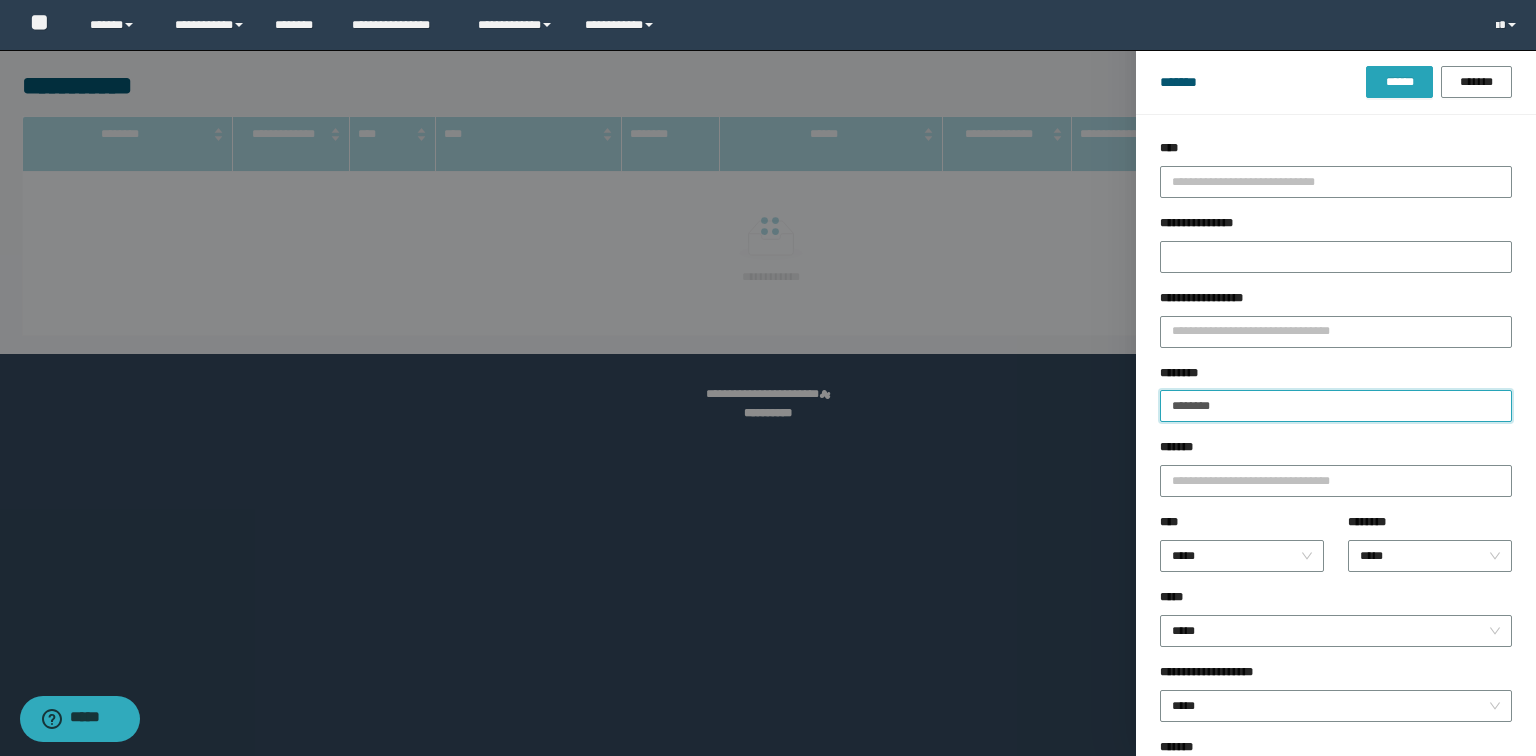 type on "********" 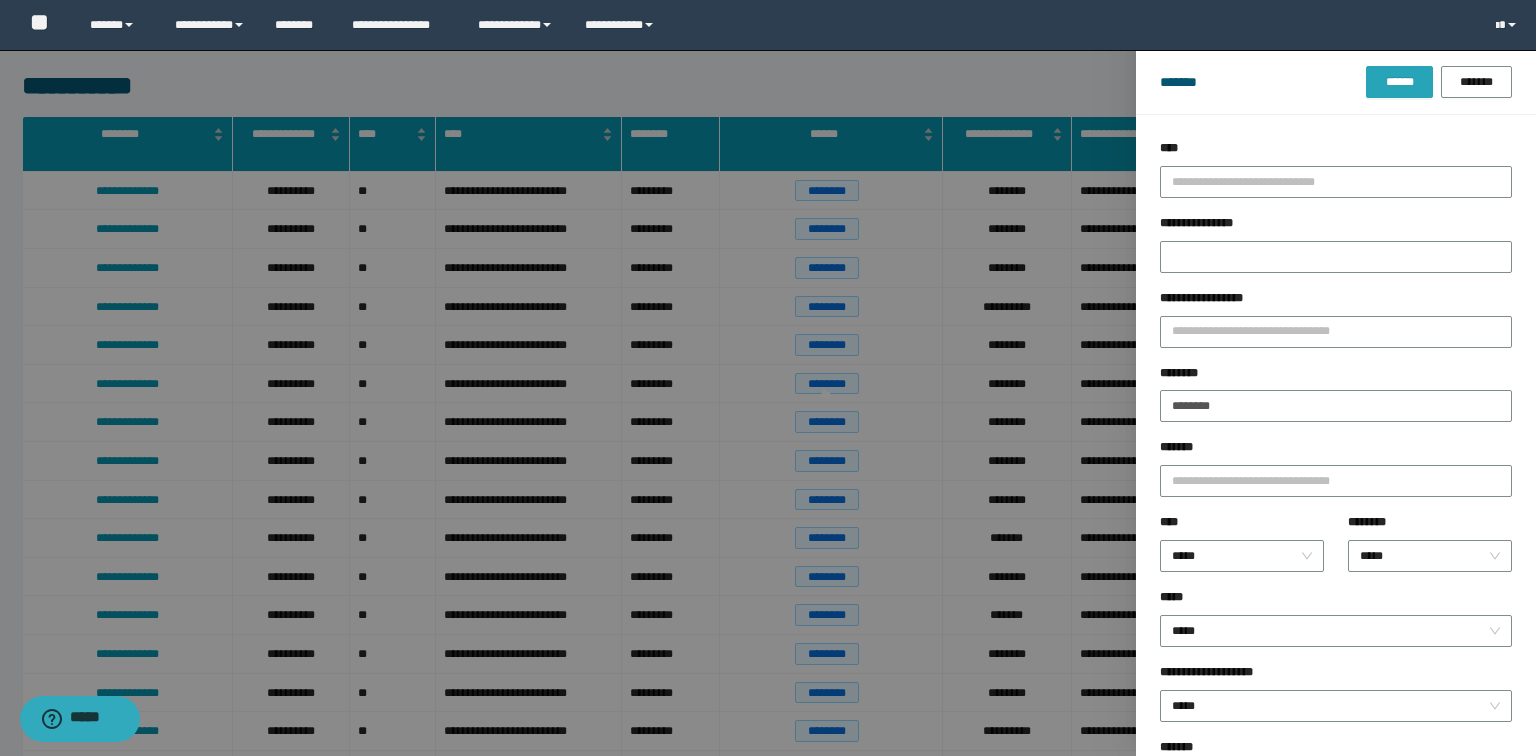 click on "******" at bounding box center (1399, 82) 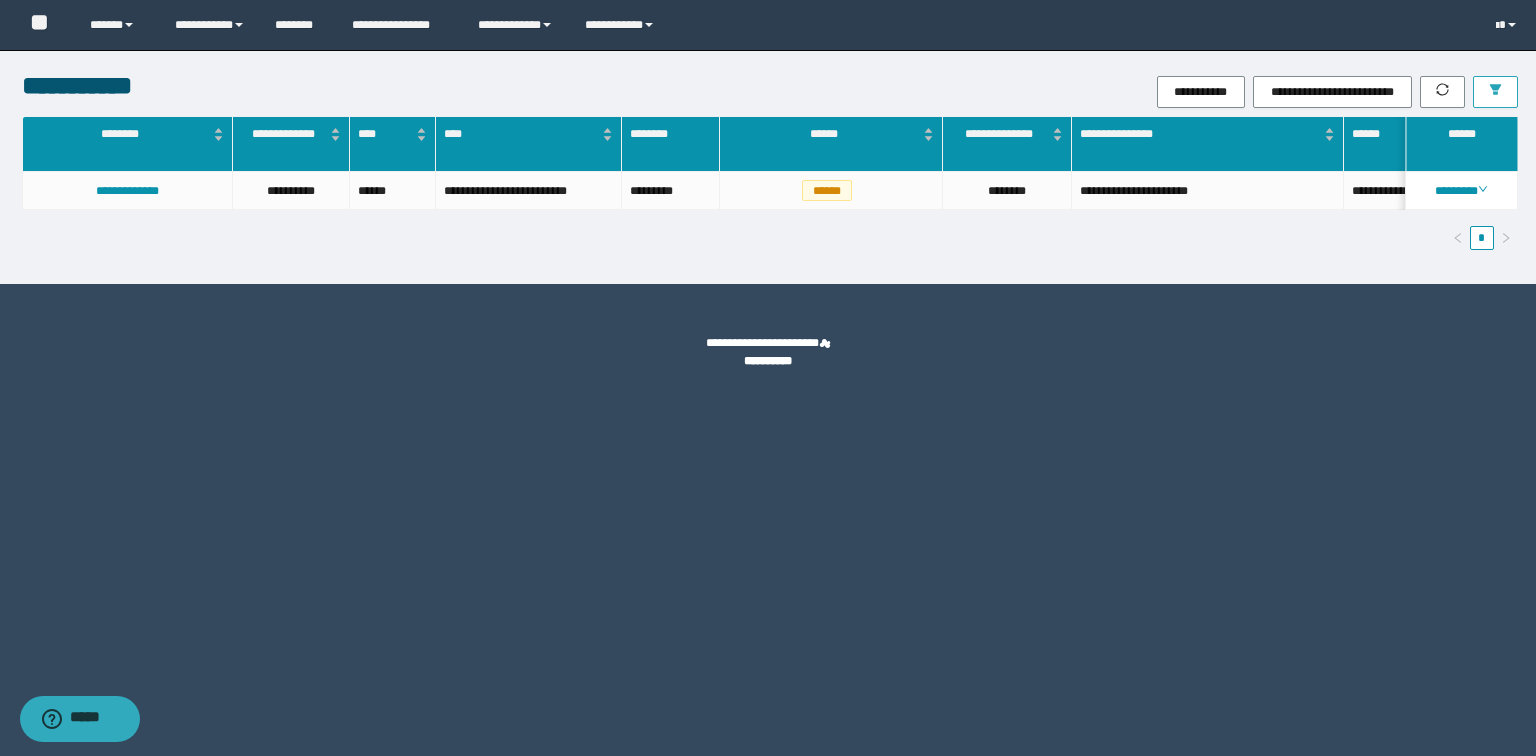 type 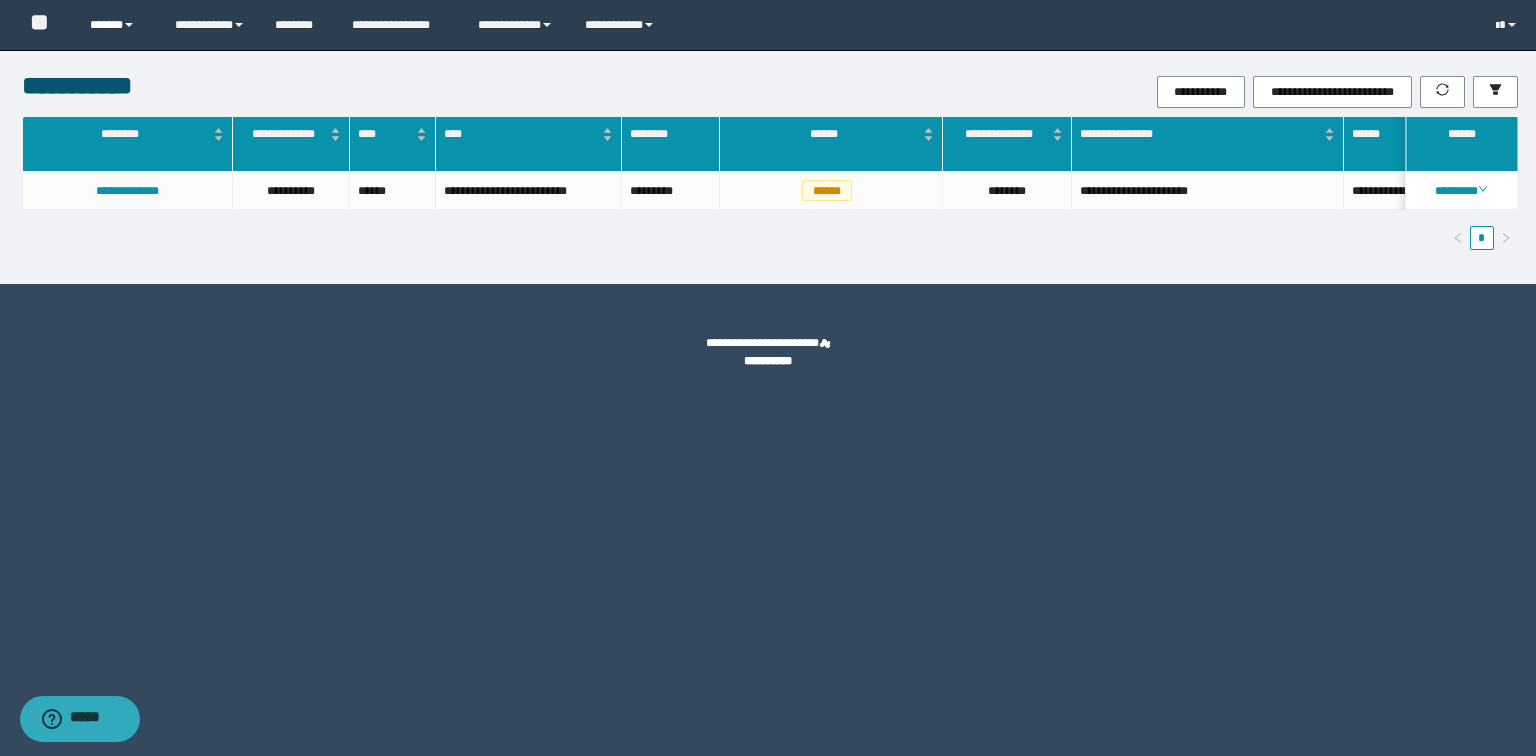 click on "******" at bounding box center [117, 25] 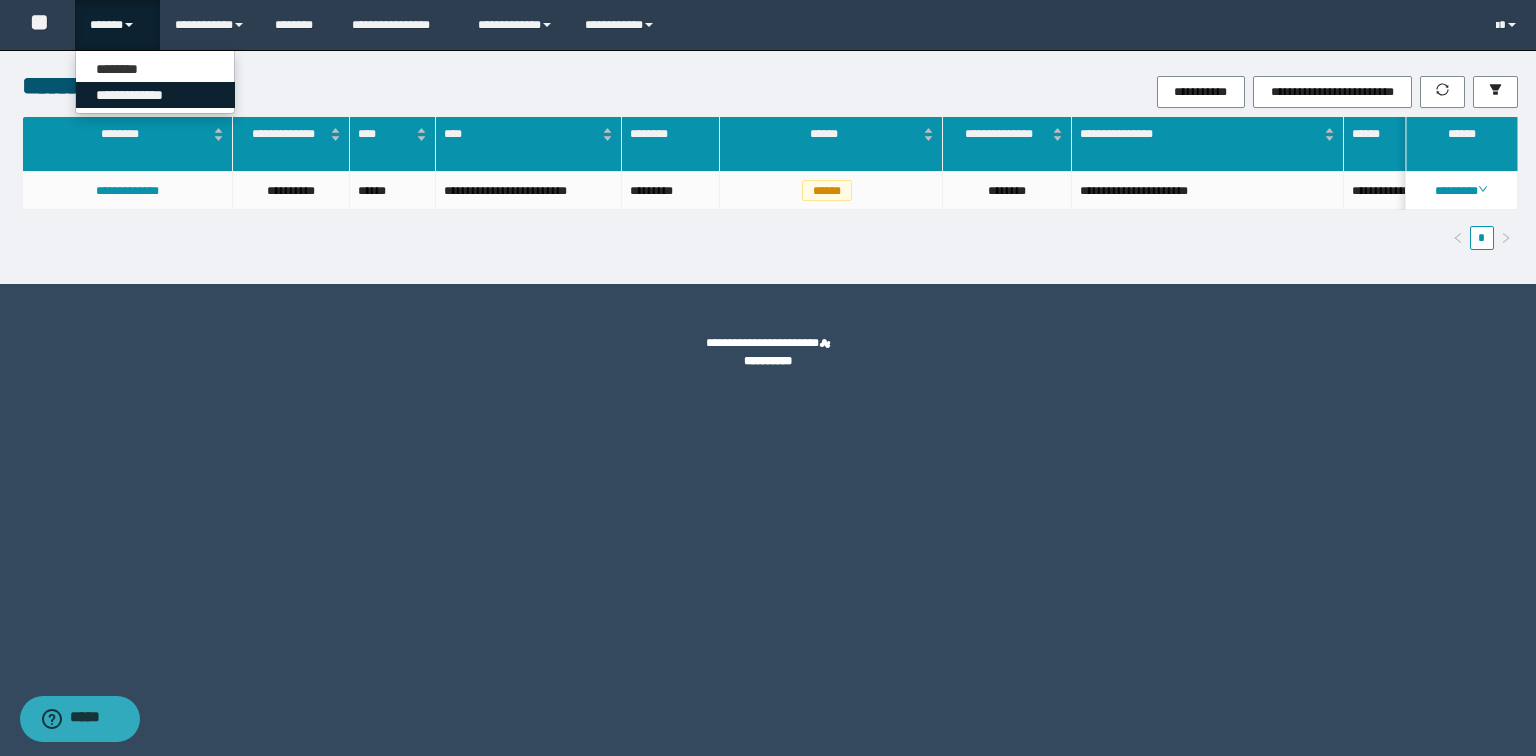 click on "**********" at bounding box center (155, 95) 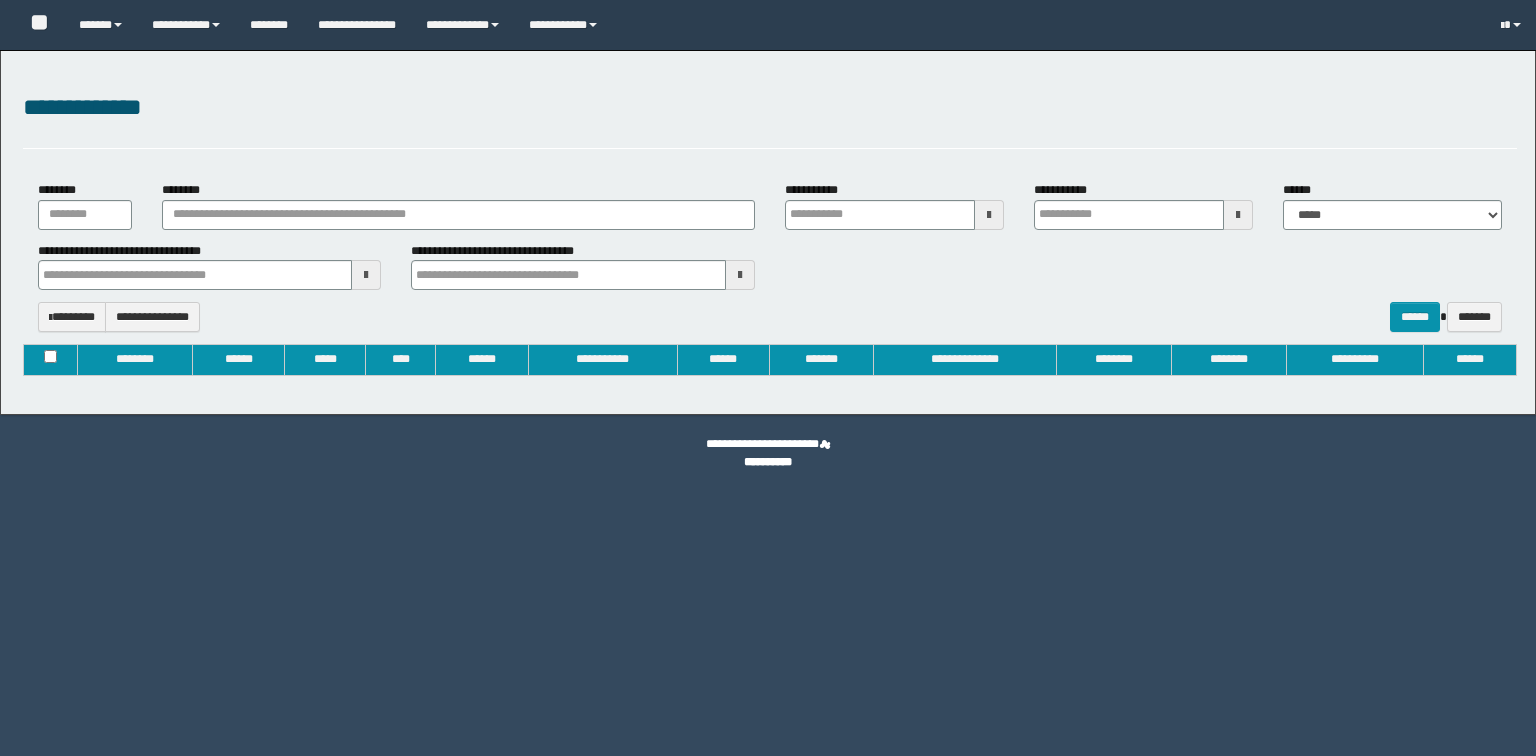 type on "**********" 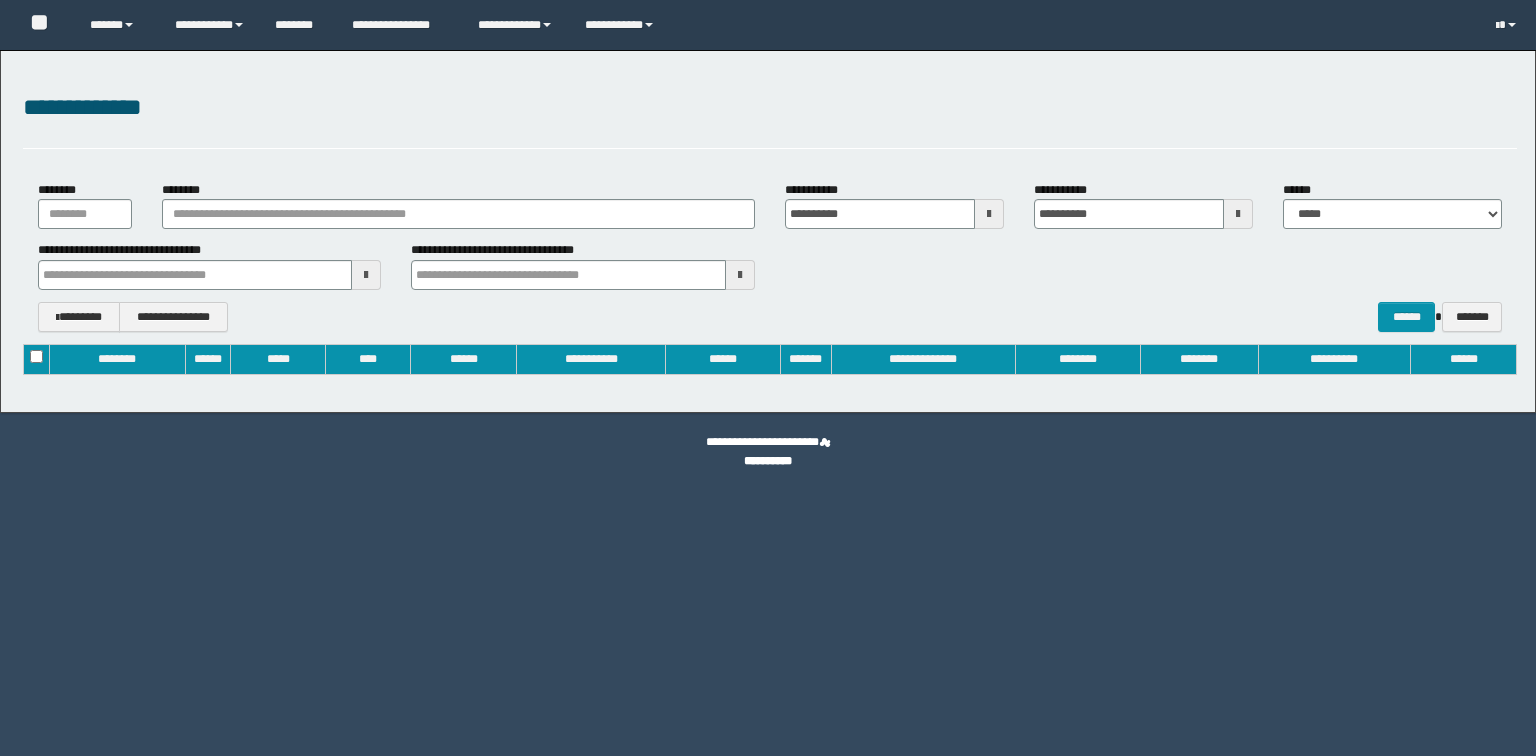 scroll, scrollTop: 0, scrollLeft: 0, axis: both 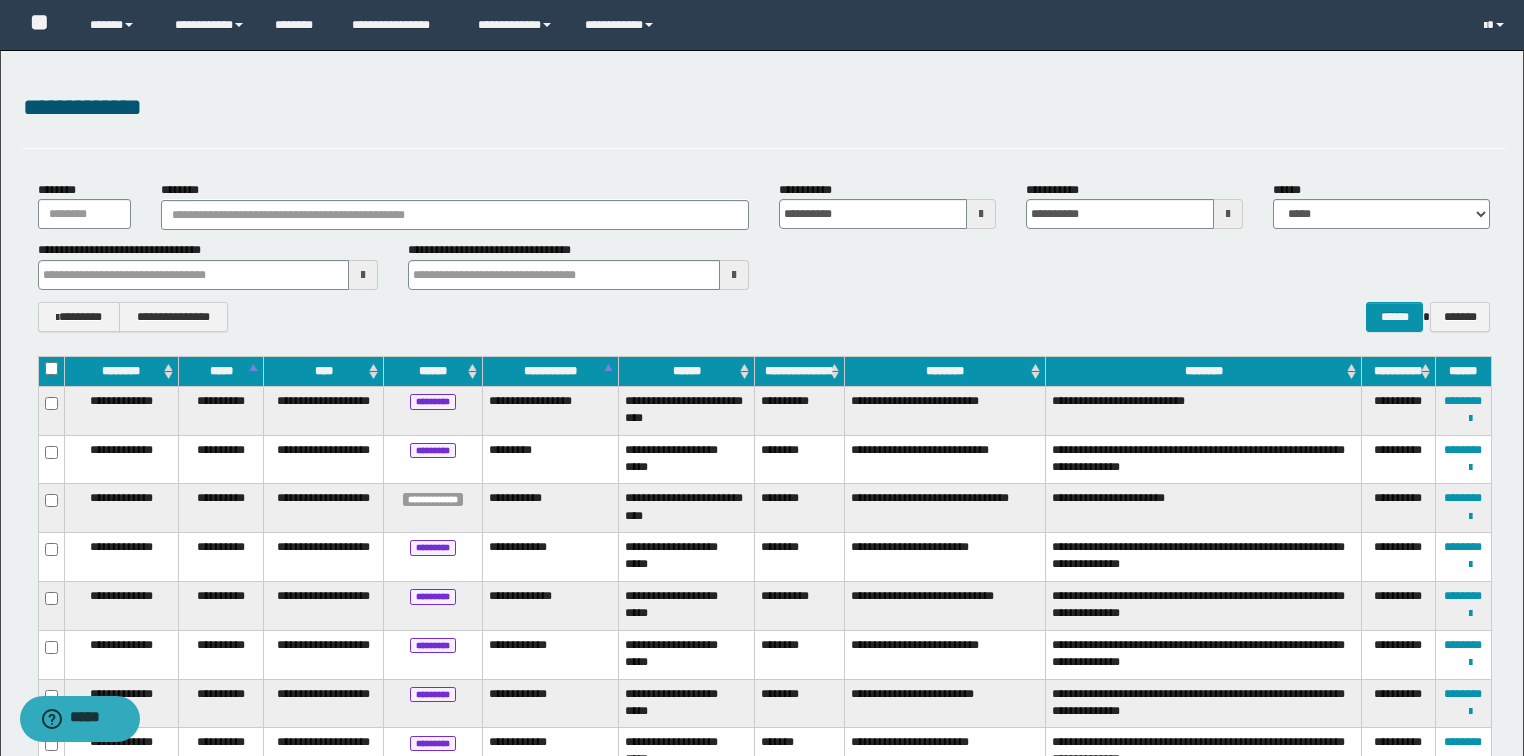 type 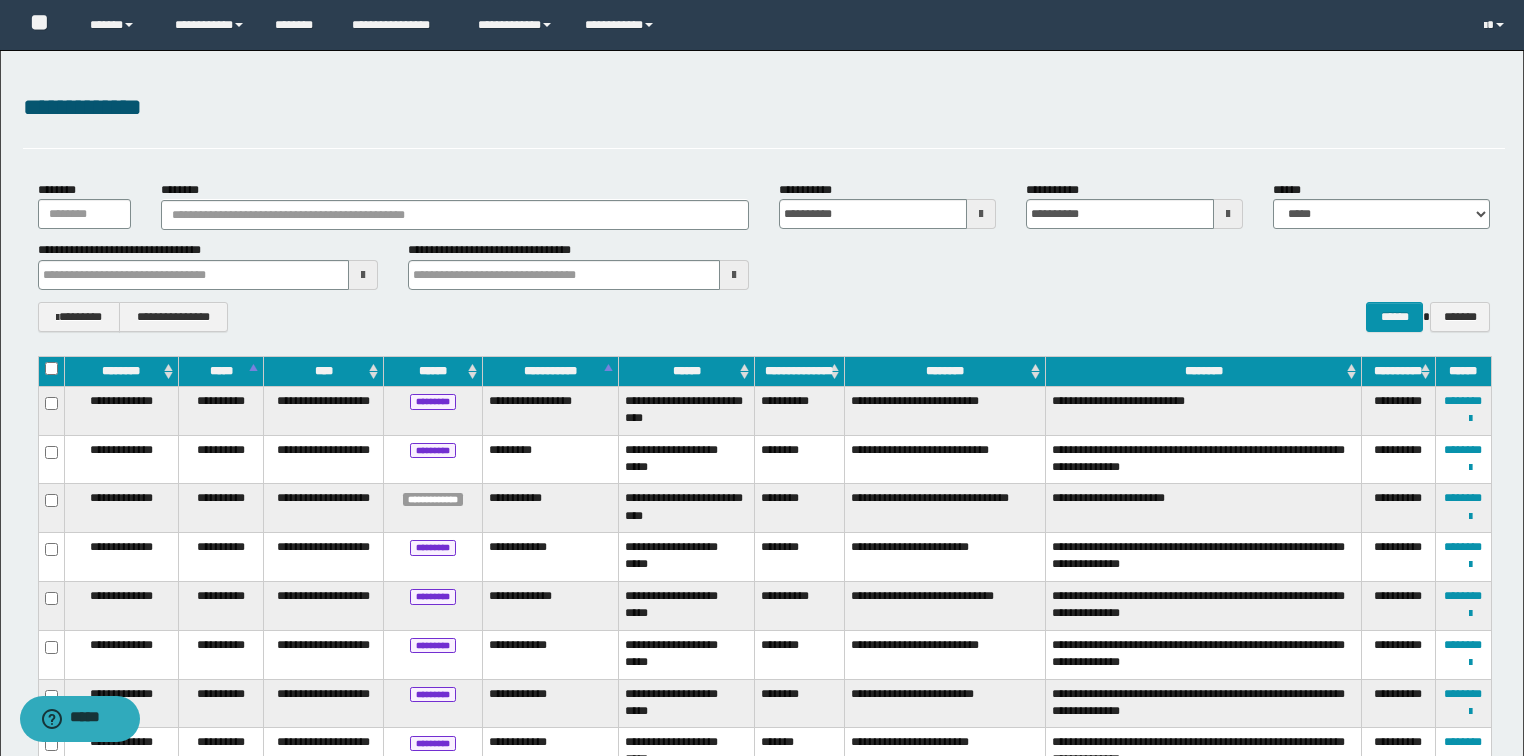 type 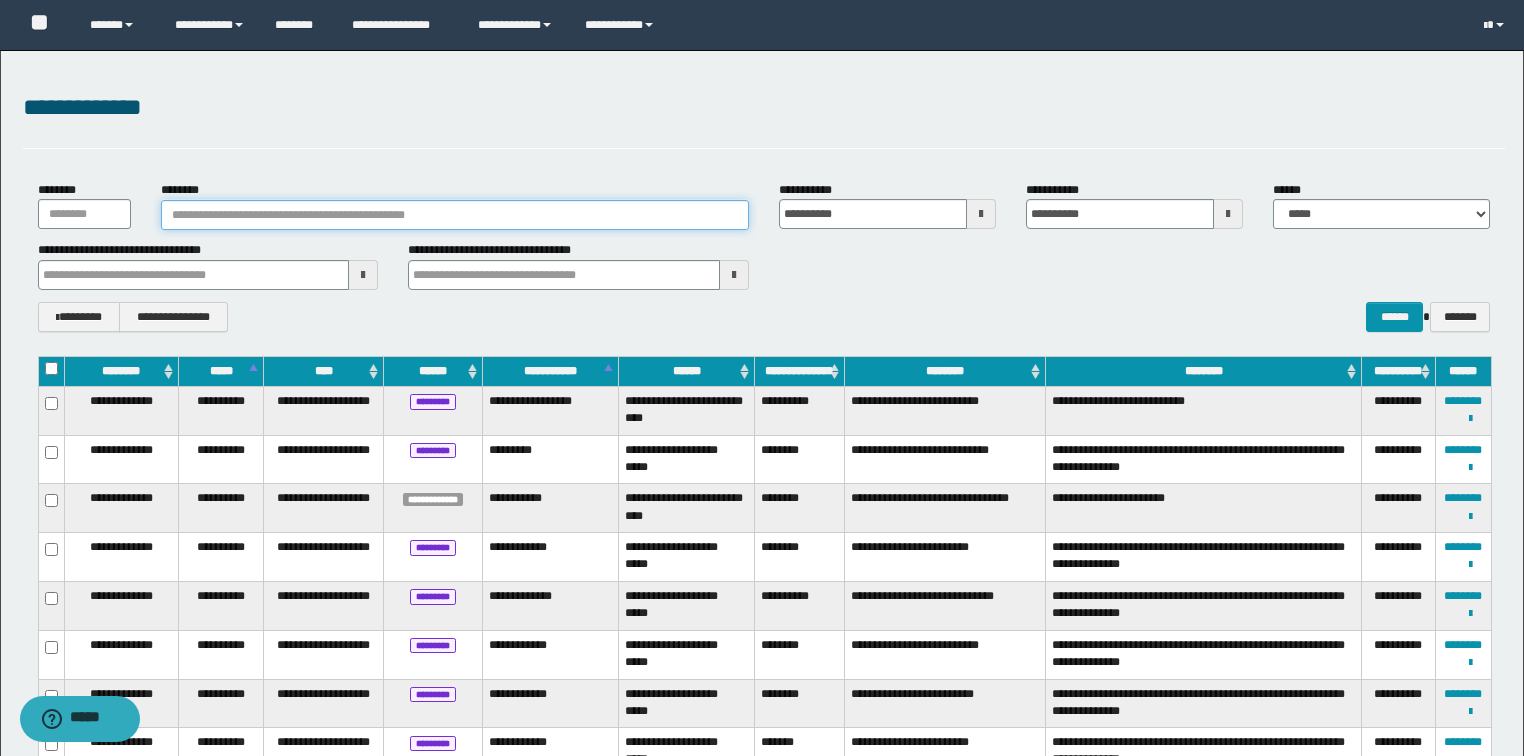 click on "********" at bounding box center (455, 215) 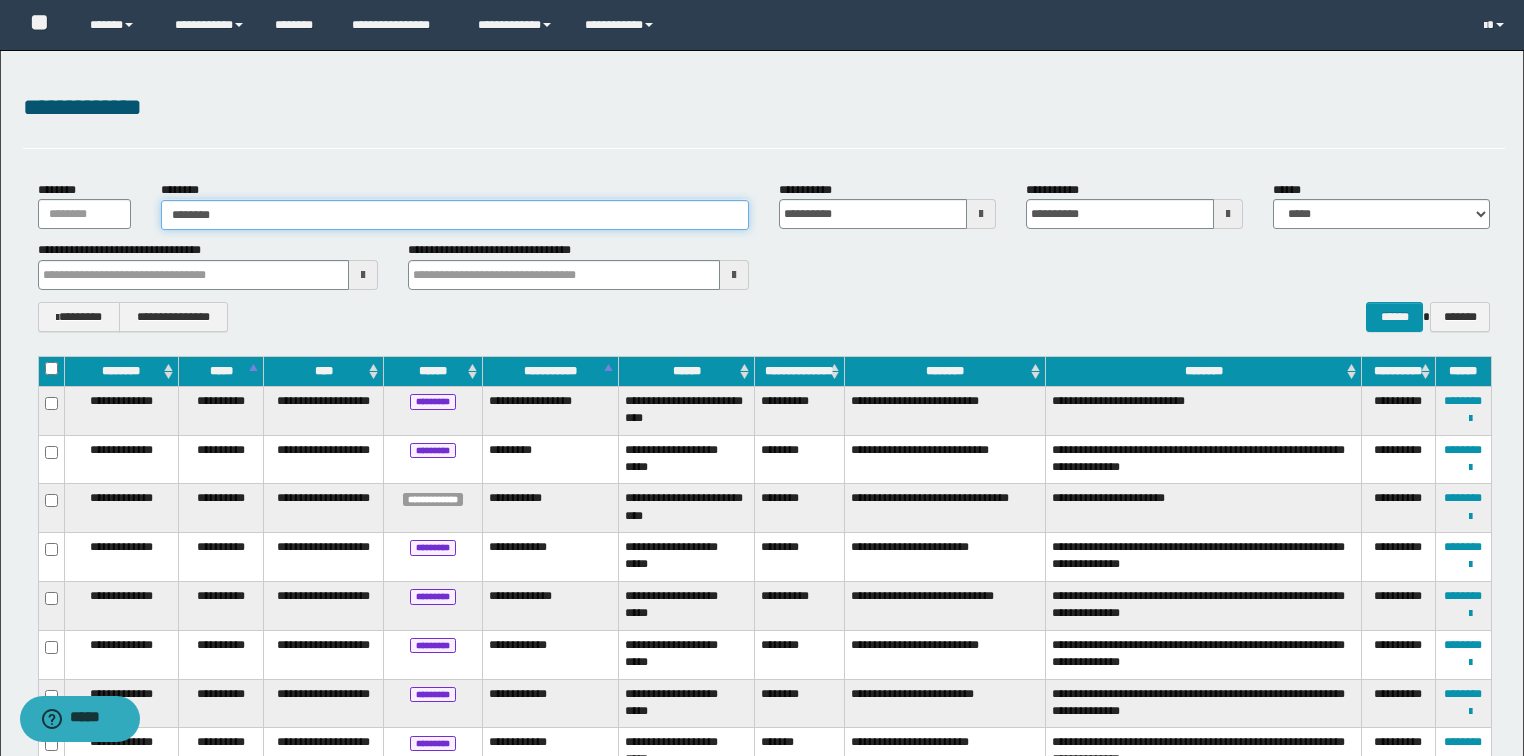 type on "********" 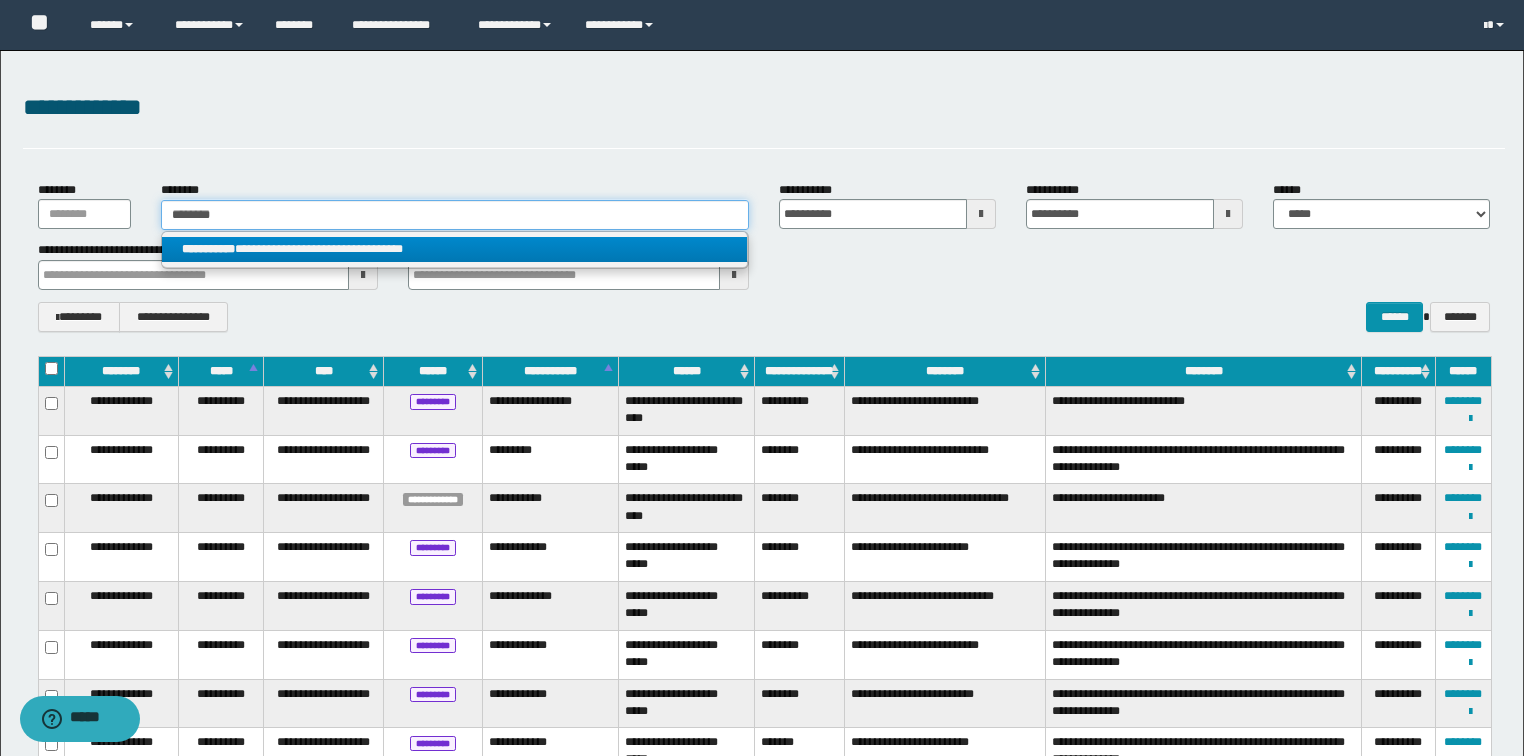 type on "********" 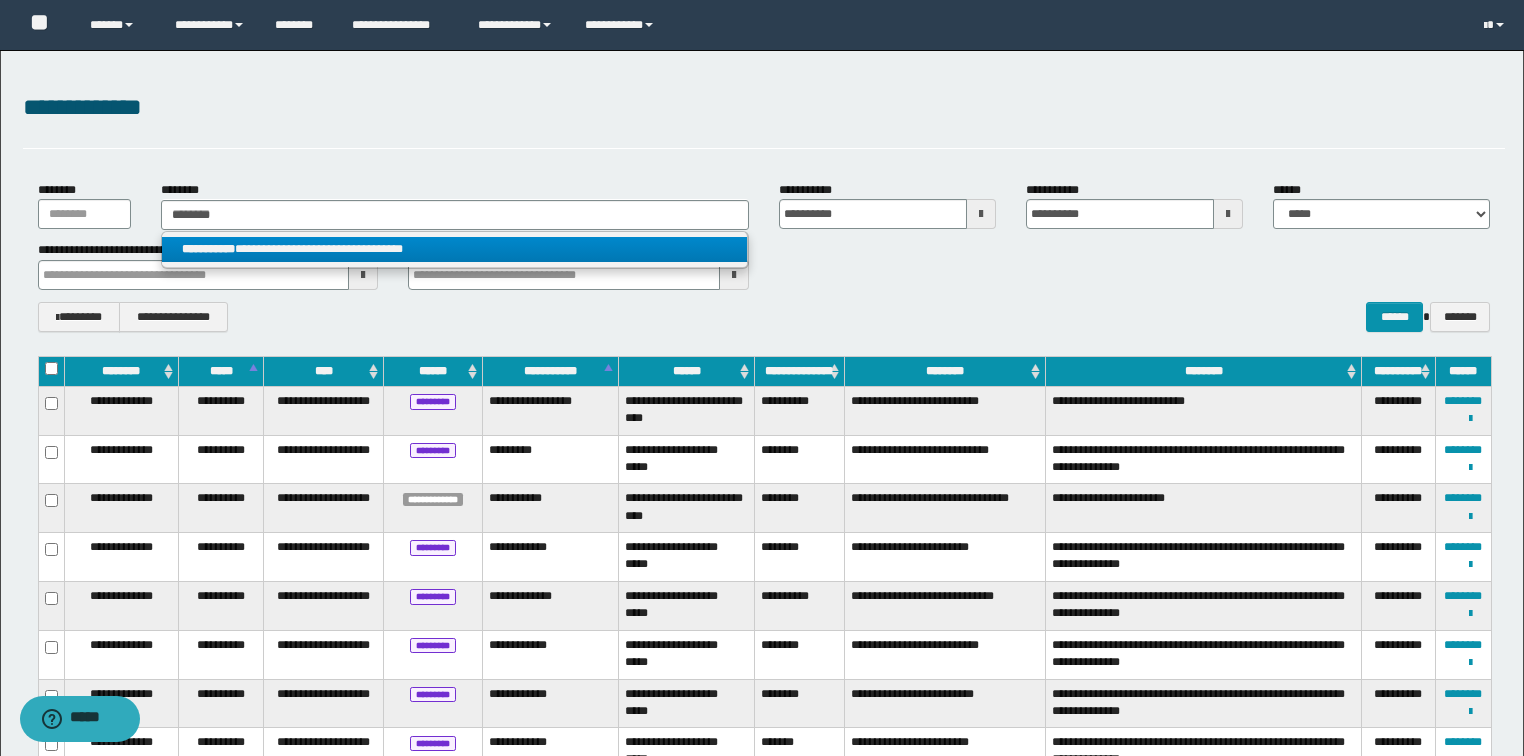 click on "**********" at bounding box center [454, 249] 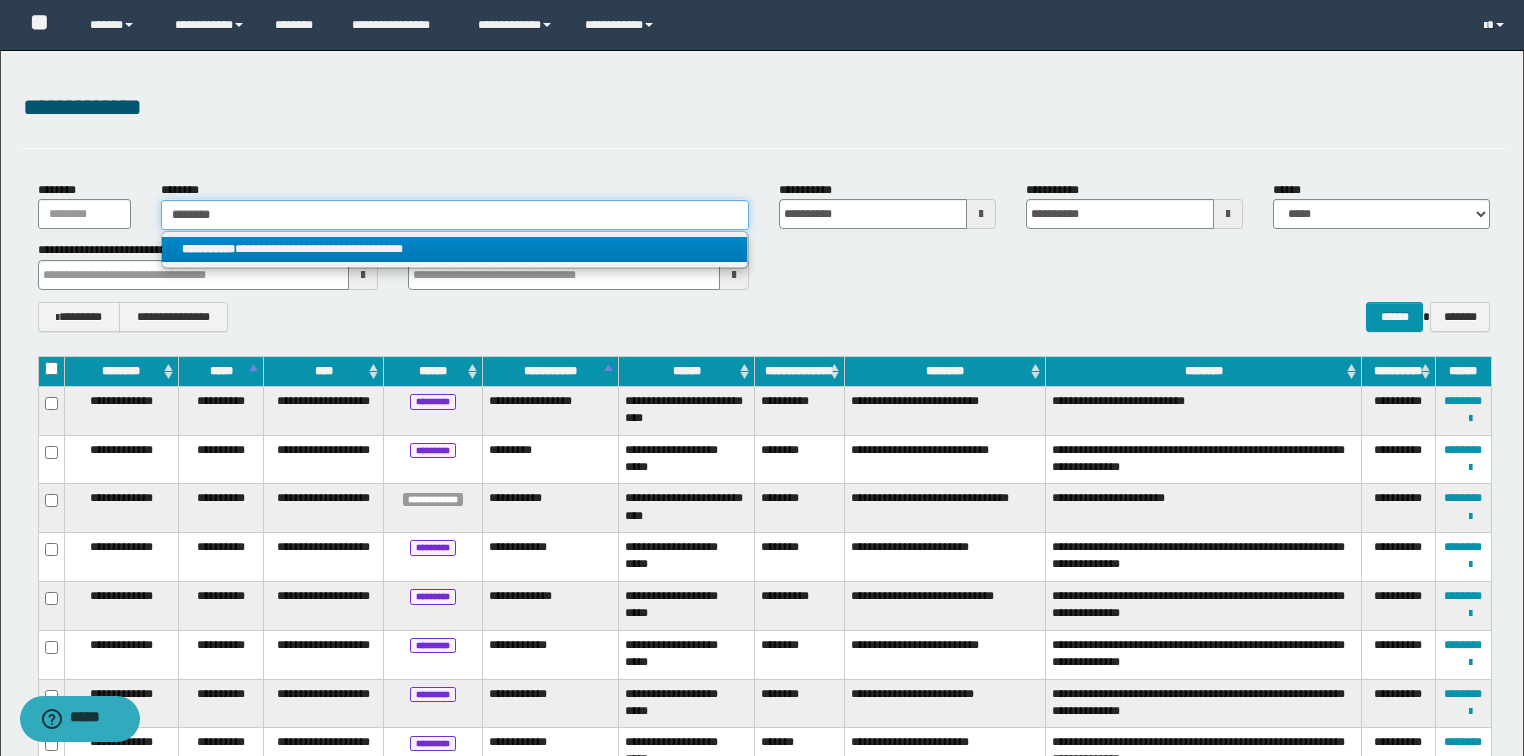 type 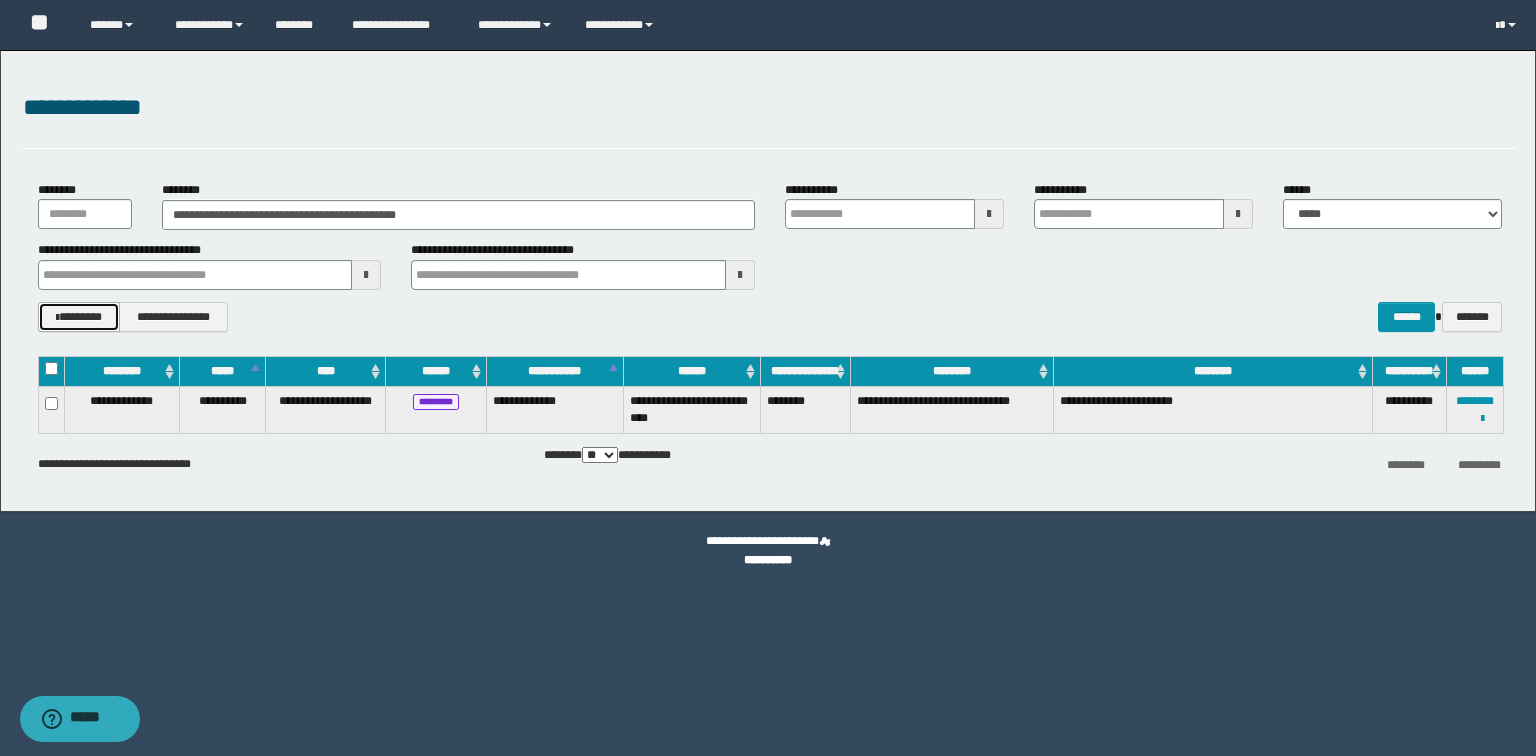 click on "********" at bounding box center [79, 317] 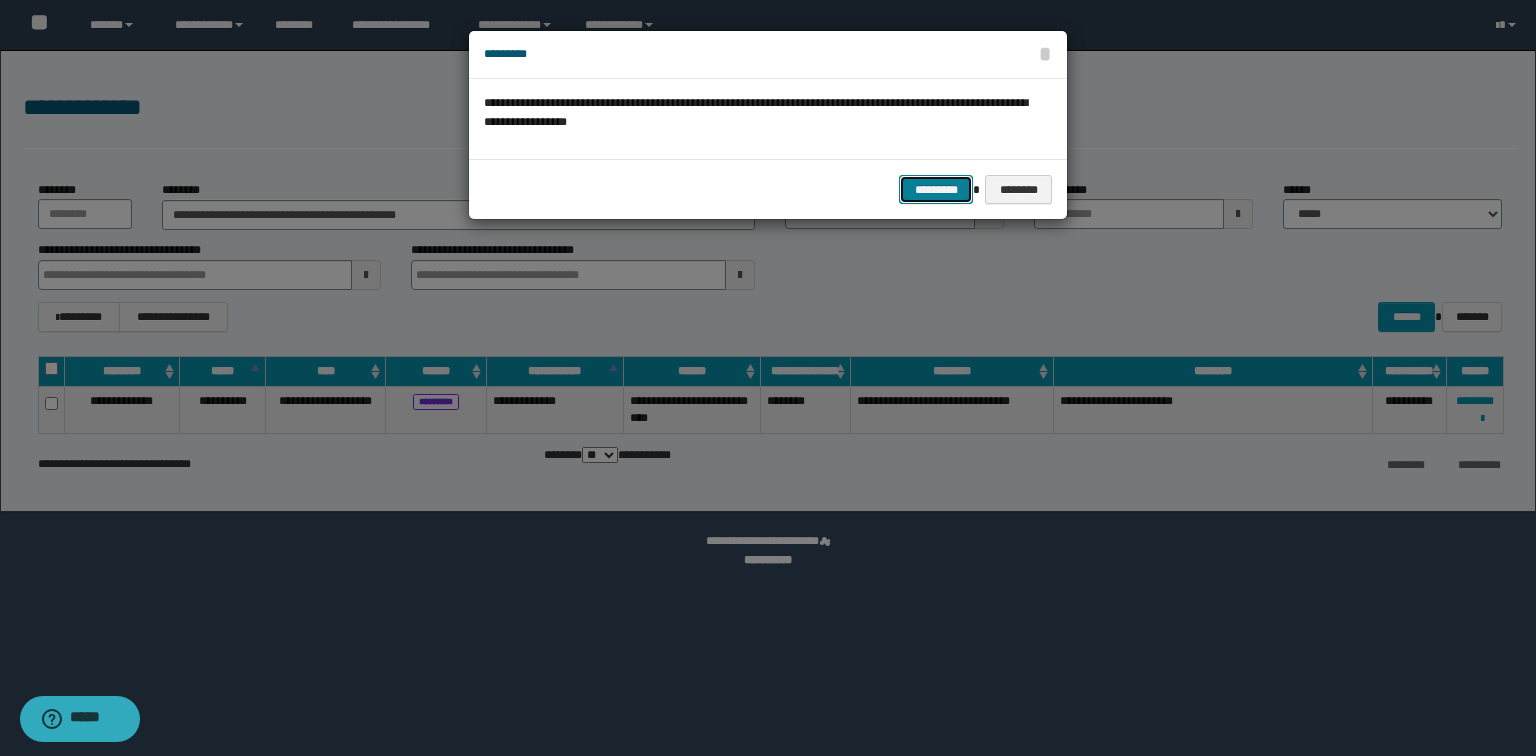 click on "*********" at bounding box center (936, 190) 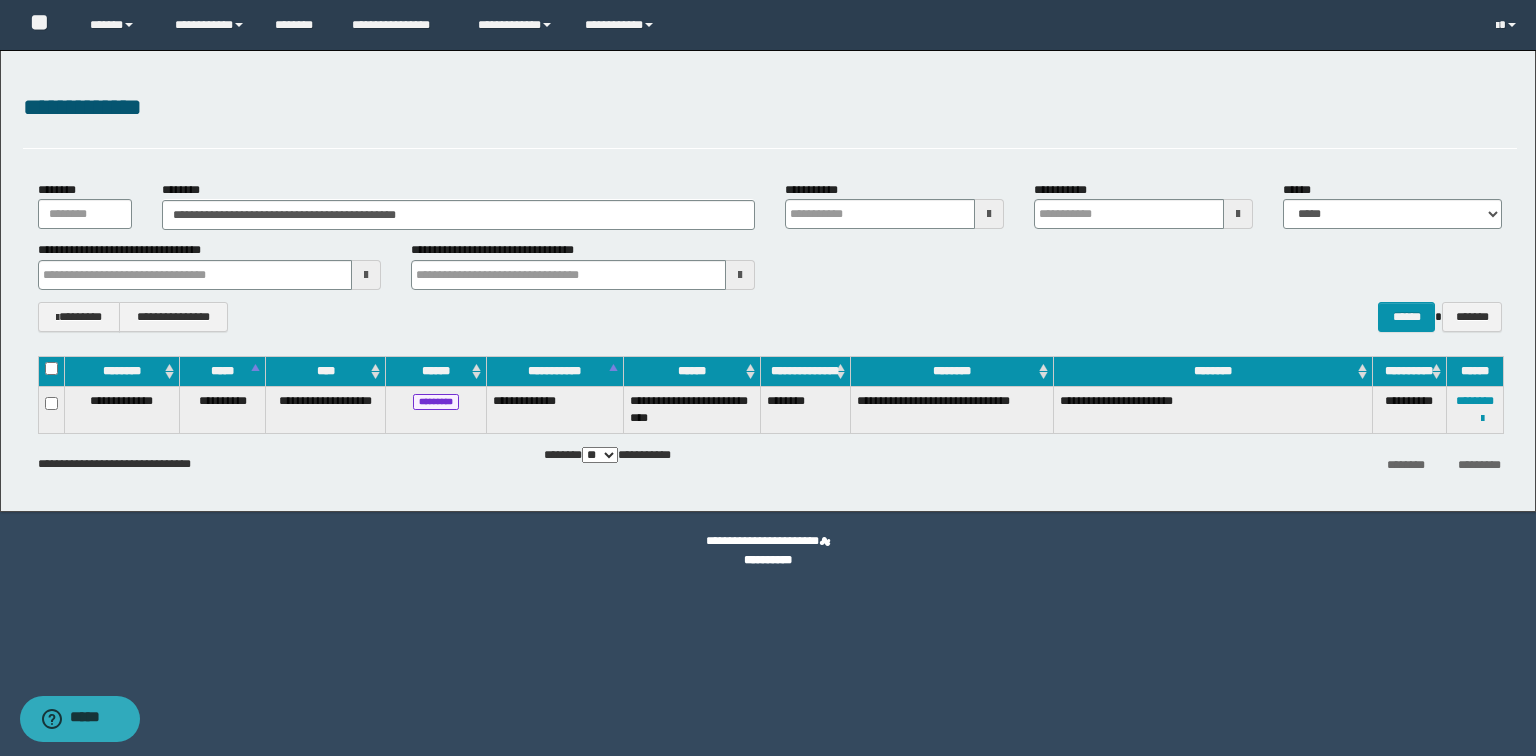 type 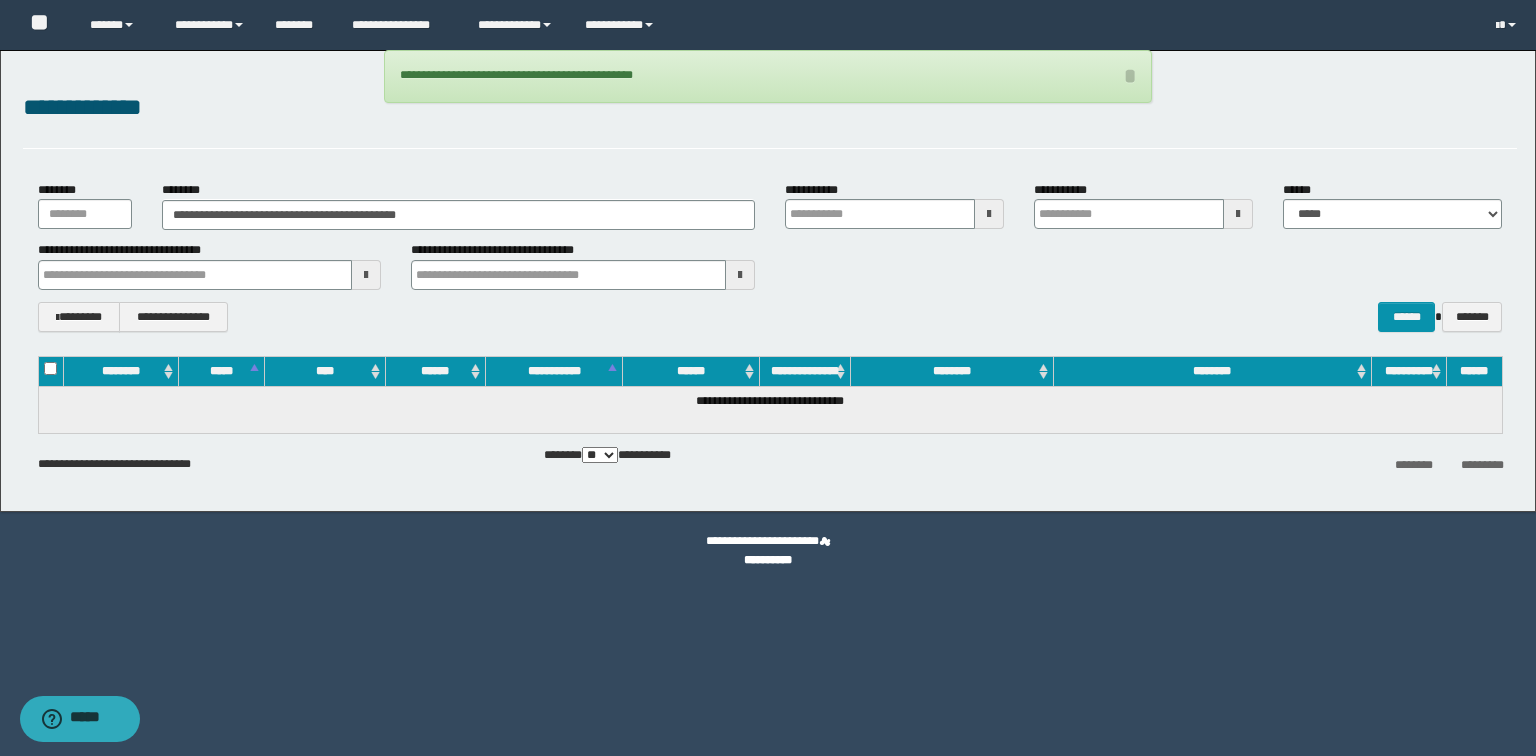 type 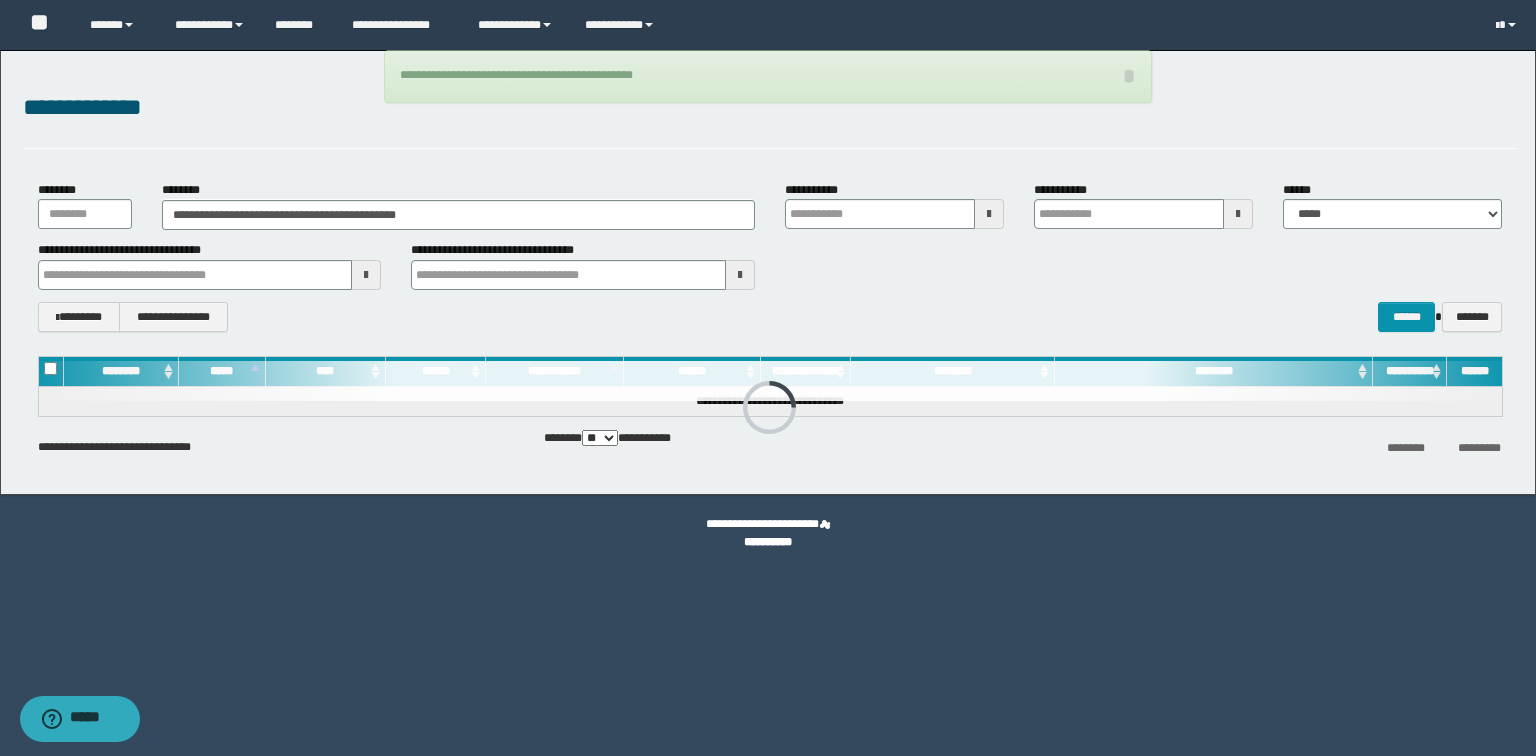 type 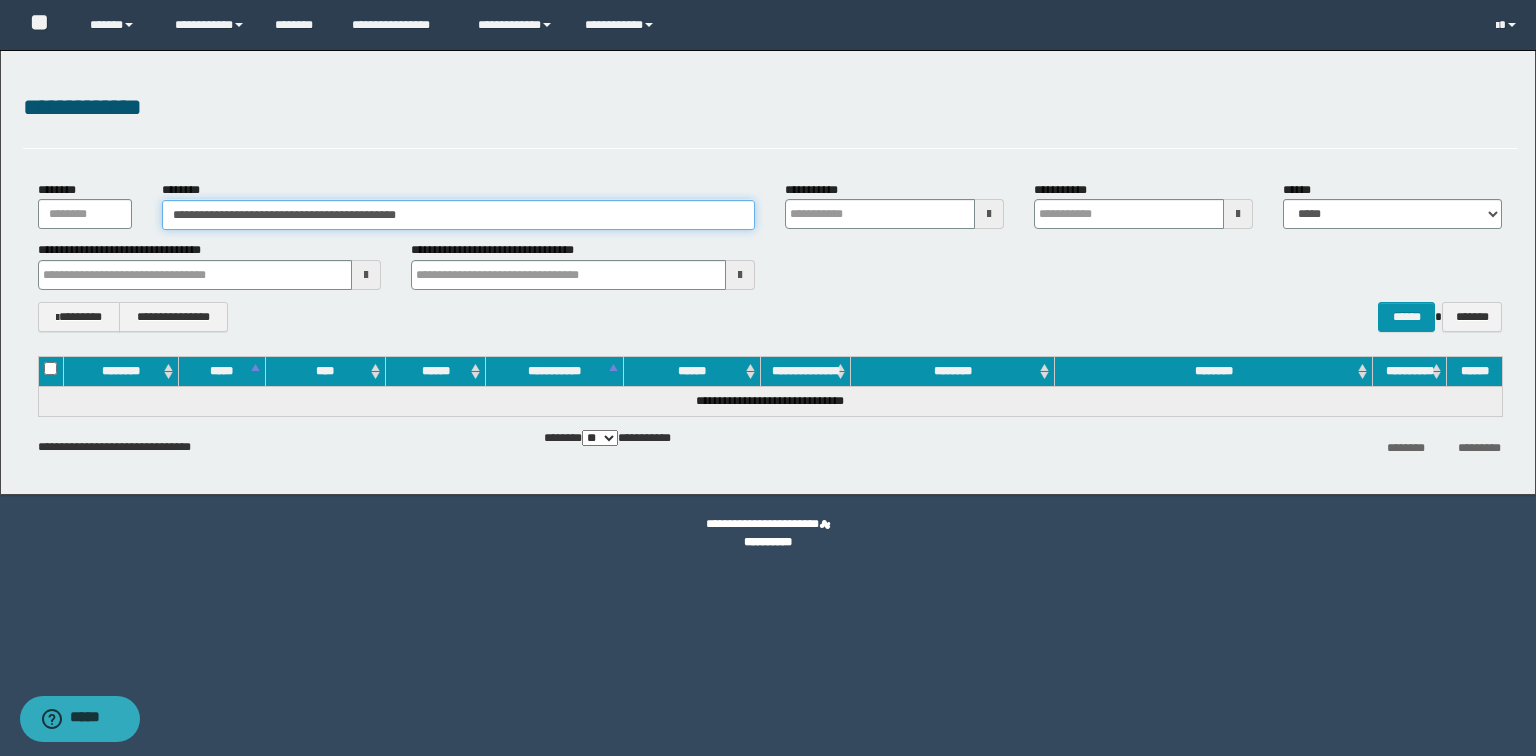 paste 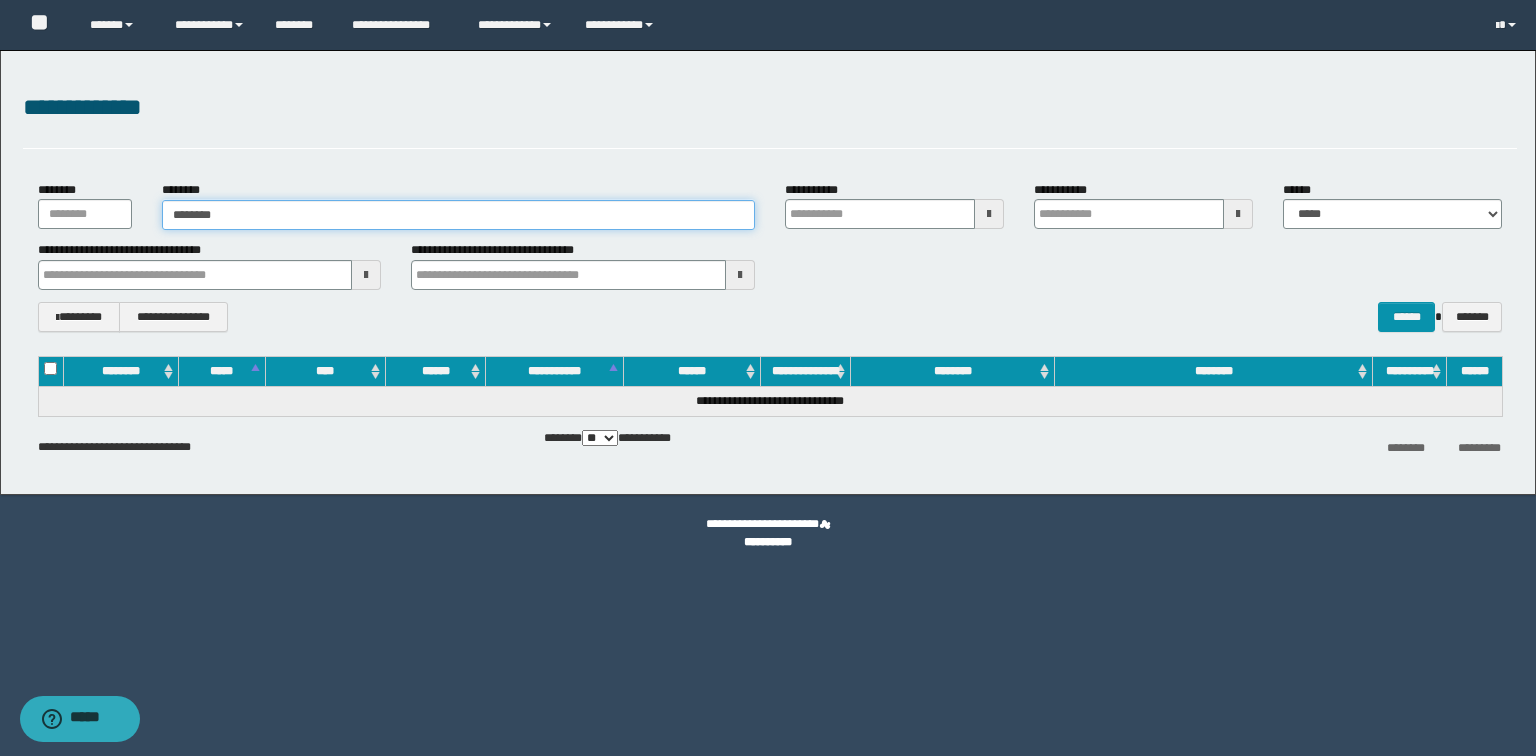 drag, startPoint x: 450, startPoint y: 213, endPoint x: 0, endPoint y: 248, distance: 451.35907 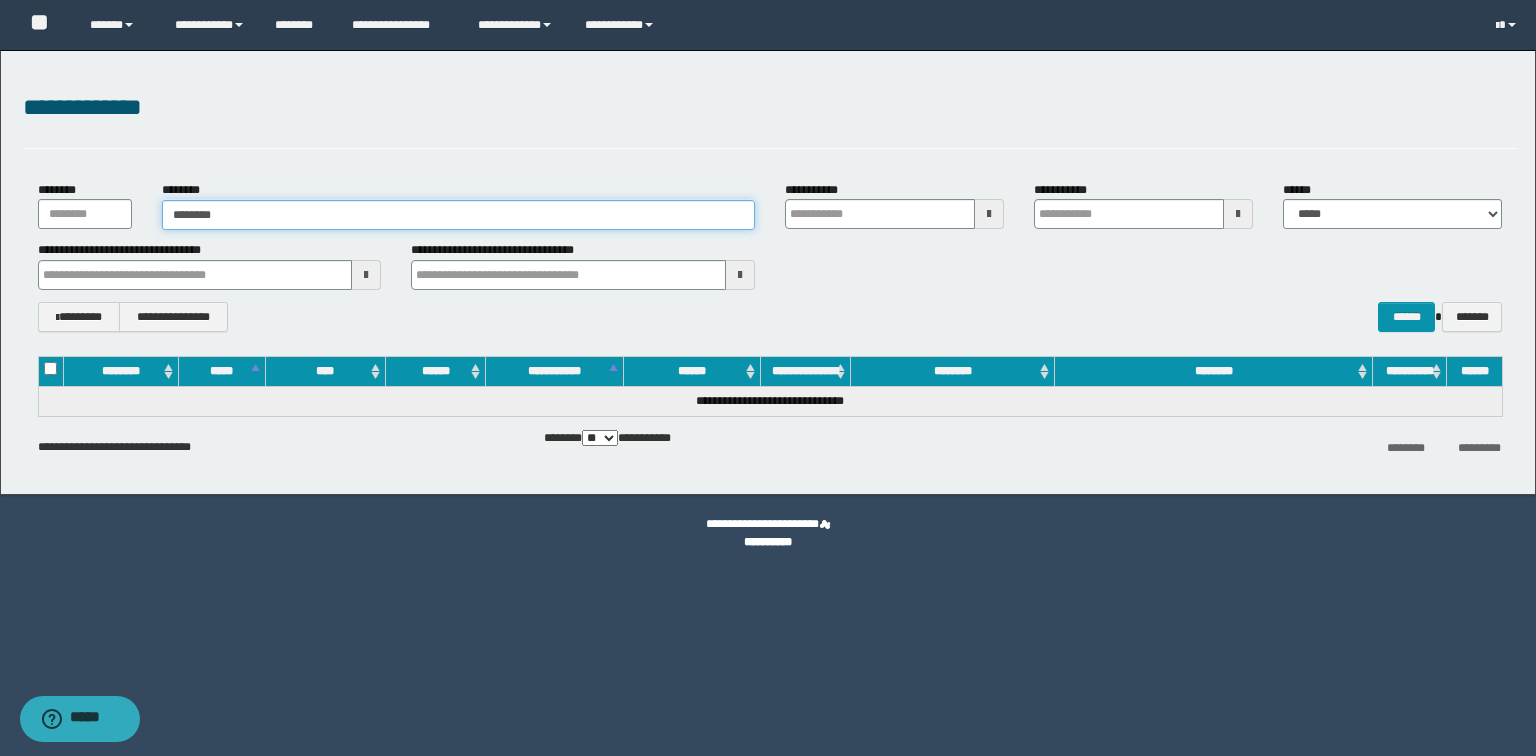 type on "********" 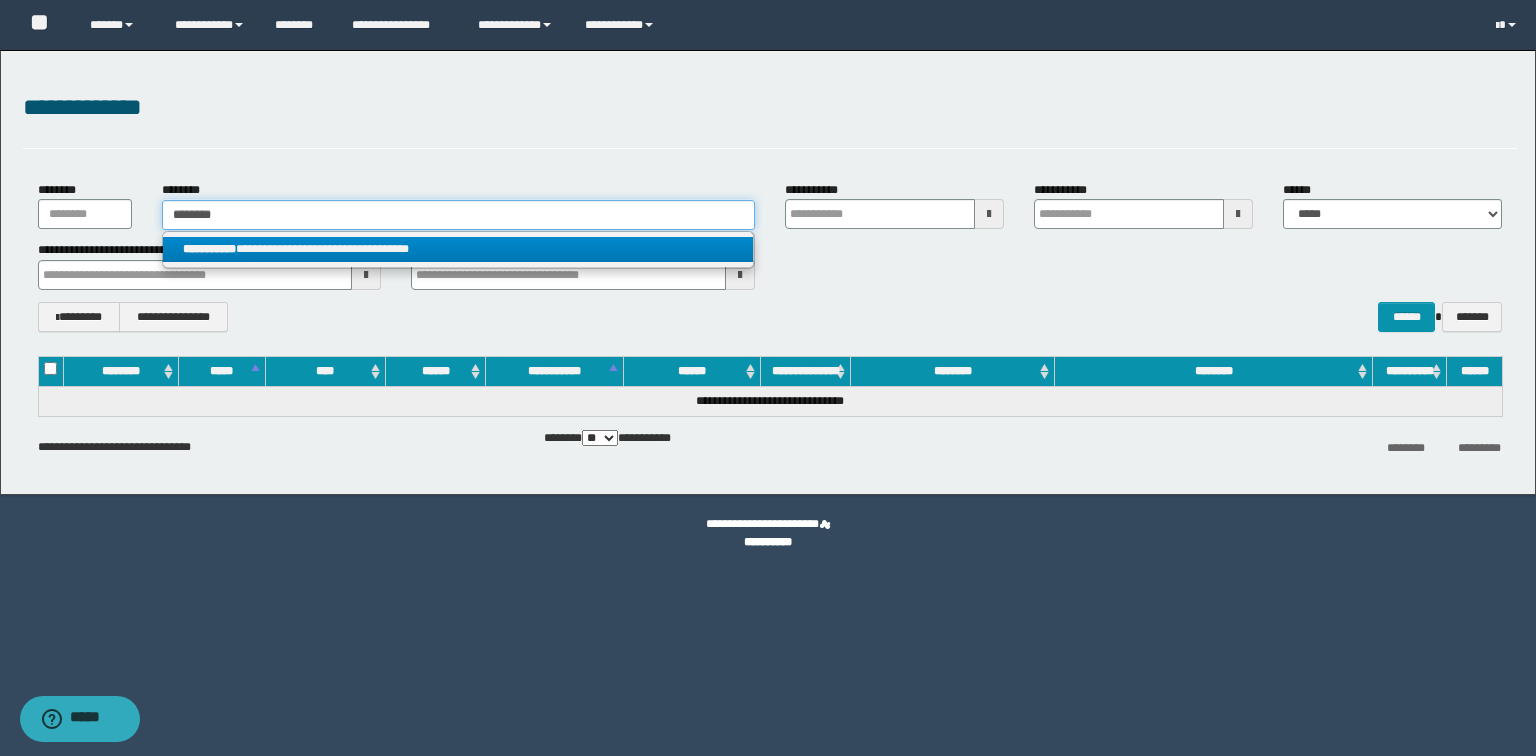 type on "********" 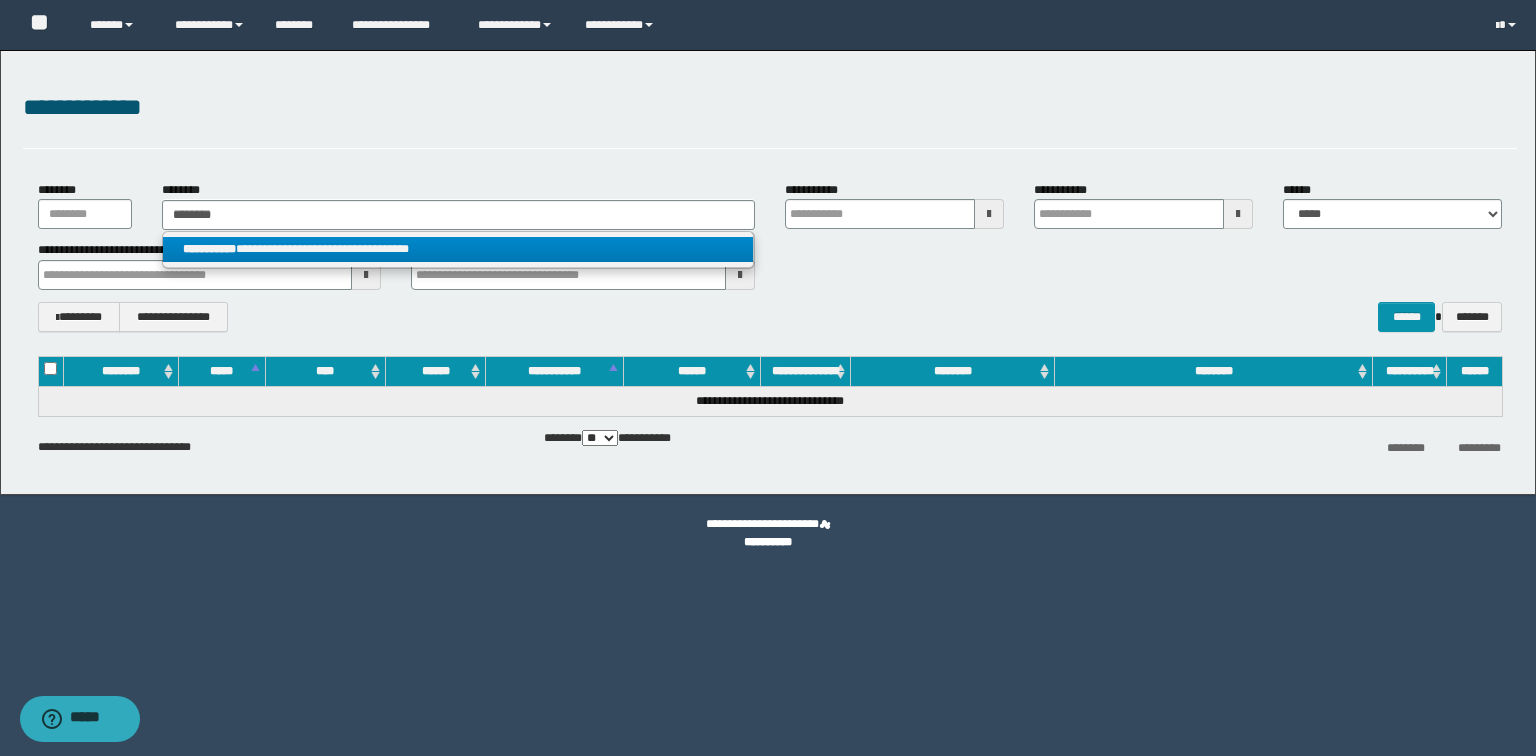 click on "**********" at bounding box center (209, 249) 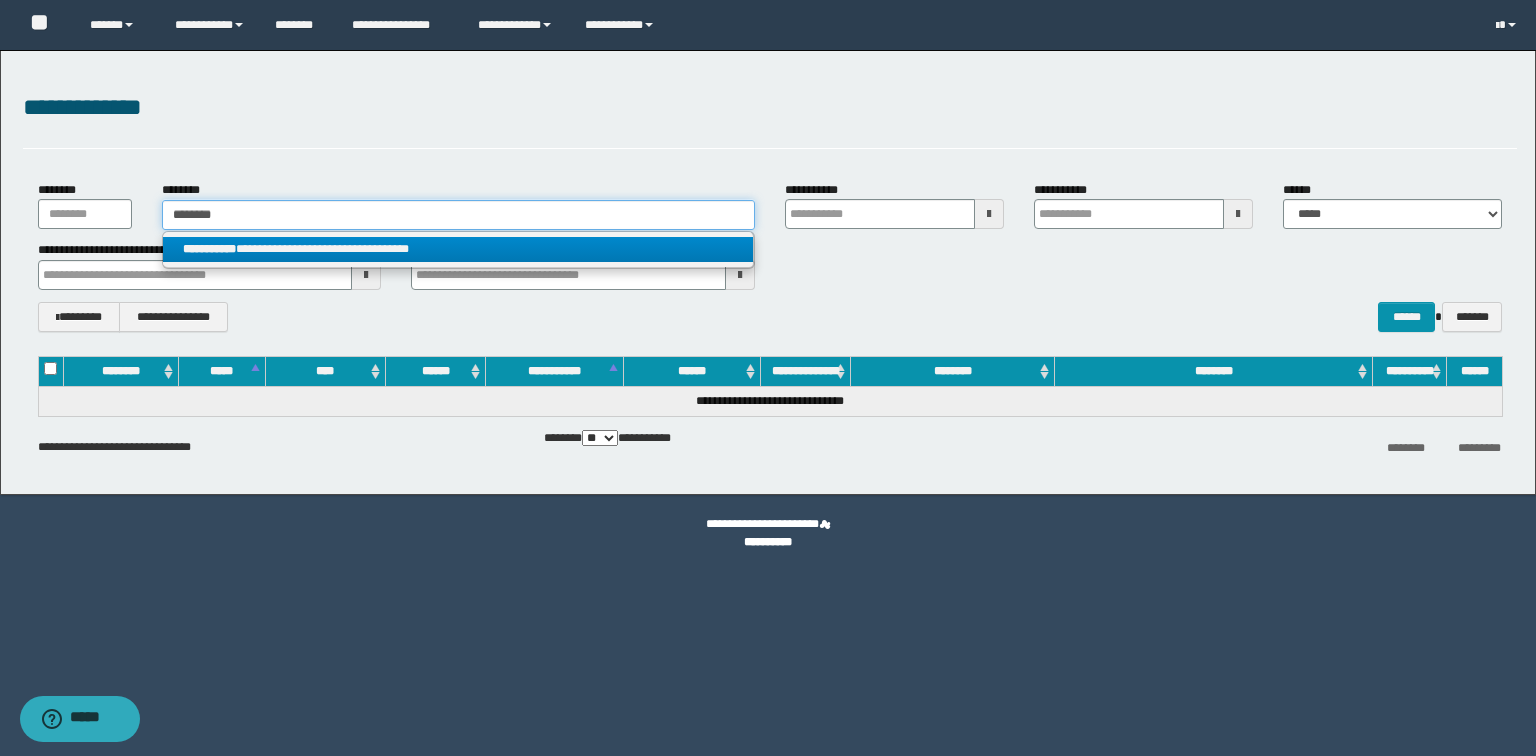 type 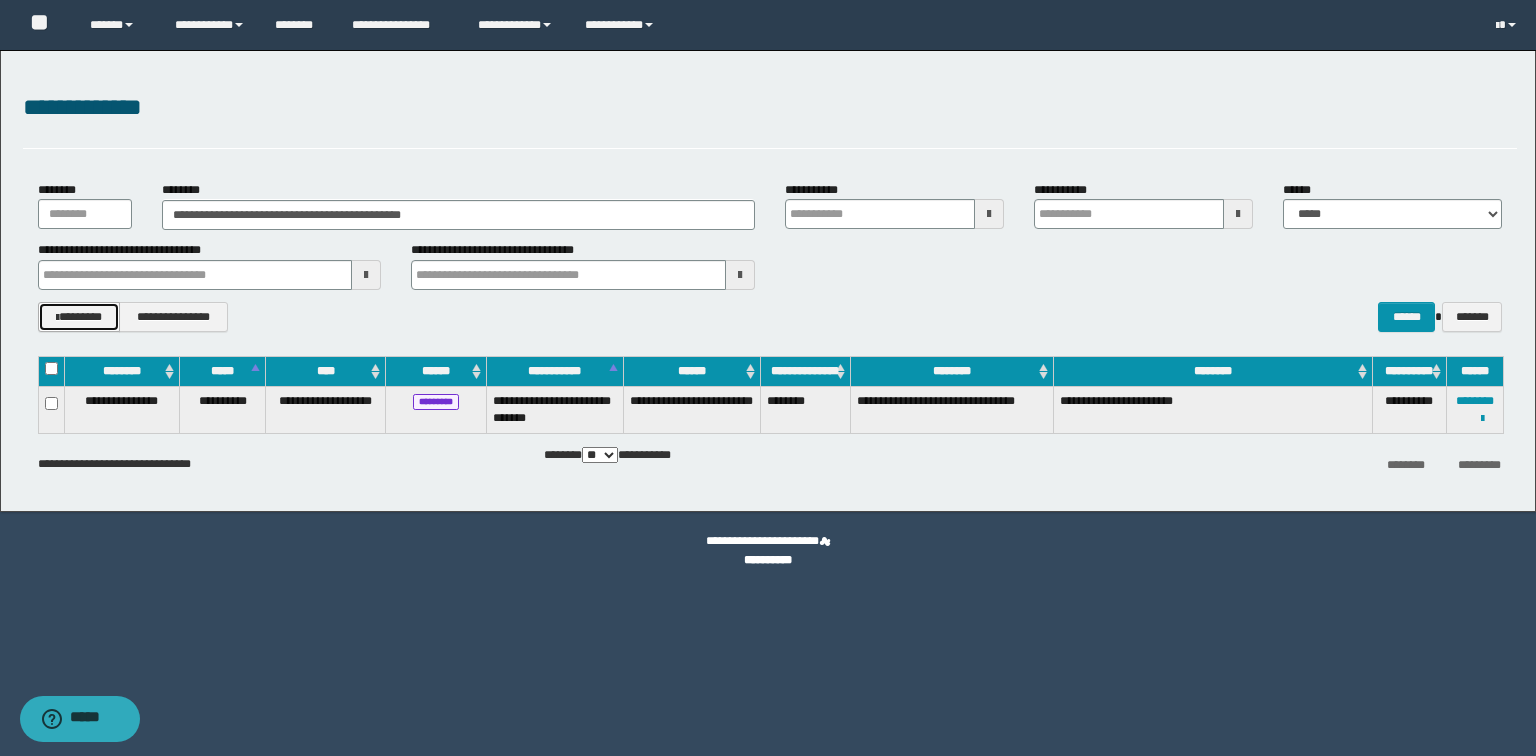 click on "********" at bounding box center (79, 317) 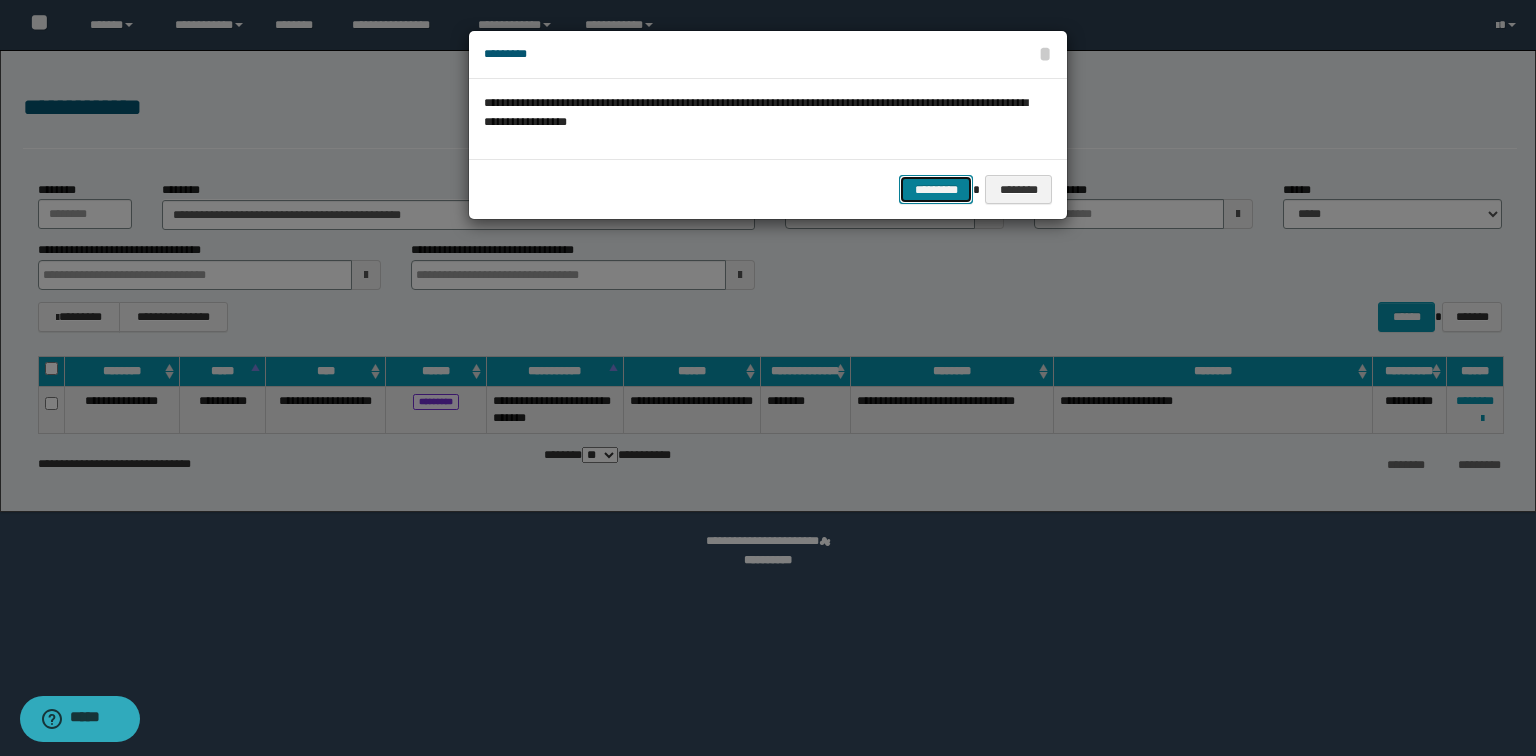 click on "*********" at bounding box center (936, 190) 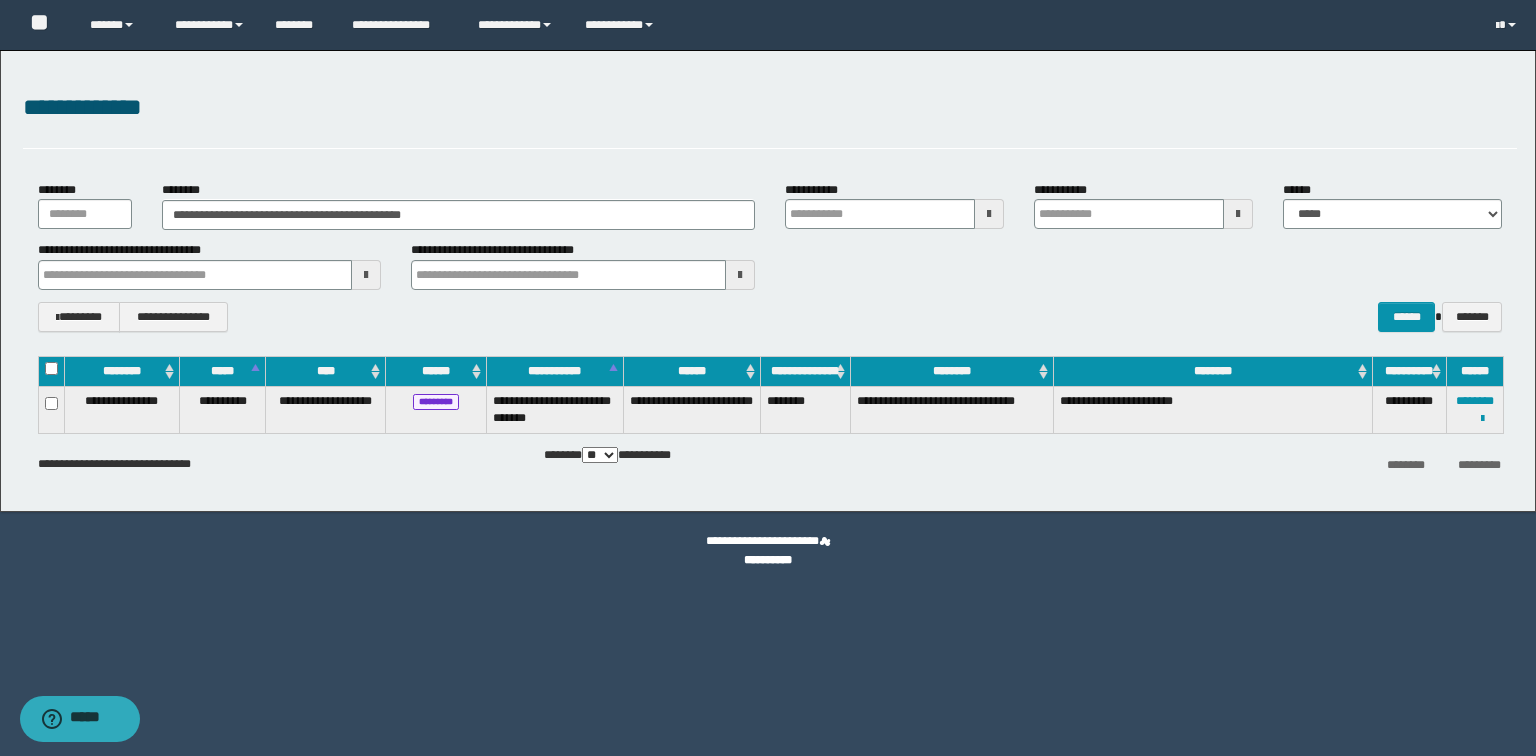 type 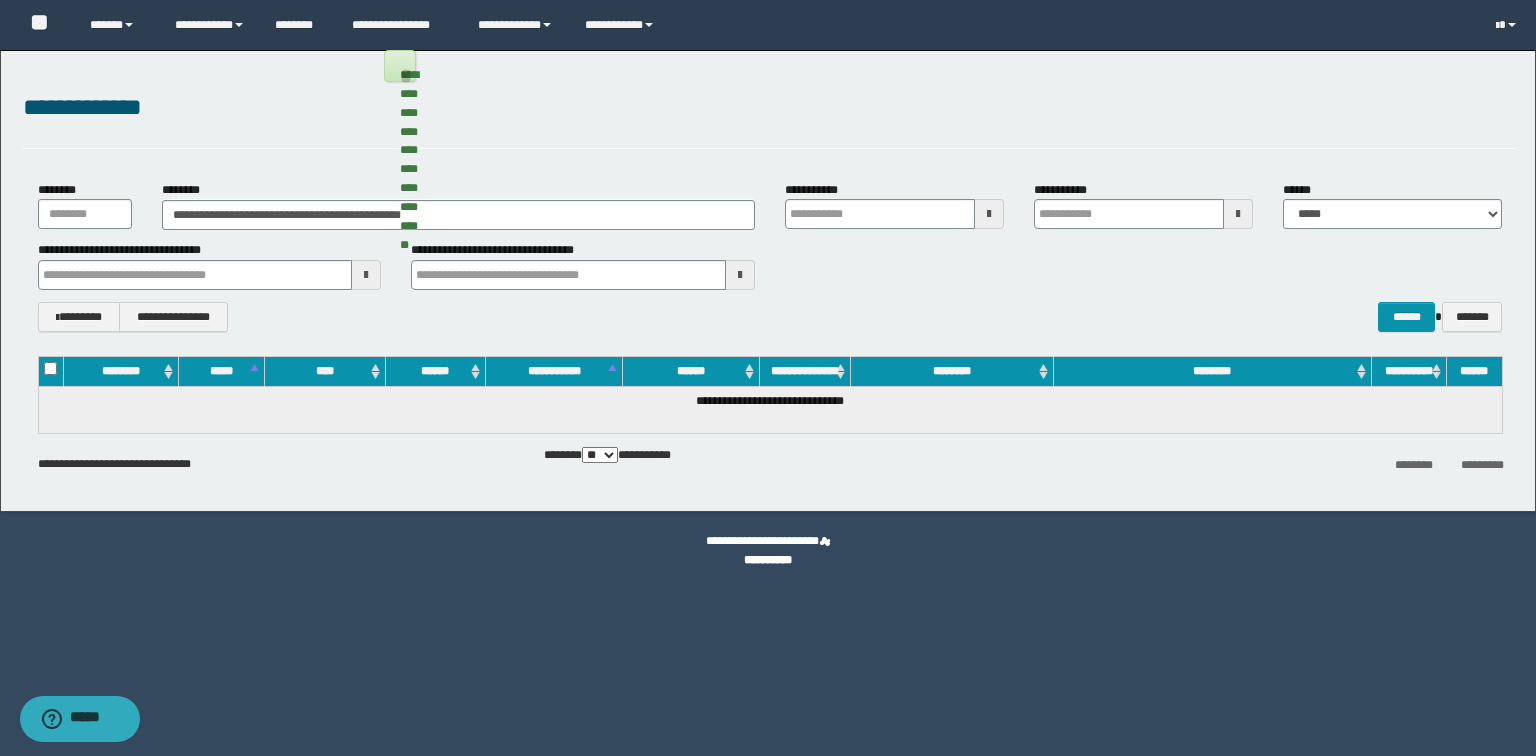 type 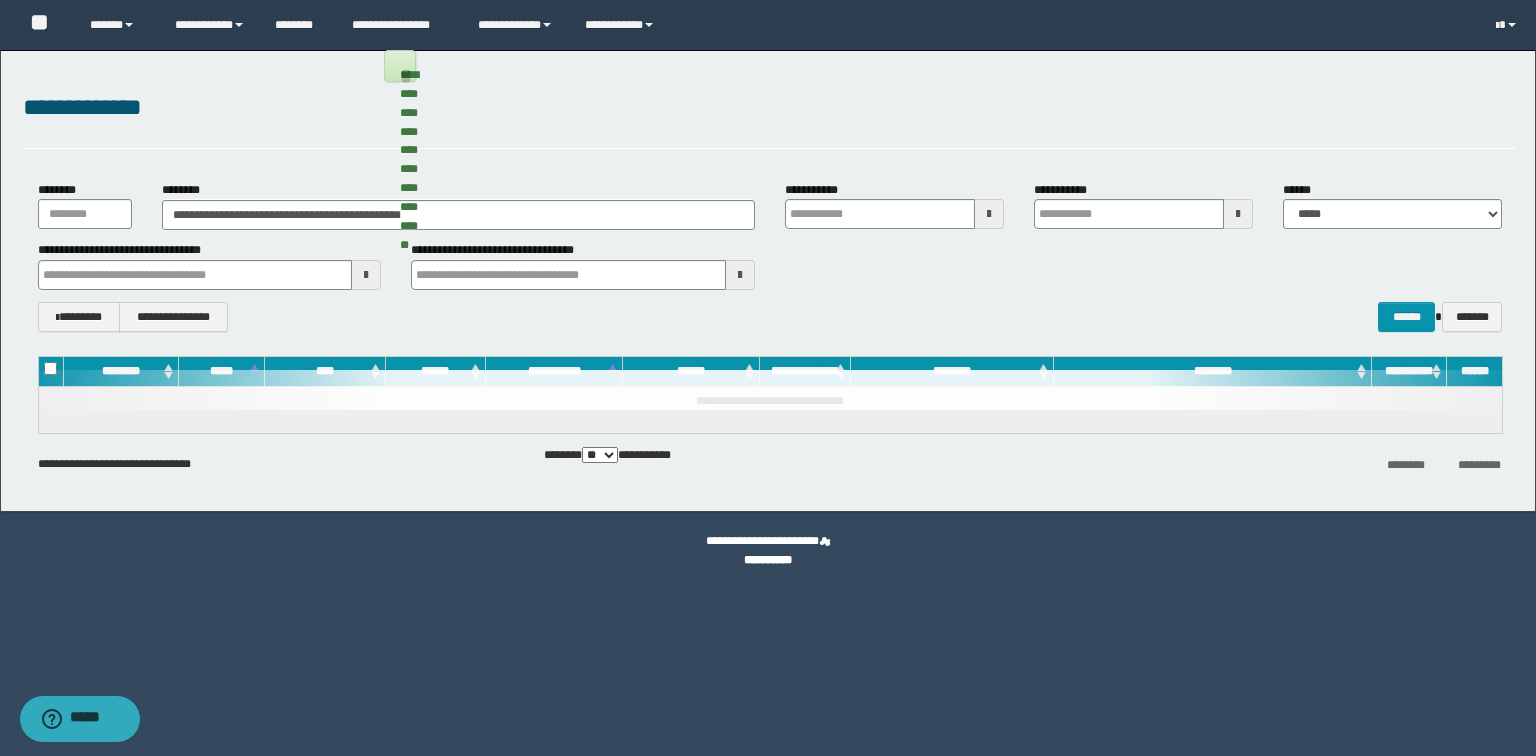 type 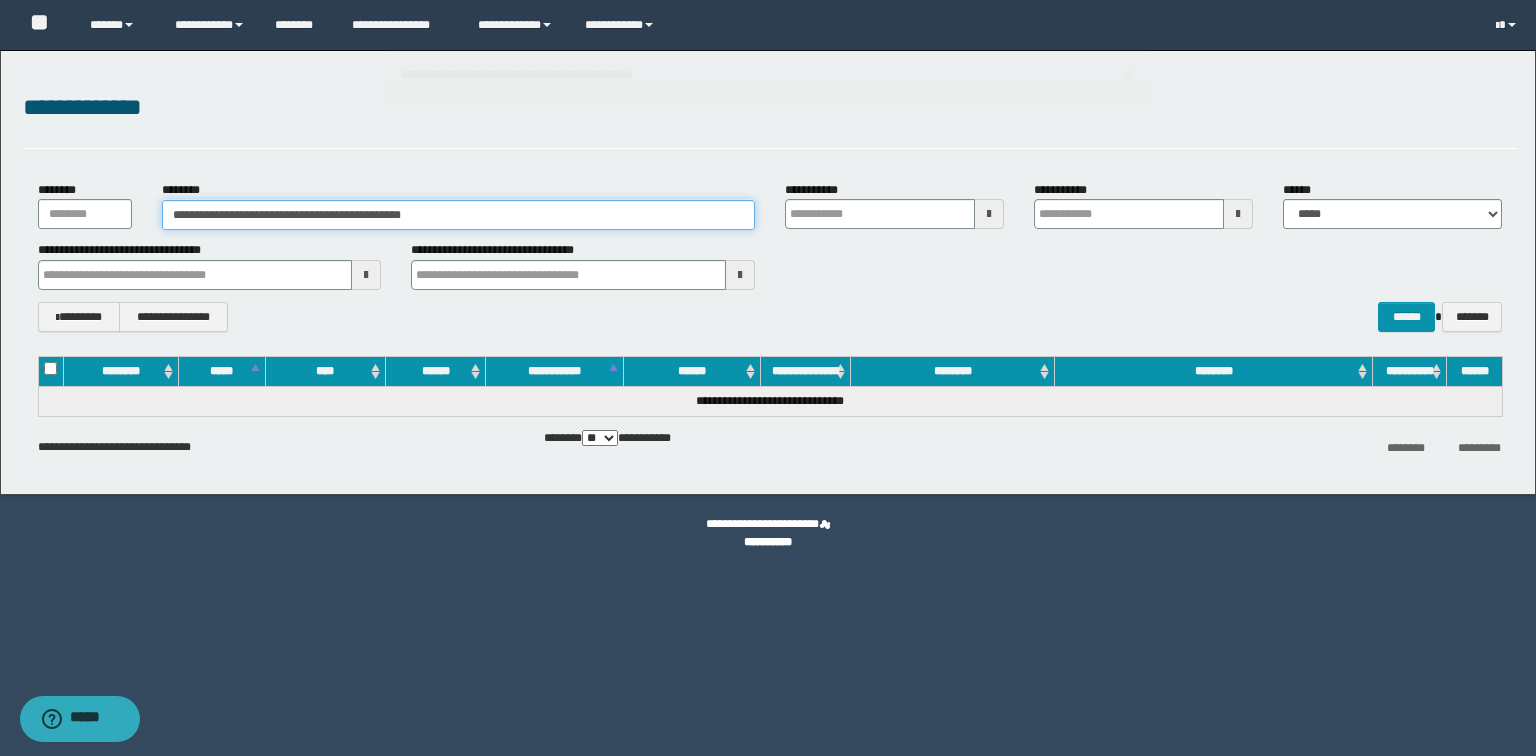 drag, startPoint x: 503, startPoint y: 216, endPoint x: 0, endPoint y: 244, distance: 503.77872 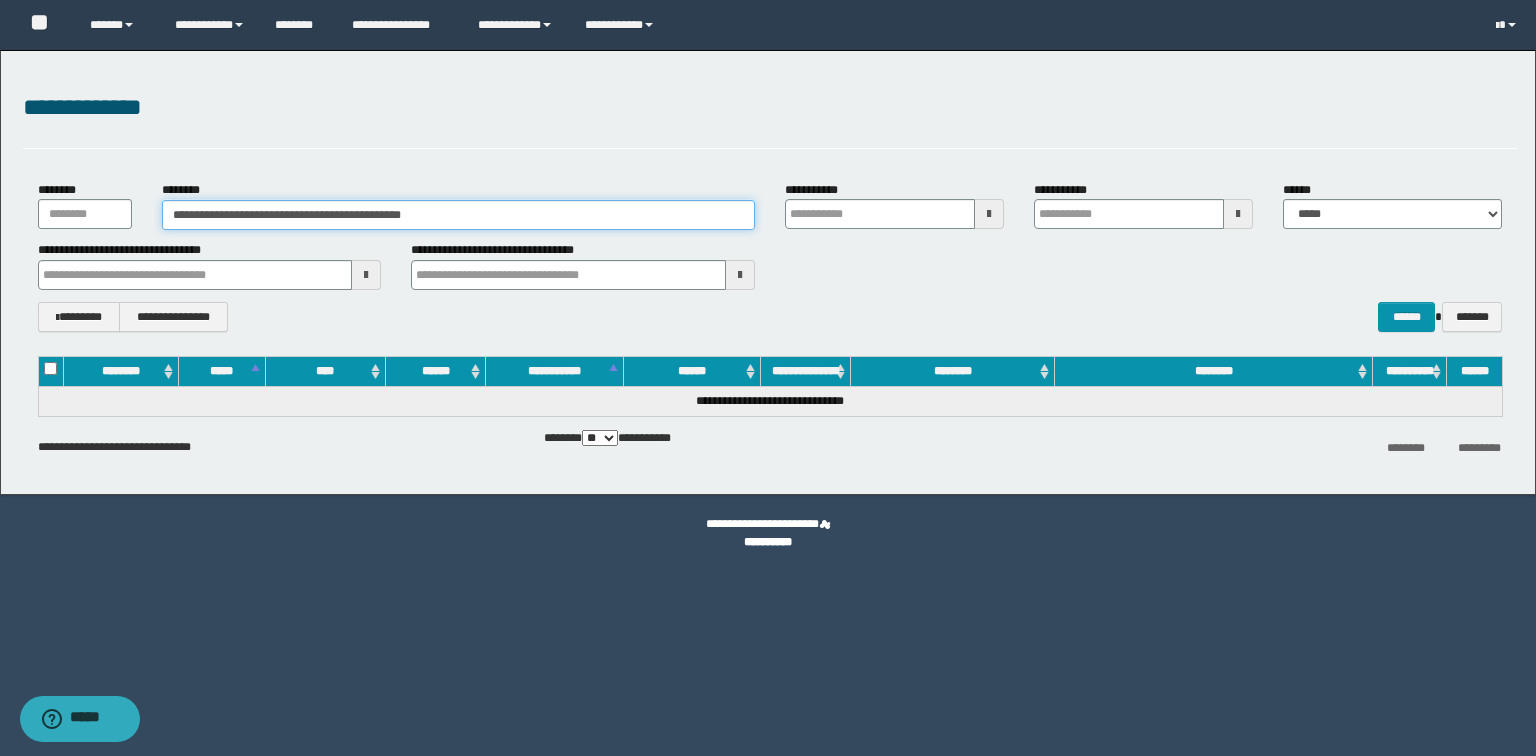 paste 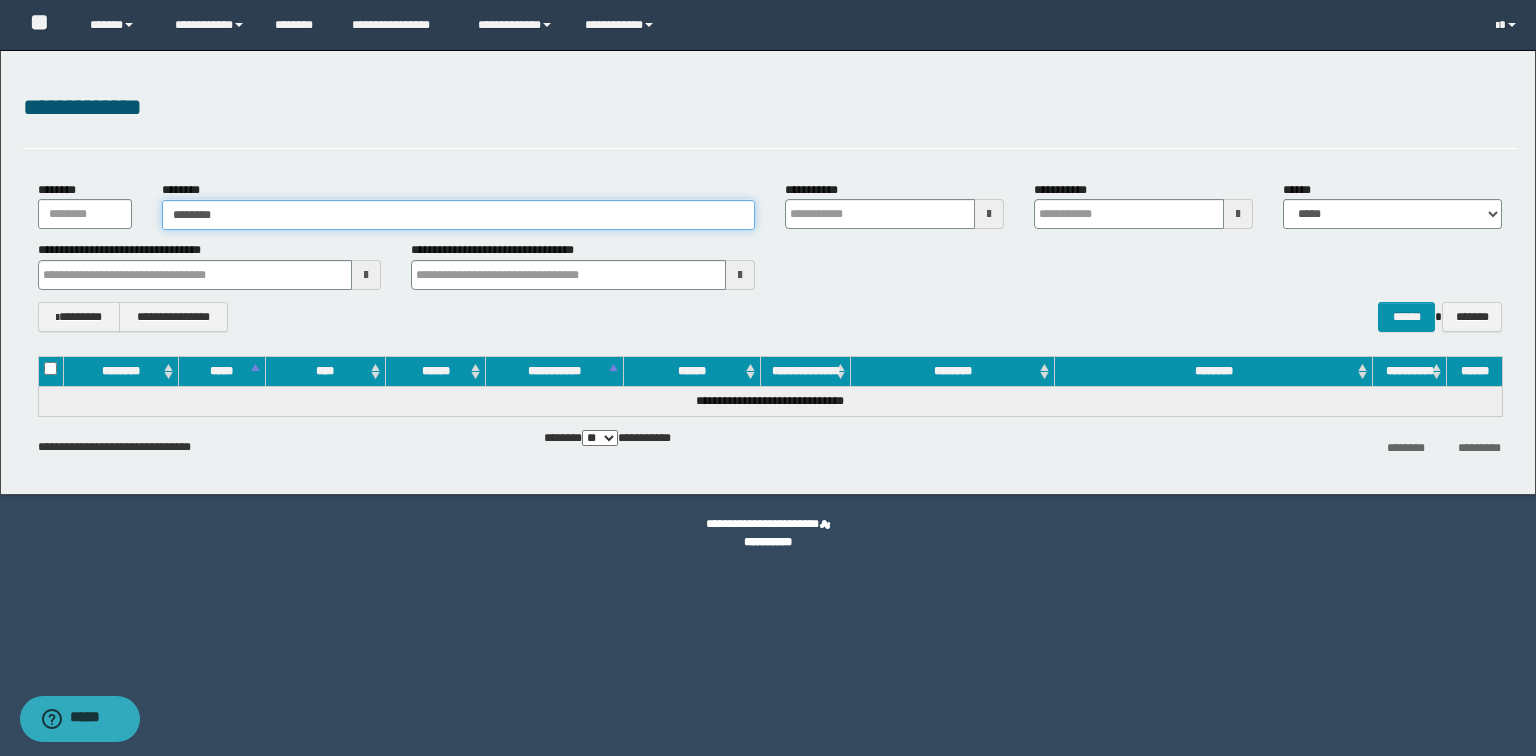 type on "********" 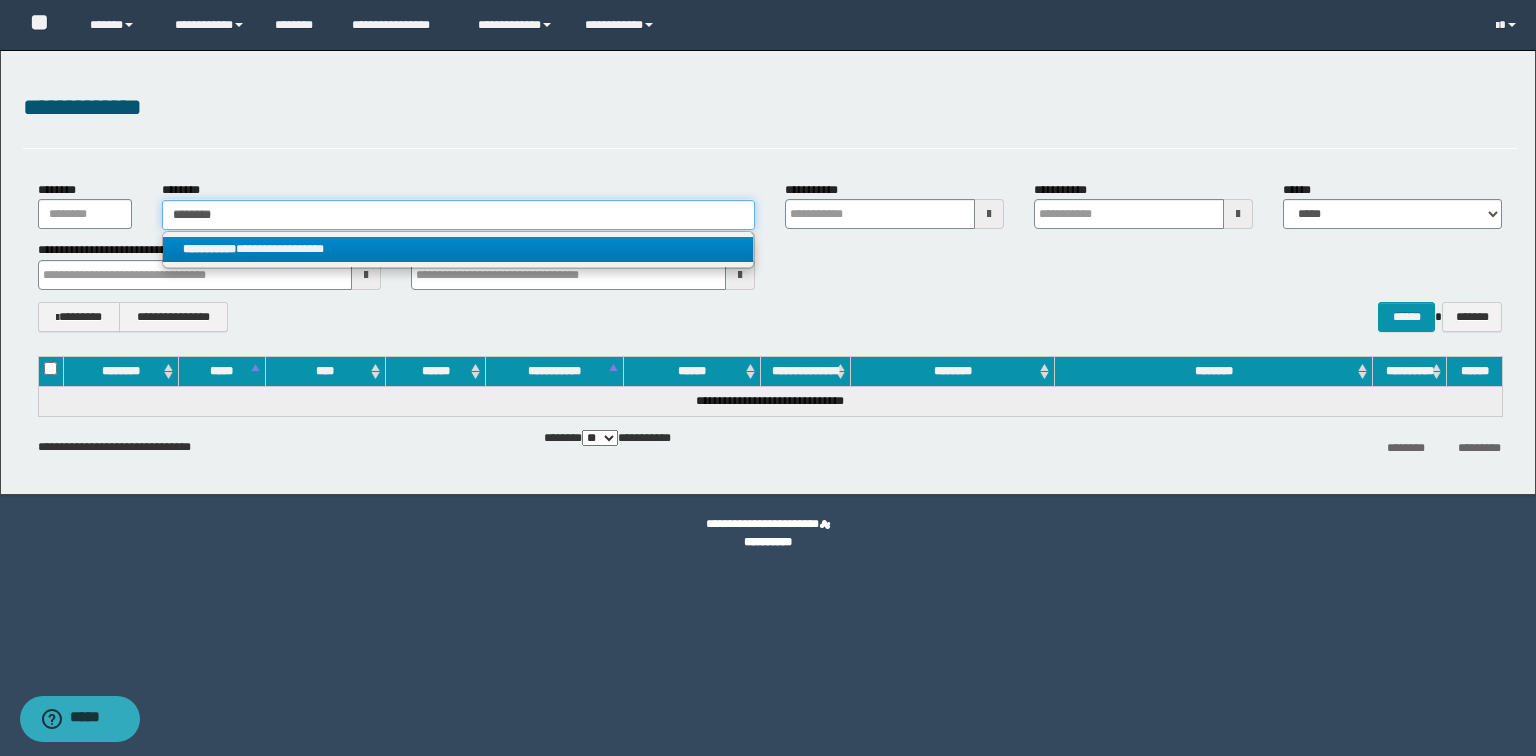 type on "********" 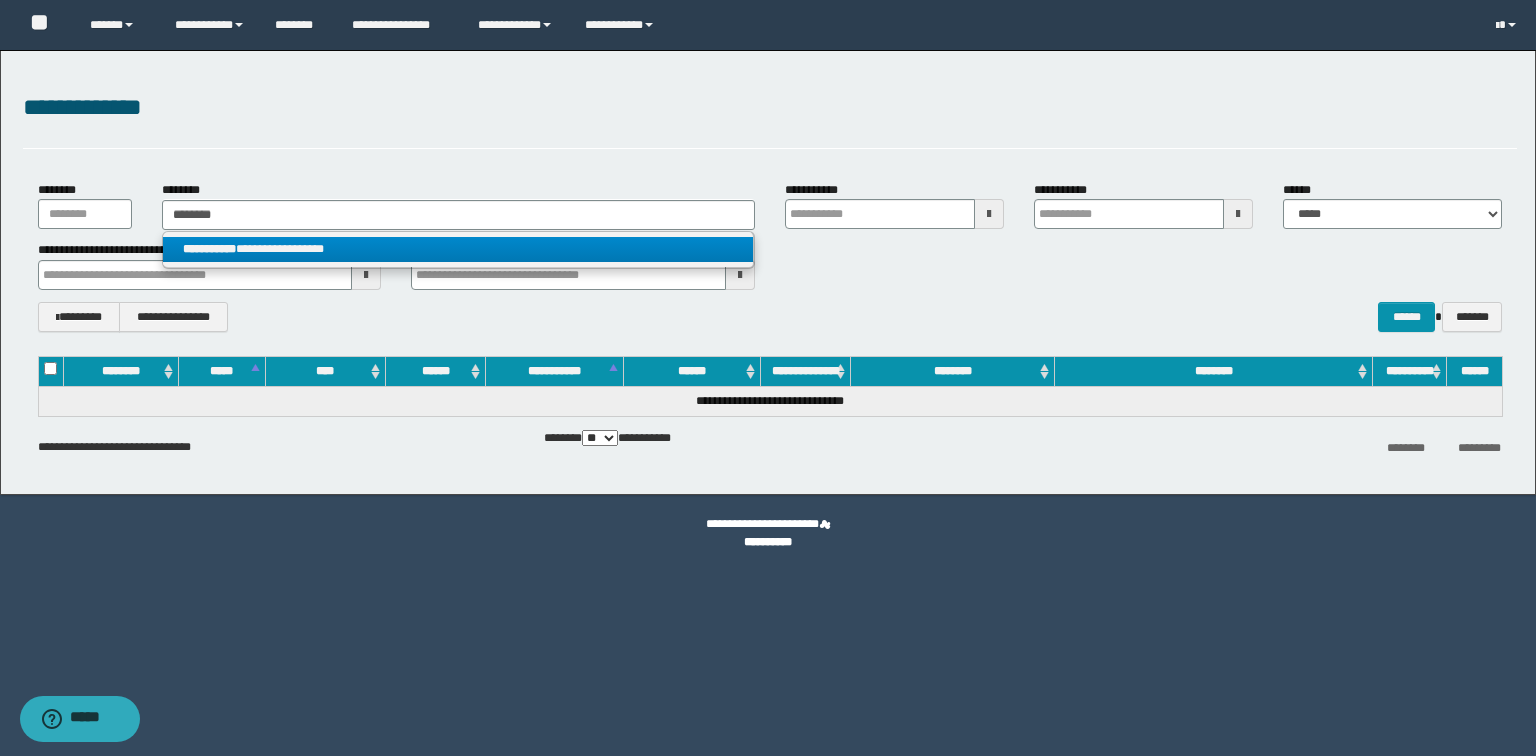 click on "**********" at bounding box center [458, 249] 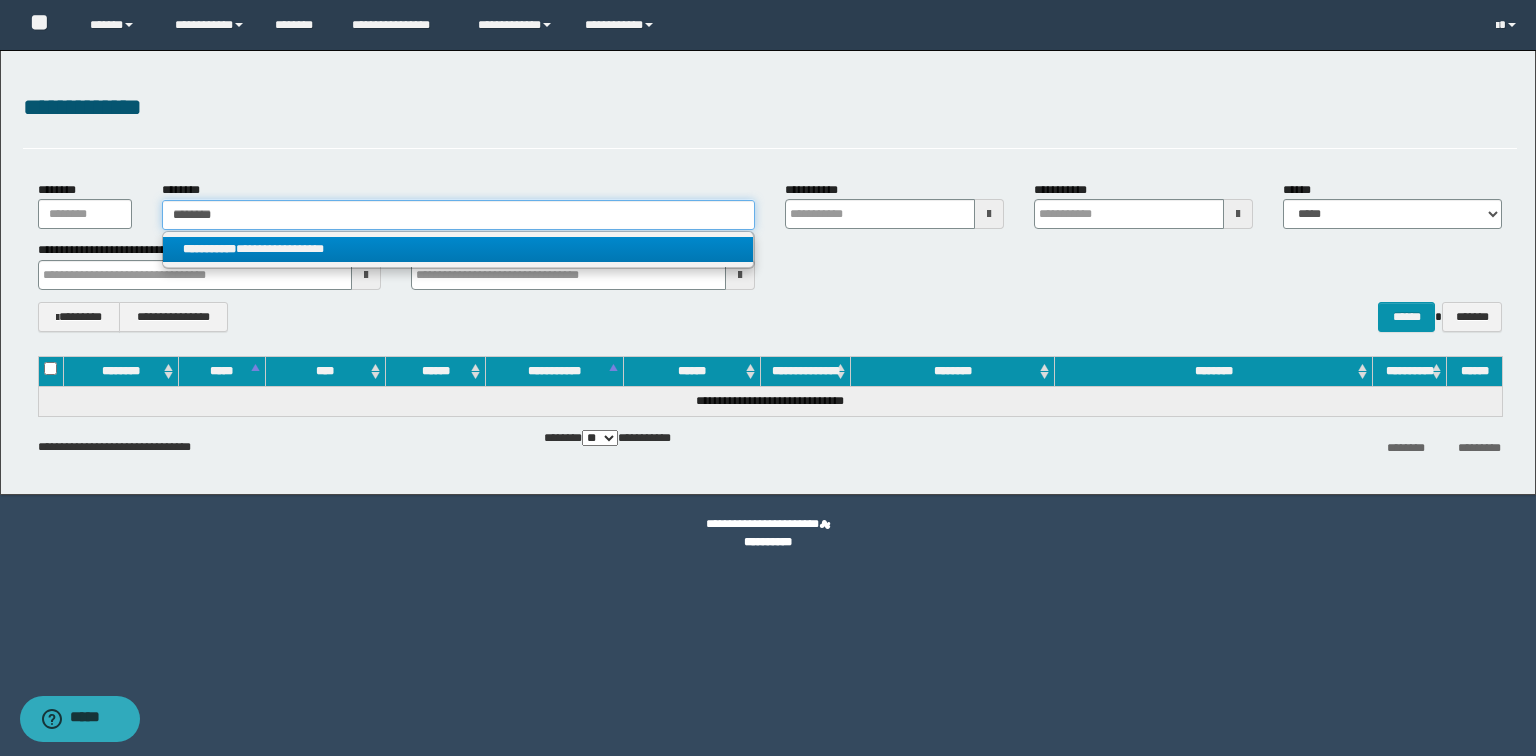 type 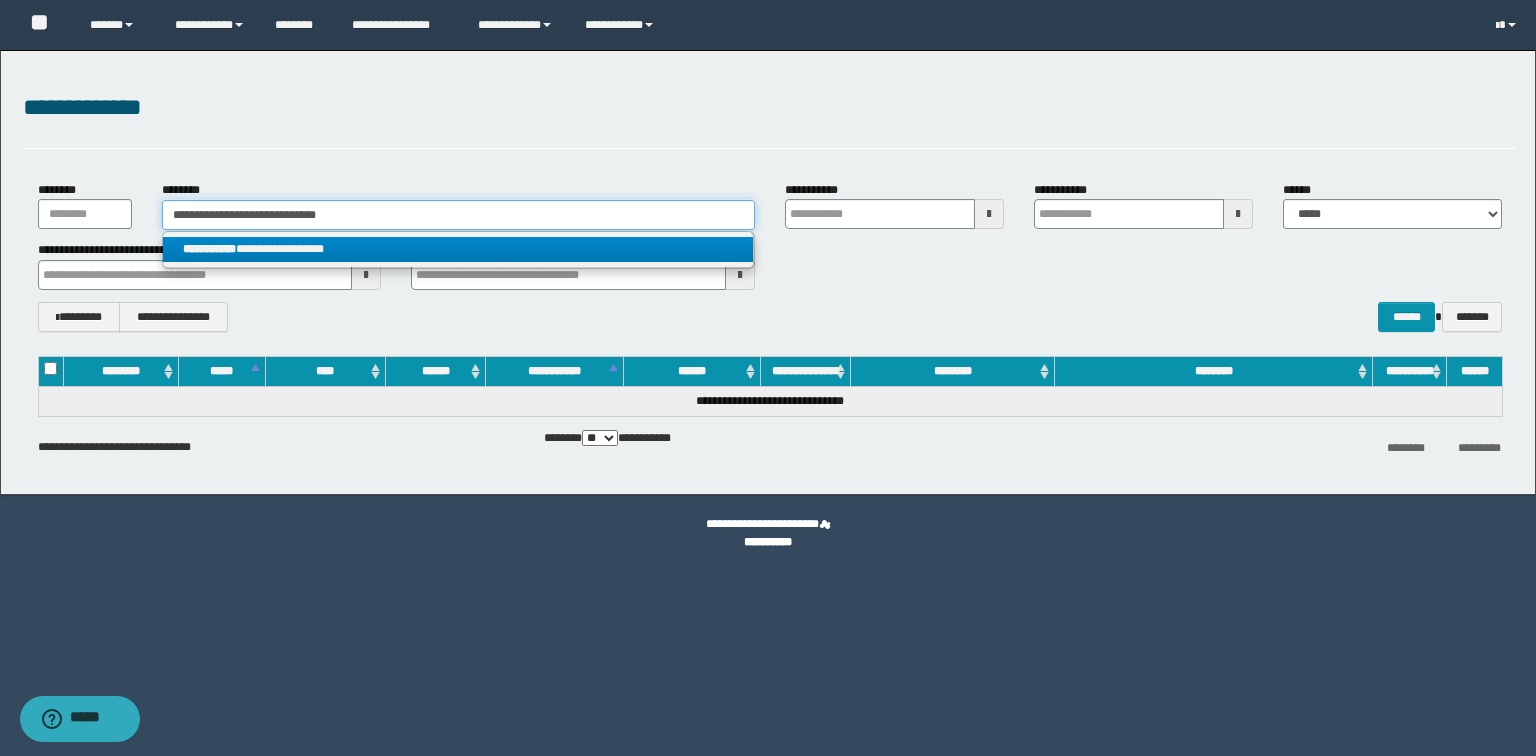 type 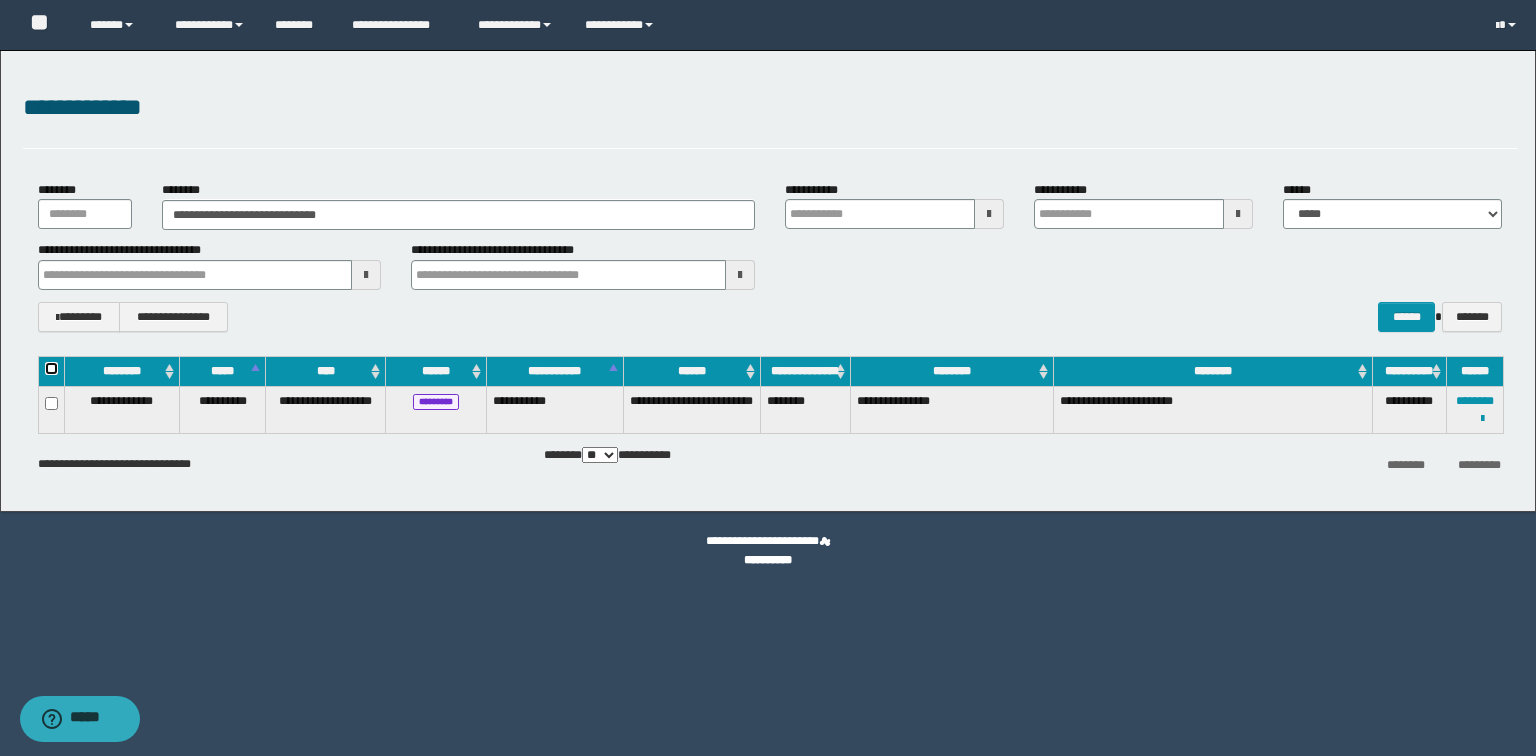 type 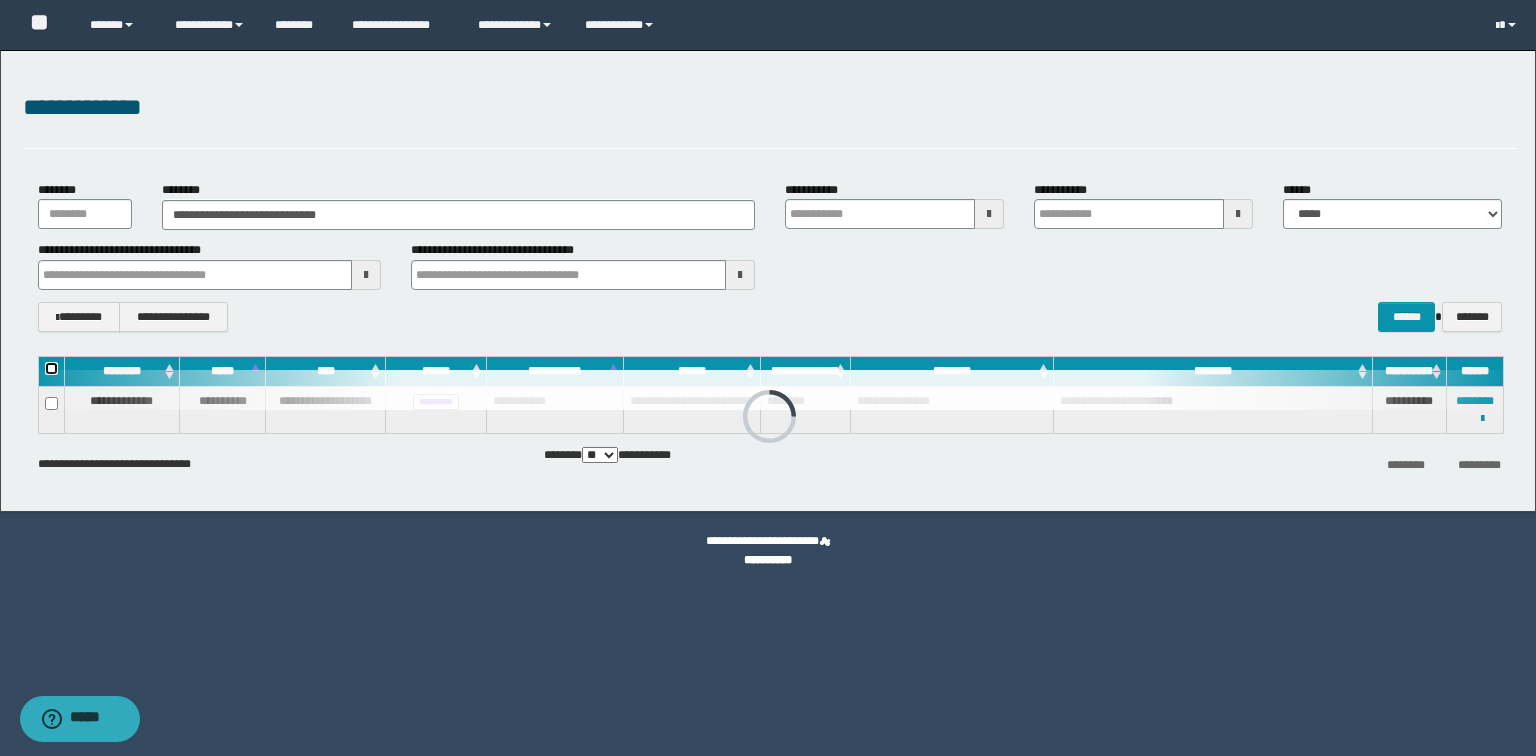 type 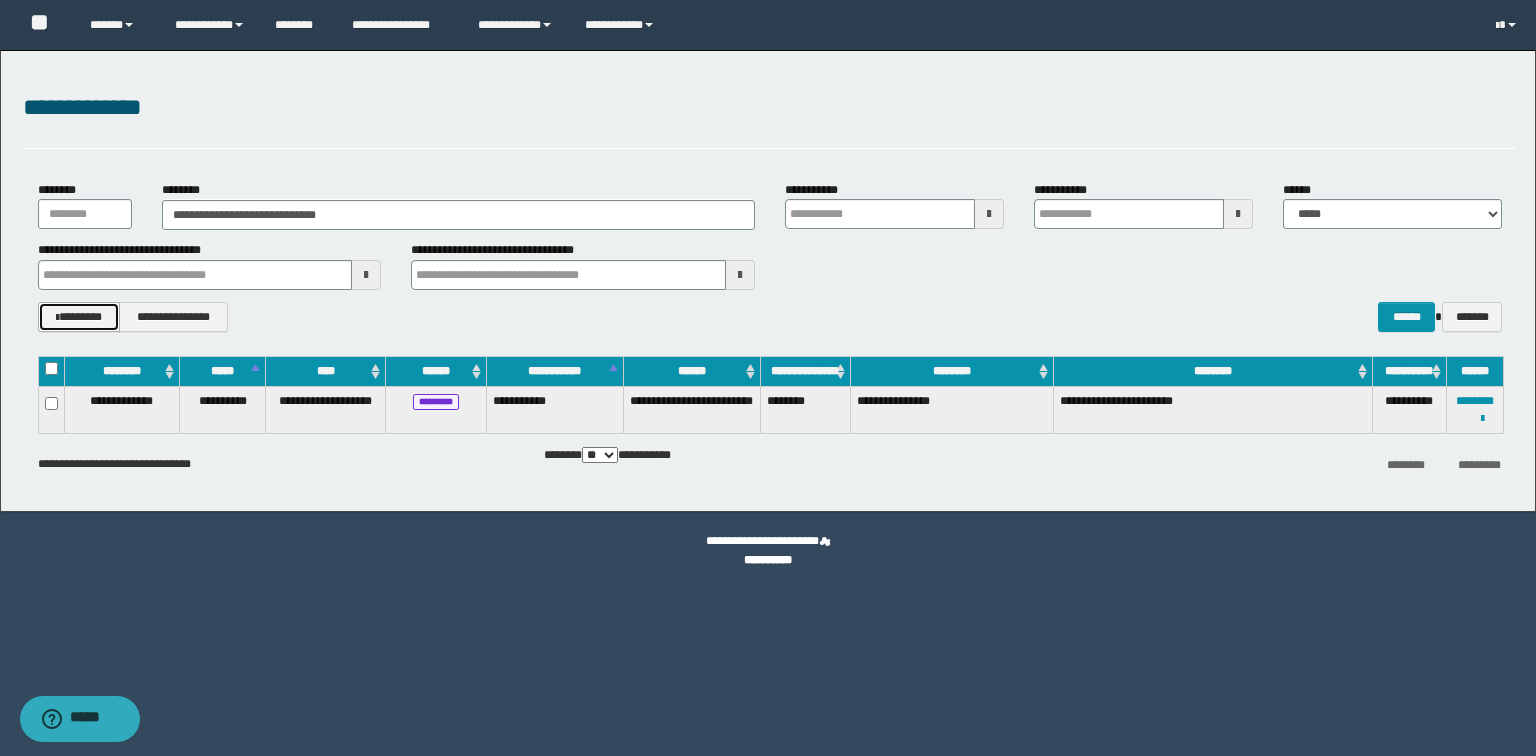 click on "********" at bounding box center (79, 317) 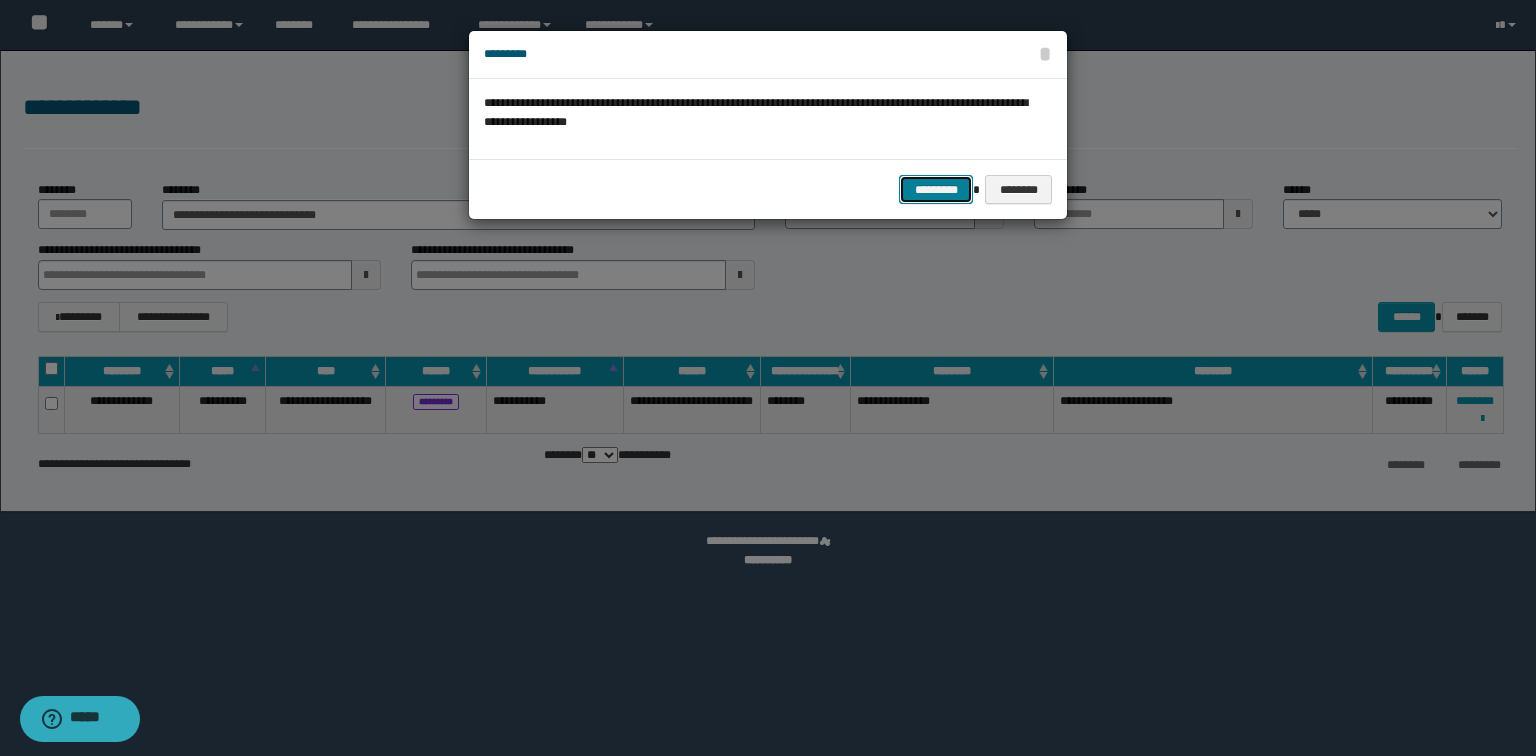 click on "*********" at bounding box center (936, 190) 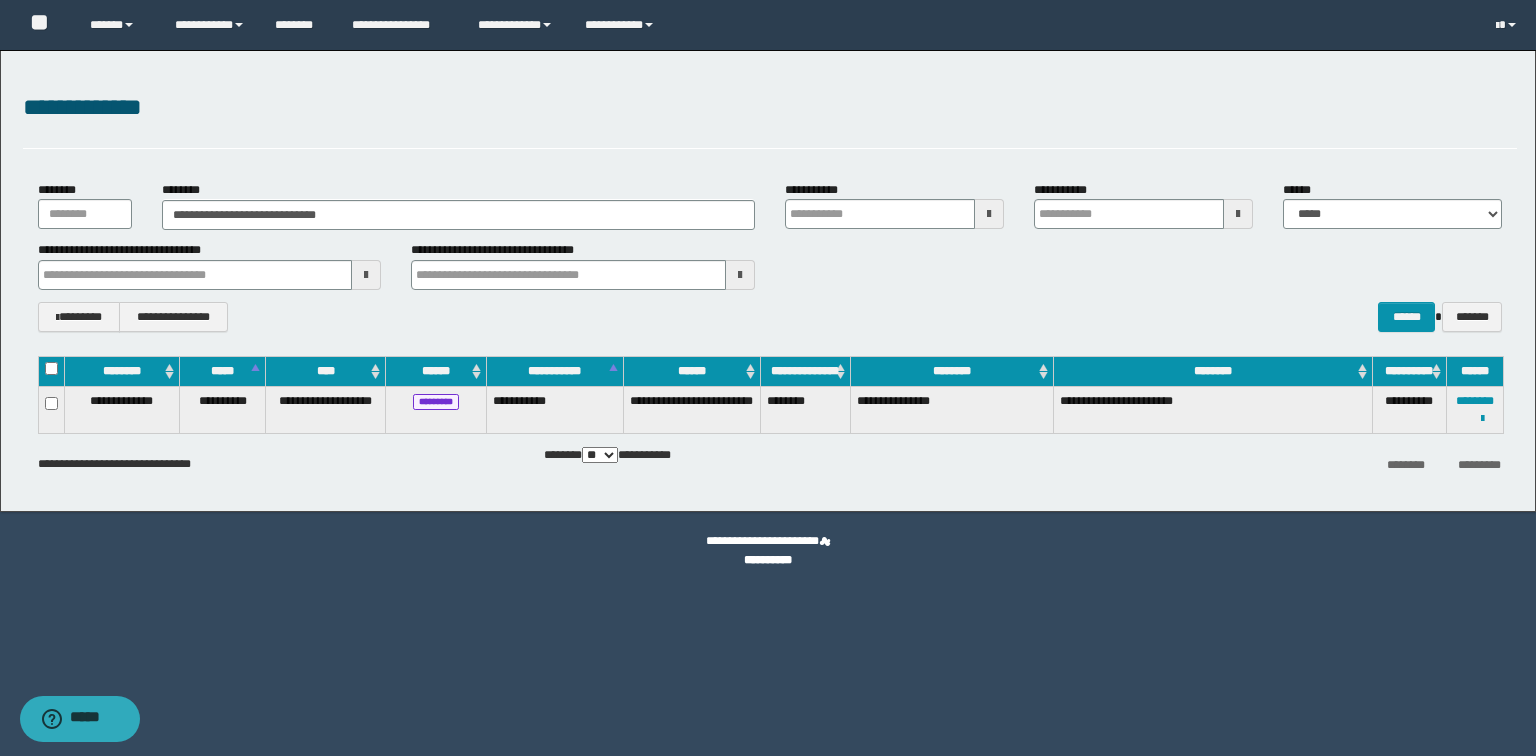 type 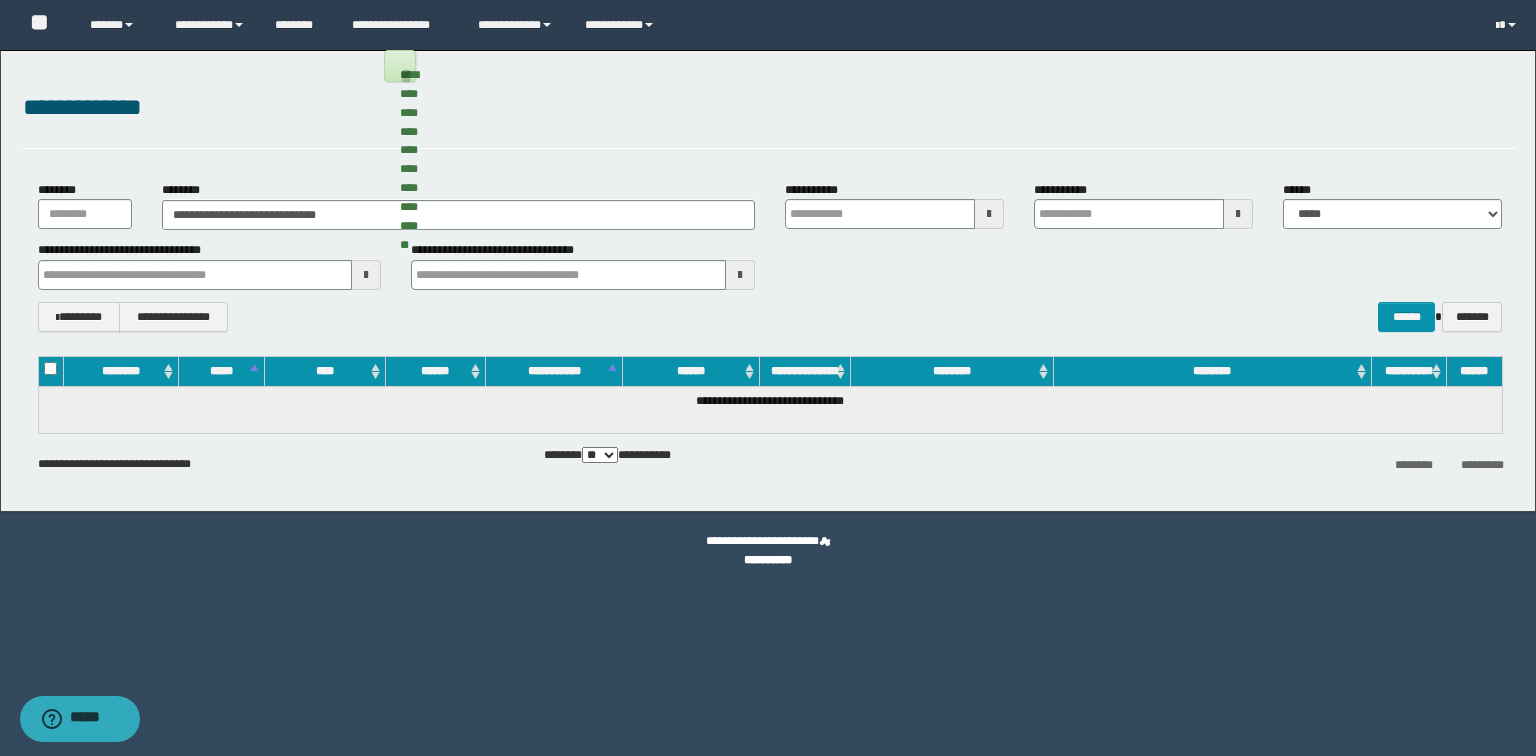 type 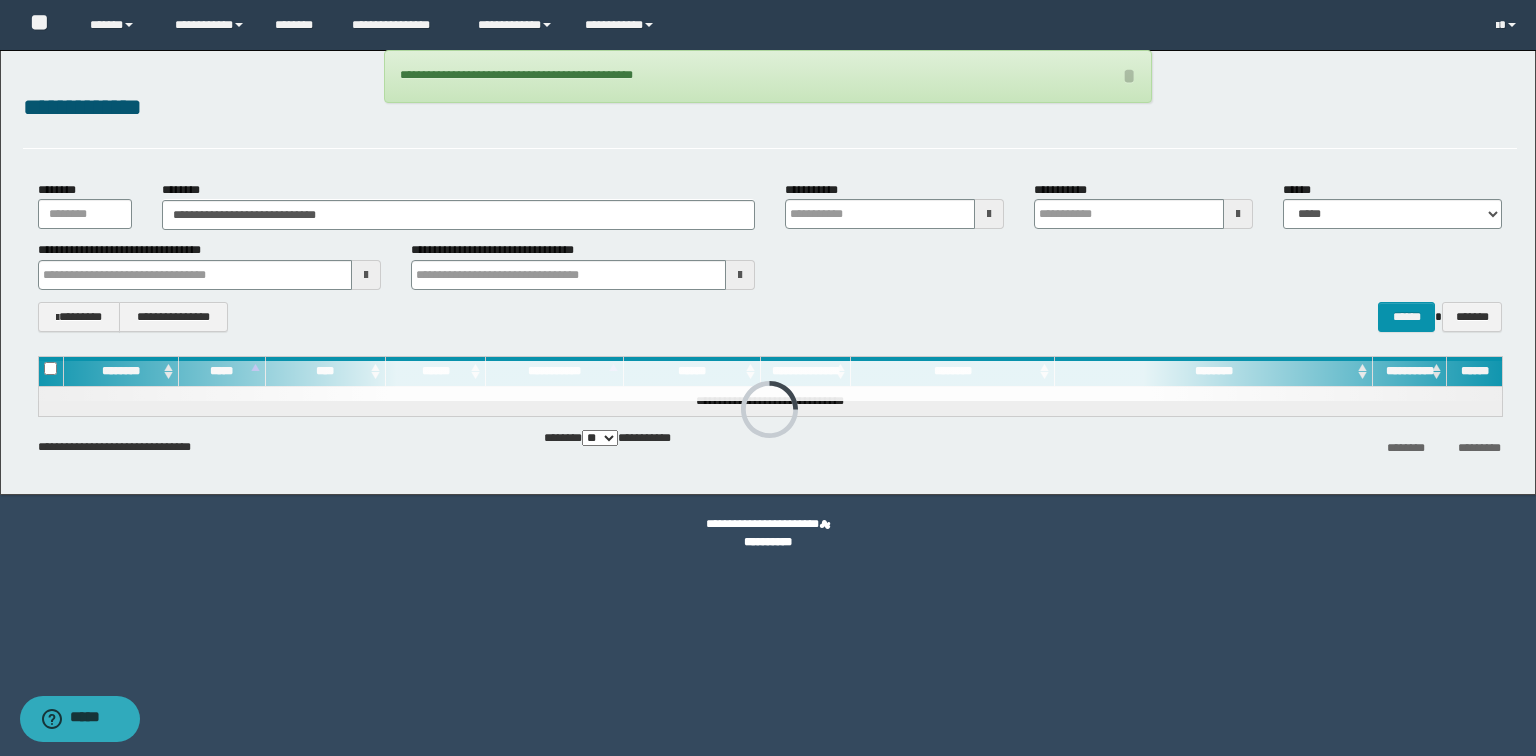 type 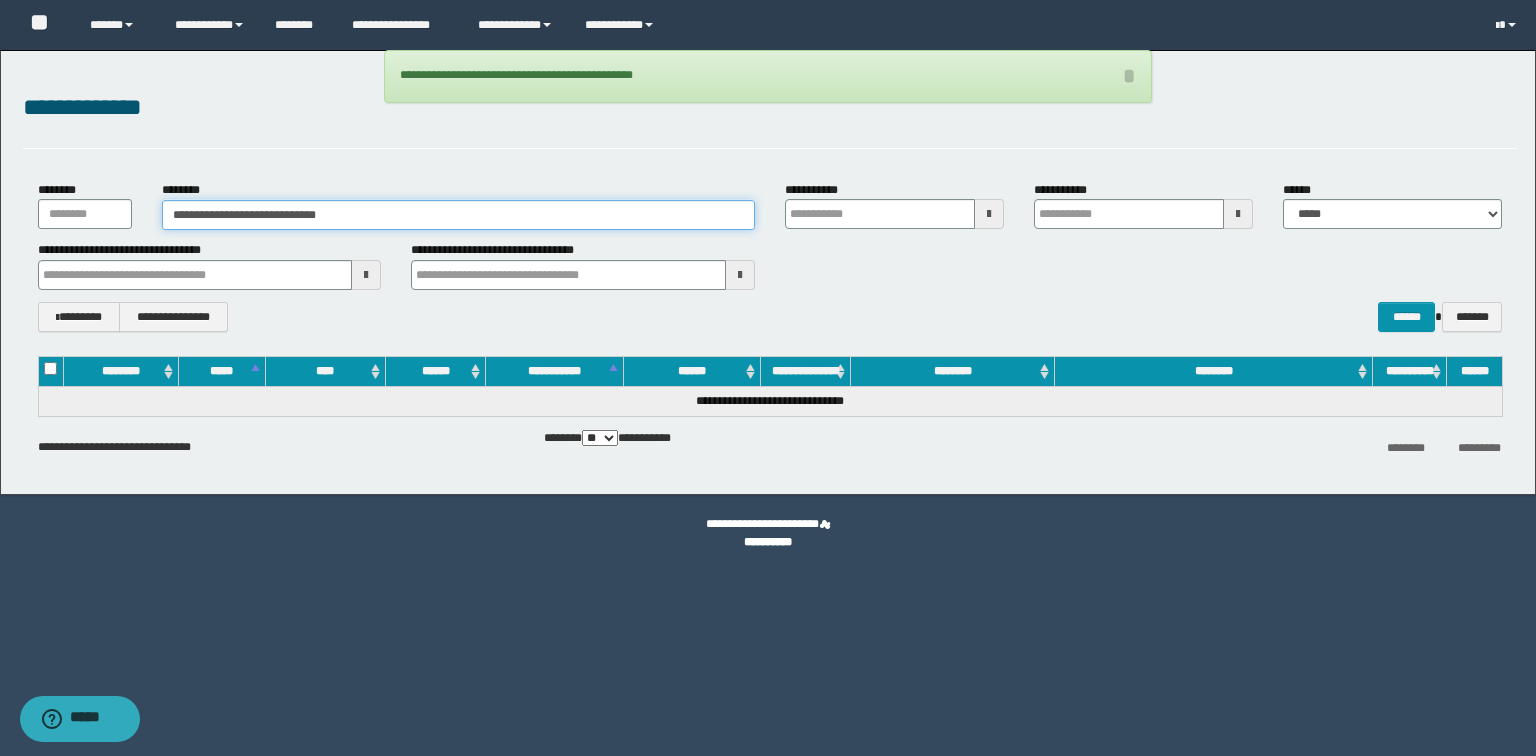 drag, startPoint x: 433, startPoint y: 211, endPoint x: 2, endPoint y: 240, distance: 431.97455 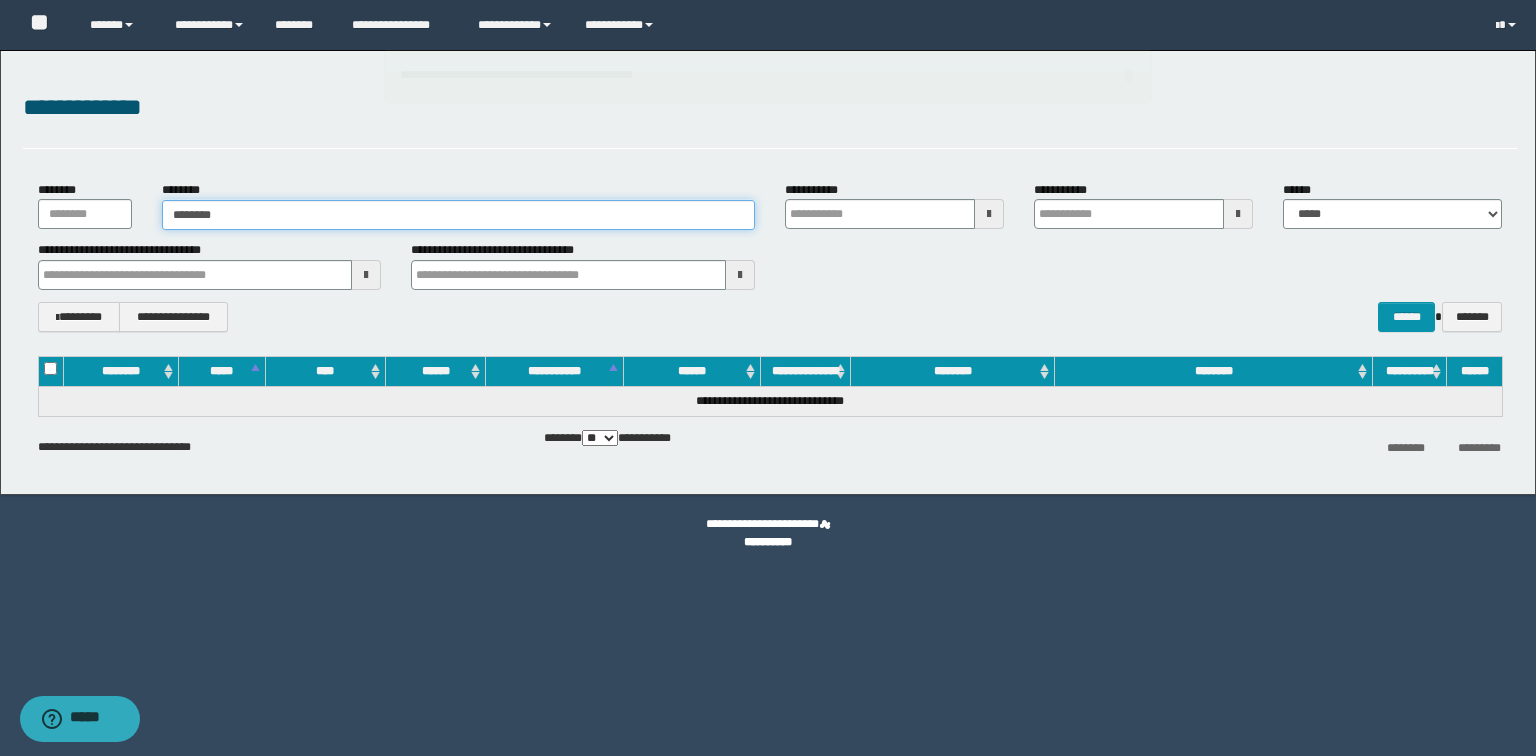 type on "********" 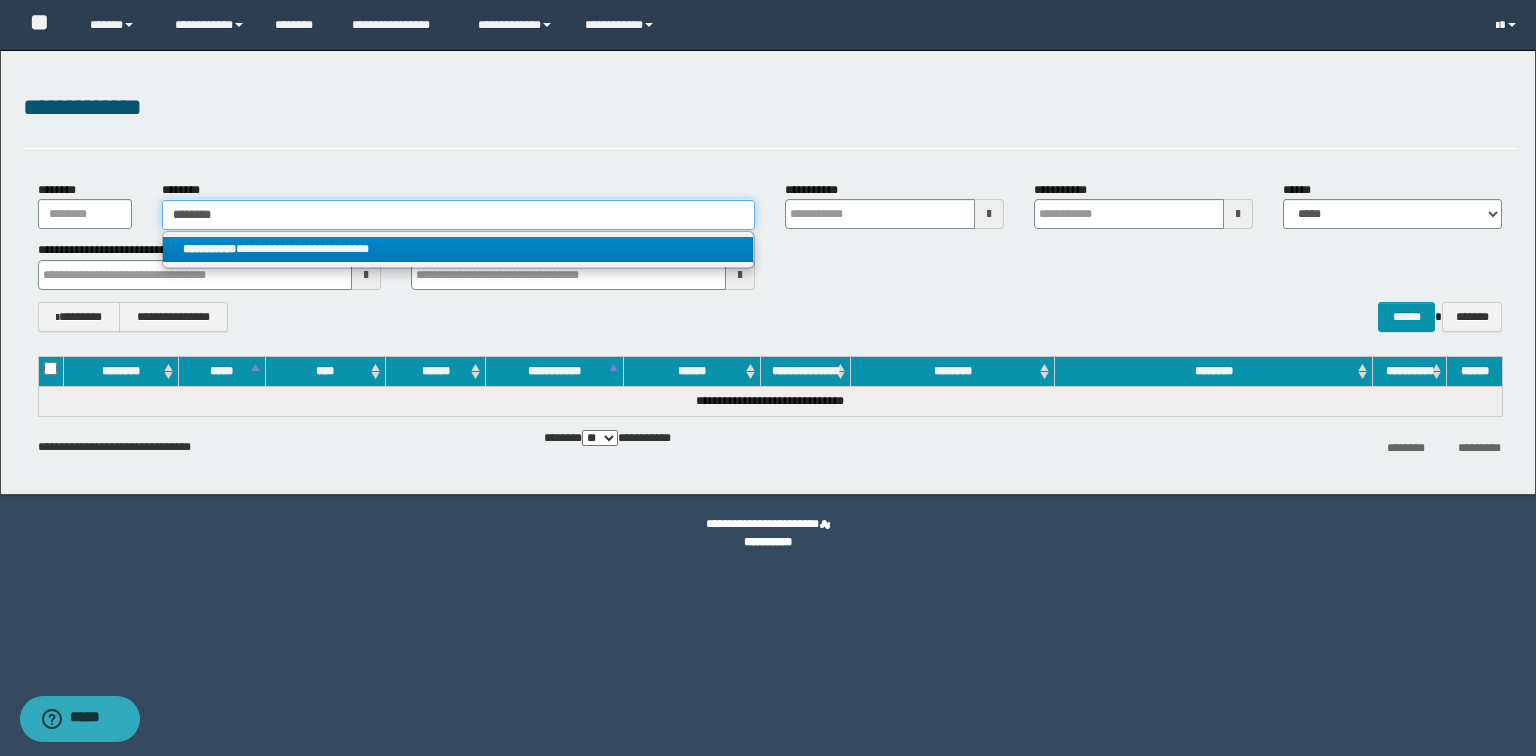 type on "********" 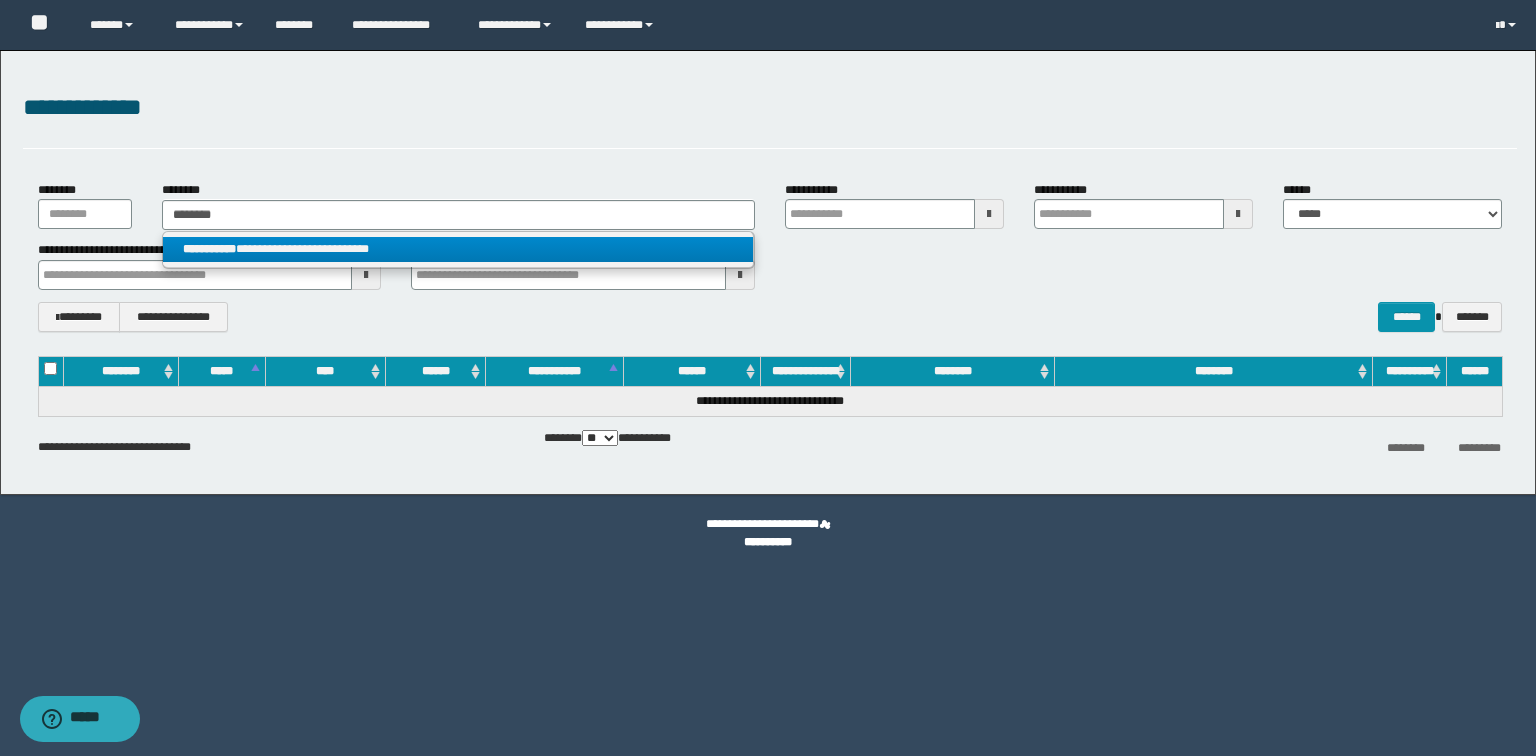 click on "**********" at bounding box center (458, 249) 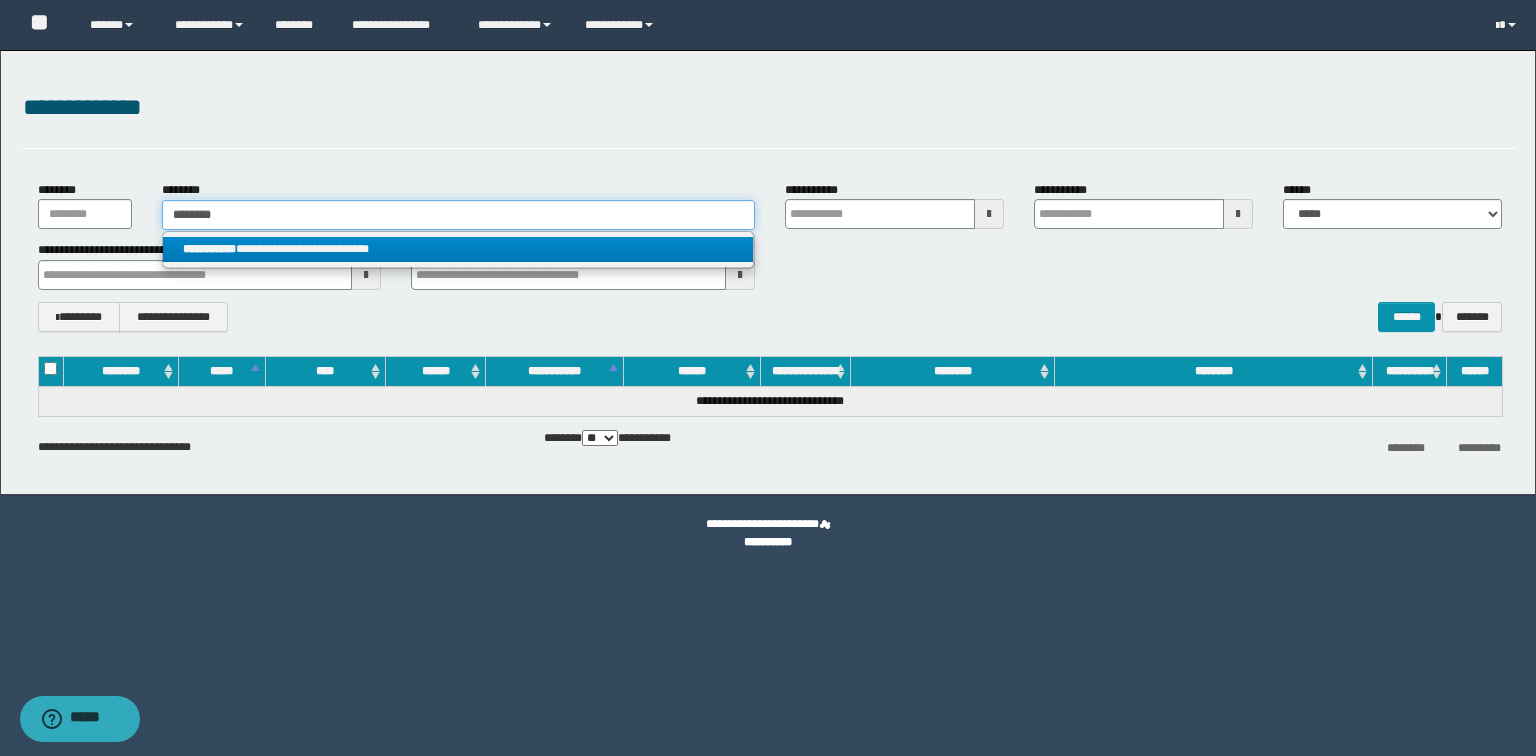 type 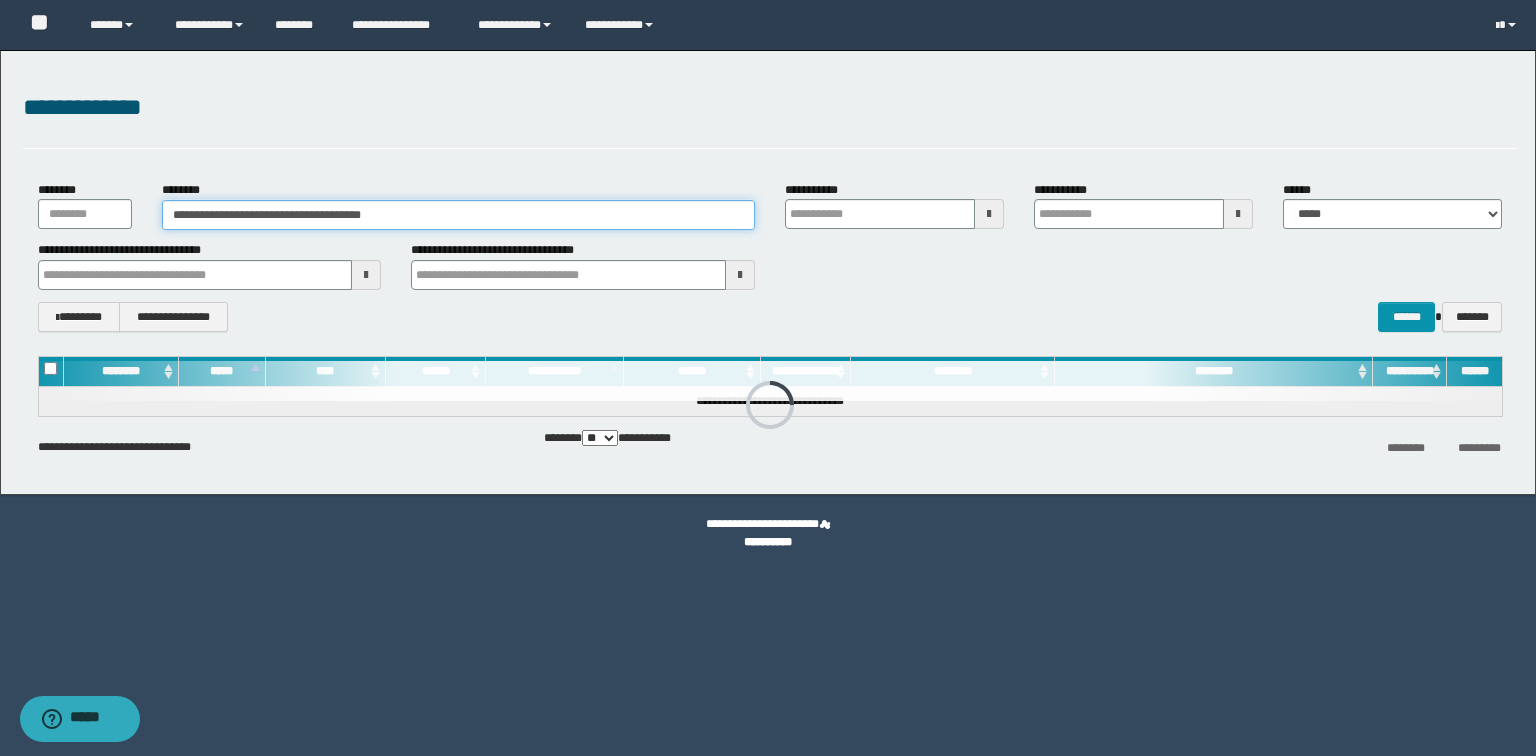 type 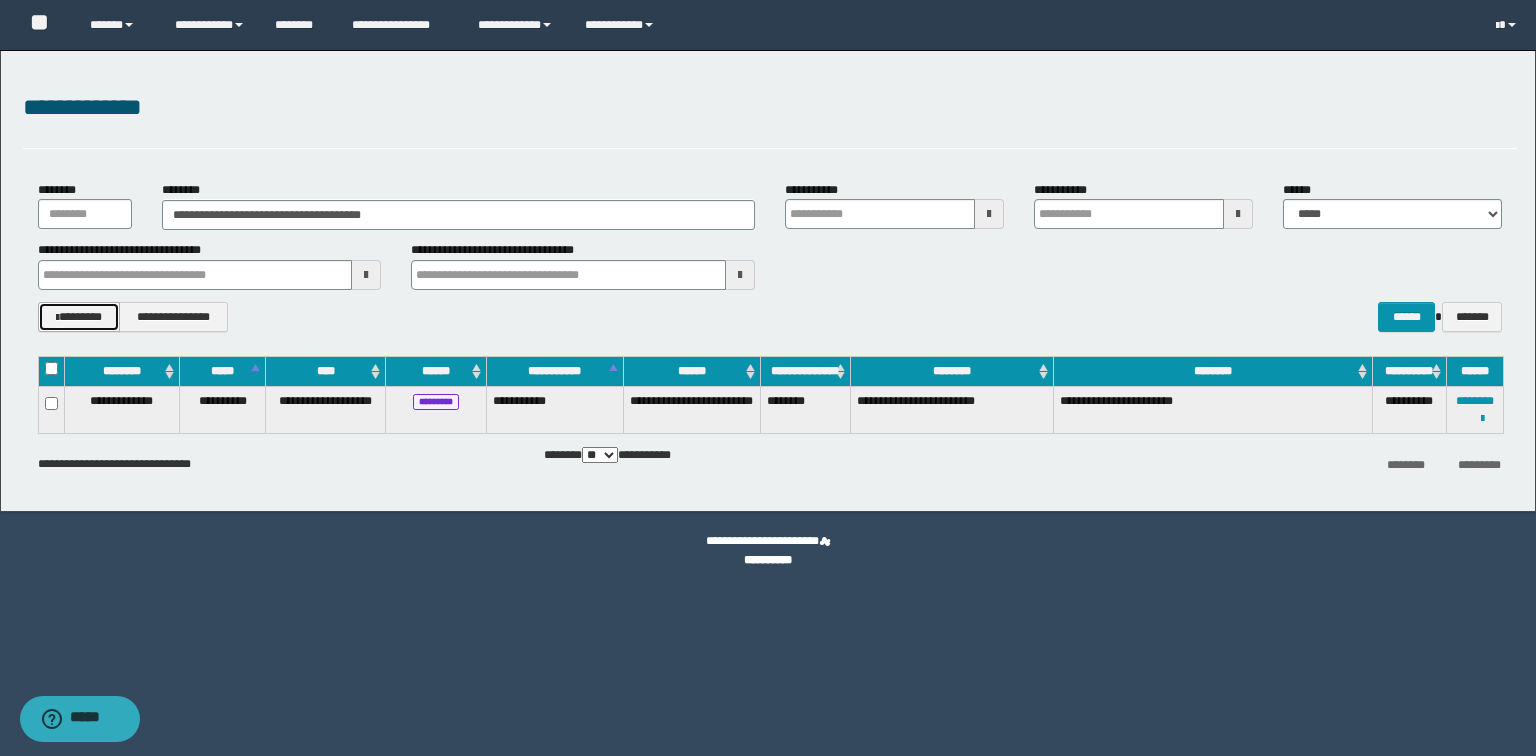 click on "********" at bounding box center (79, 317) 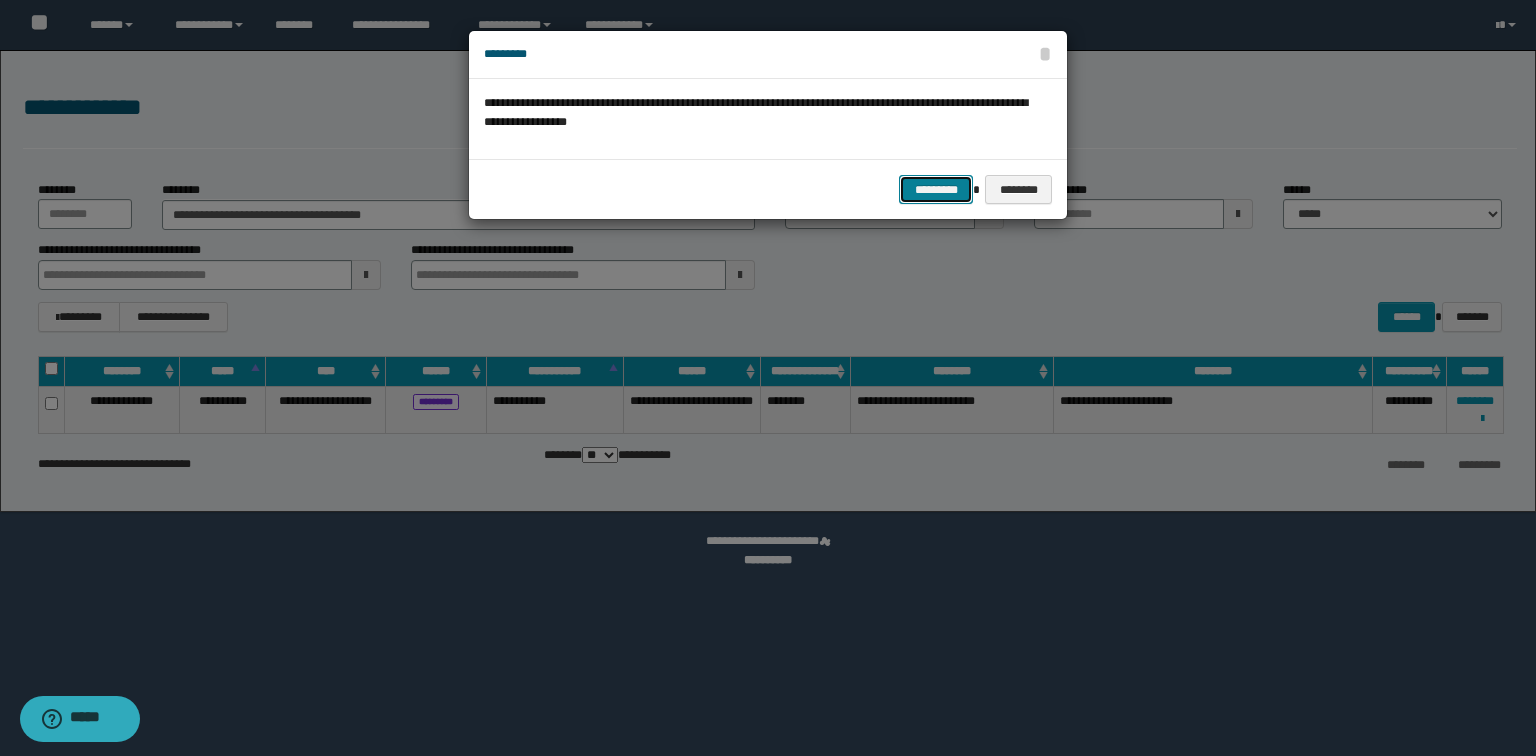click on "*********" at bounding box center [936, 190] 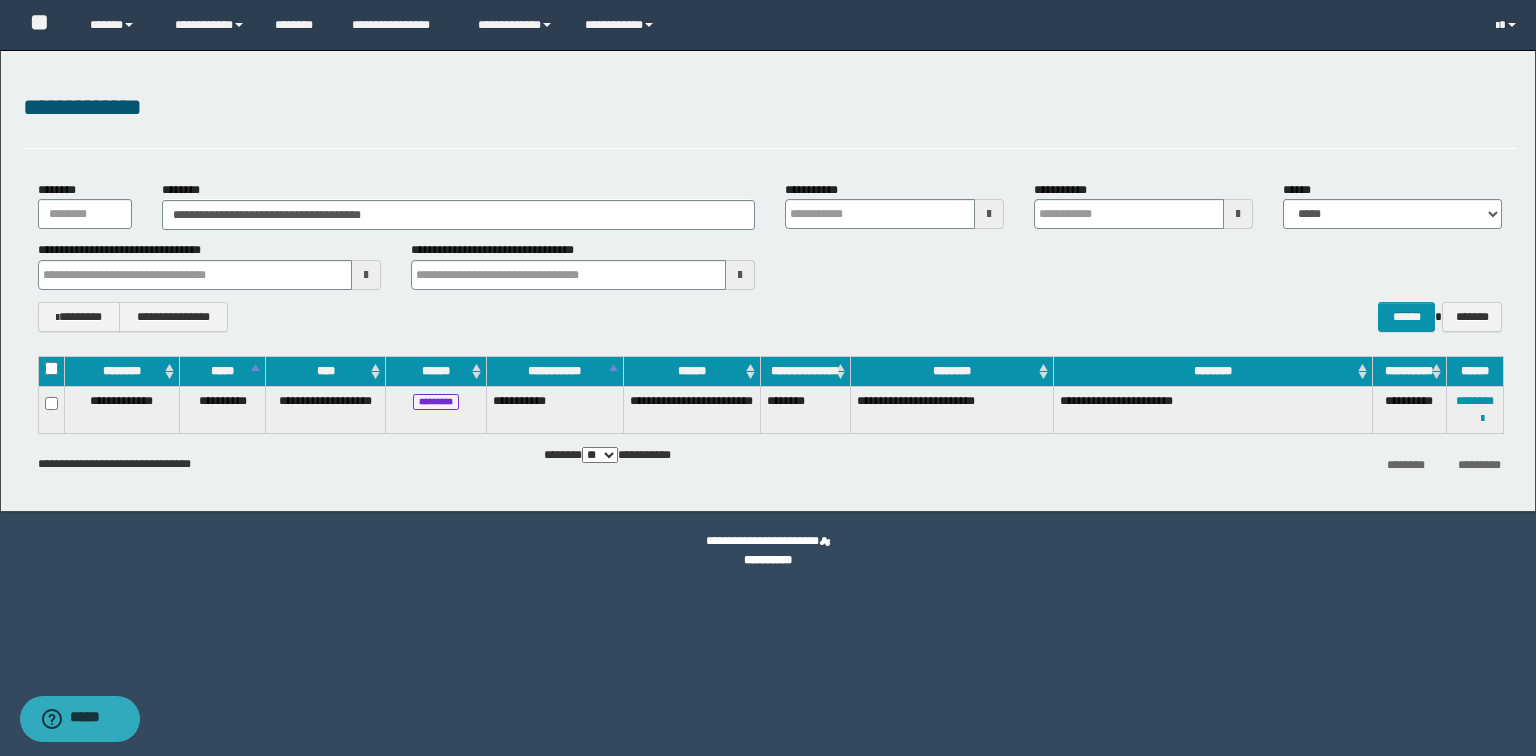 type 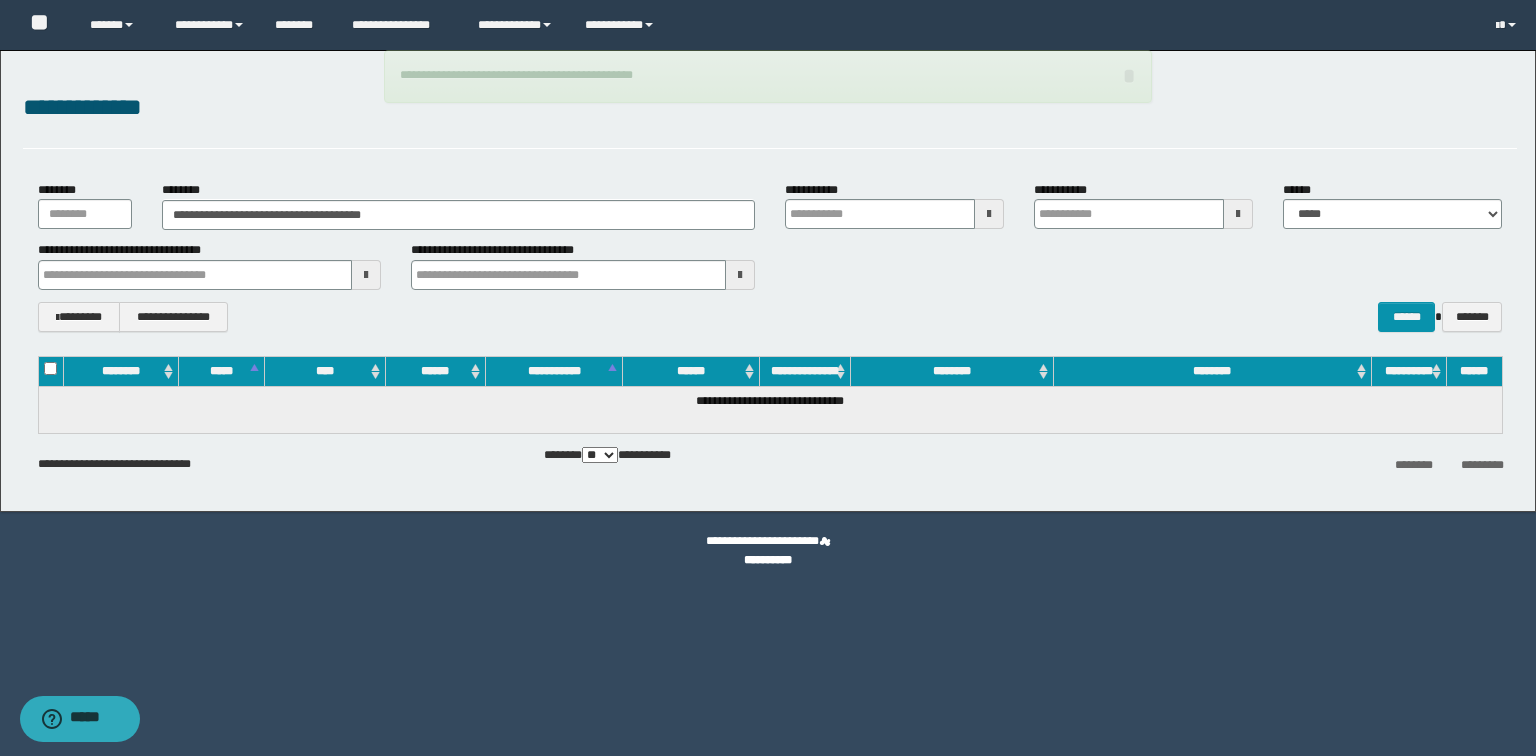 type 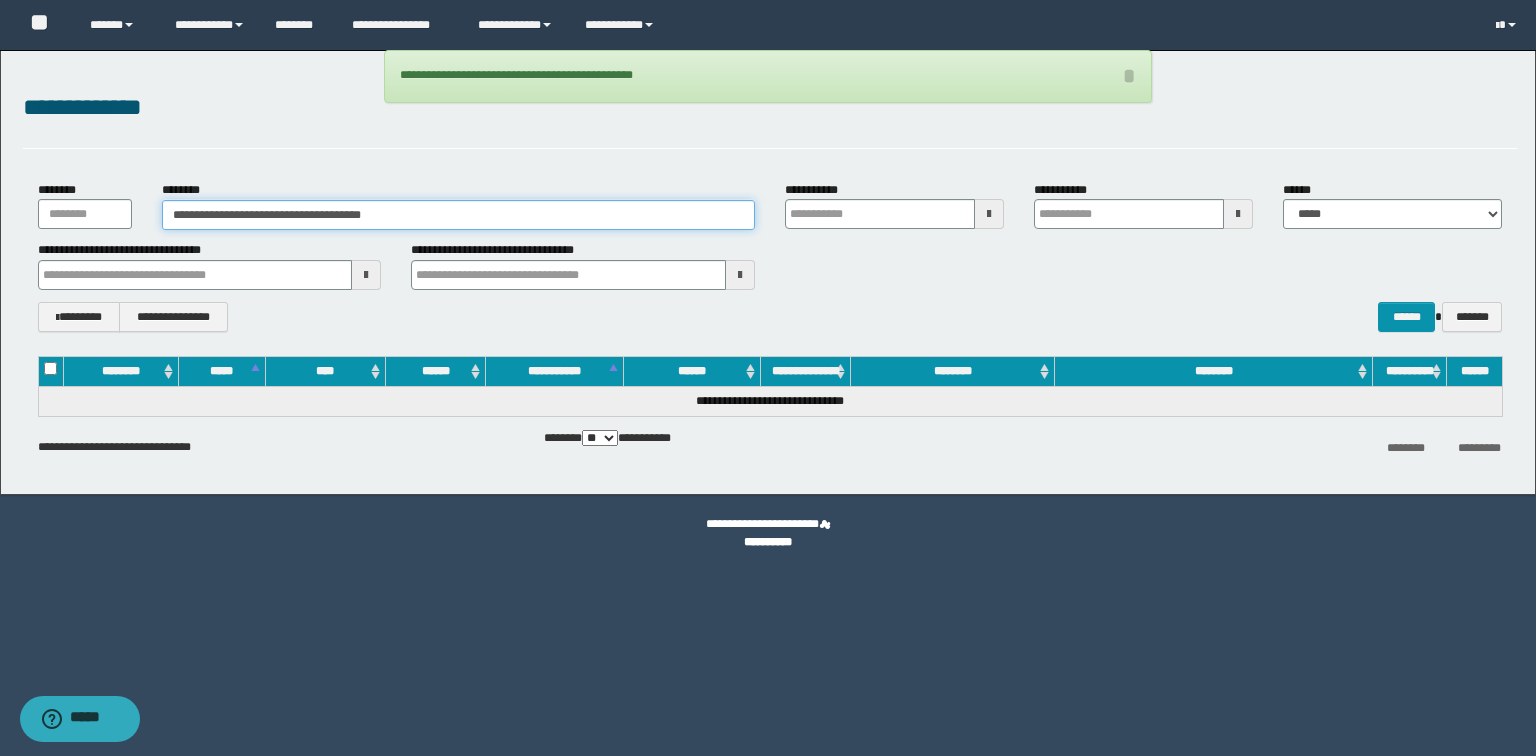 drag, startPoint x: 494, startPoint y: 206, endPoint x: 0, endPoint y: 244, distance: 495.45938 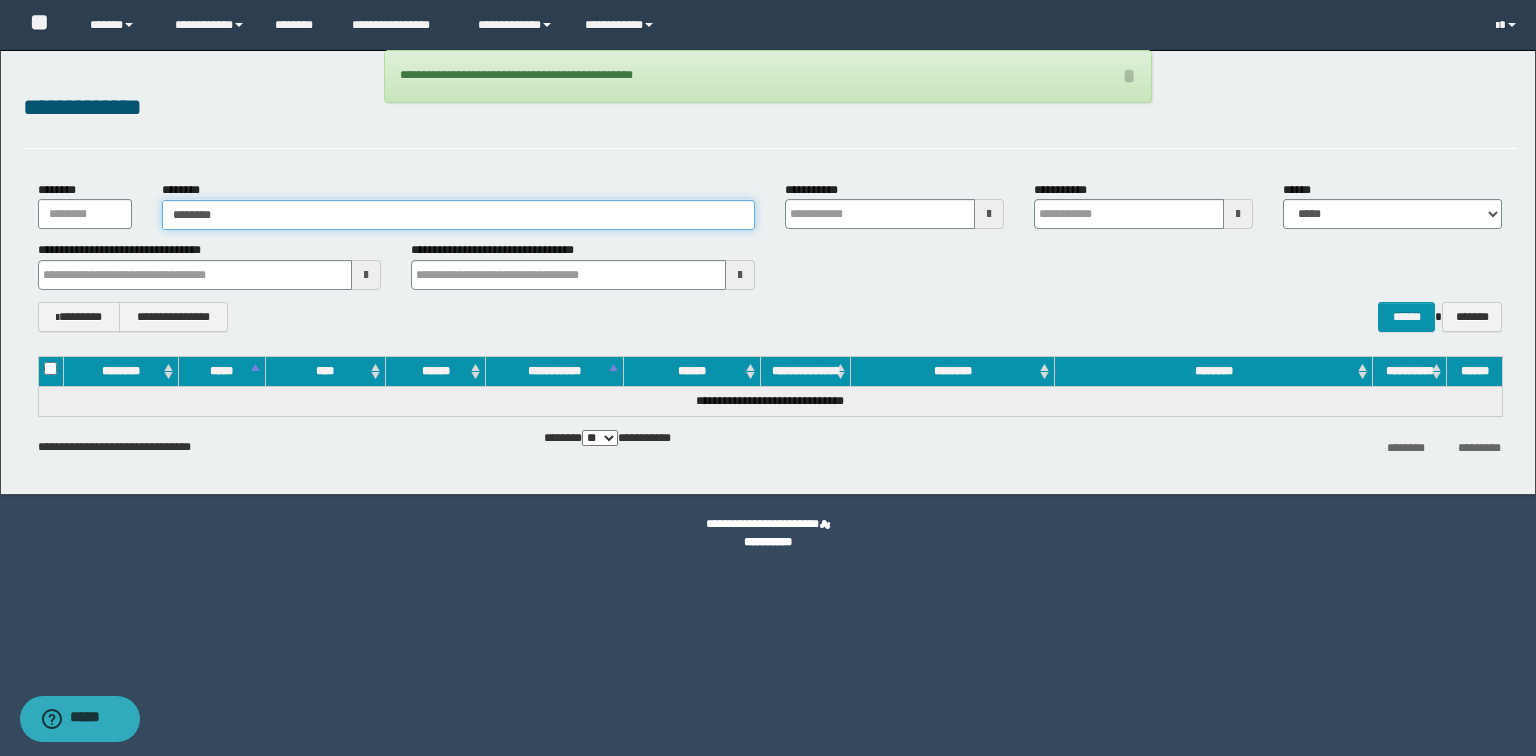 type on "********" 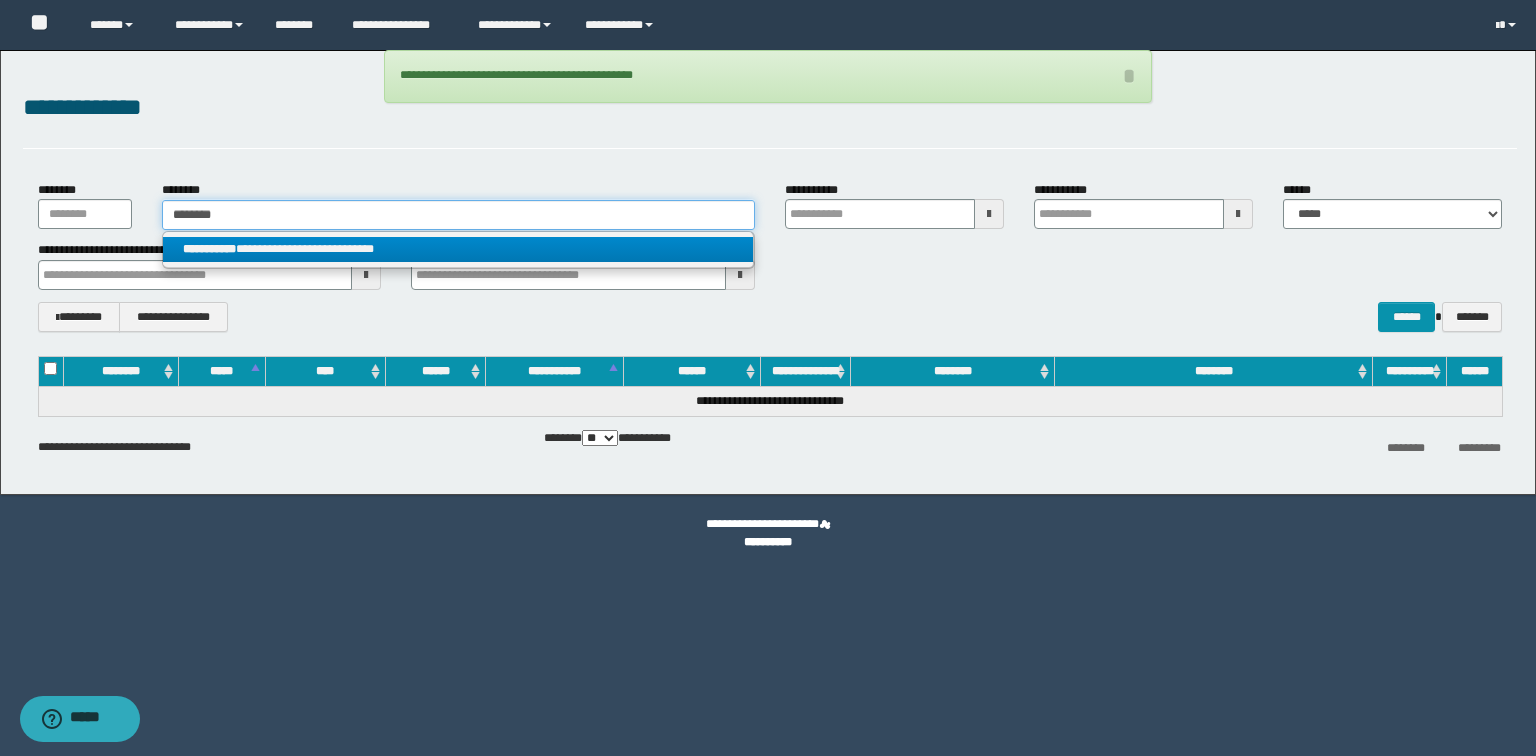 type on "********" 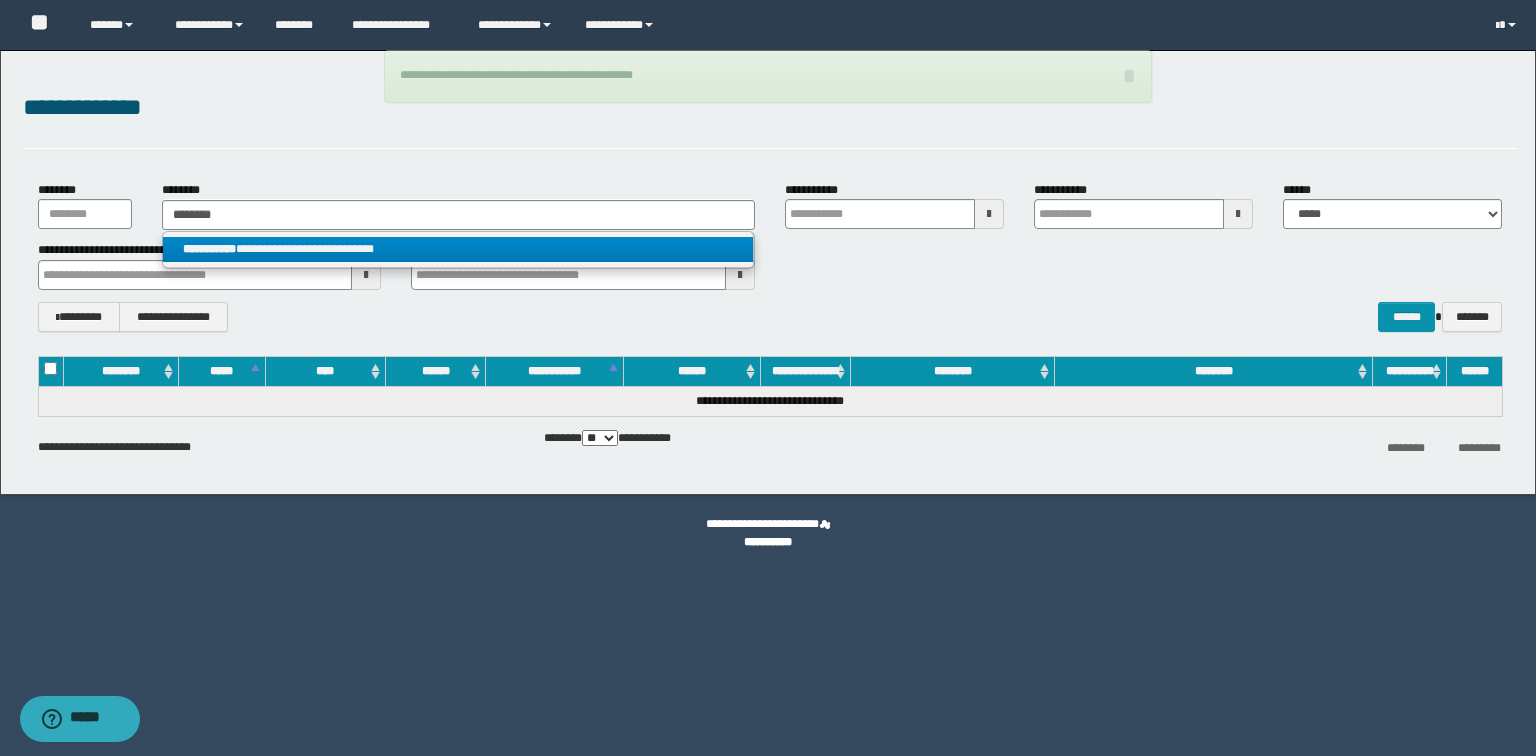 click on "**********" at bounding box center [458, 249] 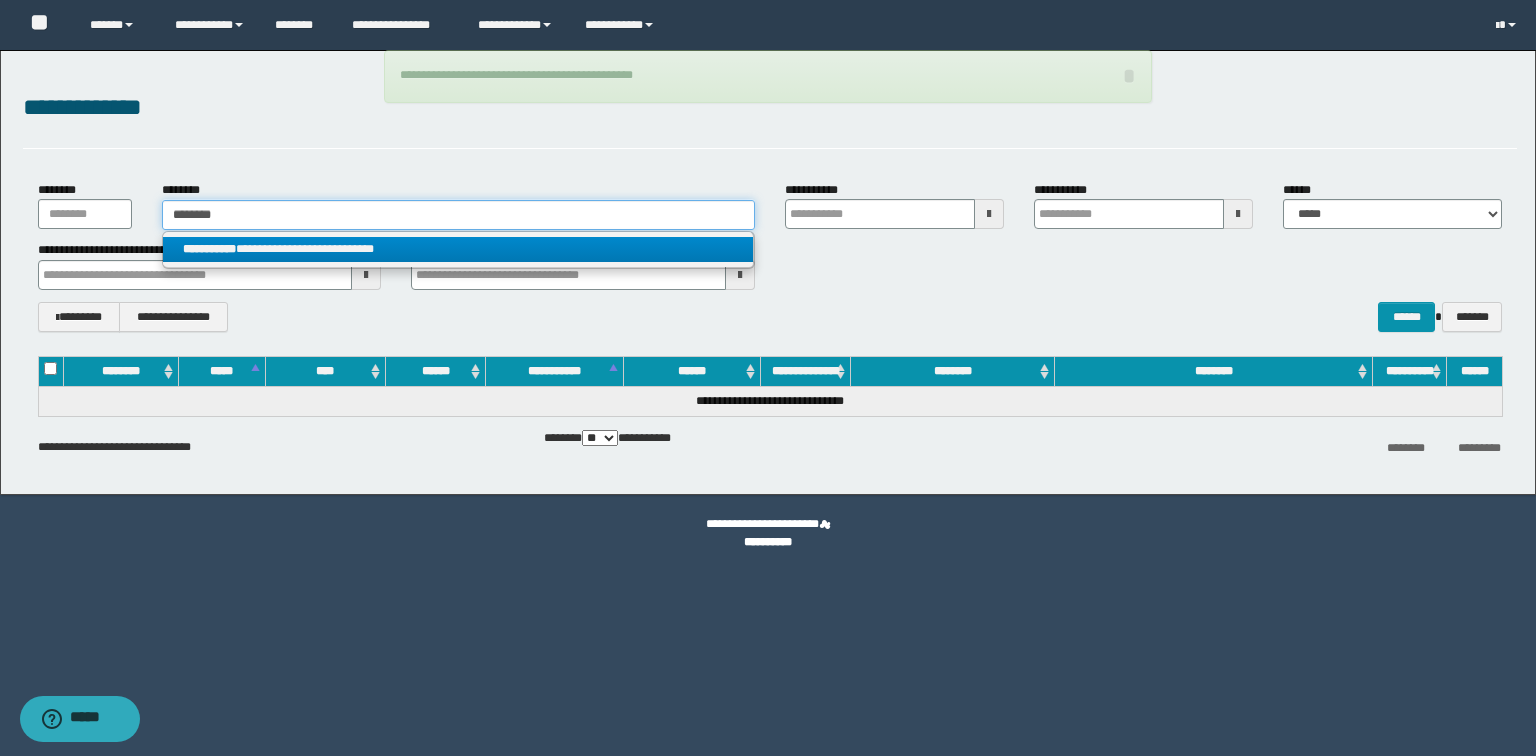 type 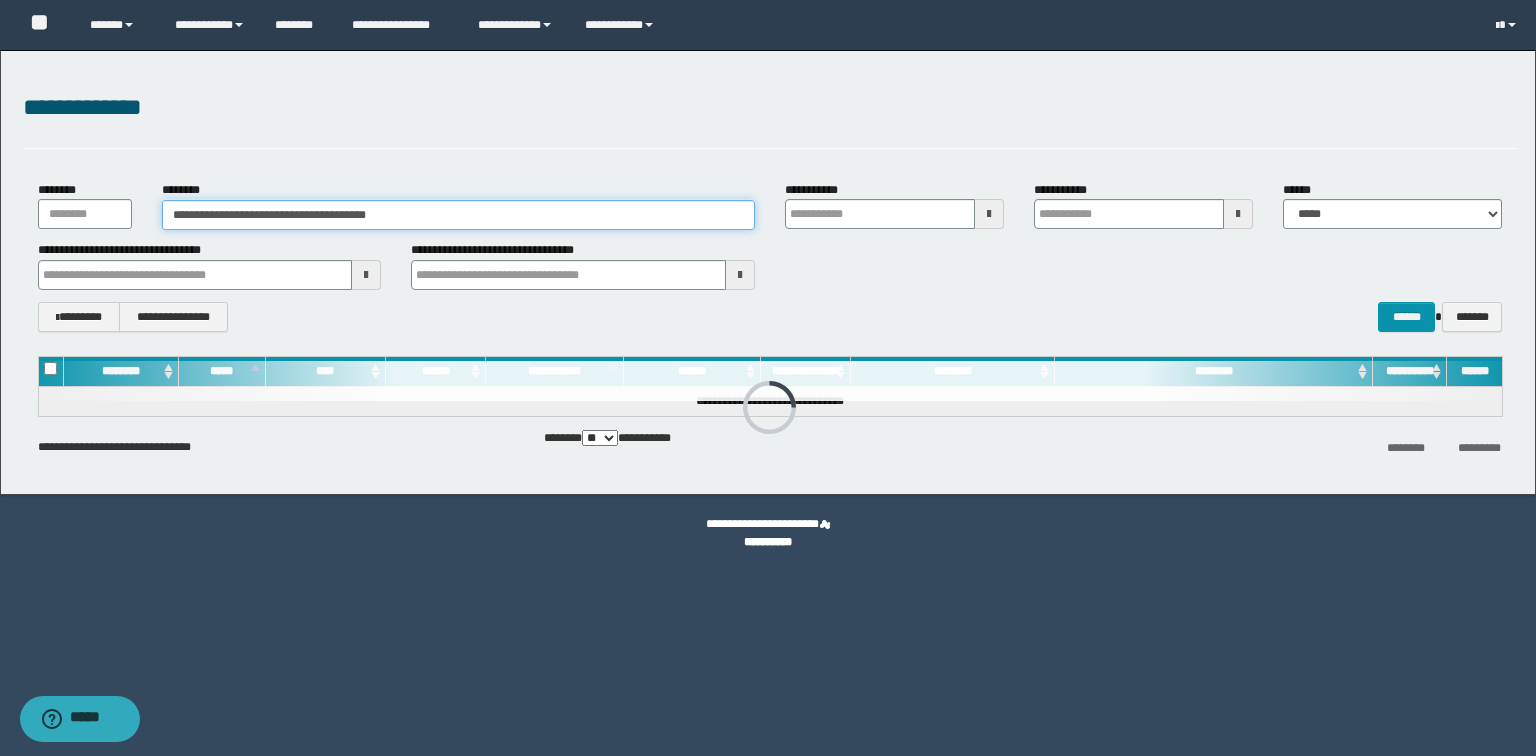 type 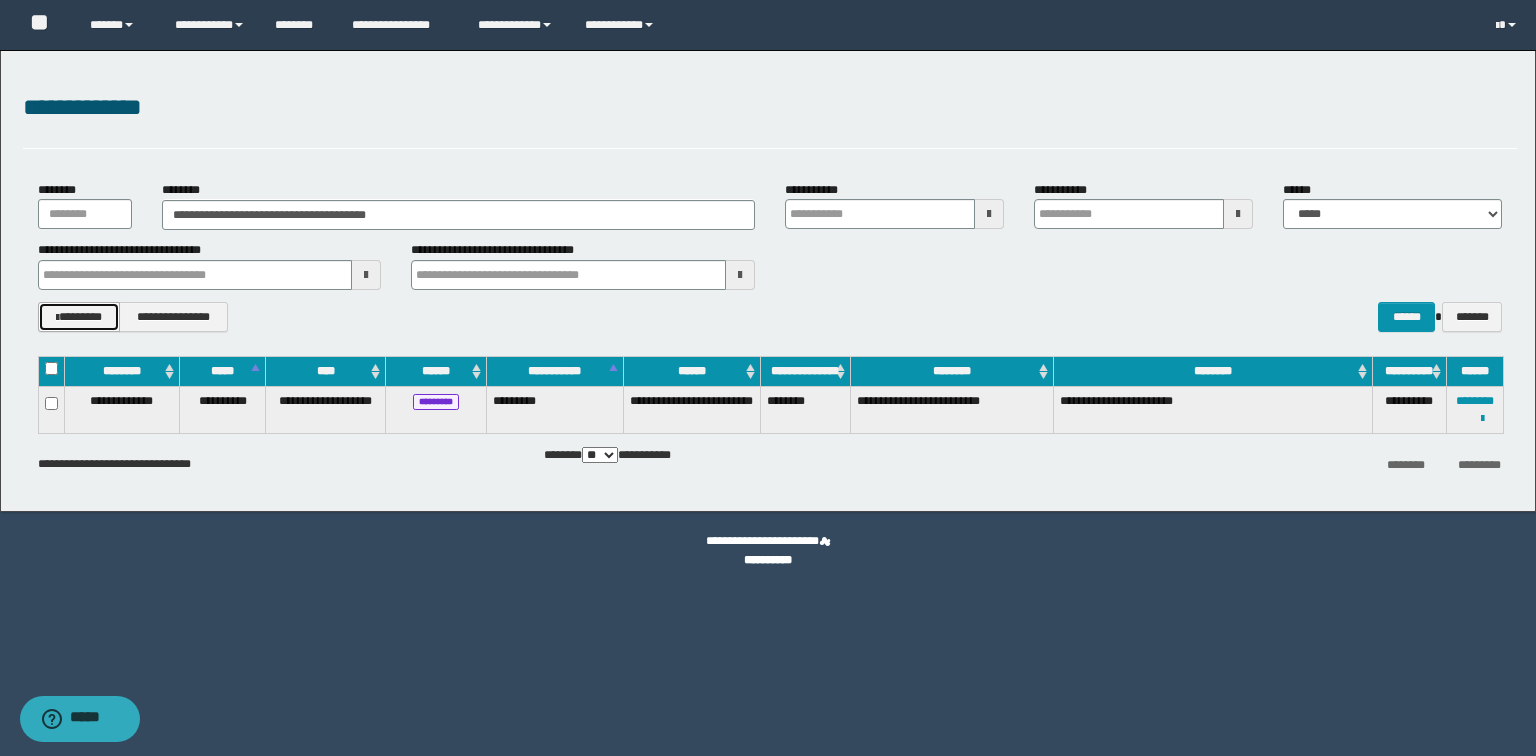 click on "********" at bounding box center (79, 317) 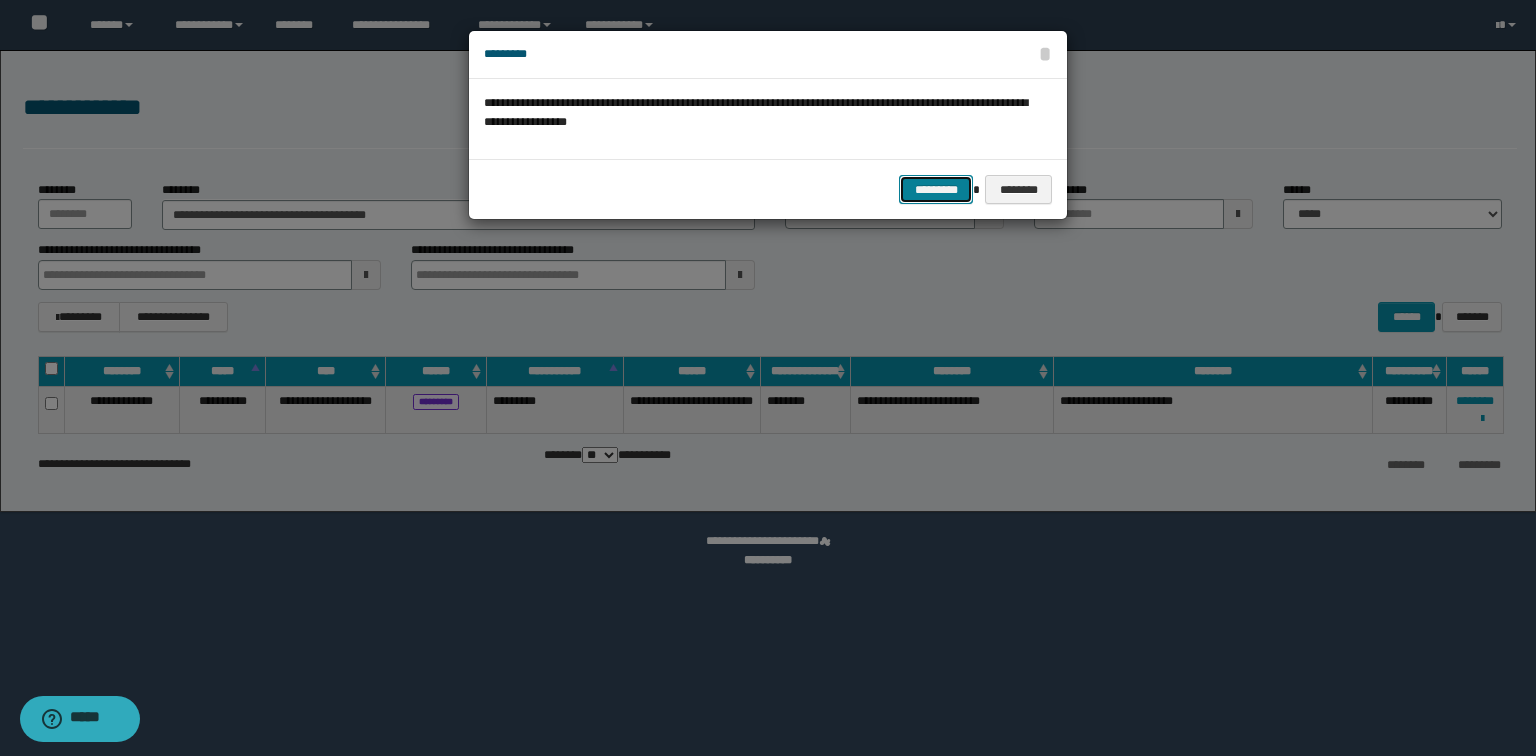click on "*********" at bounding box center (936, 190) 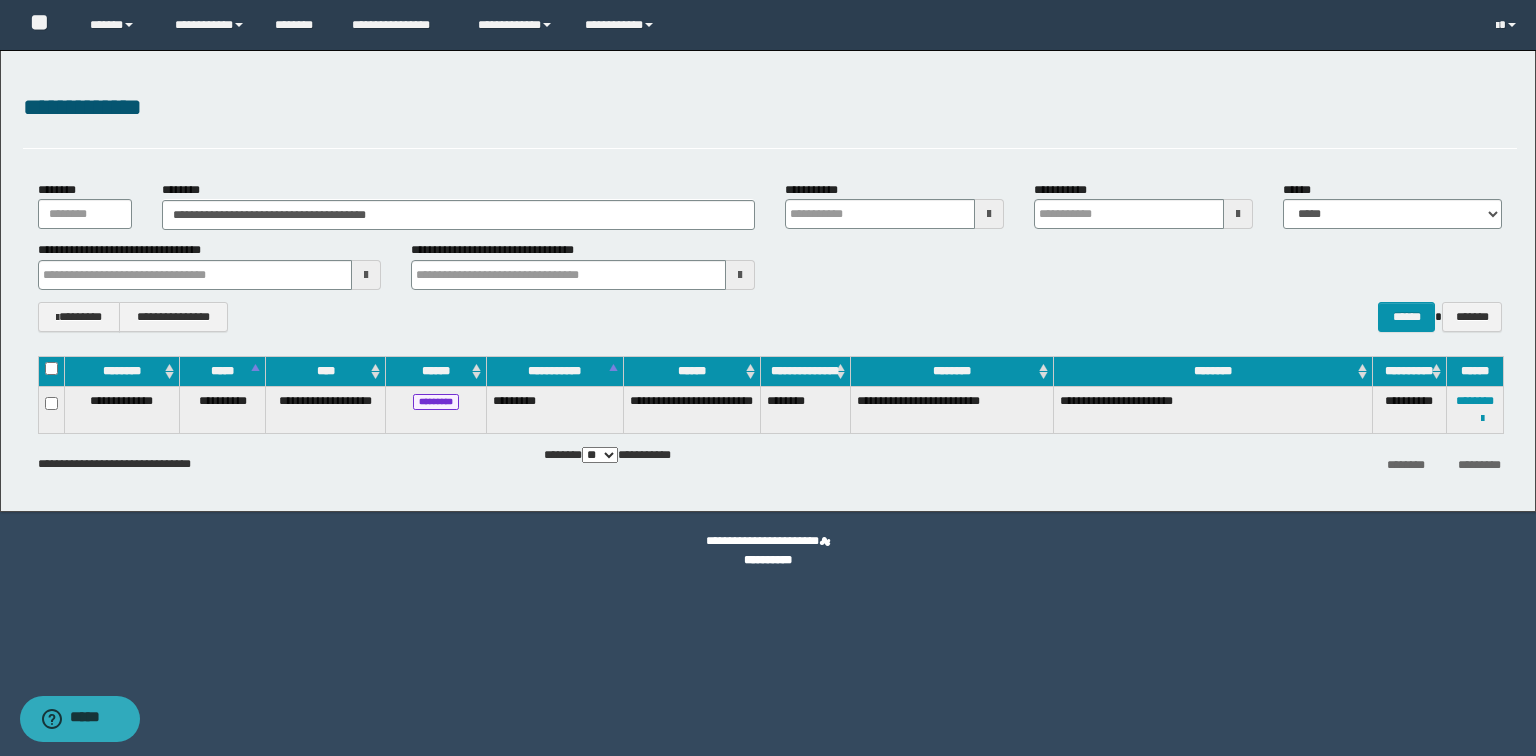 type 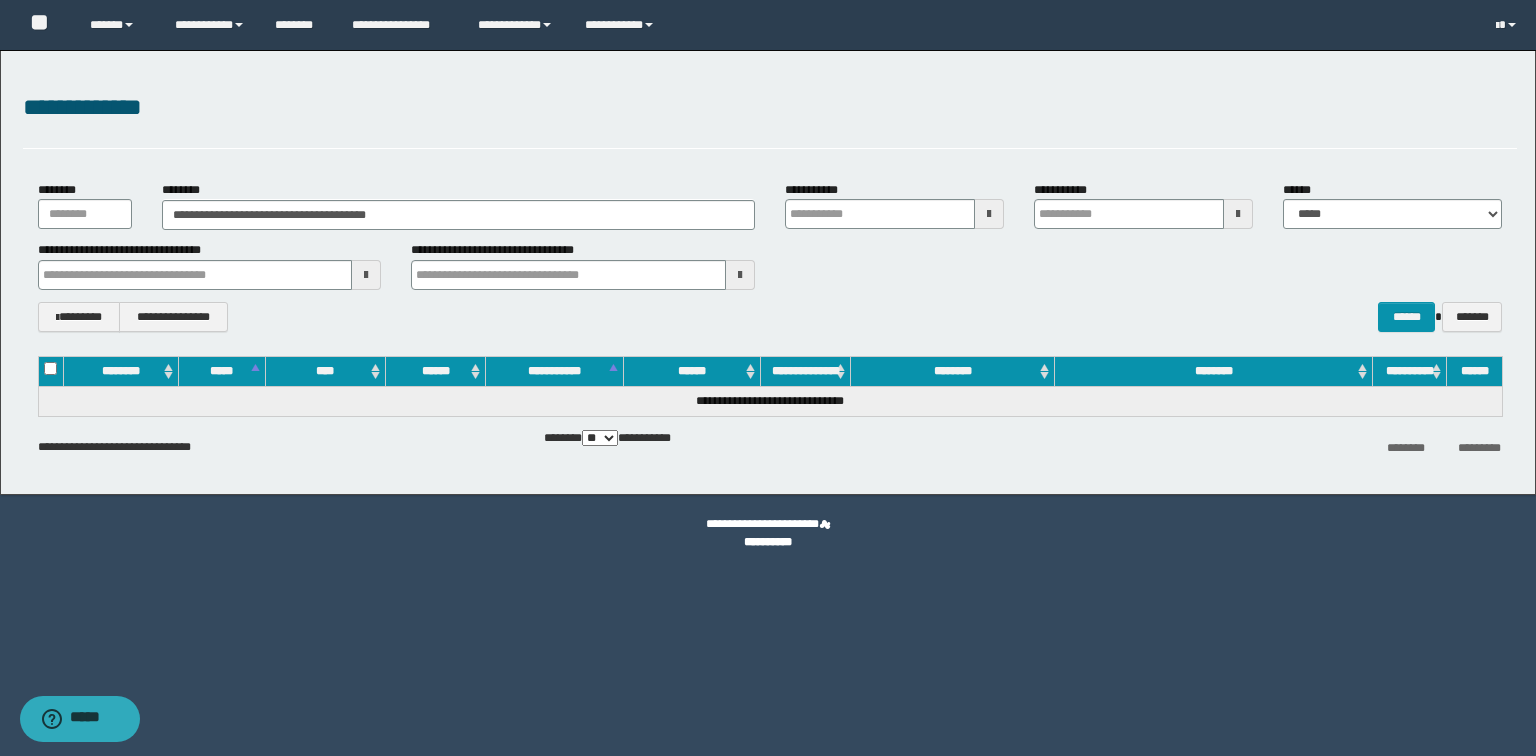 type 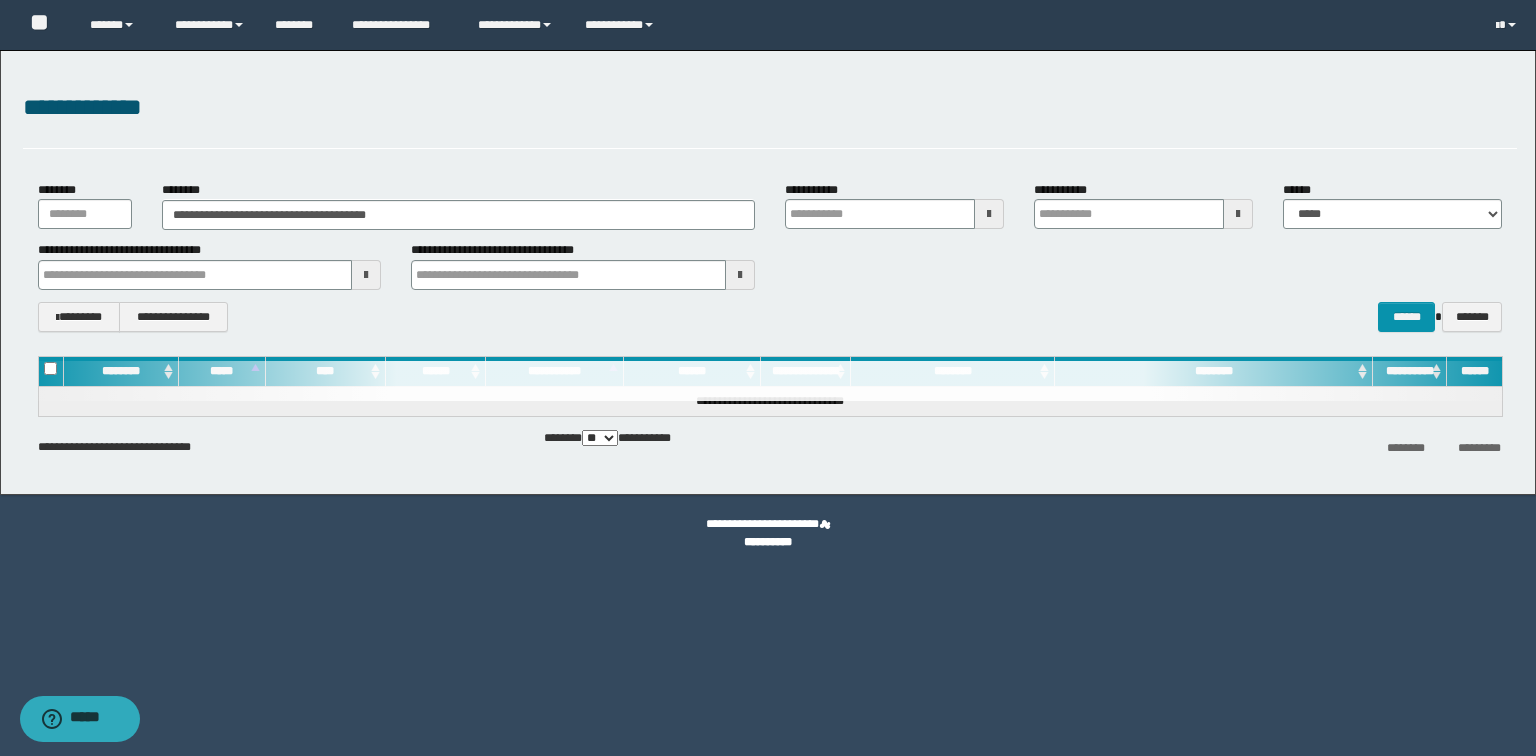 type 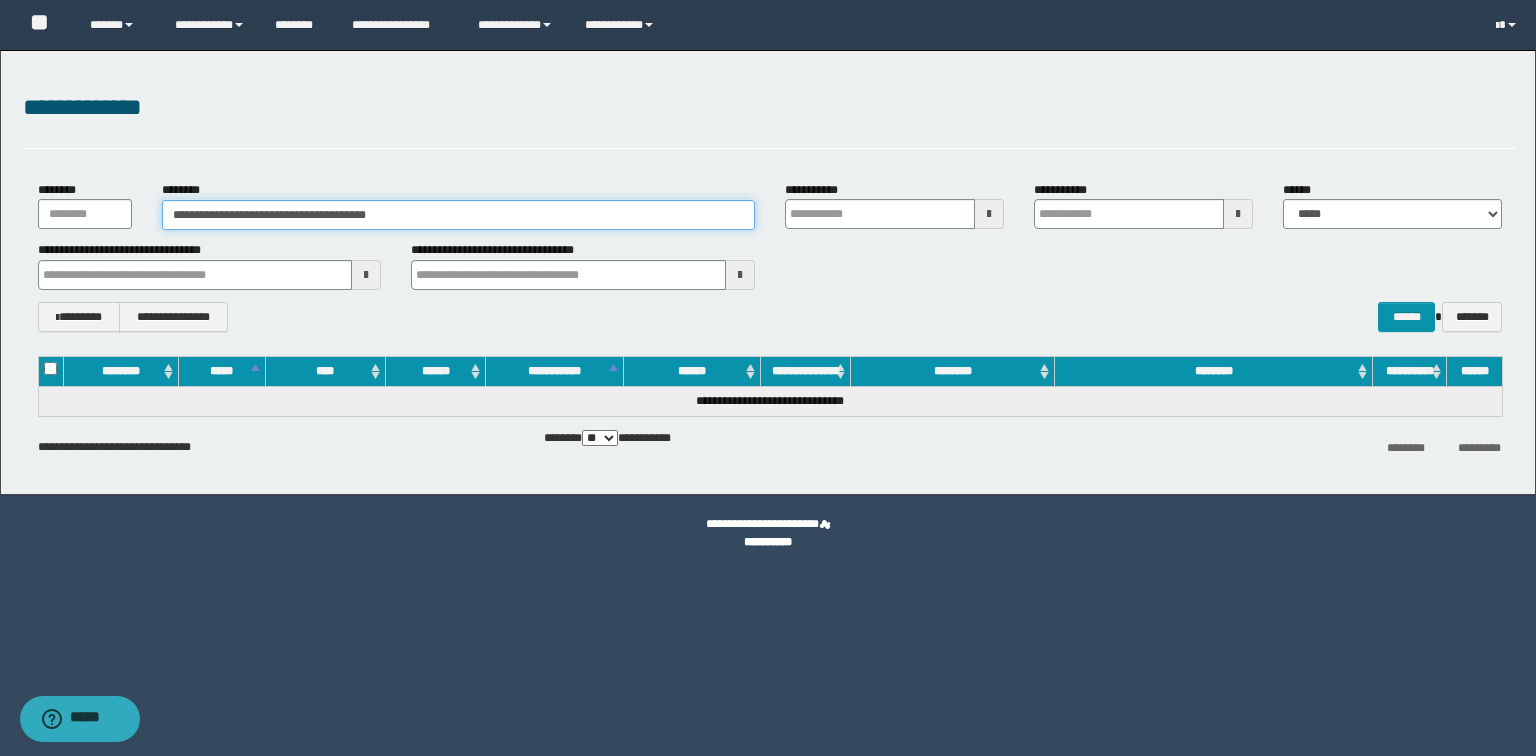 paste 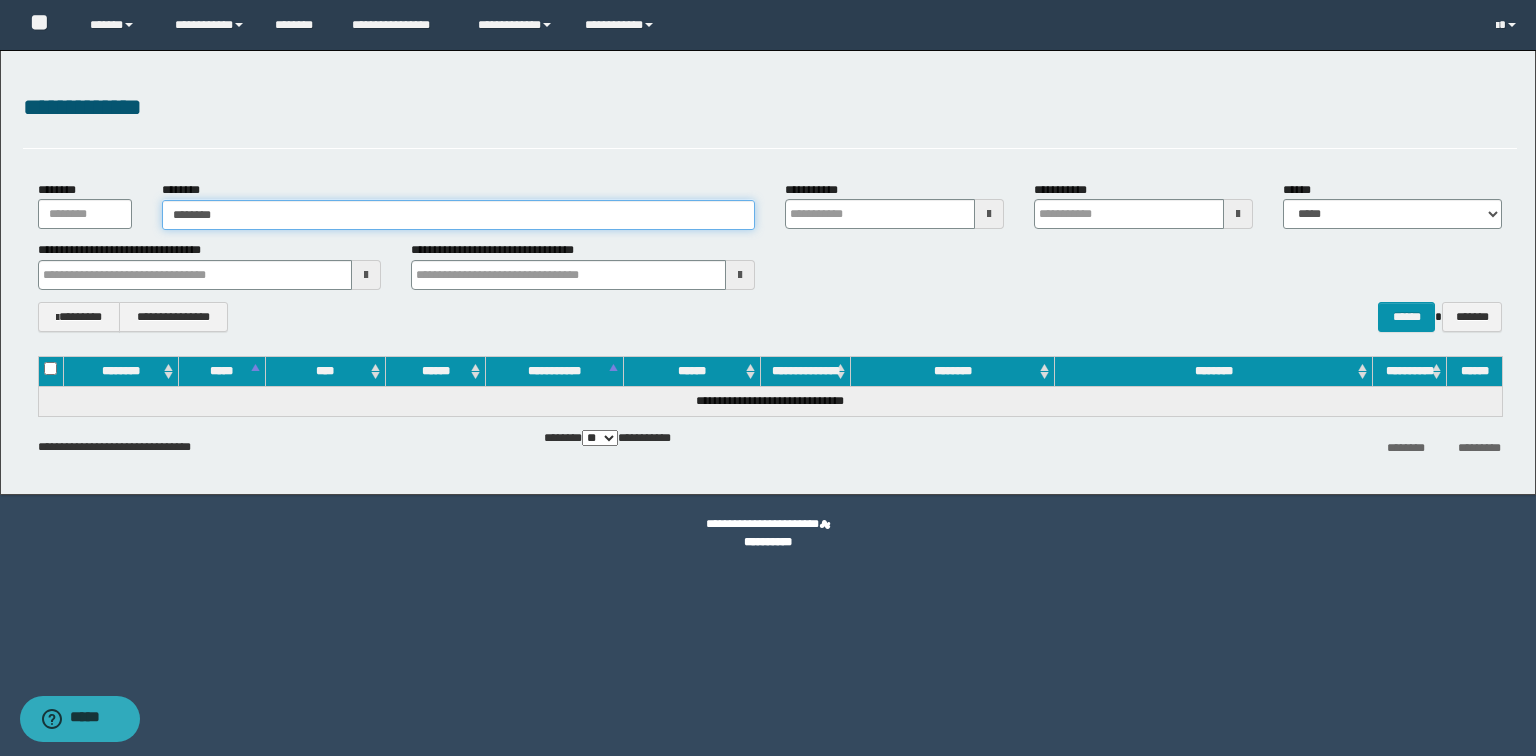 drag, startPoint x: 453, startPoint y: 211, endPoint x: 0, endPoint y: 248, distance: 454.5085 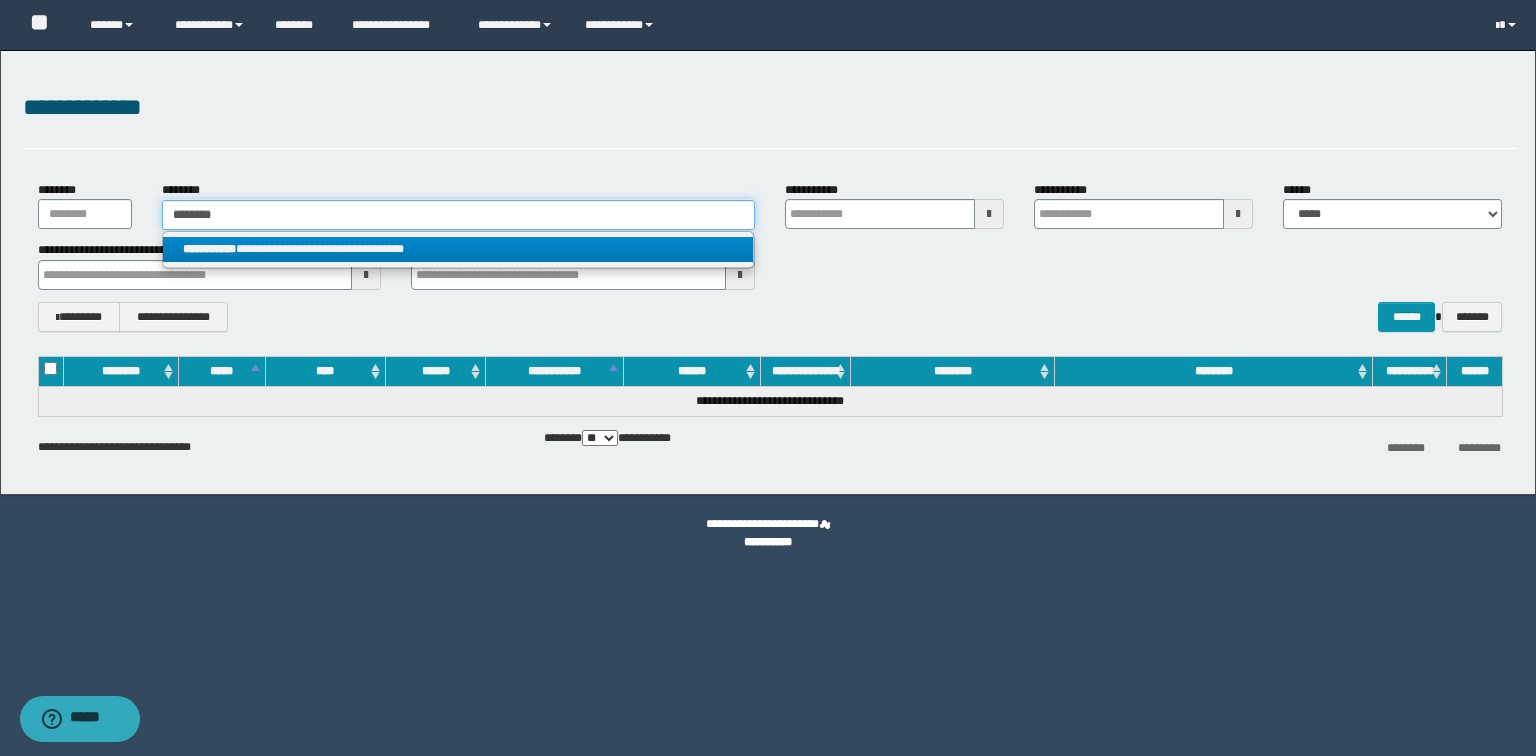 type on "********" 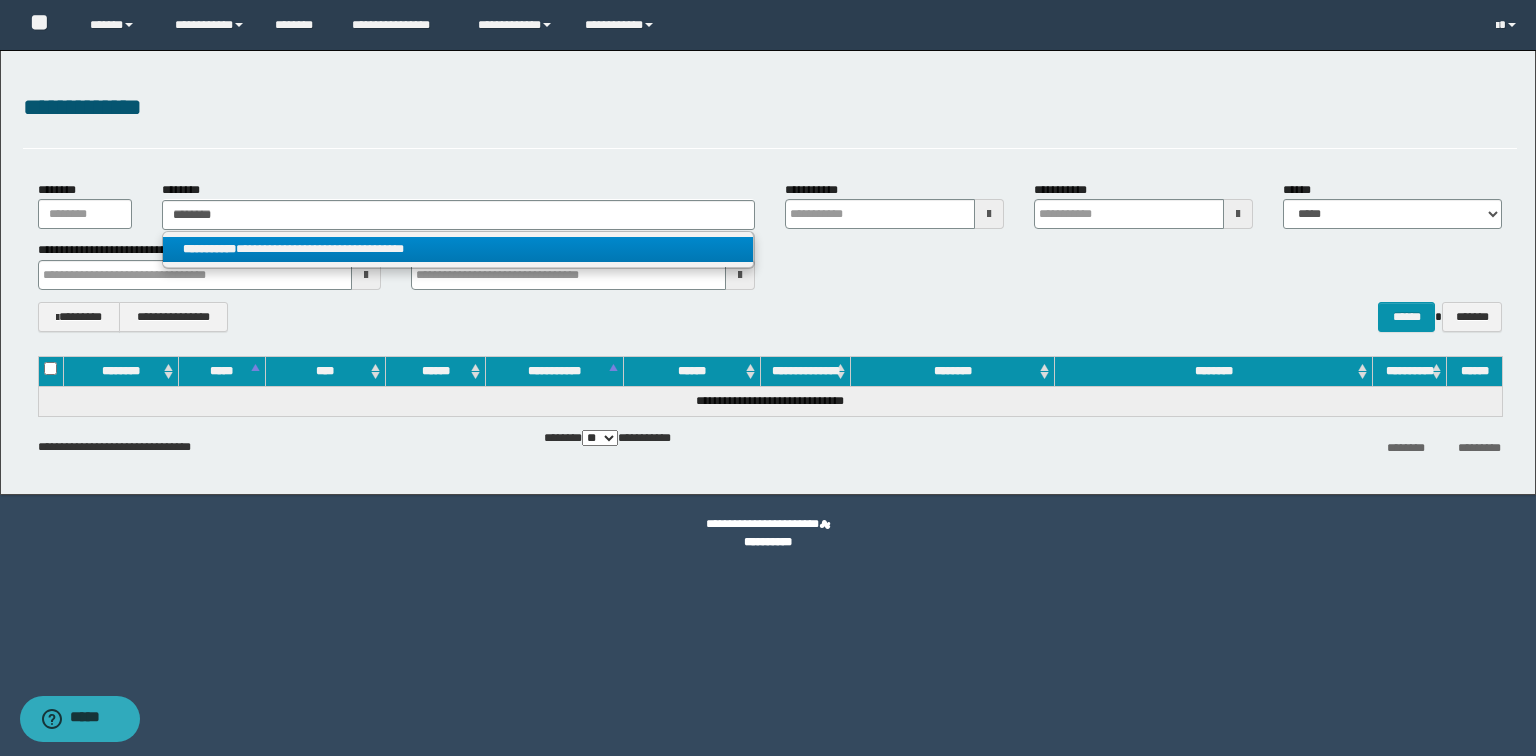 click on "**********" at bounding box center (458, 249) 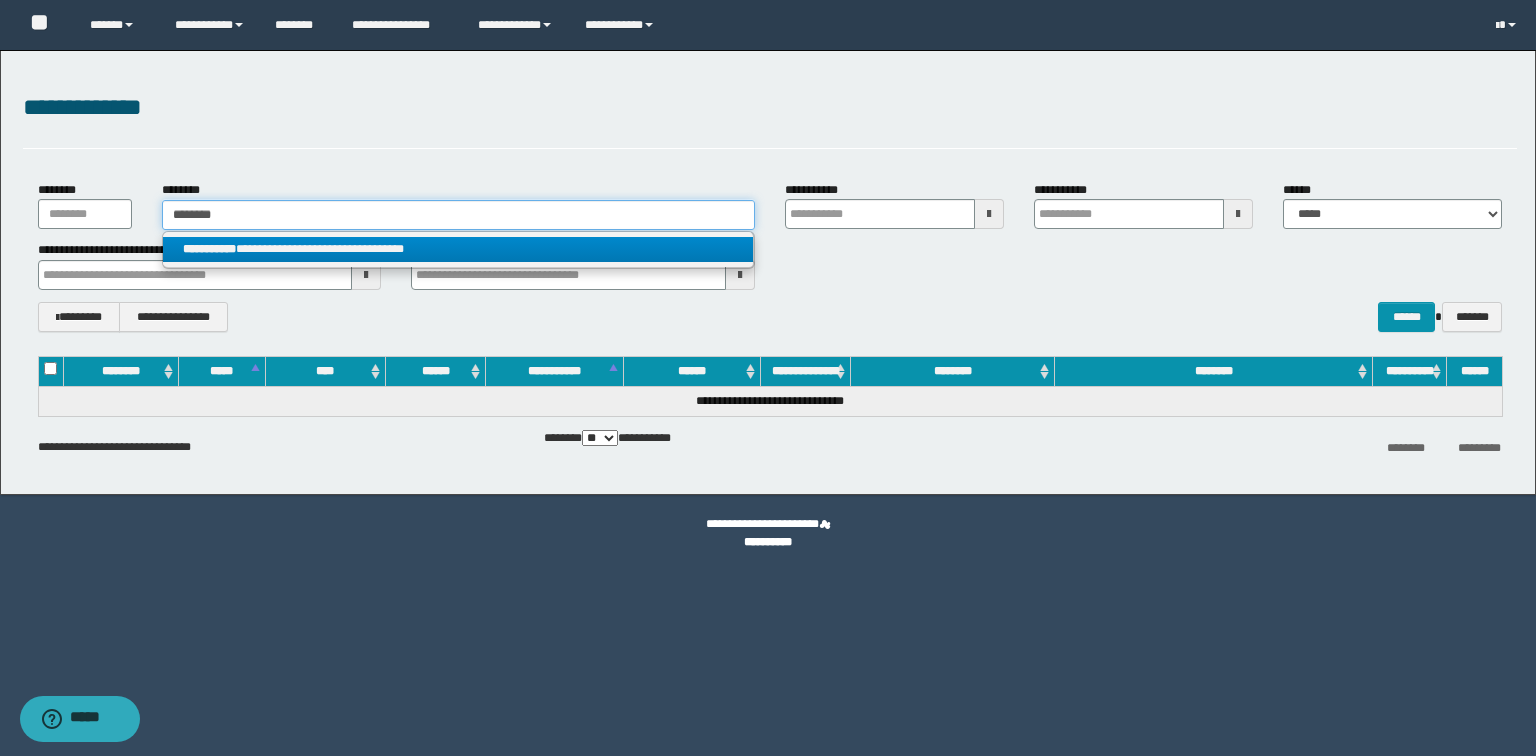 type 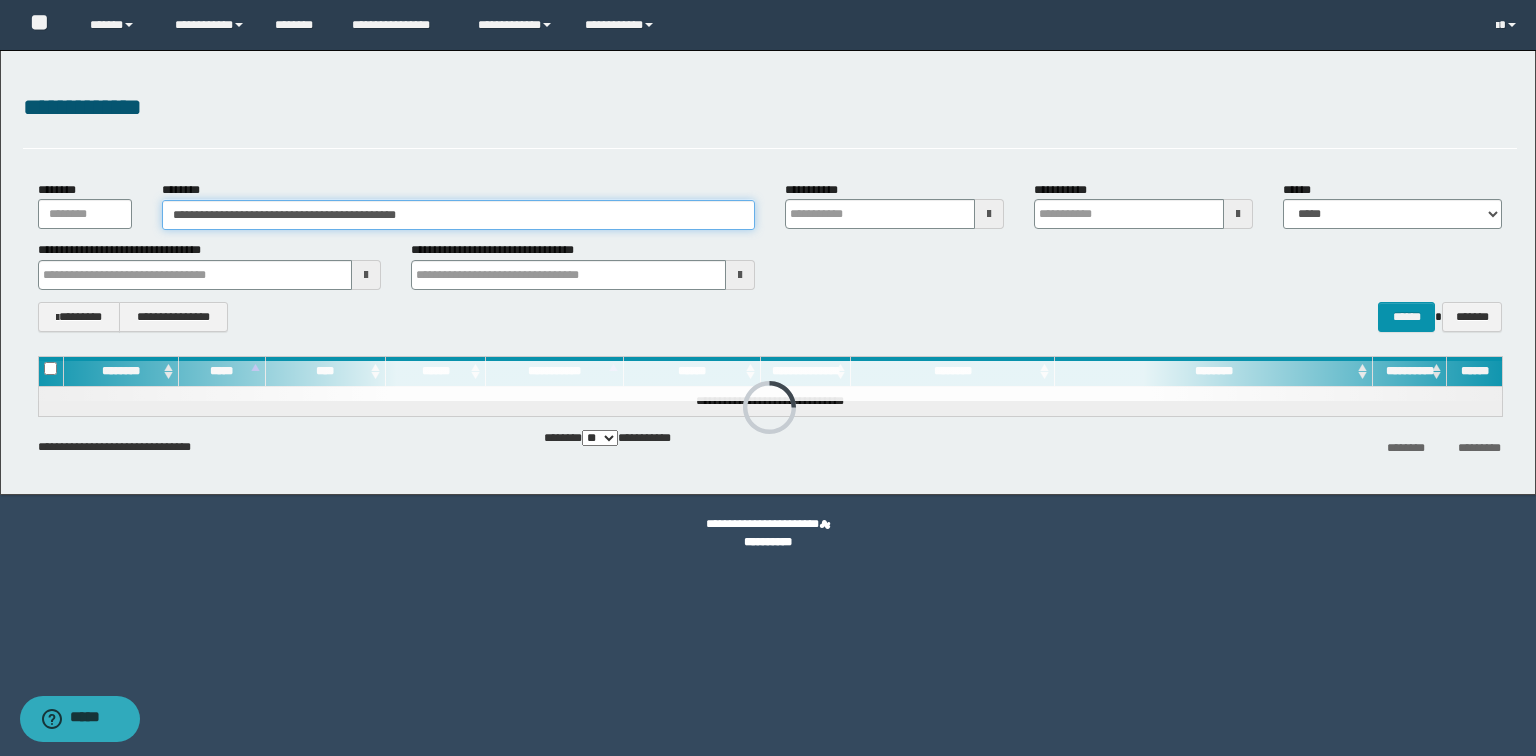 type 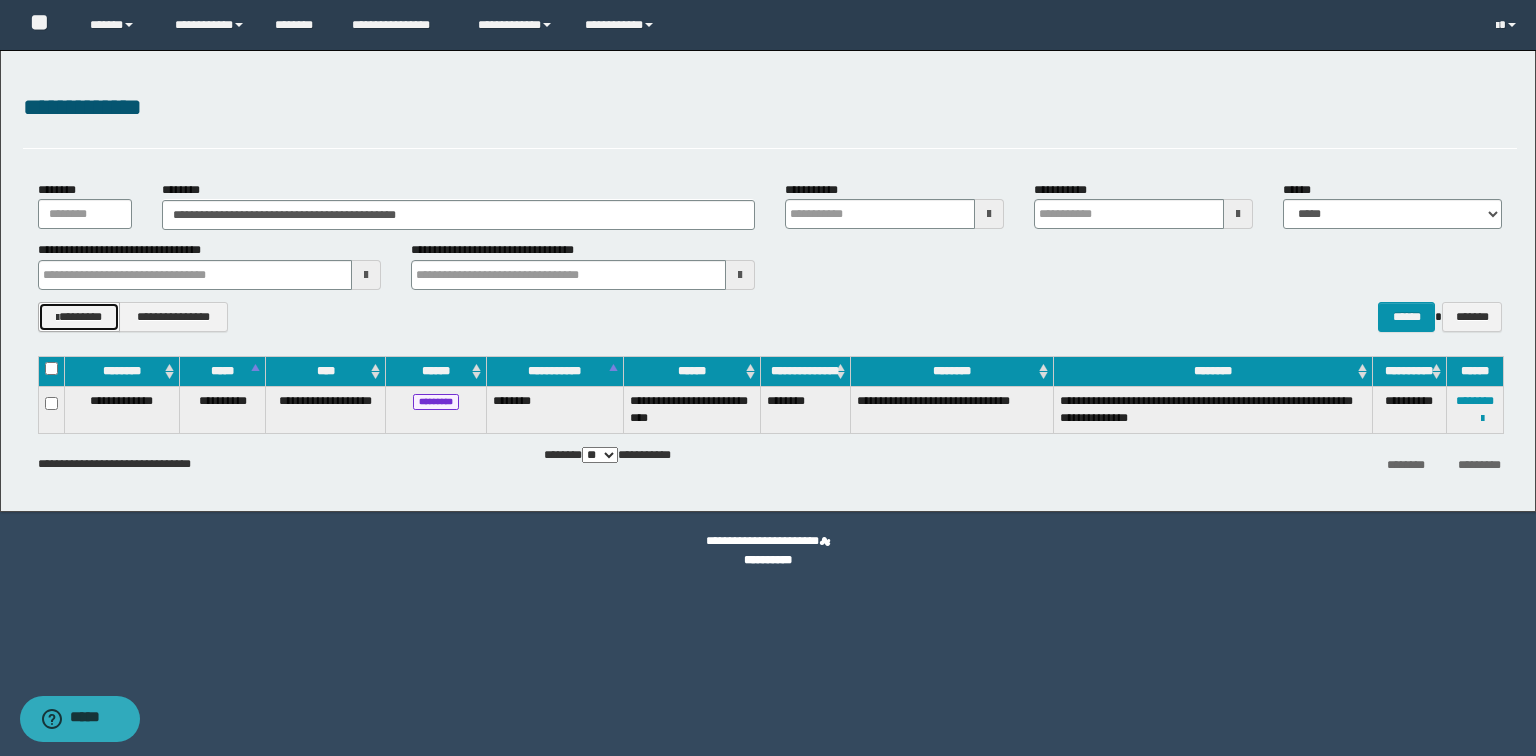 click on "********" at bounding box center (79, 317) 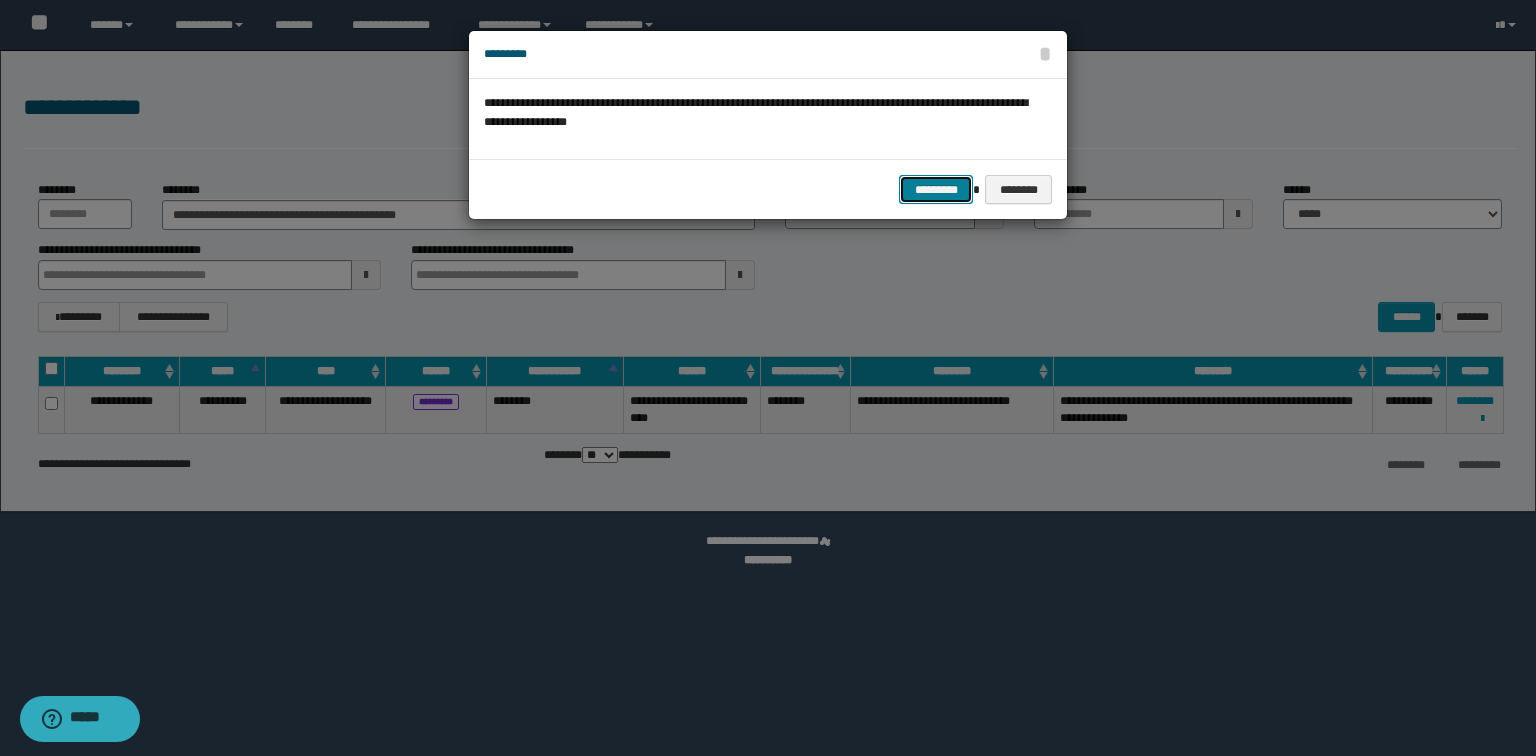 click on "*********" at bounding box center [936, 190] 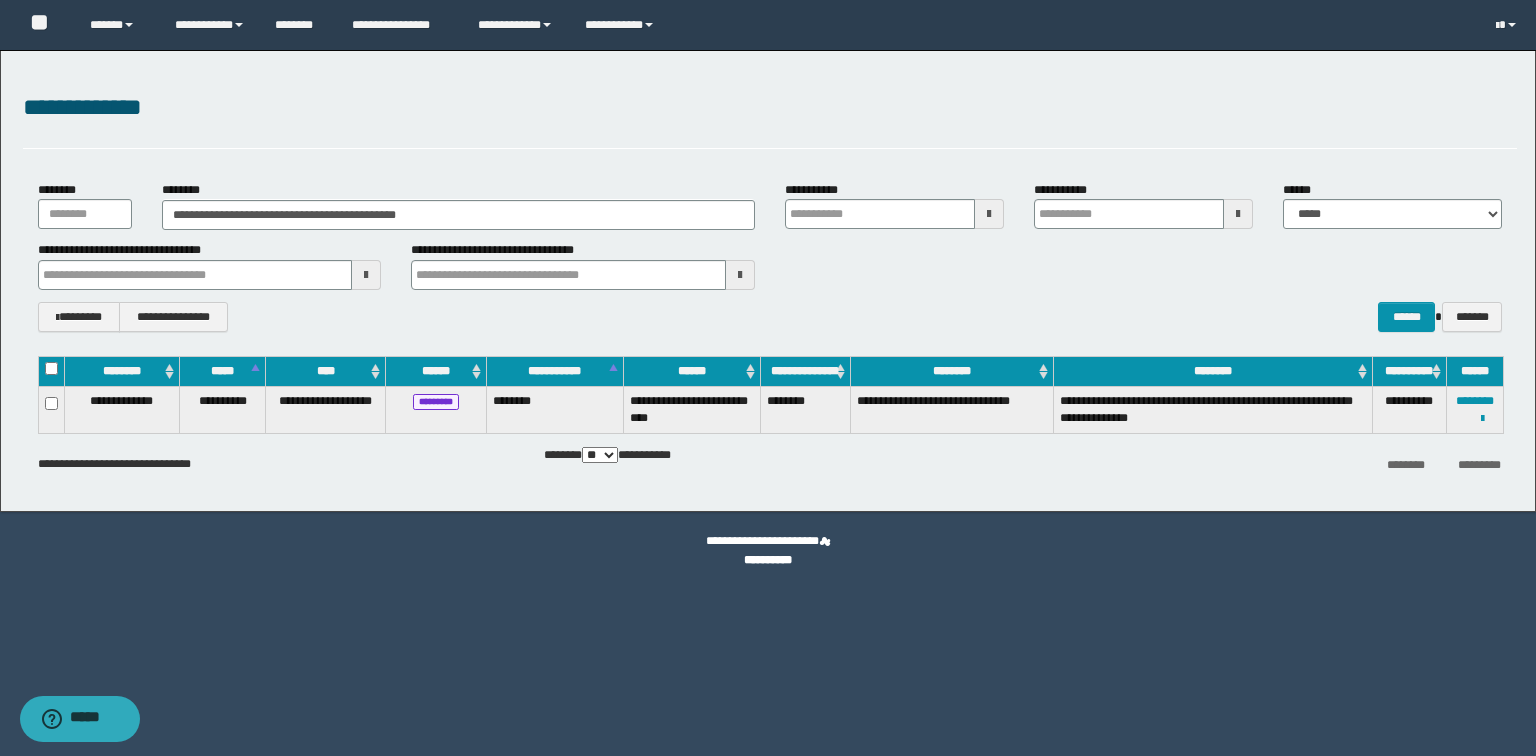 type 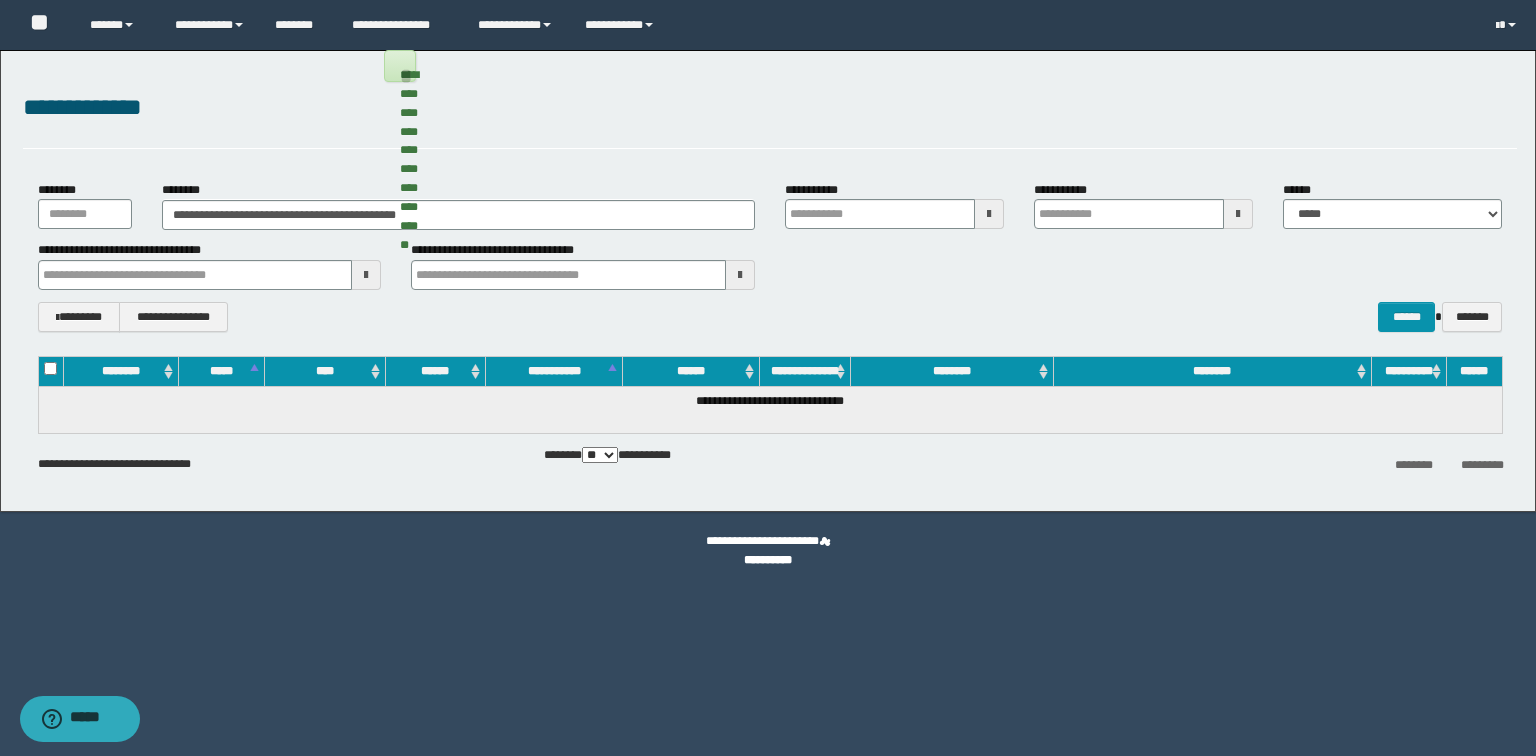 type 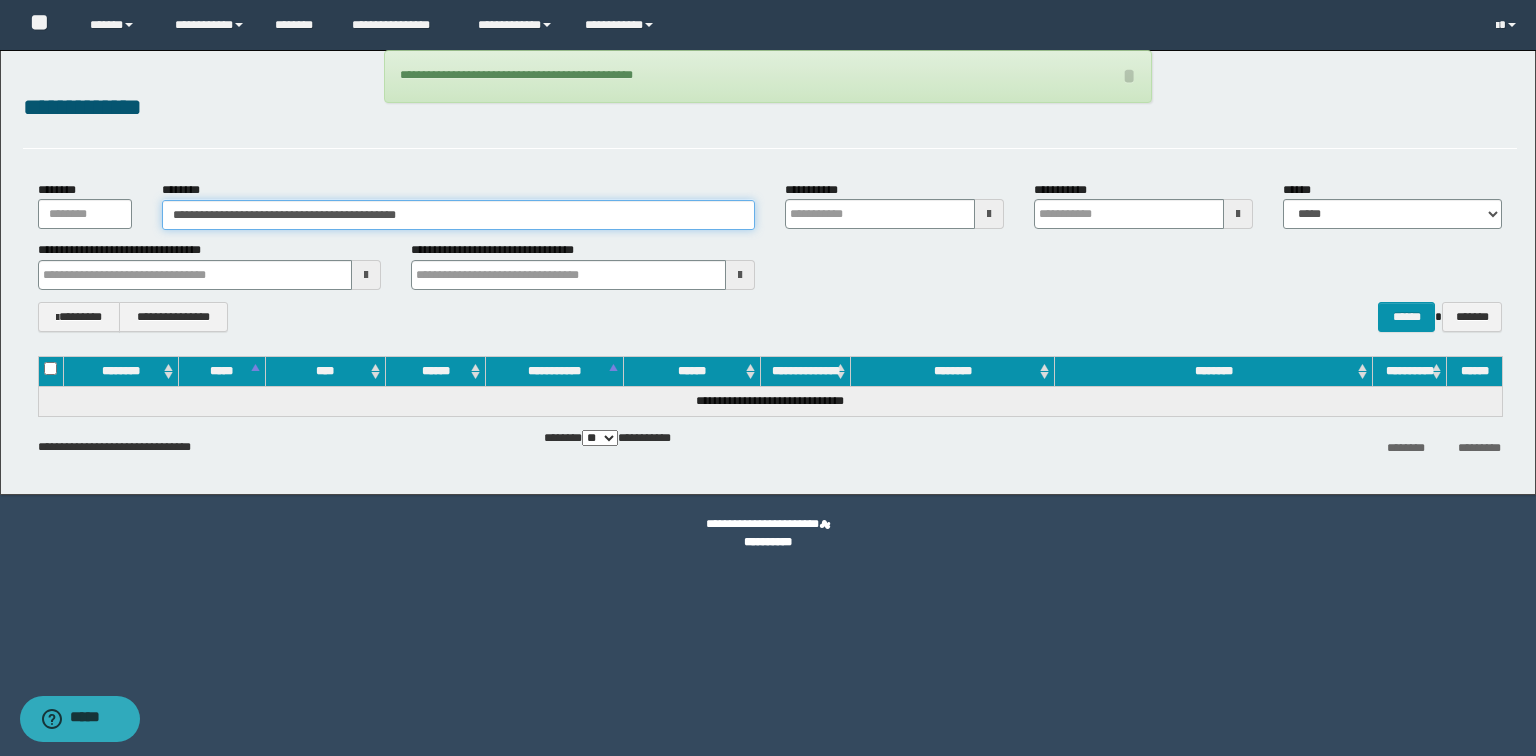 drag, startPoint x: 513, startPoint y: 212, endPoint x: 6, endPoint y: 248, distance: 508.2765 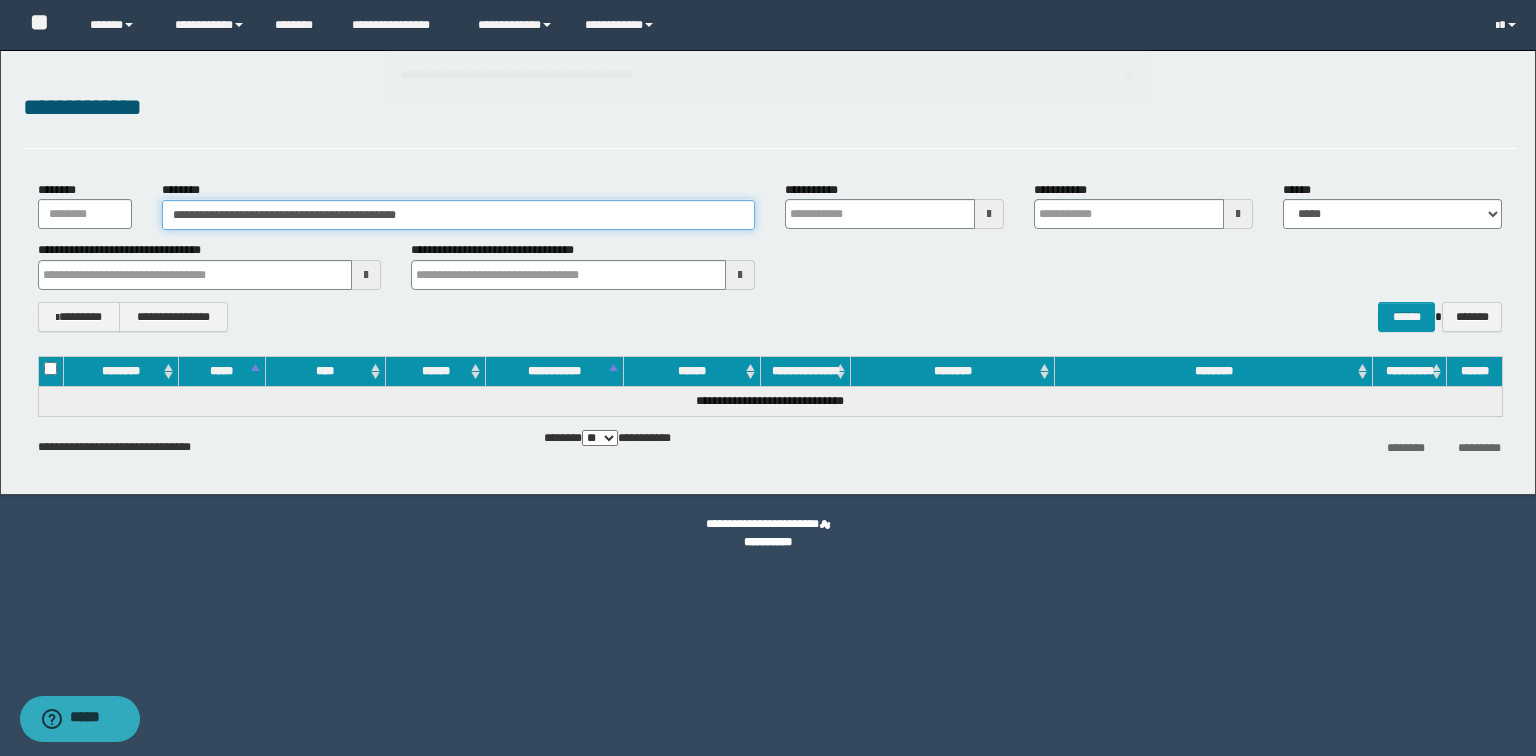 paste 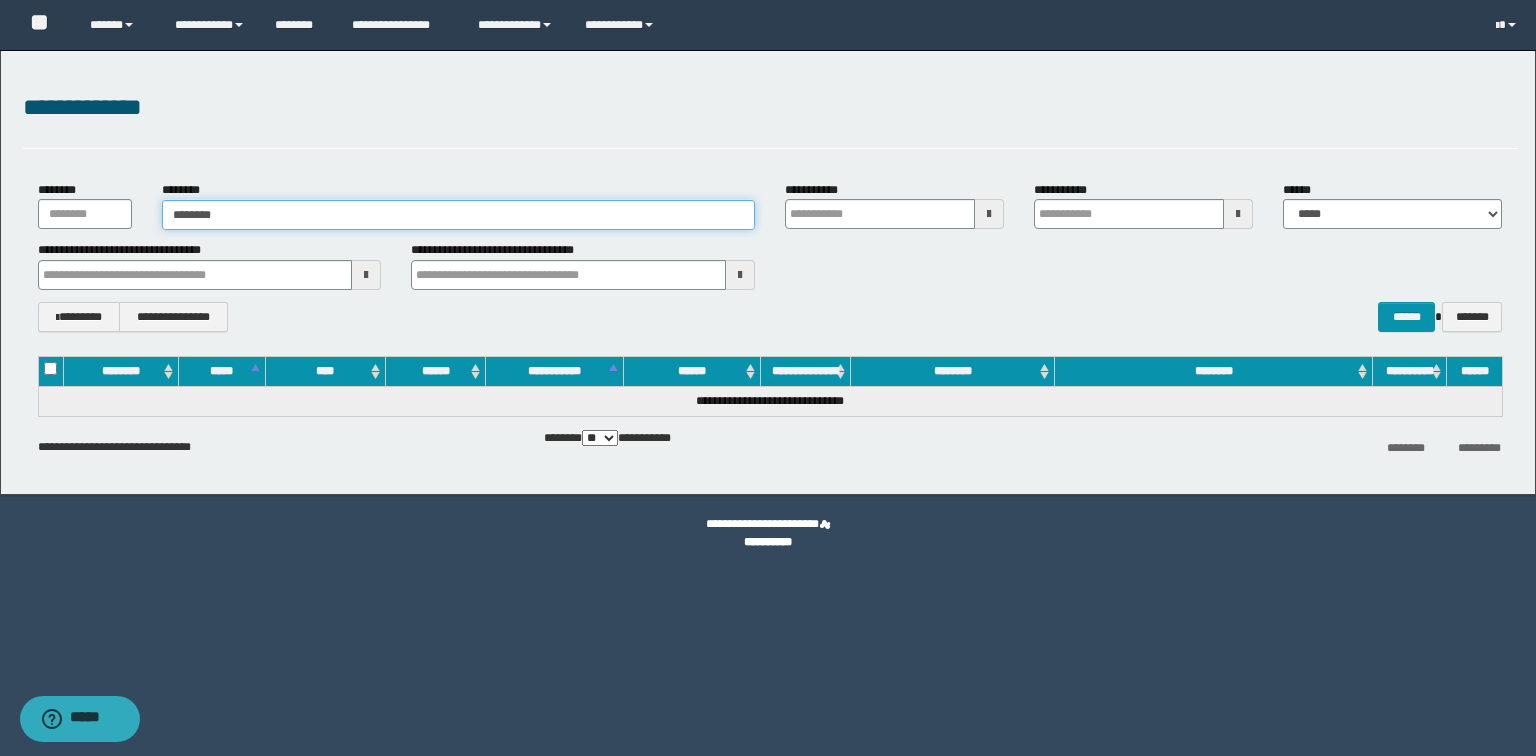 type on "********" 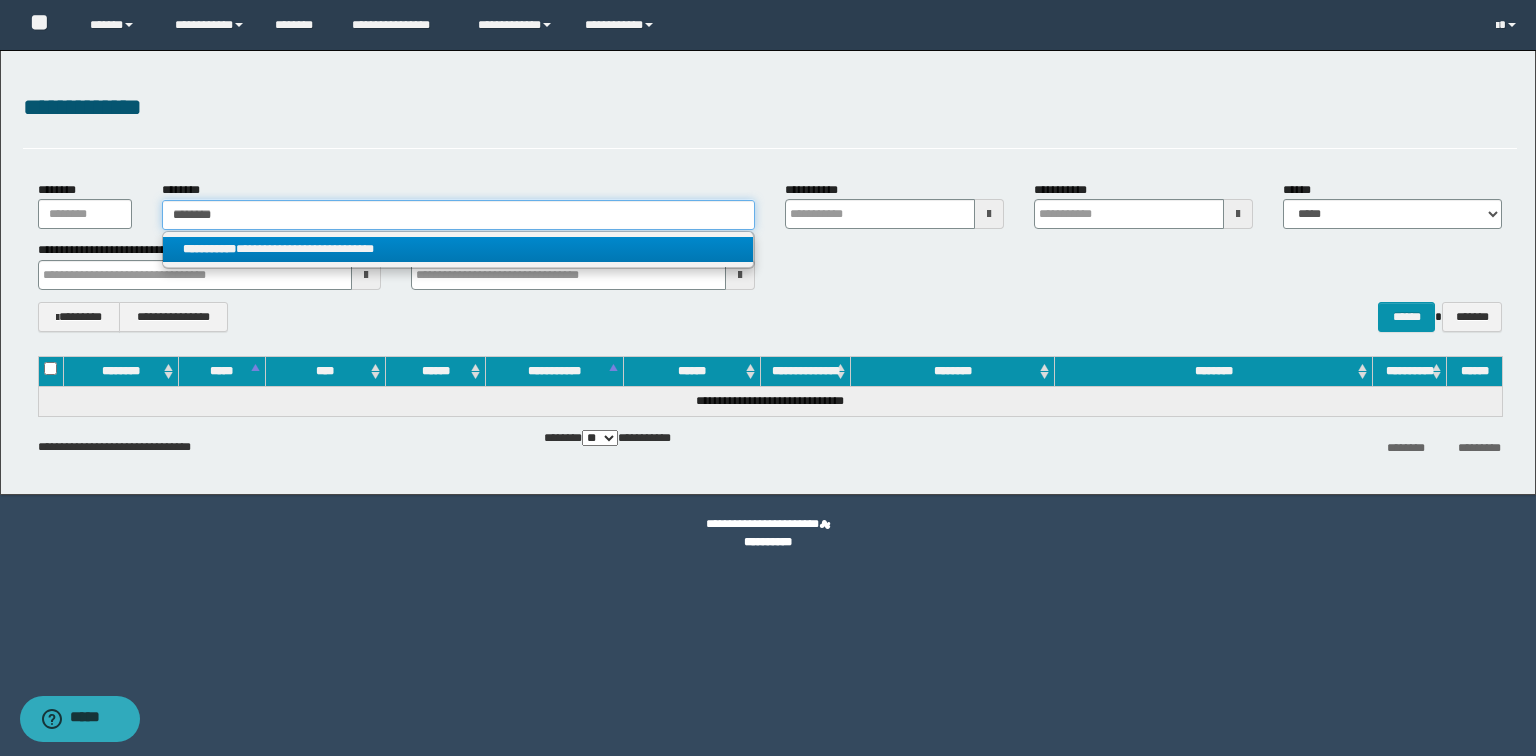 type on "********" 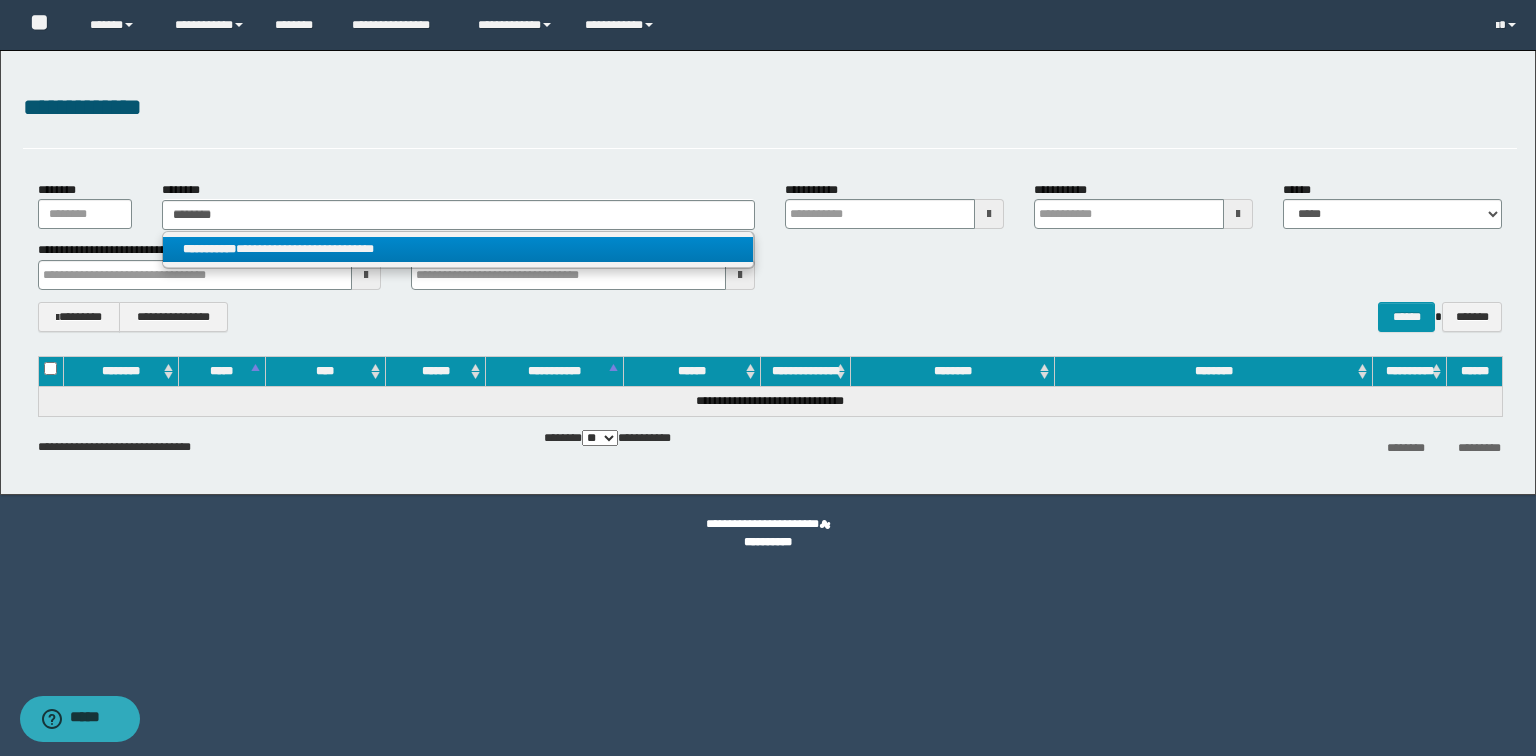 click on "**********" at bounding box center (209, 249) 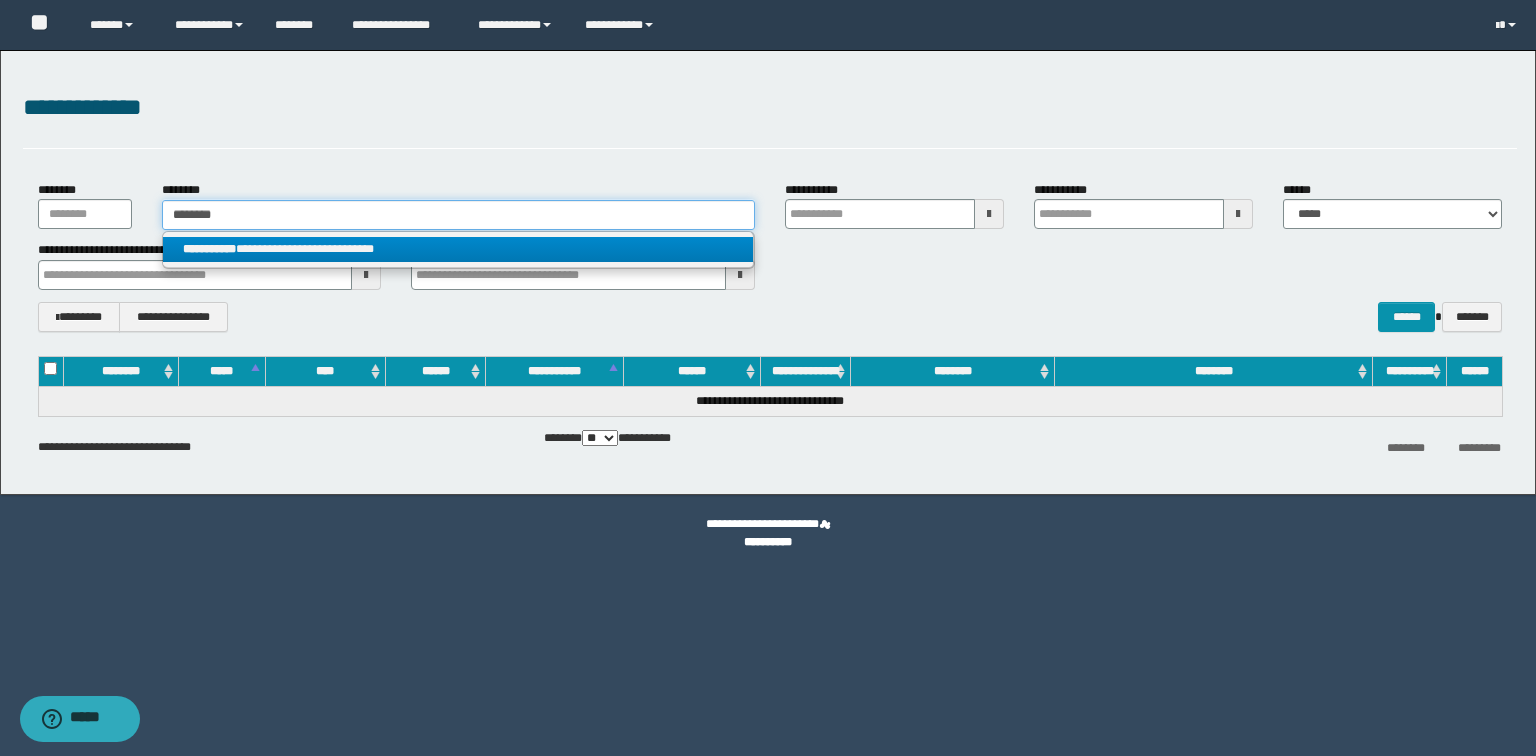 type 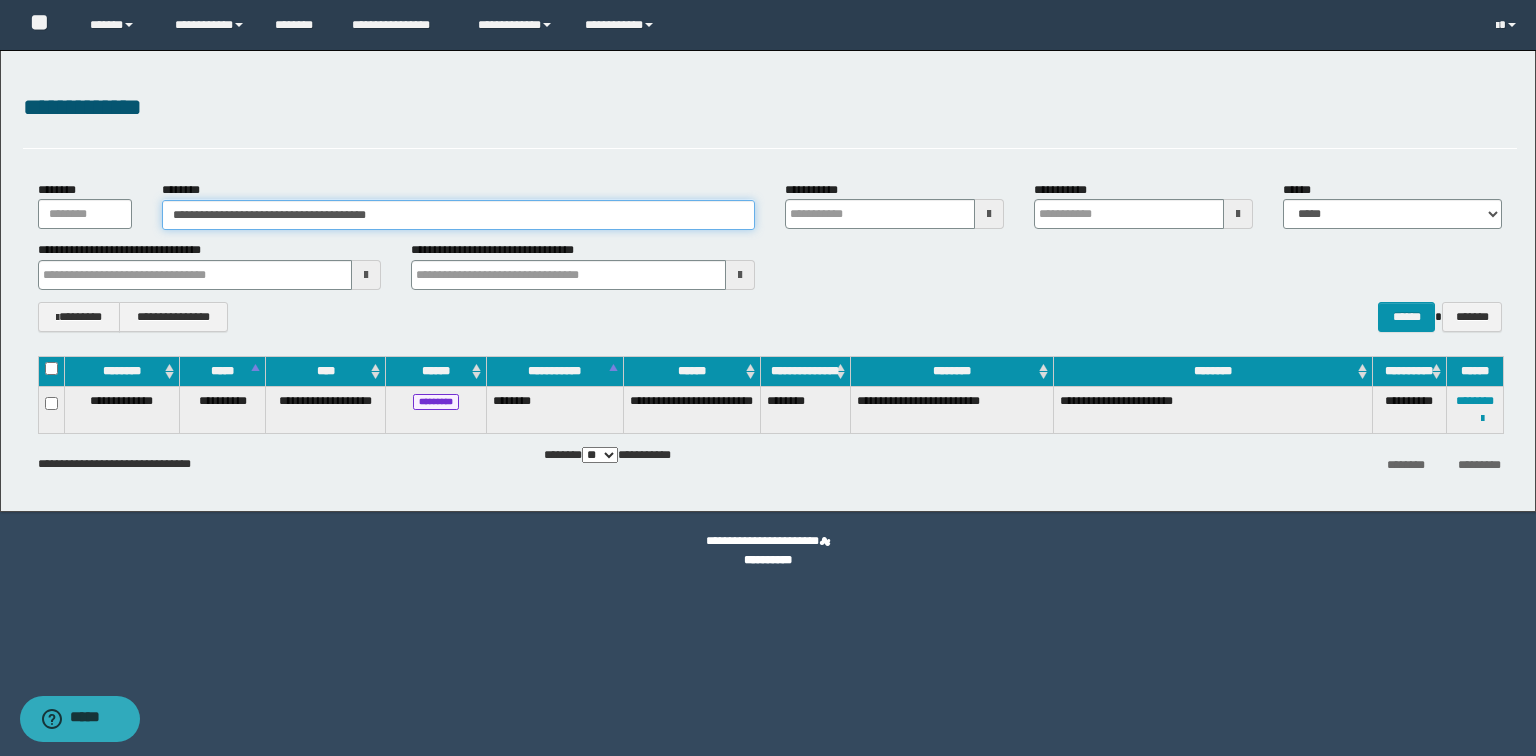 type 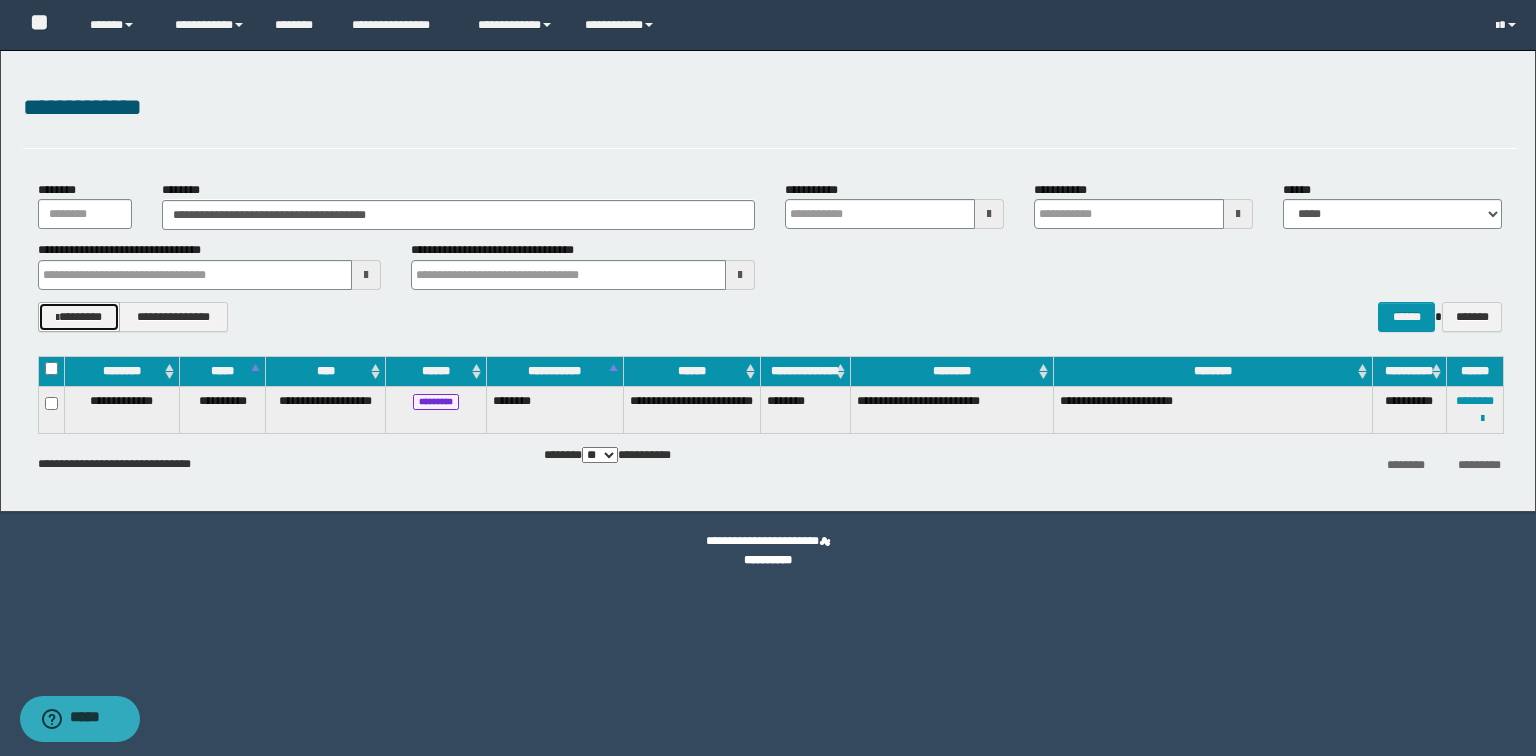 click on "********" at bounding box center [79, 317] 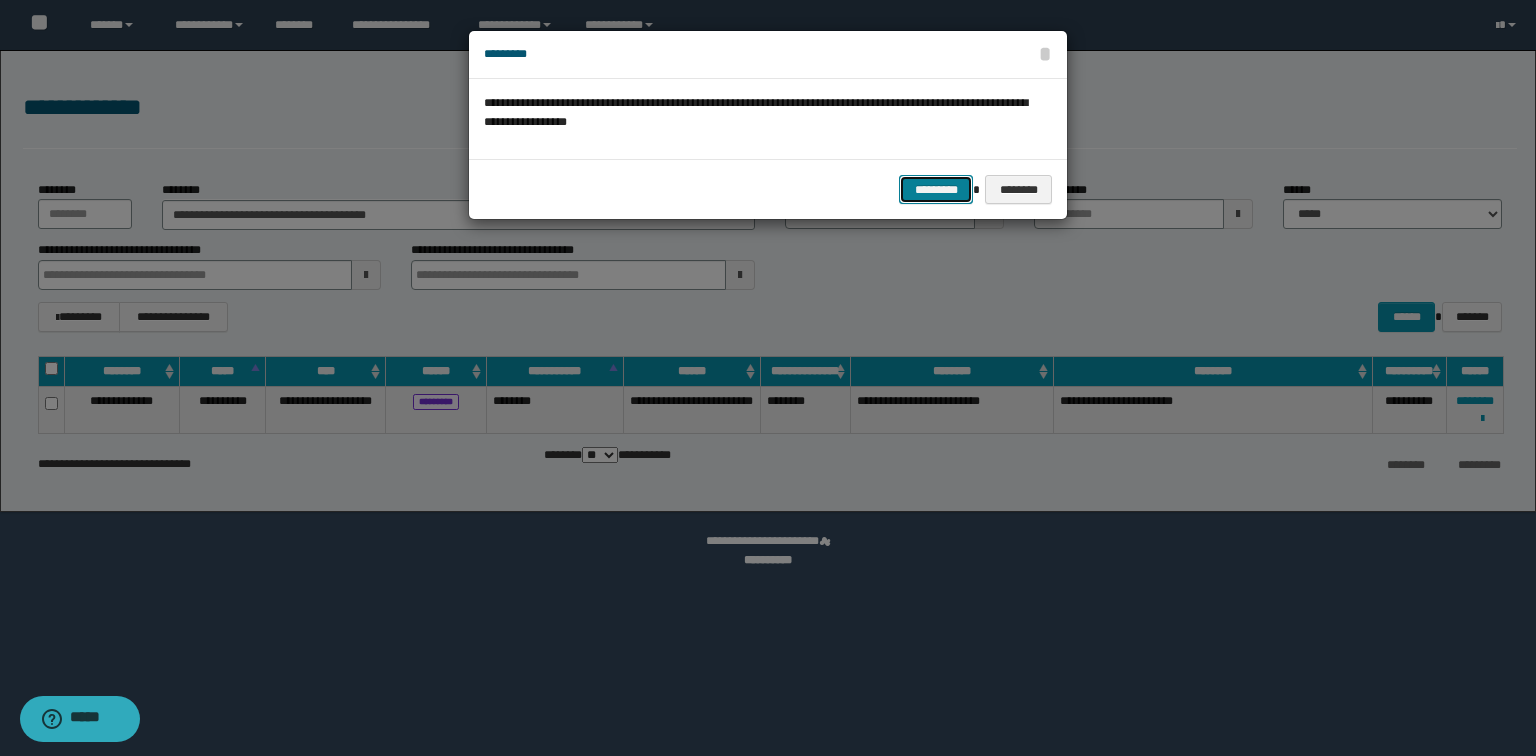 click on "*********" at bounding box center (936, 190) 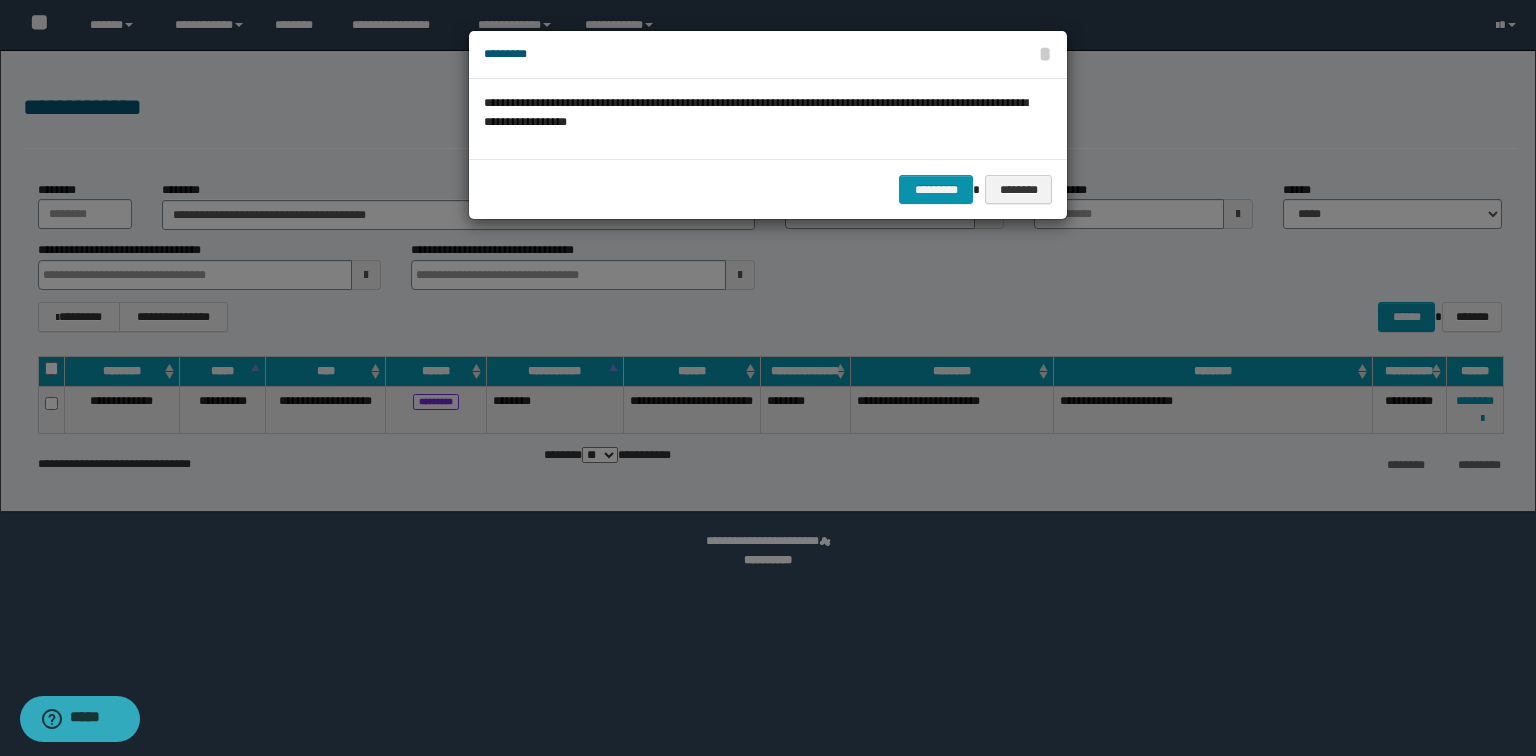 type 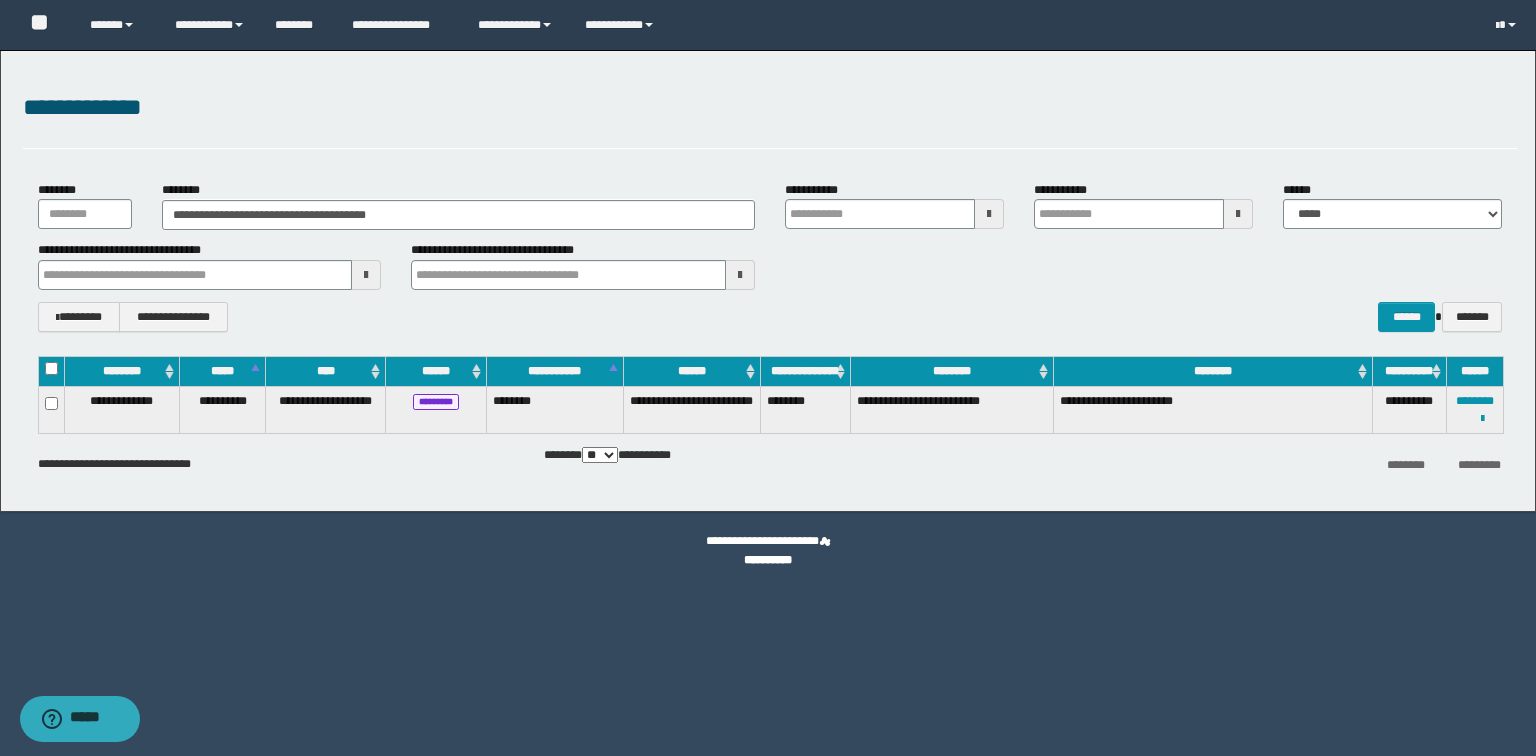type 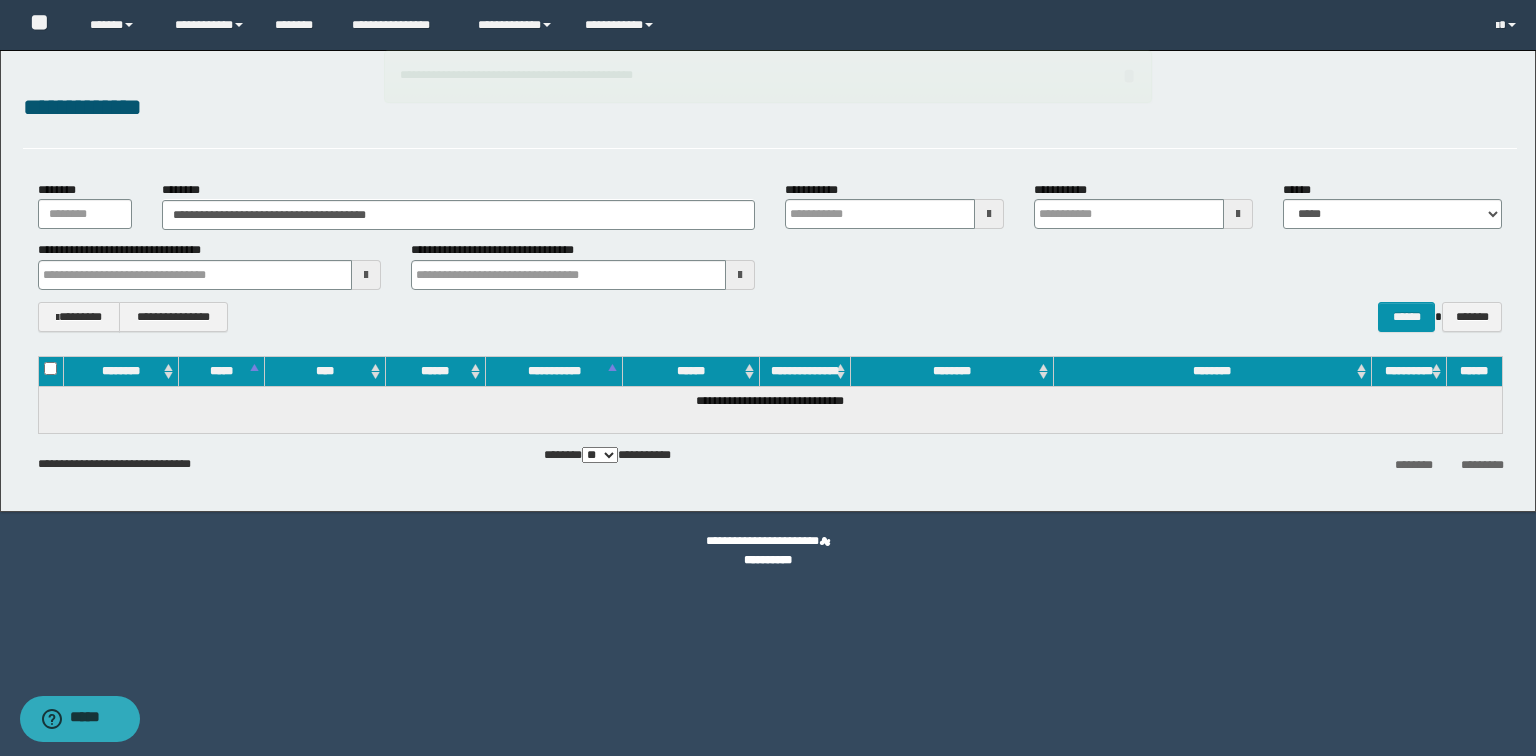 type 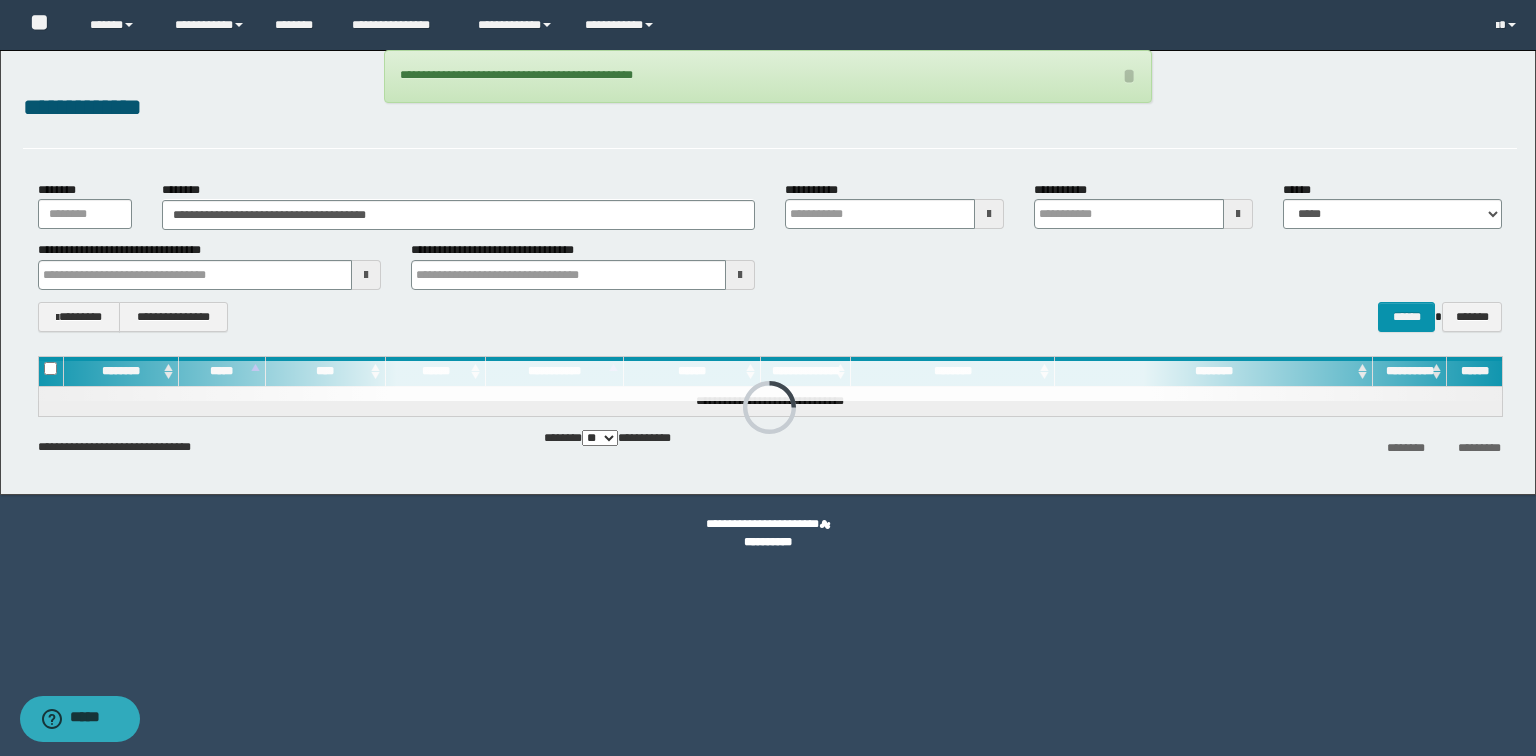 type 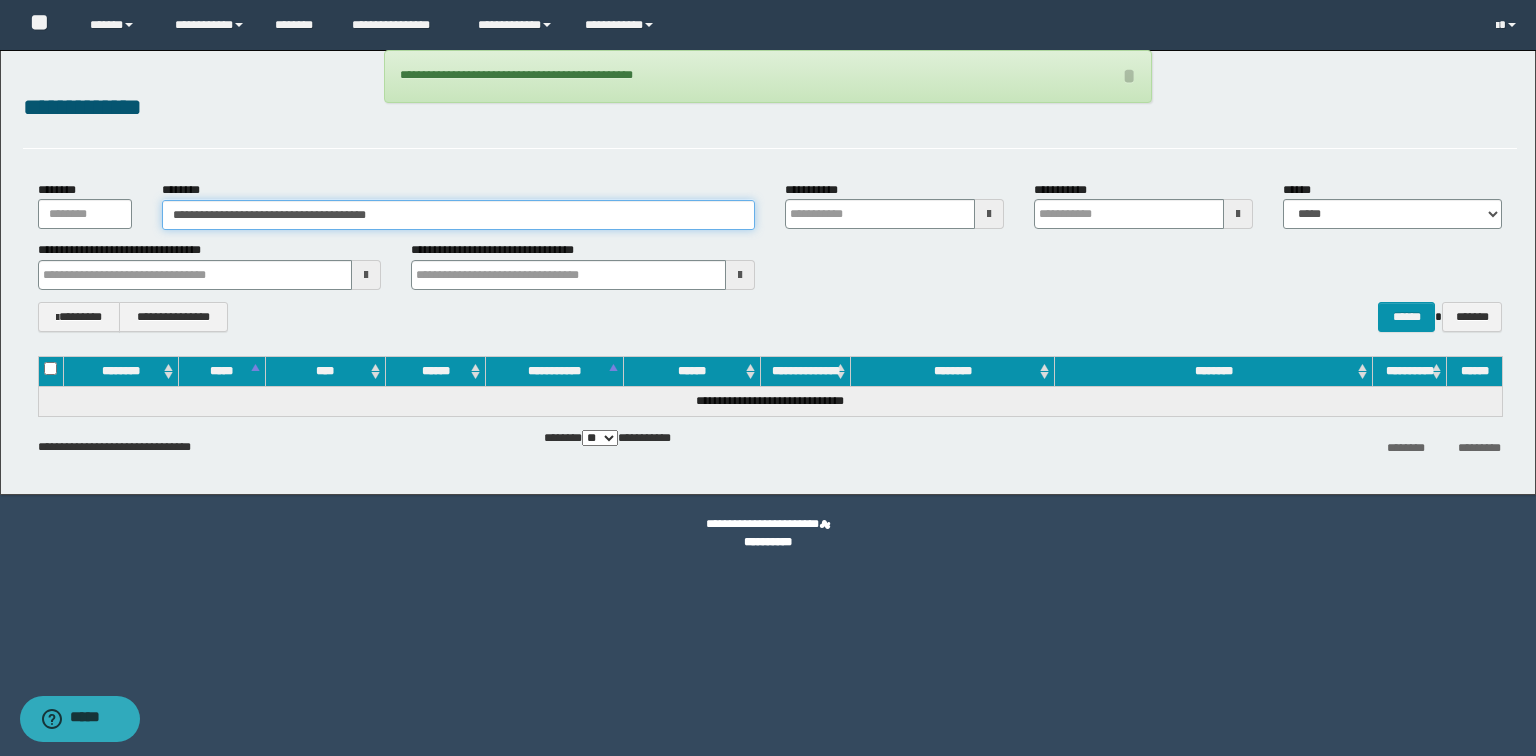 drag, startPoint x: 452, startPoint y: 213, endPoint x: 3, endPoint y: 234, distance: 449.4908 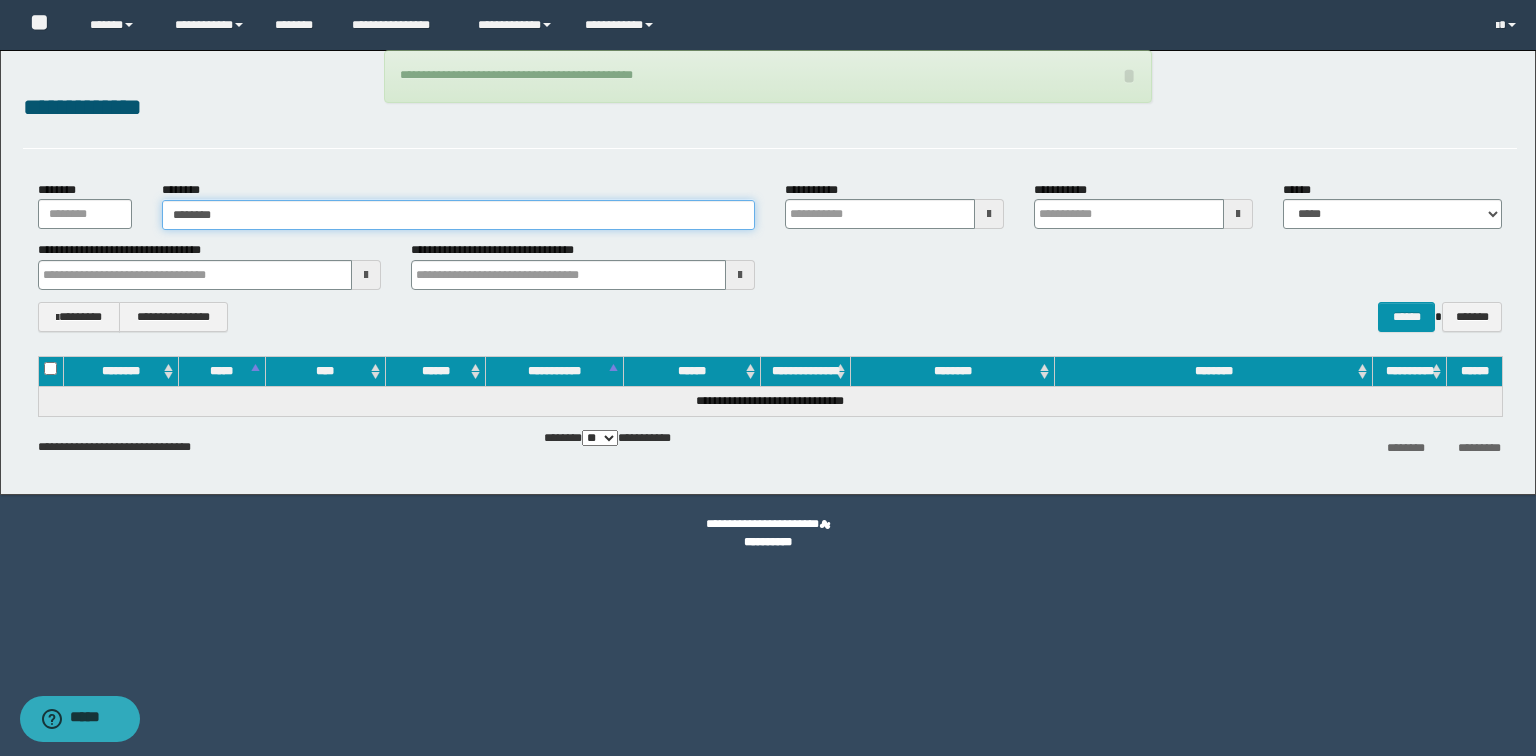 type on "********" 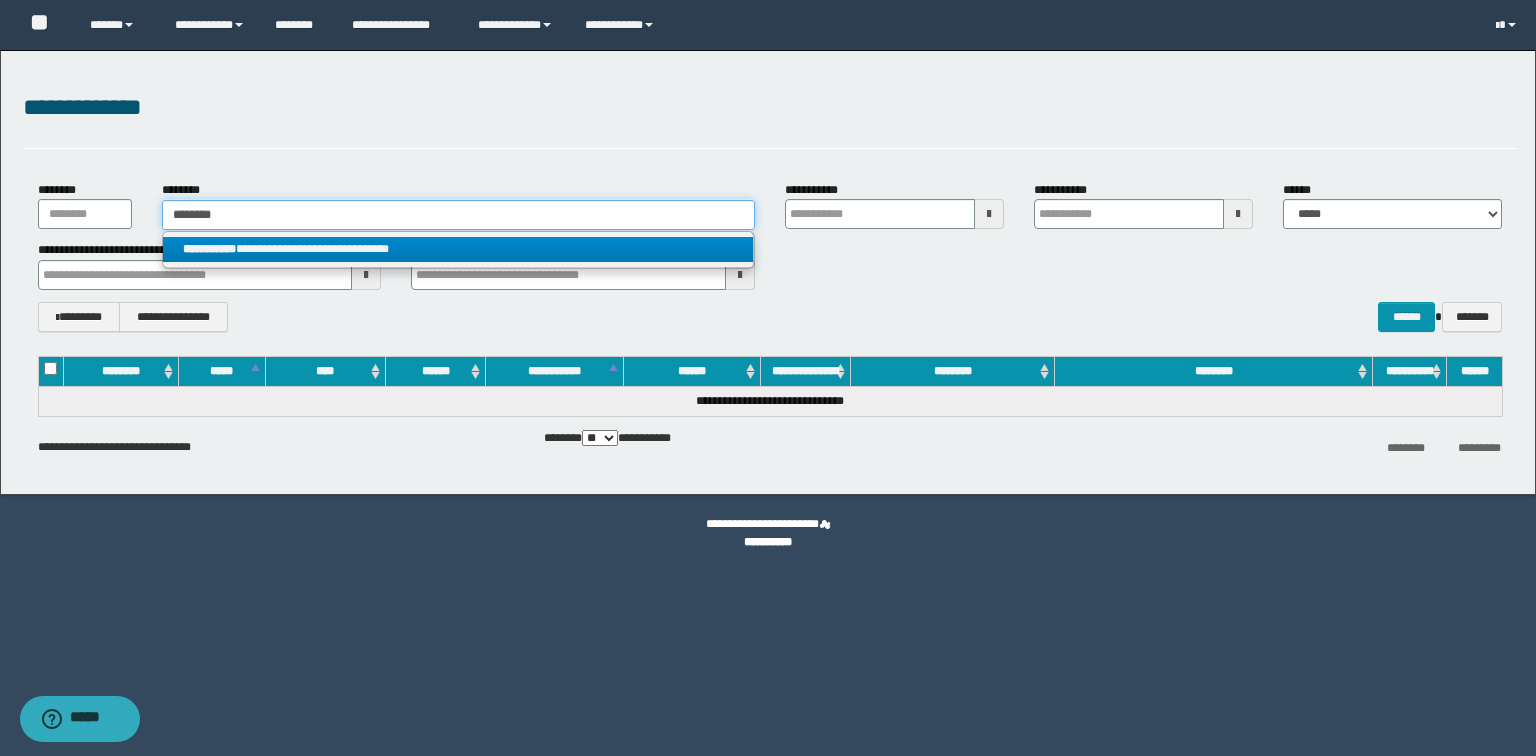 type on "********" 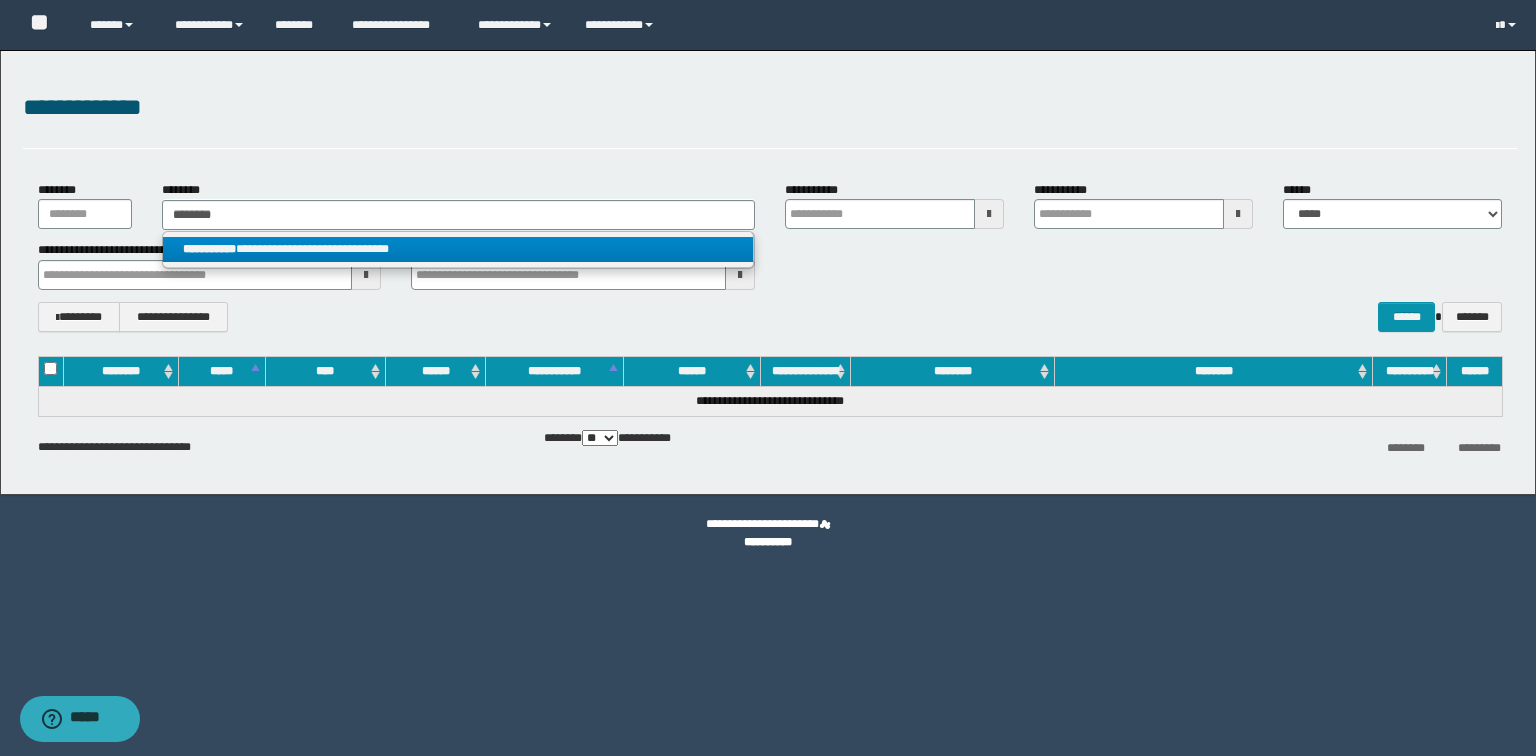 click on "**********" at bounding box center (458, 249) 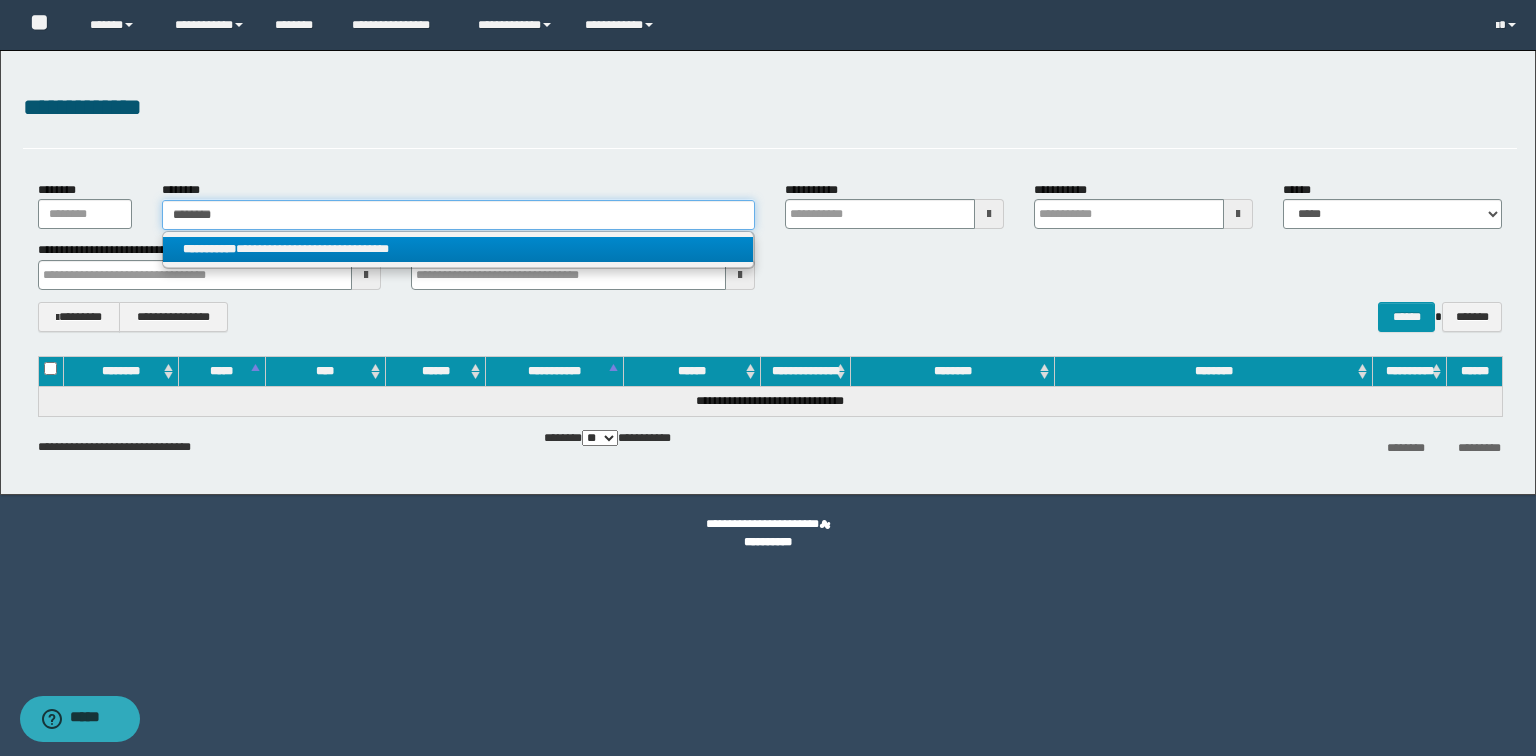 type 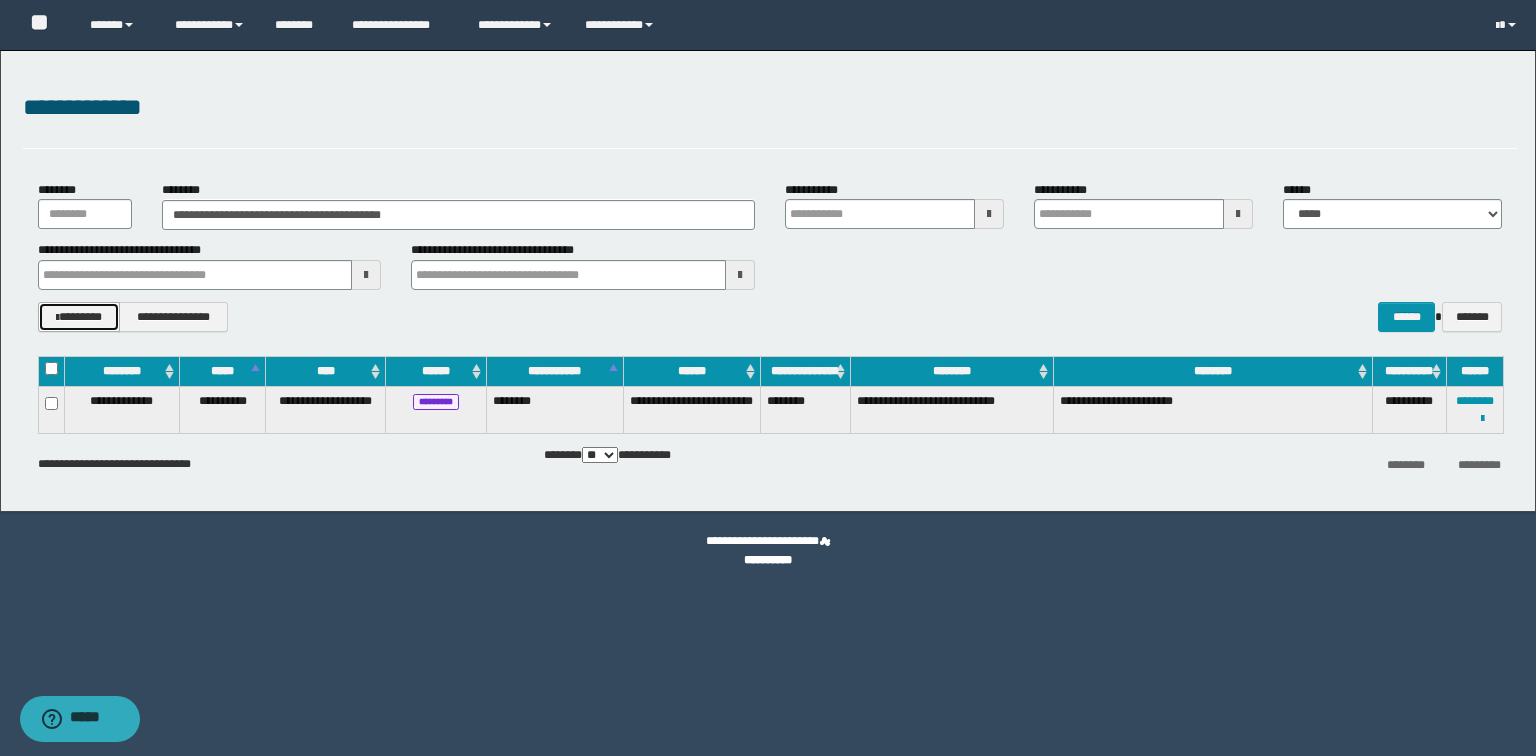 click on "********" at bounding box center [79, 317] 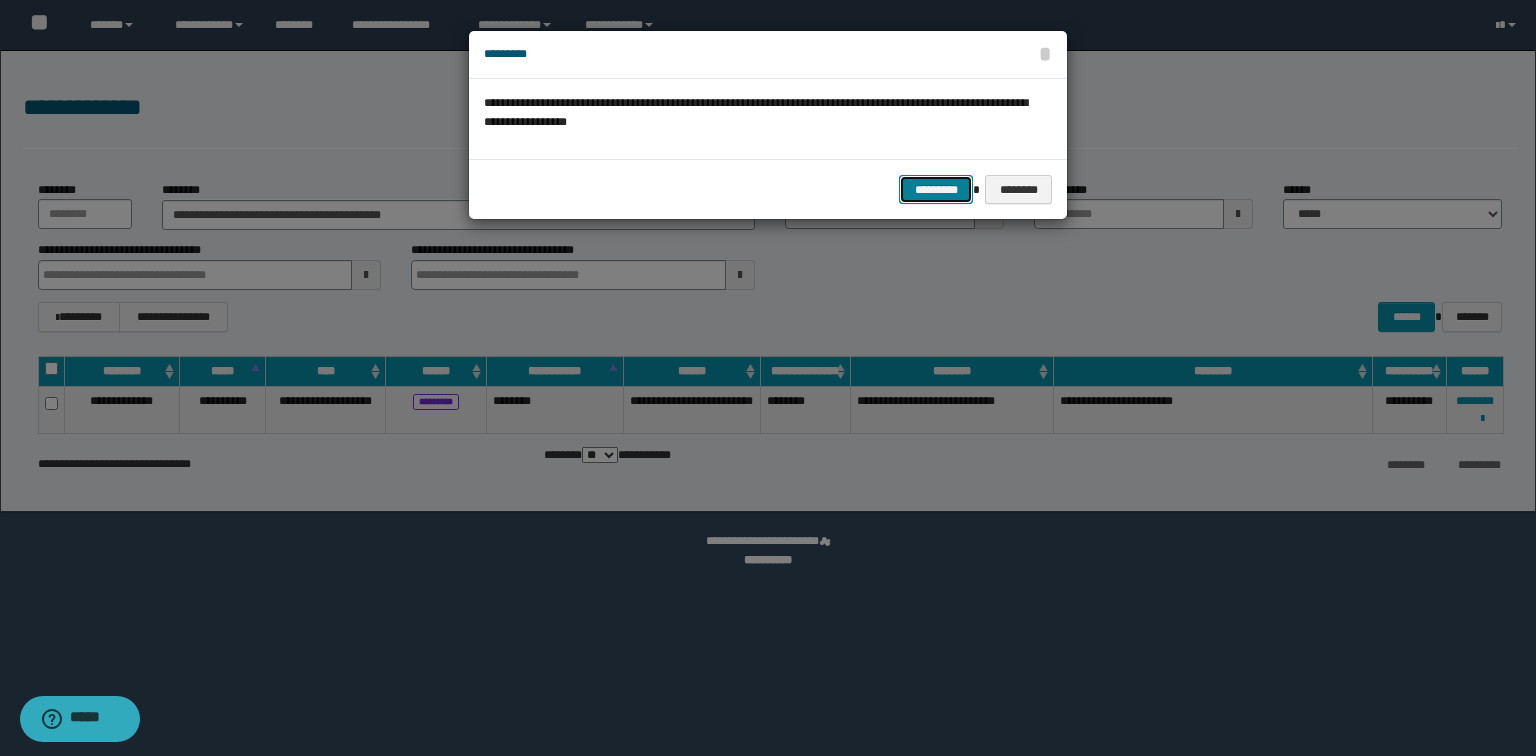 click on "*********" at bounding box center (936, 190) 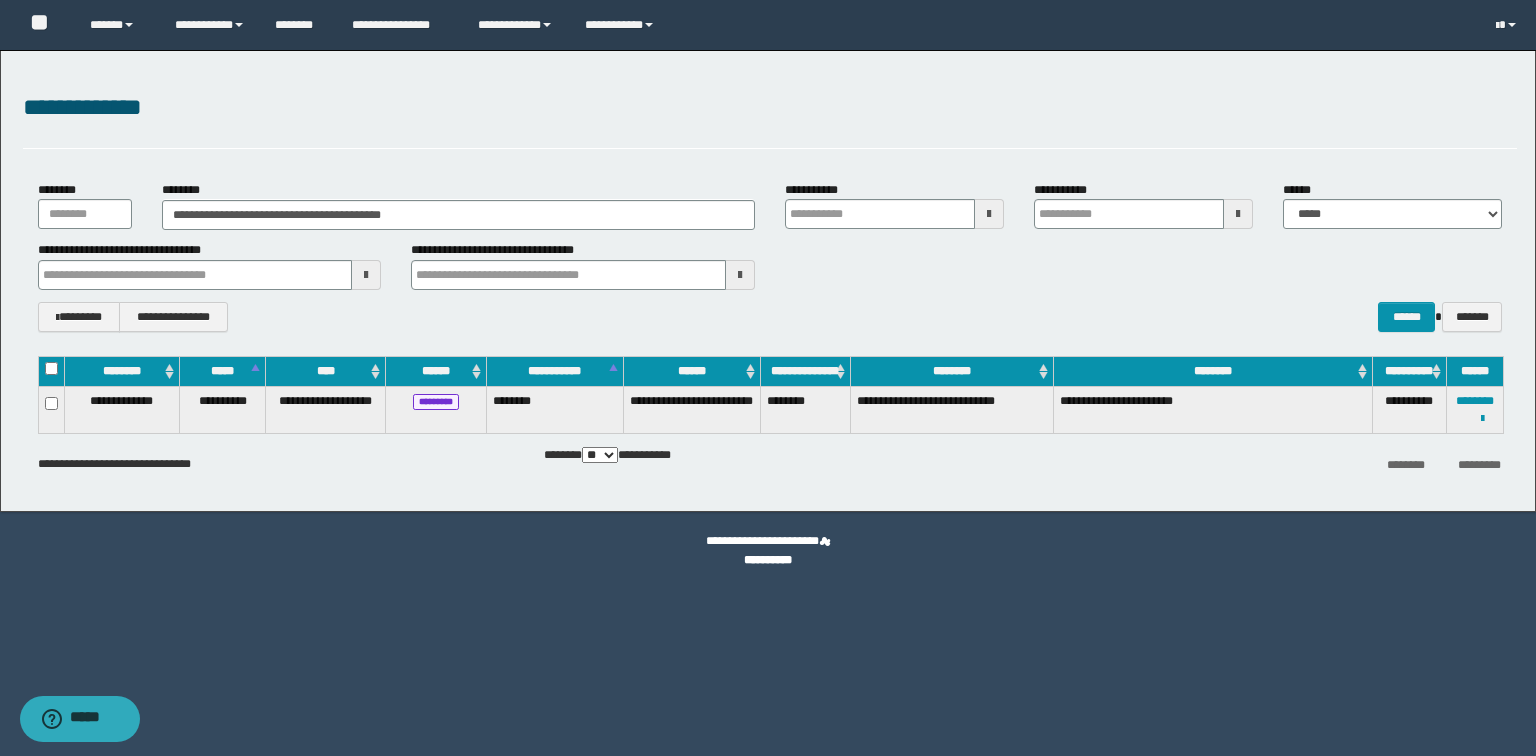 type 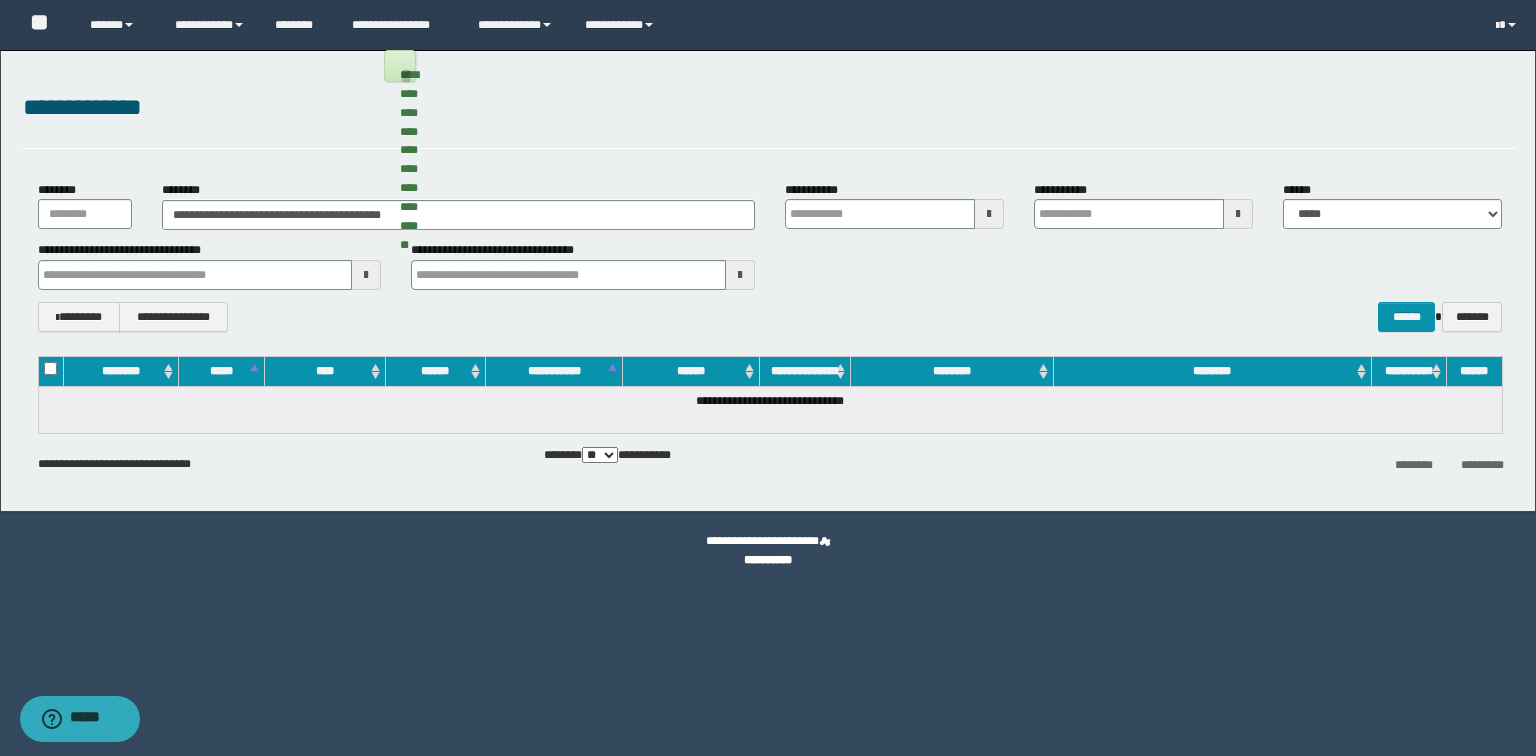type 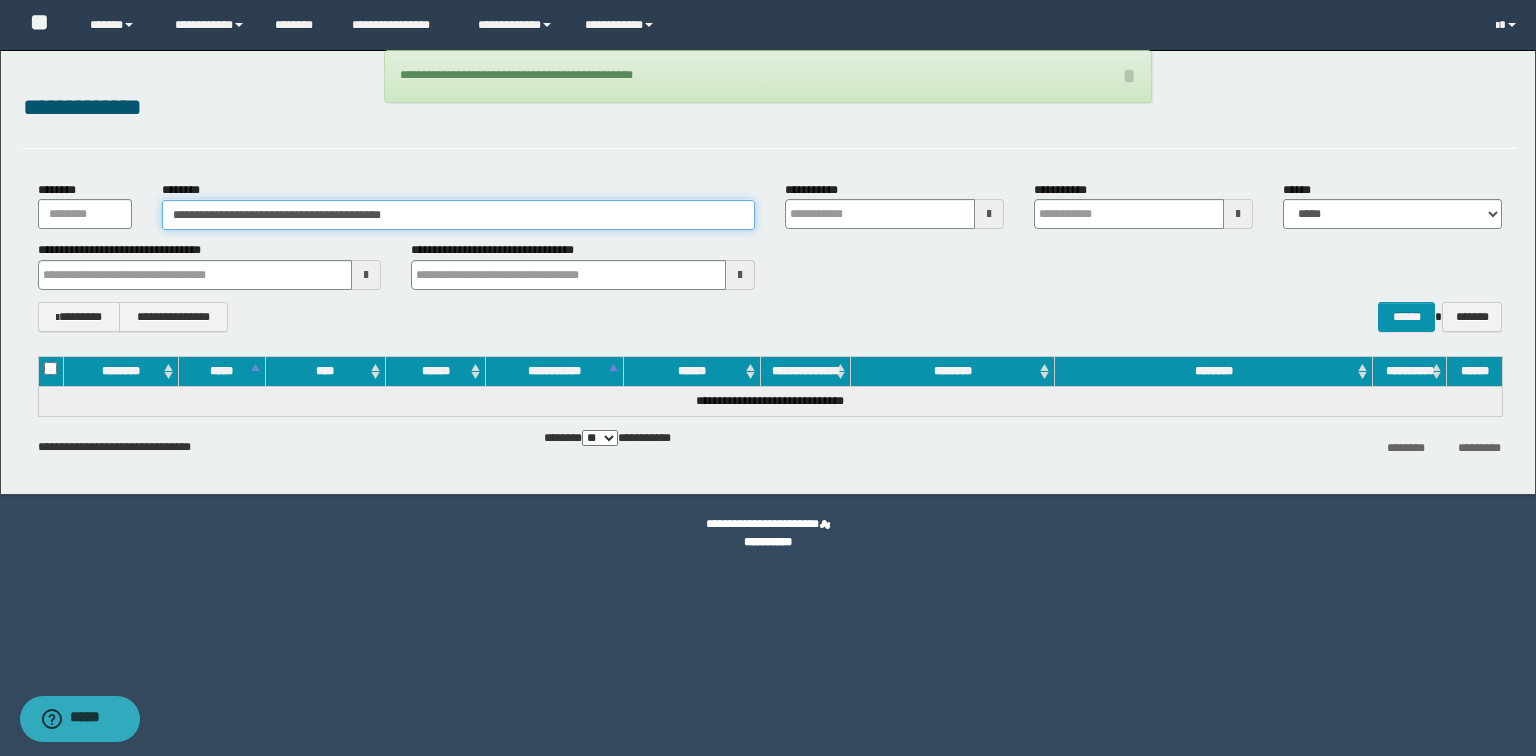 drag, startPoint x: 502, startPoint y: 212, endPoint x: 0, endPoint y: 232, distance: 502.39825 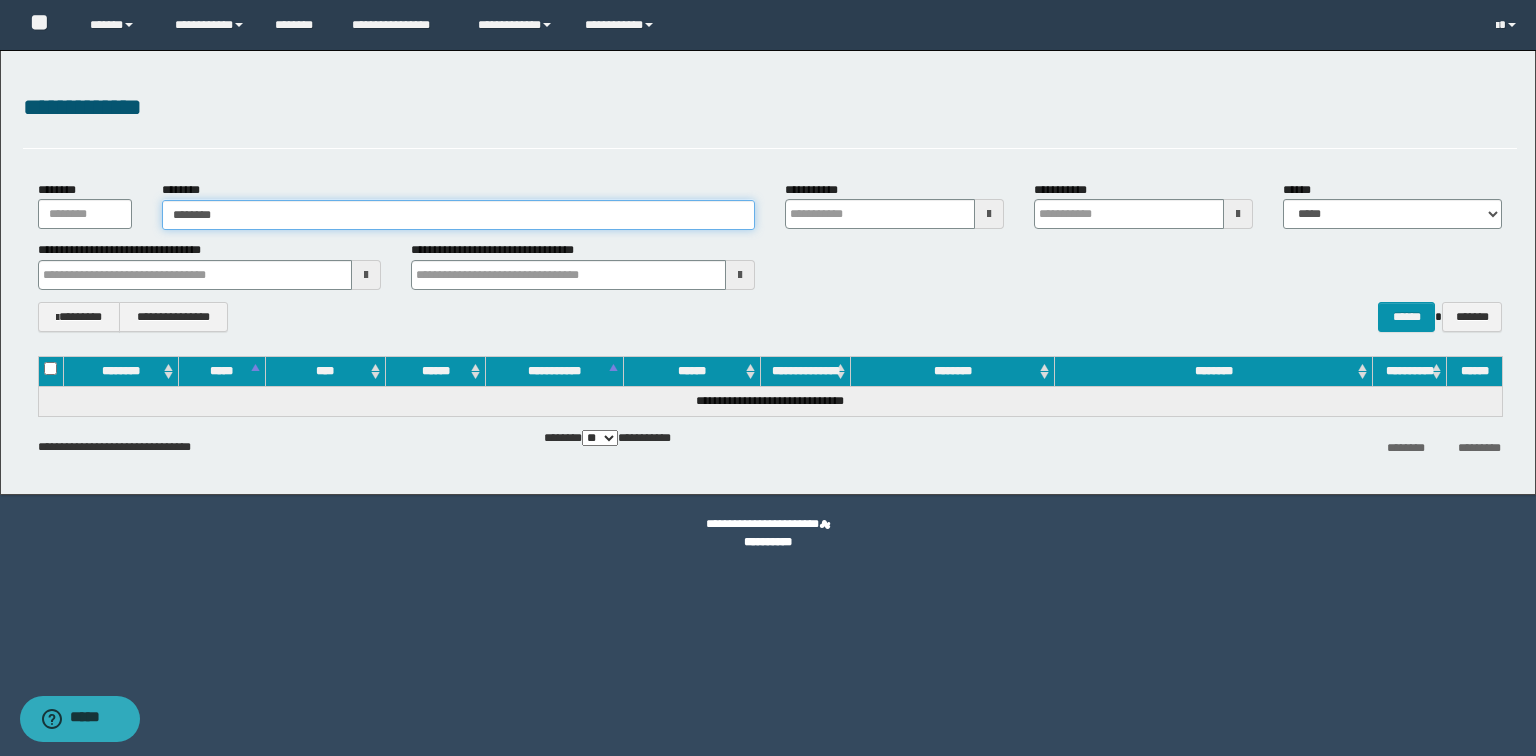 type on "********" 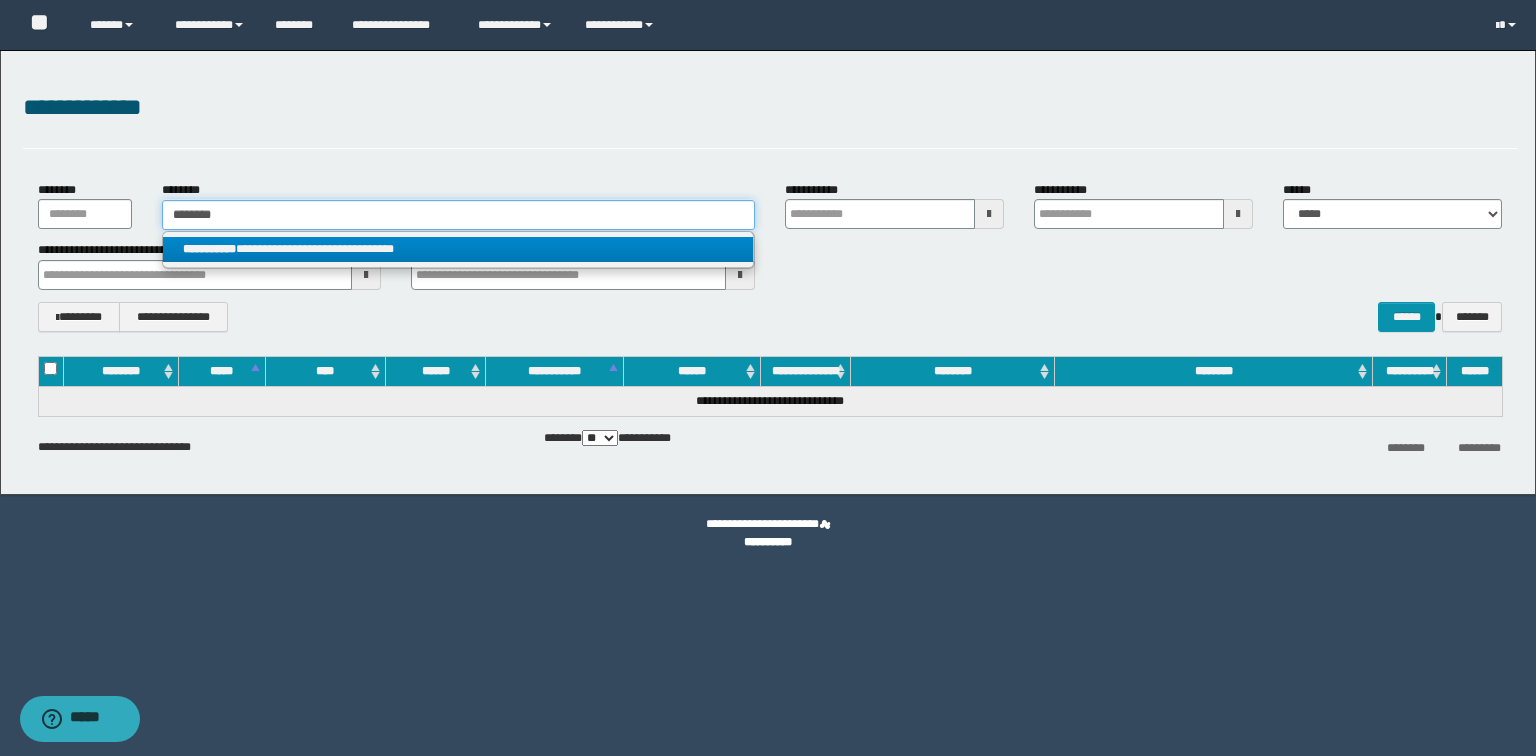 type on "********" 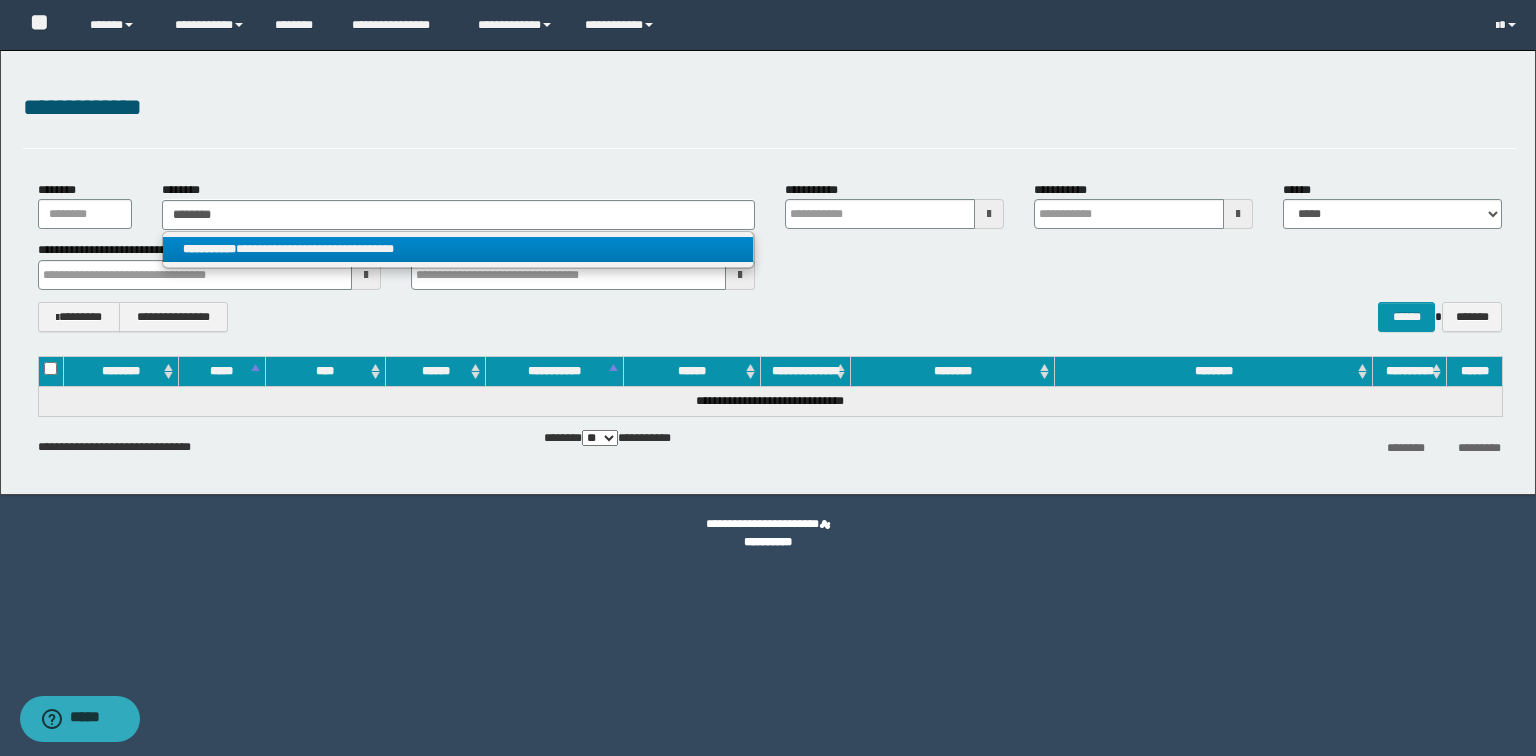 click on "**********" at bounding box center (209, 249) 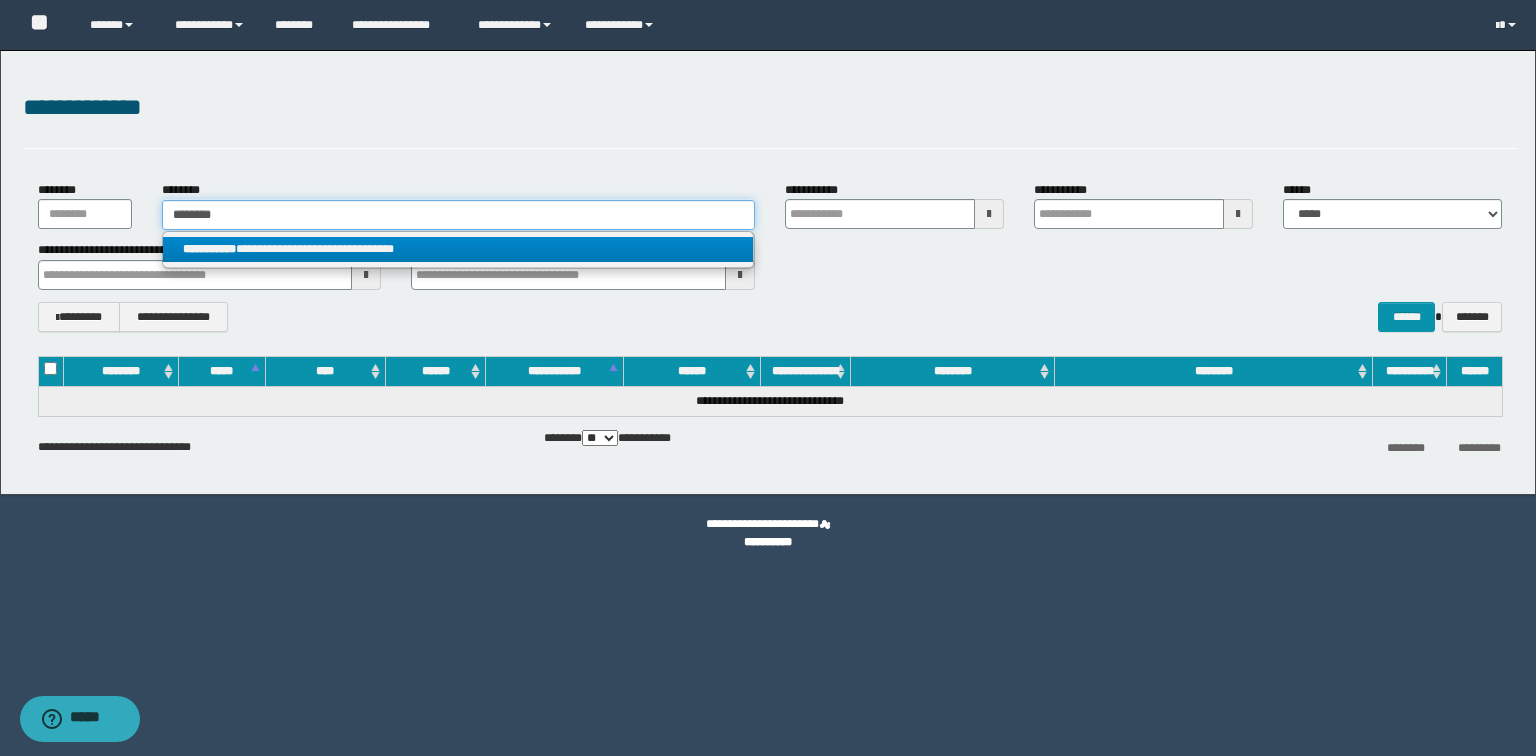 type 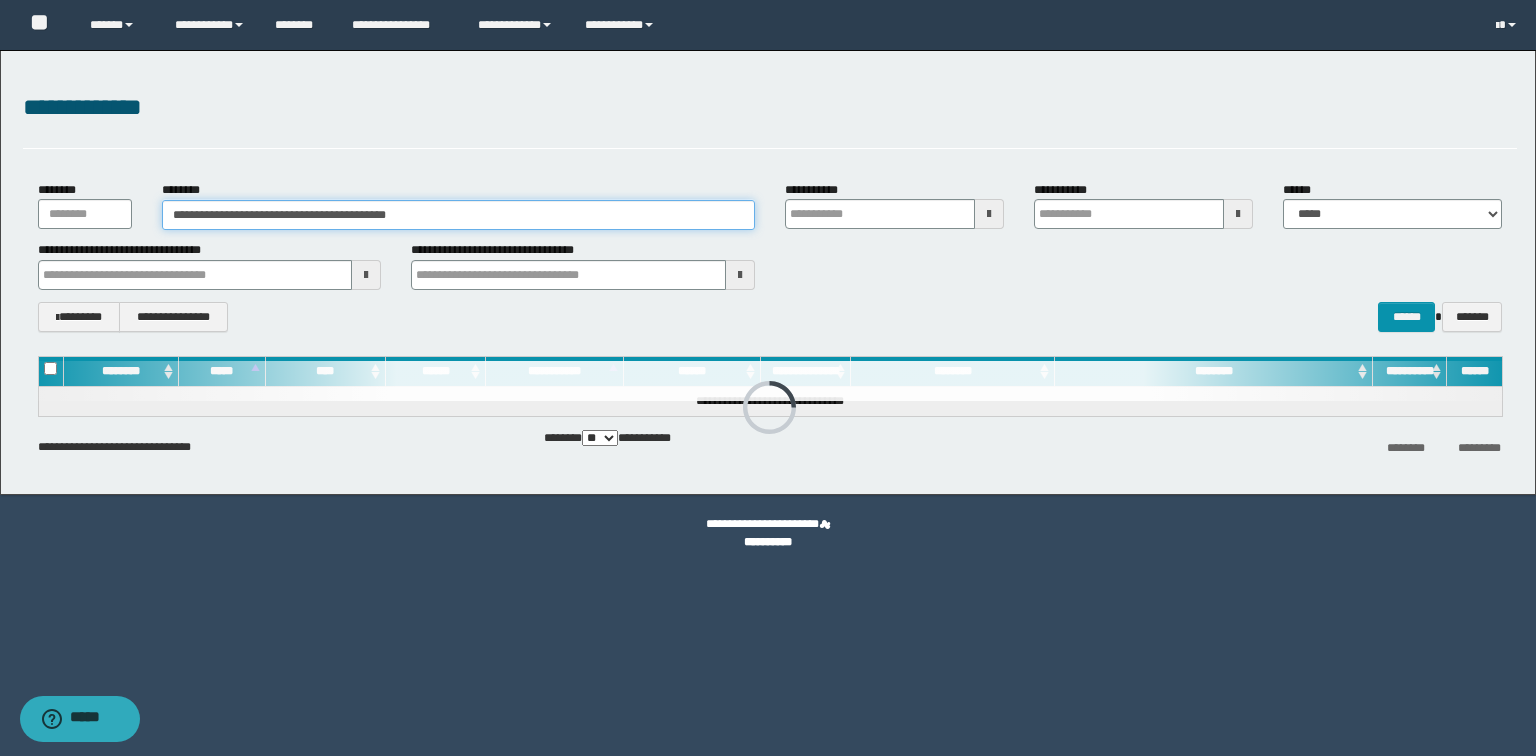 type 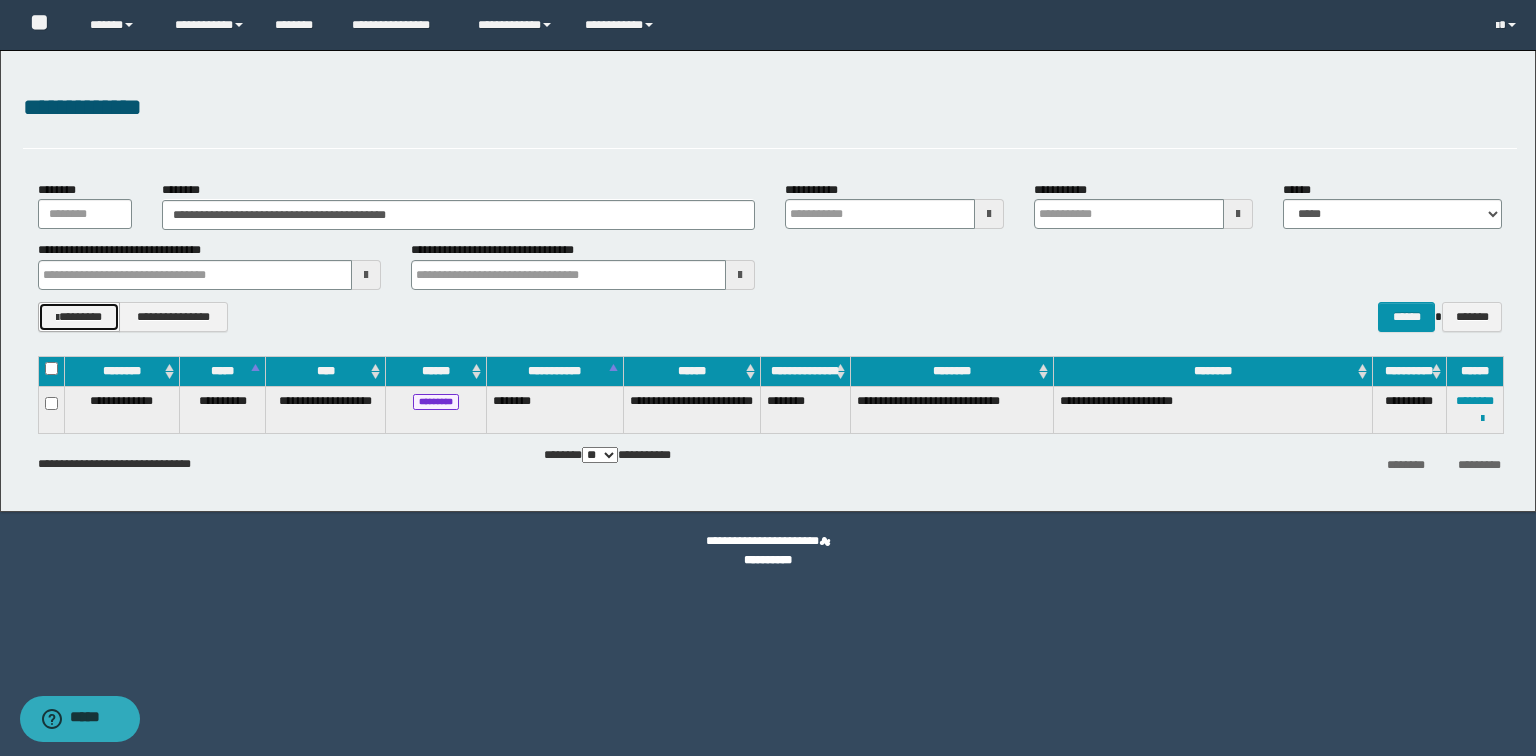 click on "********" at bounding box center [79, 317] 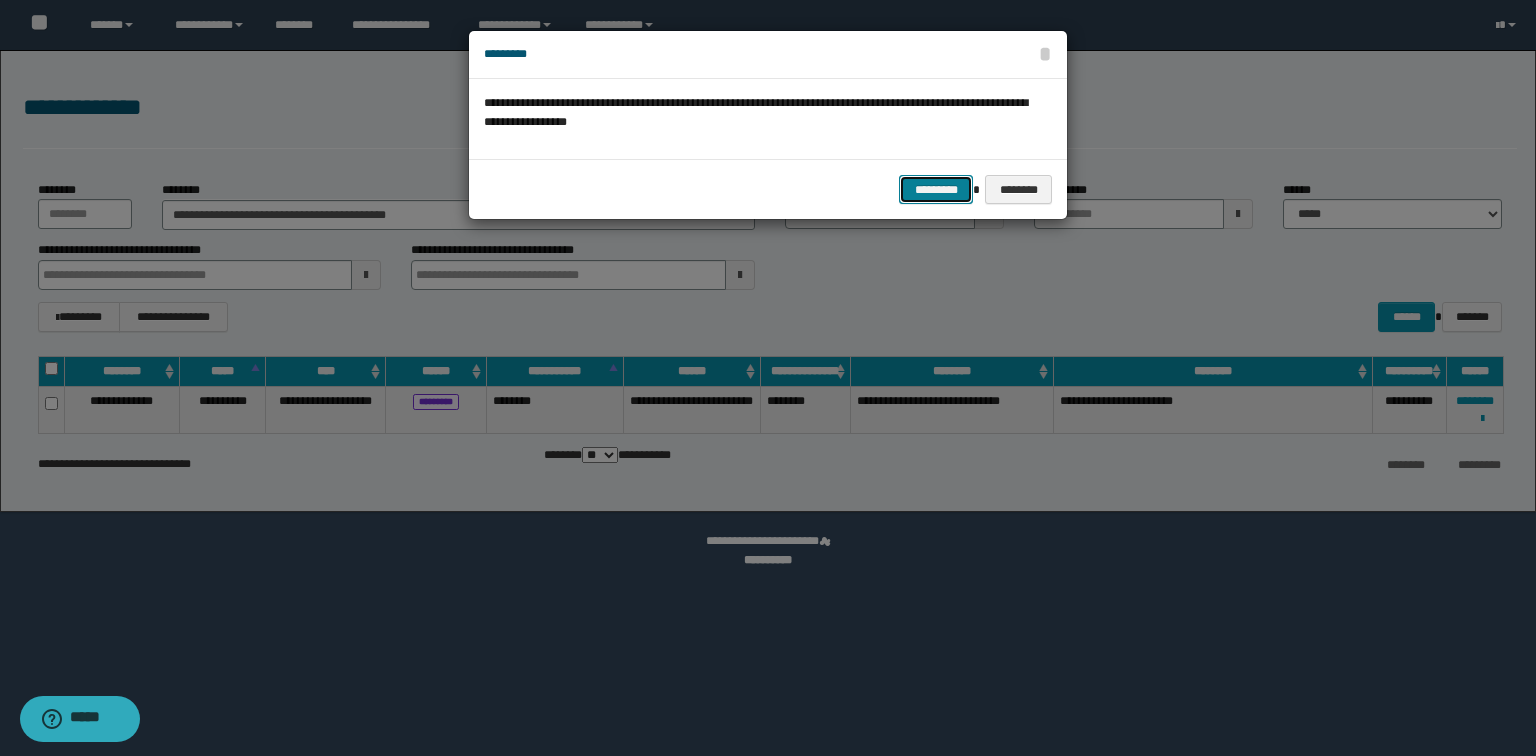 click on "*********" at bounding box center (936, 190) 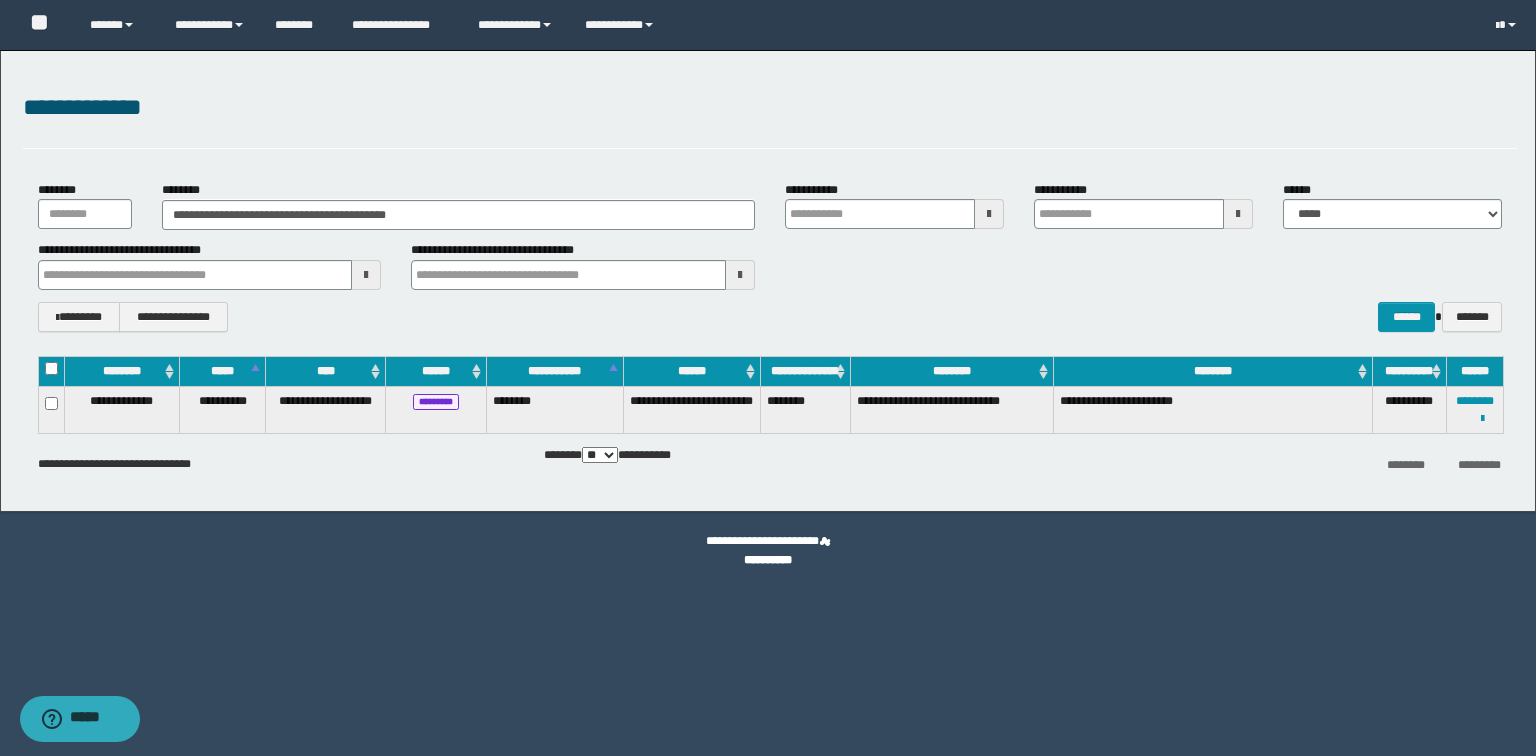 type 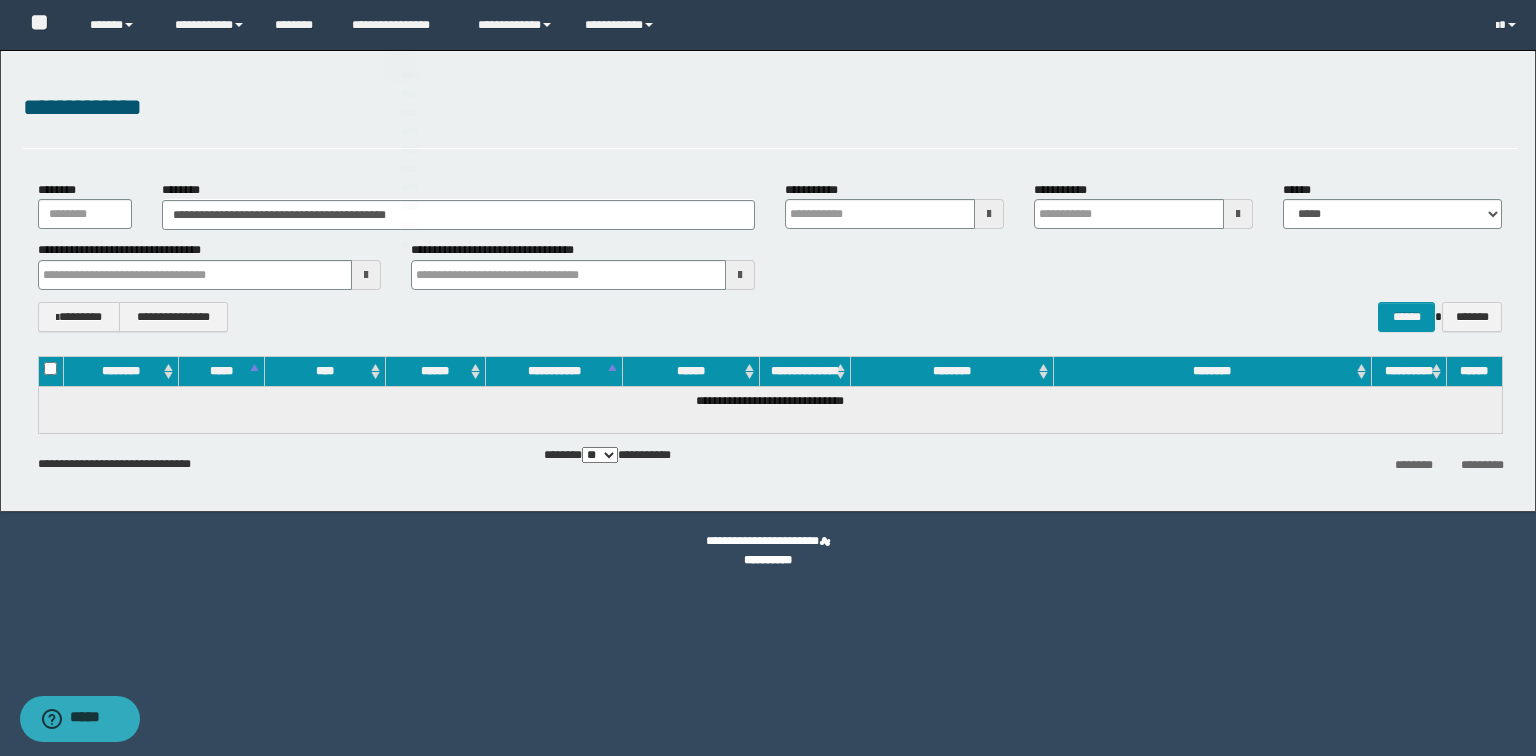 type 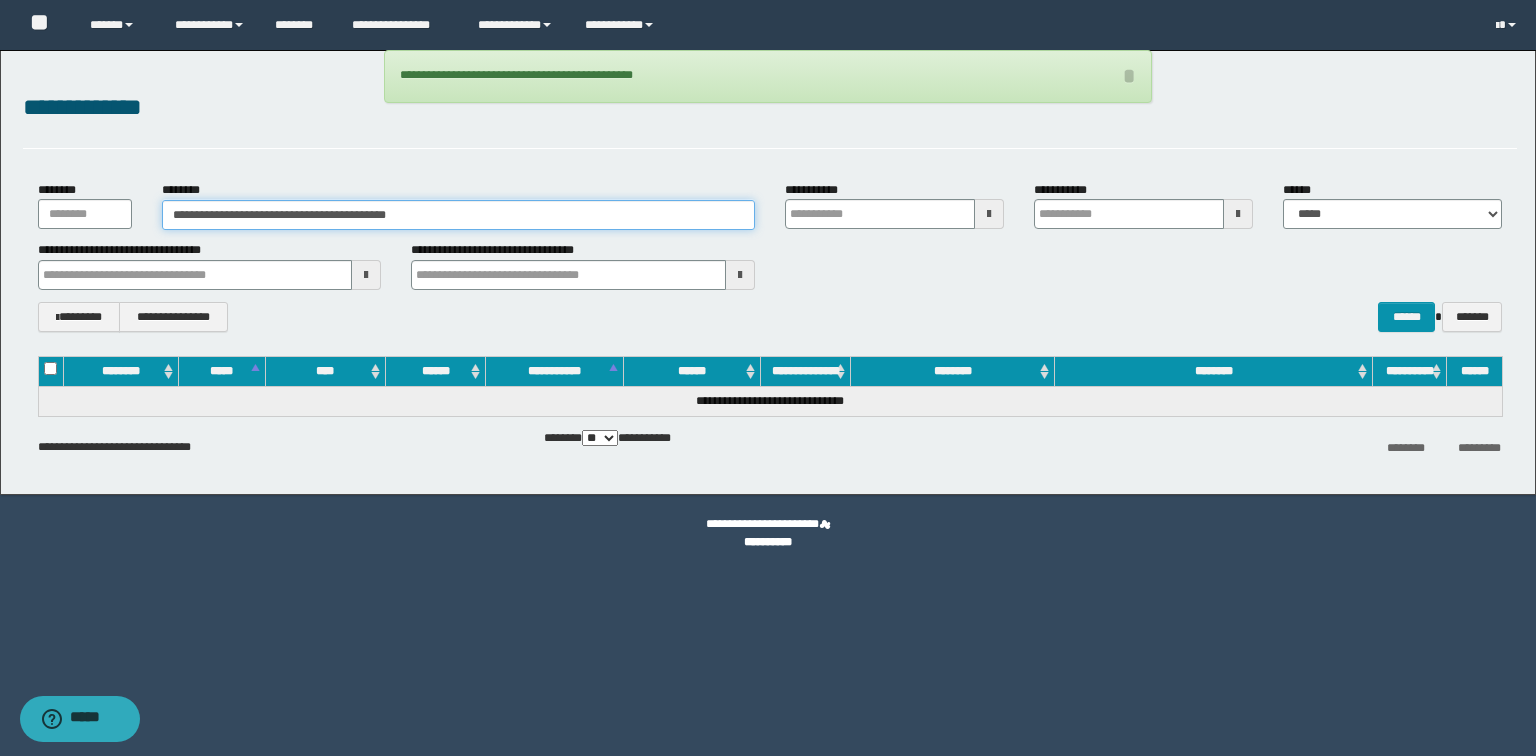 type 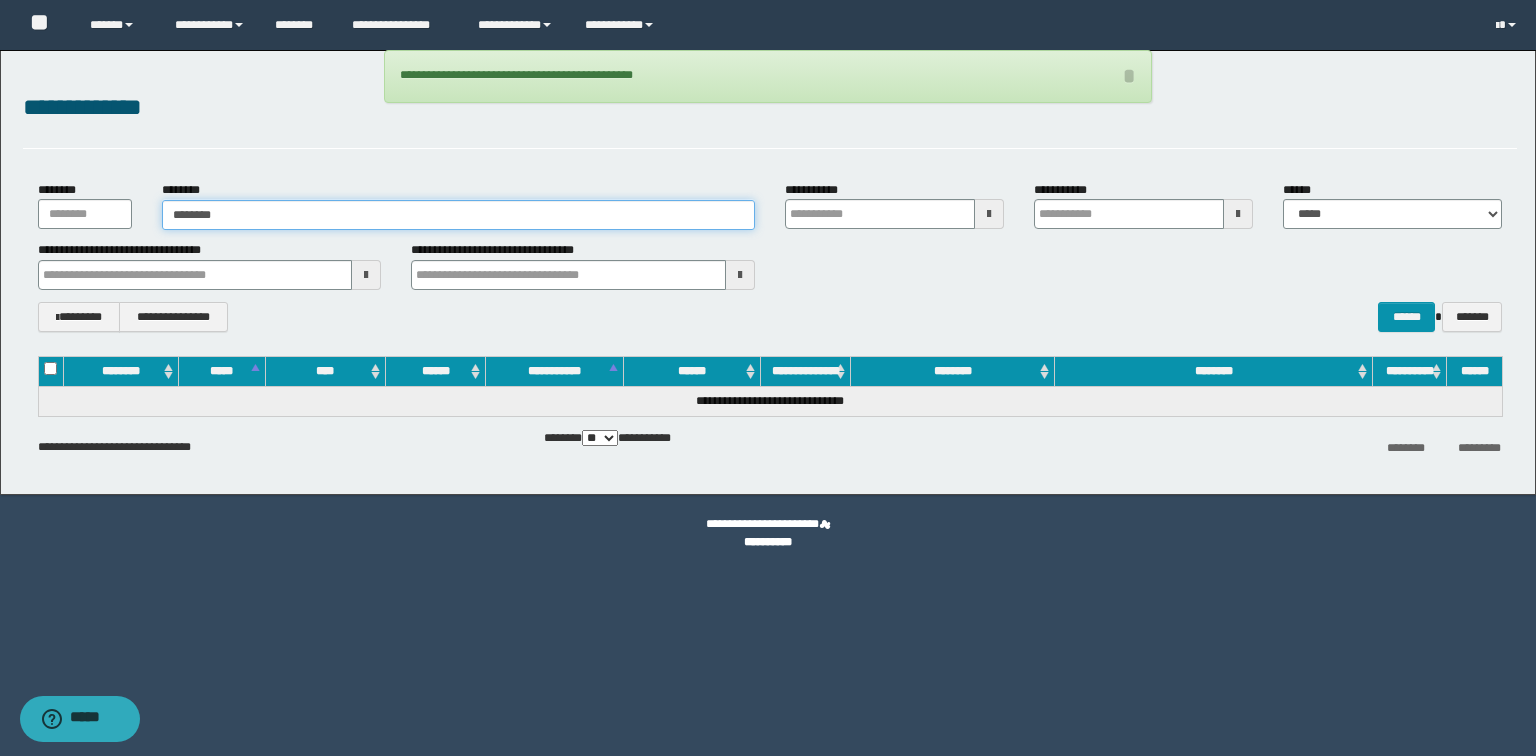 drag, startPoint x: 539, startPoint y: 211, endPoint x: 0, endPoint y: 273, distance: 542.55414 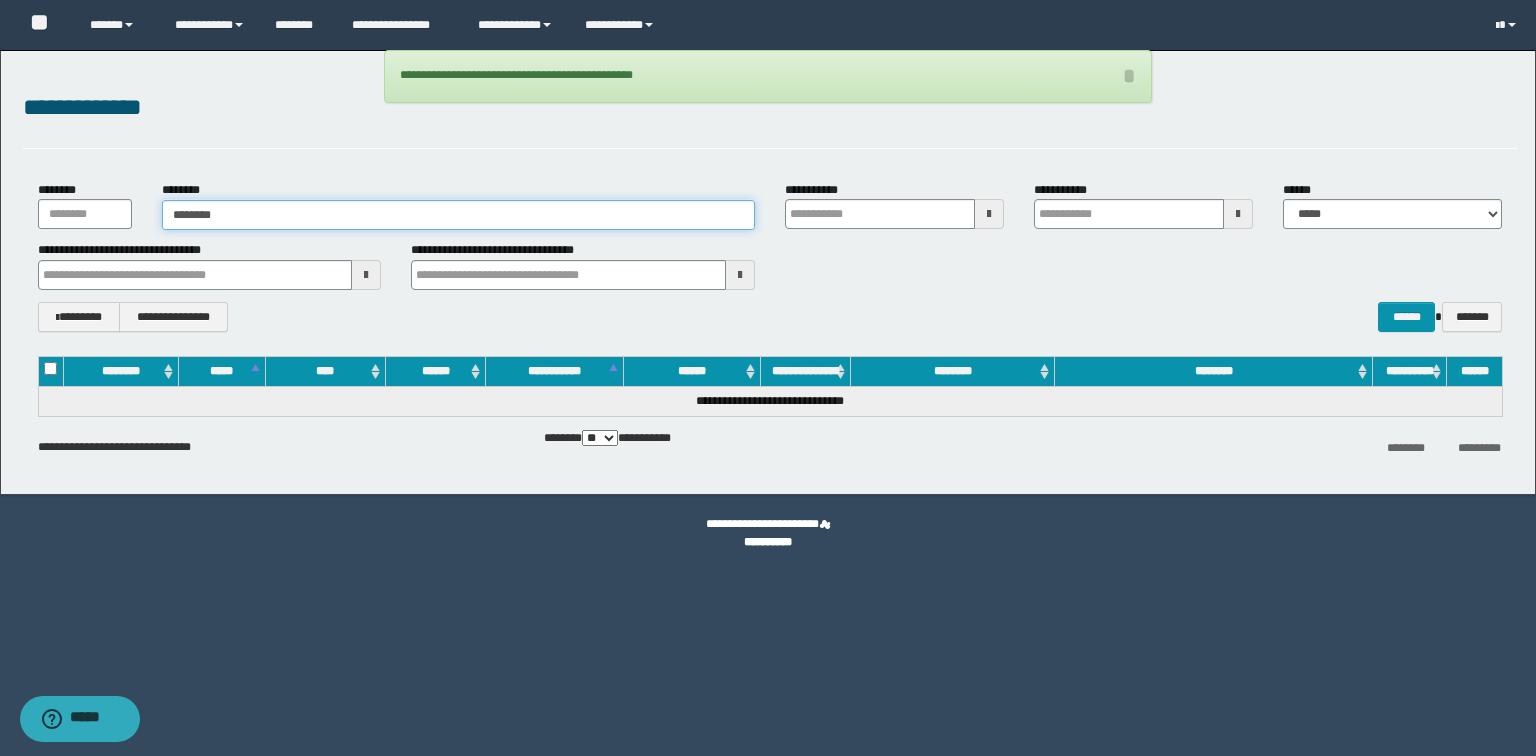 type 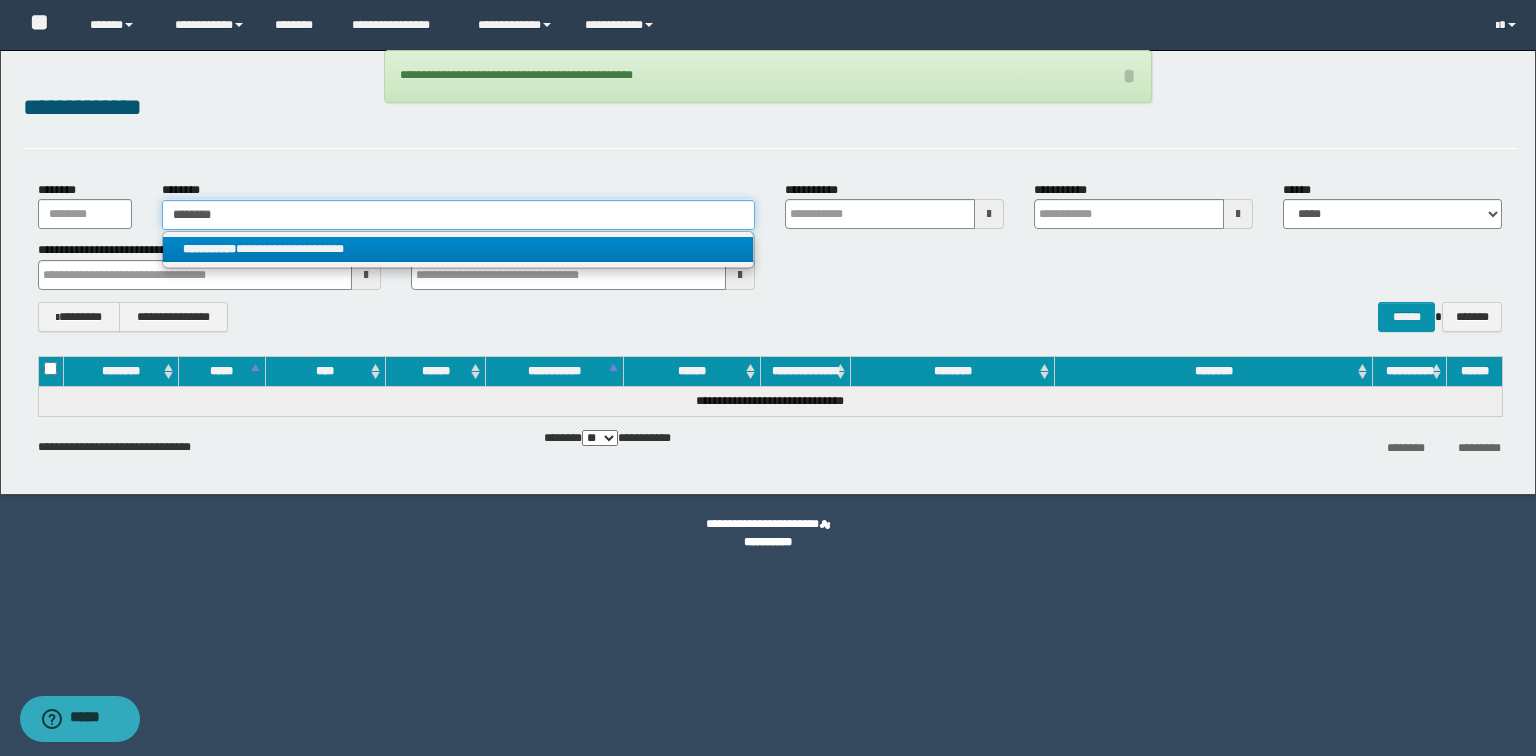 type on "********" 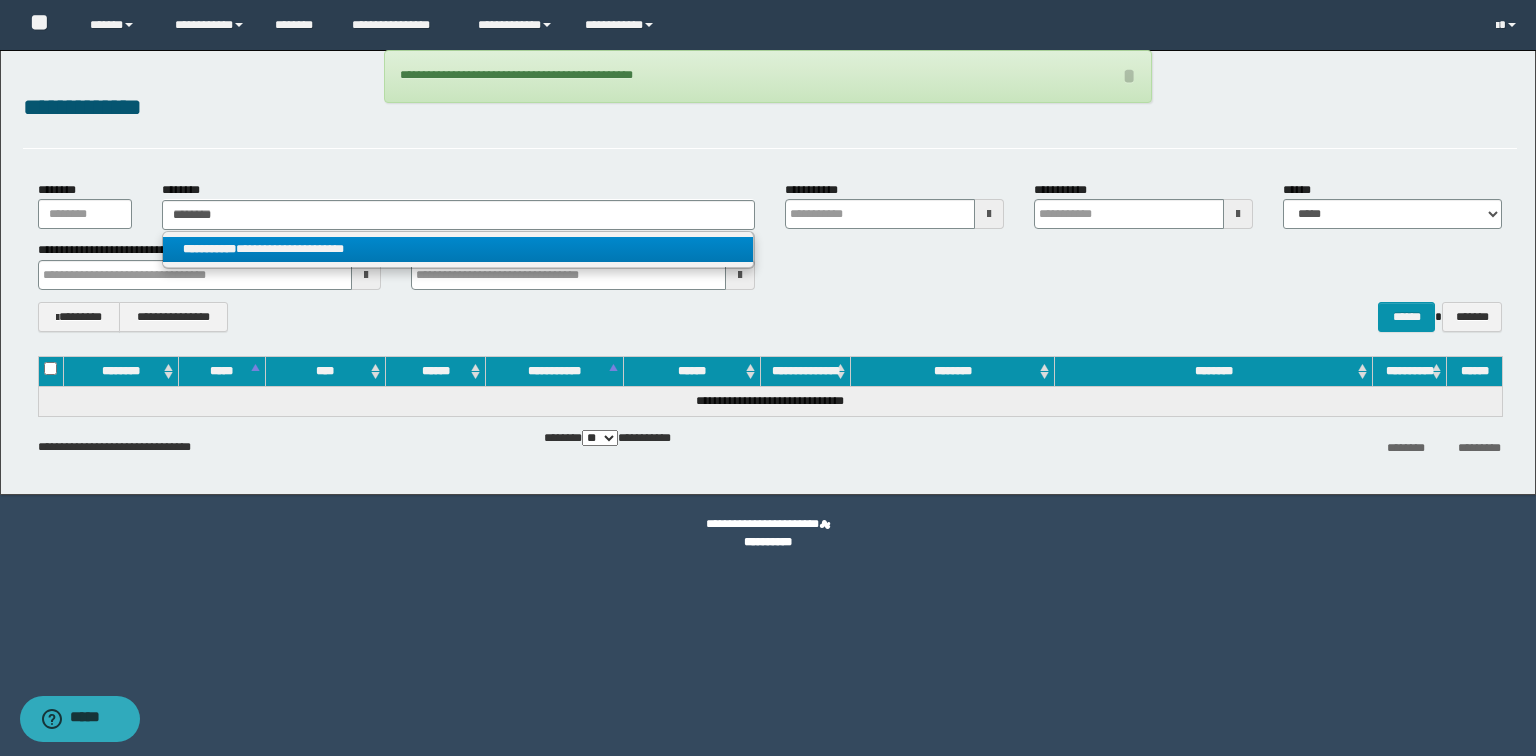 click on "**********" at bounding box center (458, 249) 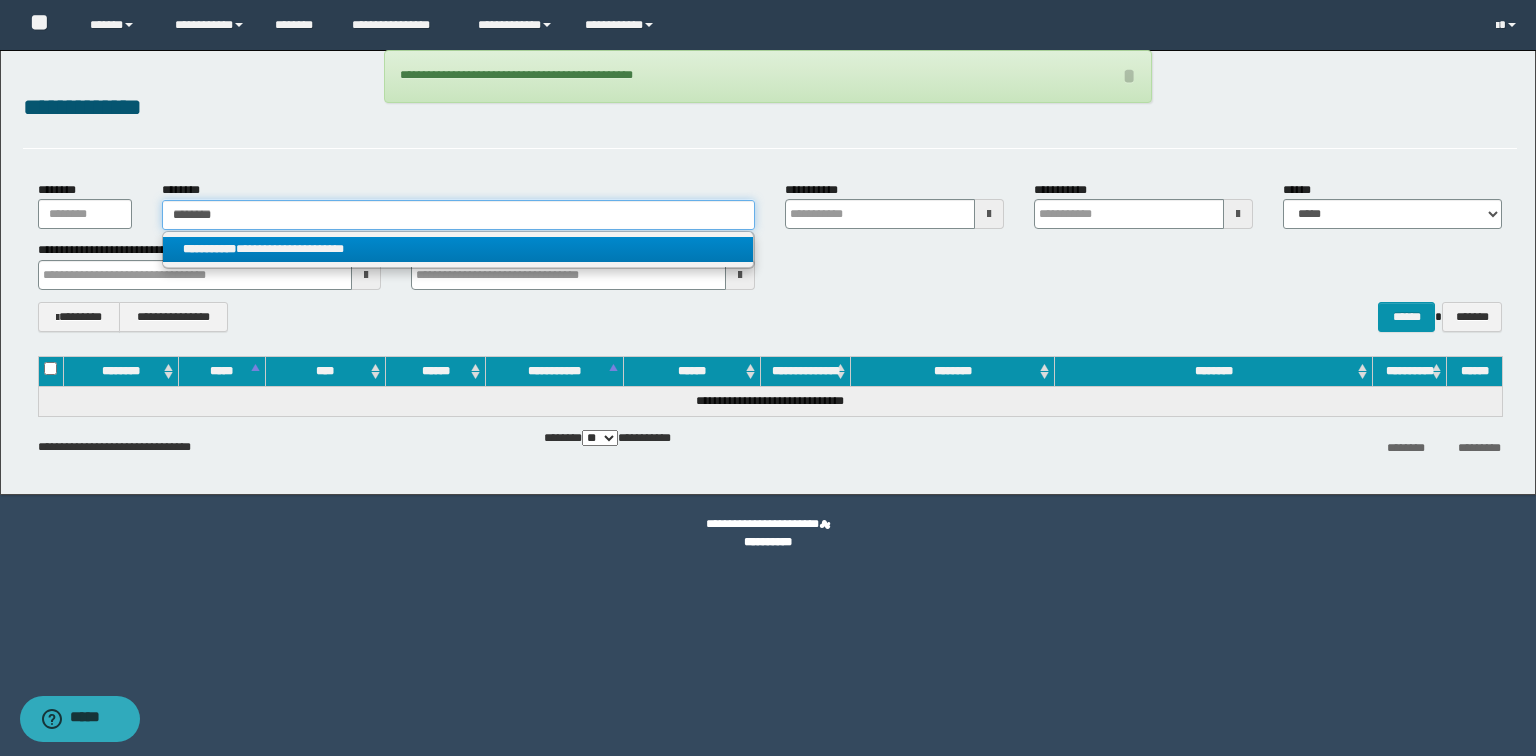 type 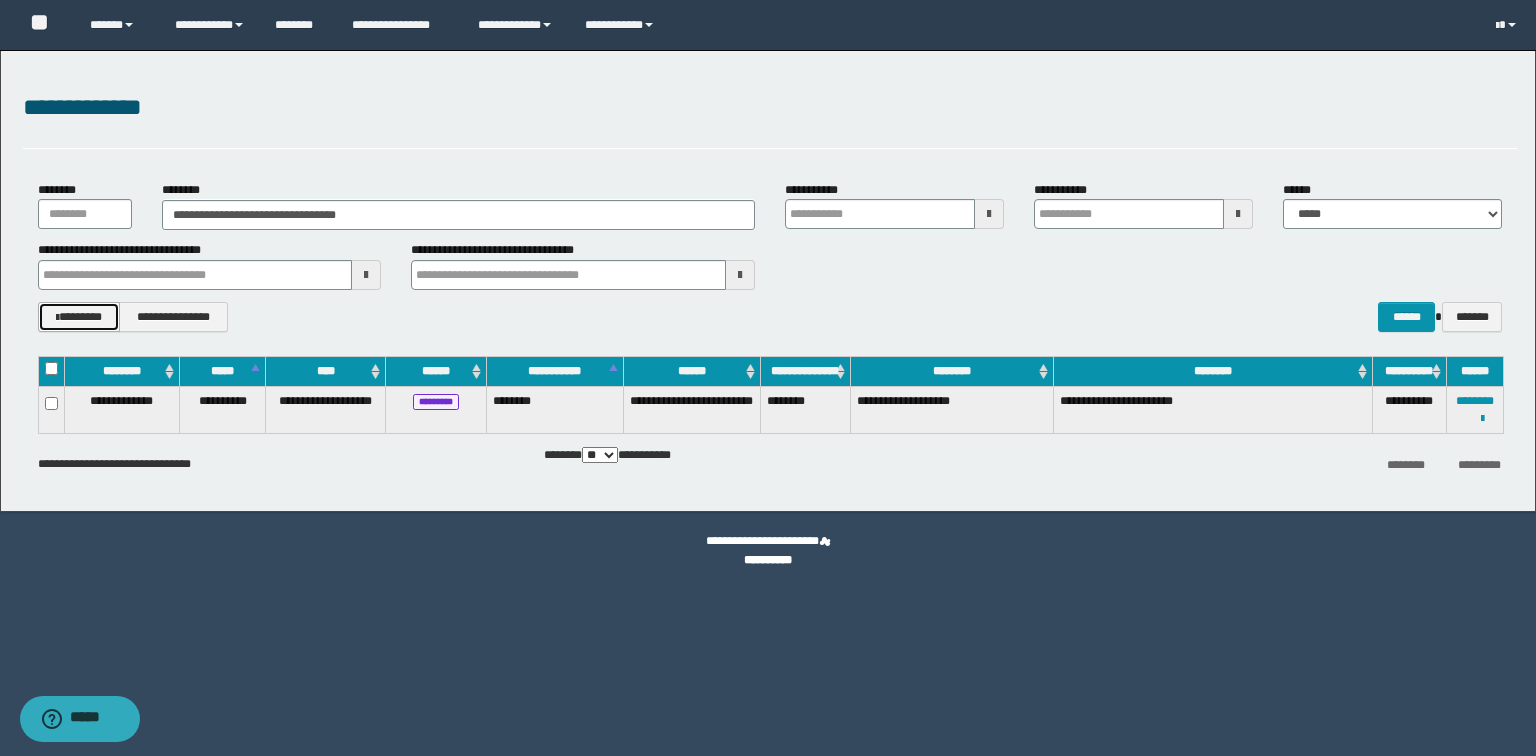 click on "********" at bounding box center [79, 317] 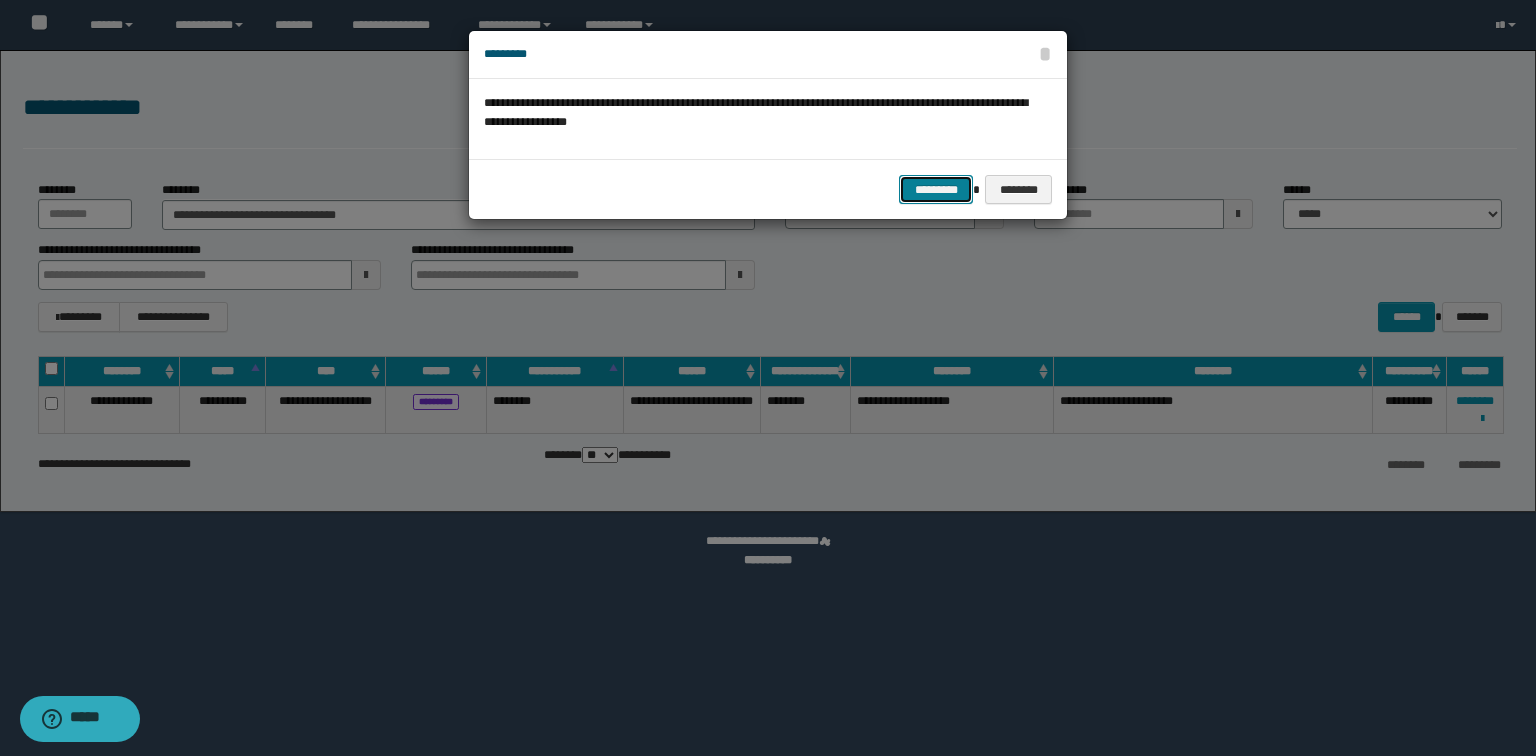 click on "*********" at bounding box center [936, 190] 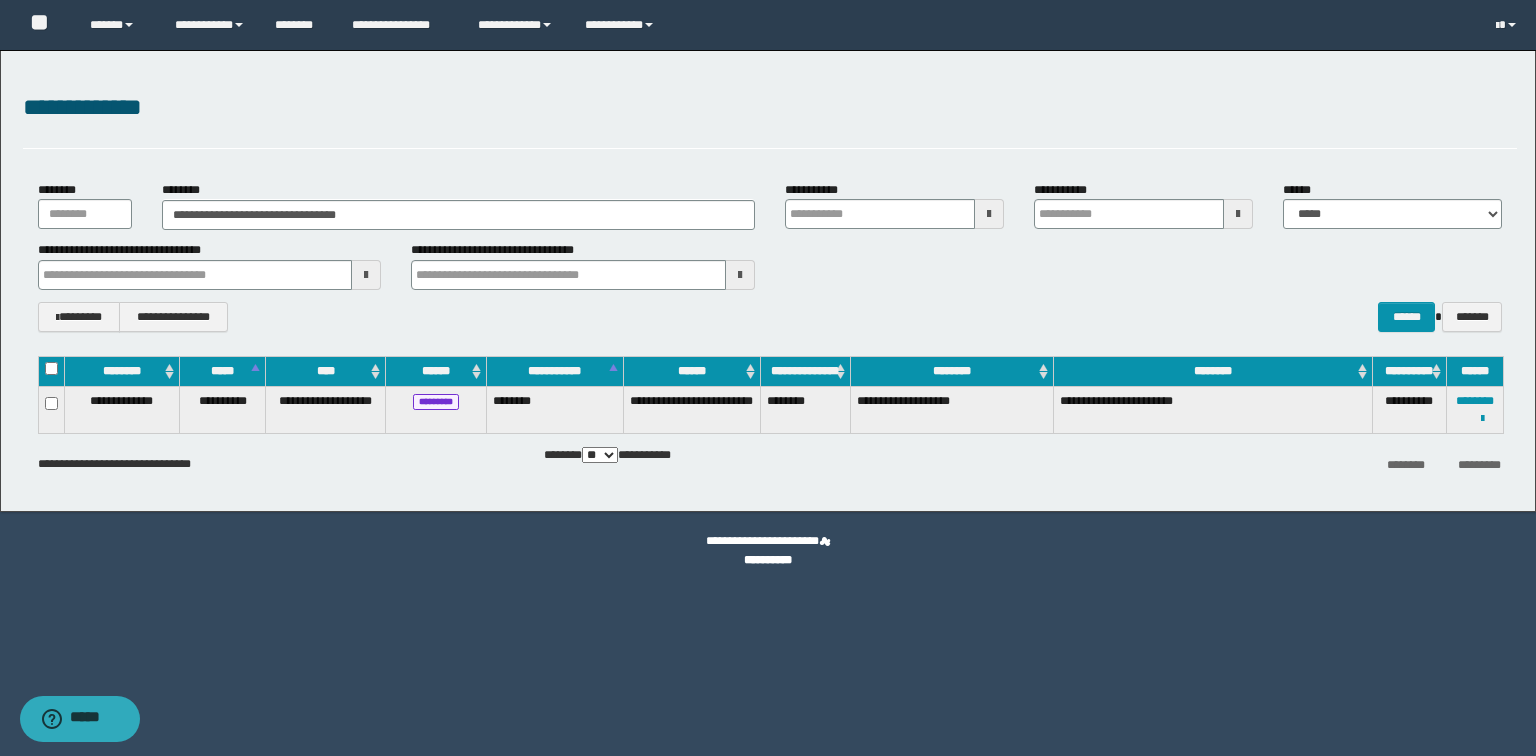 type 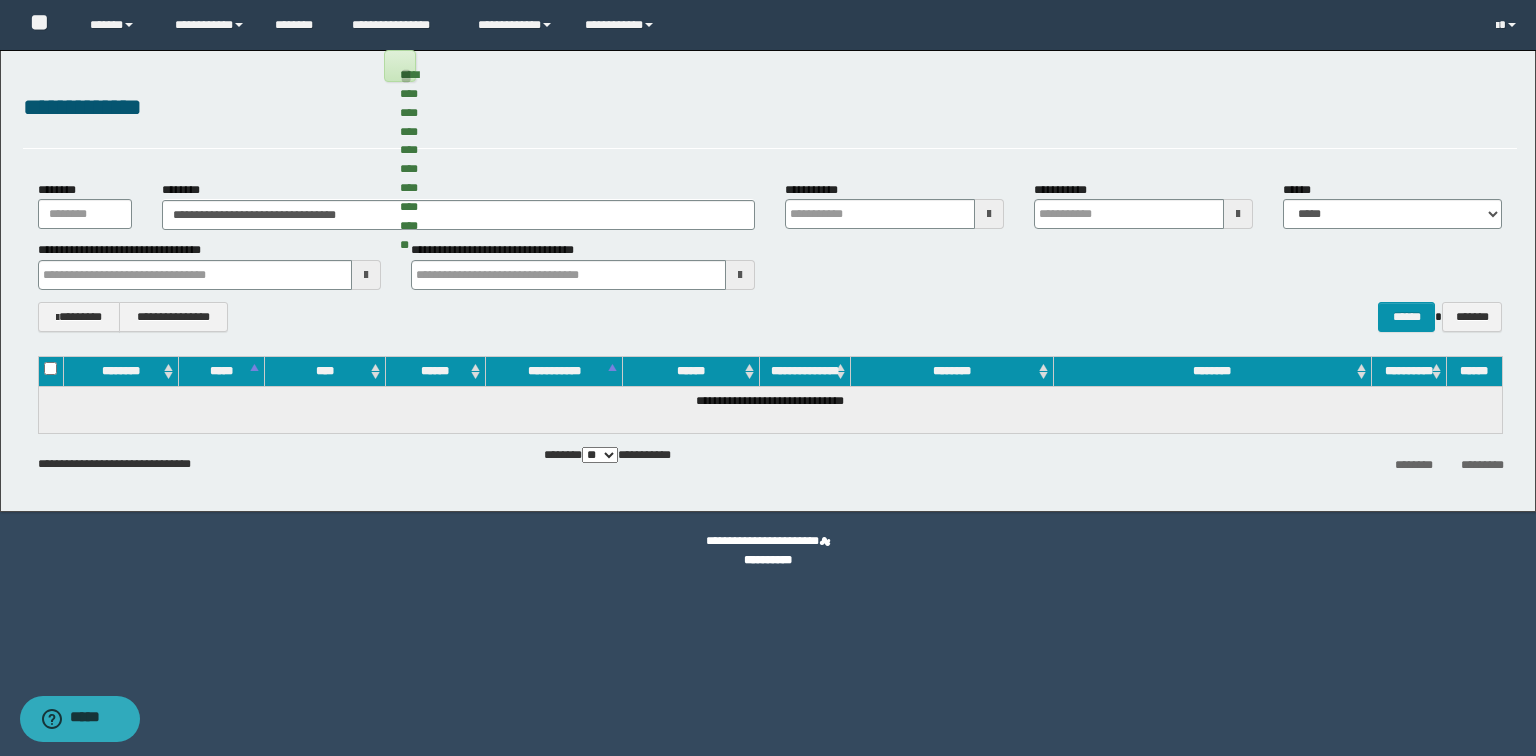 type 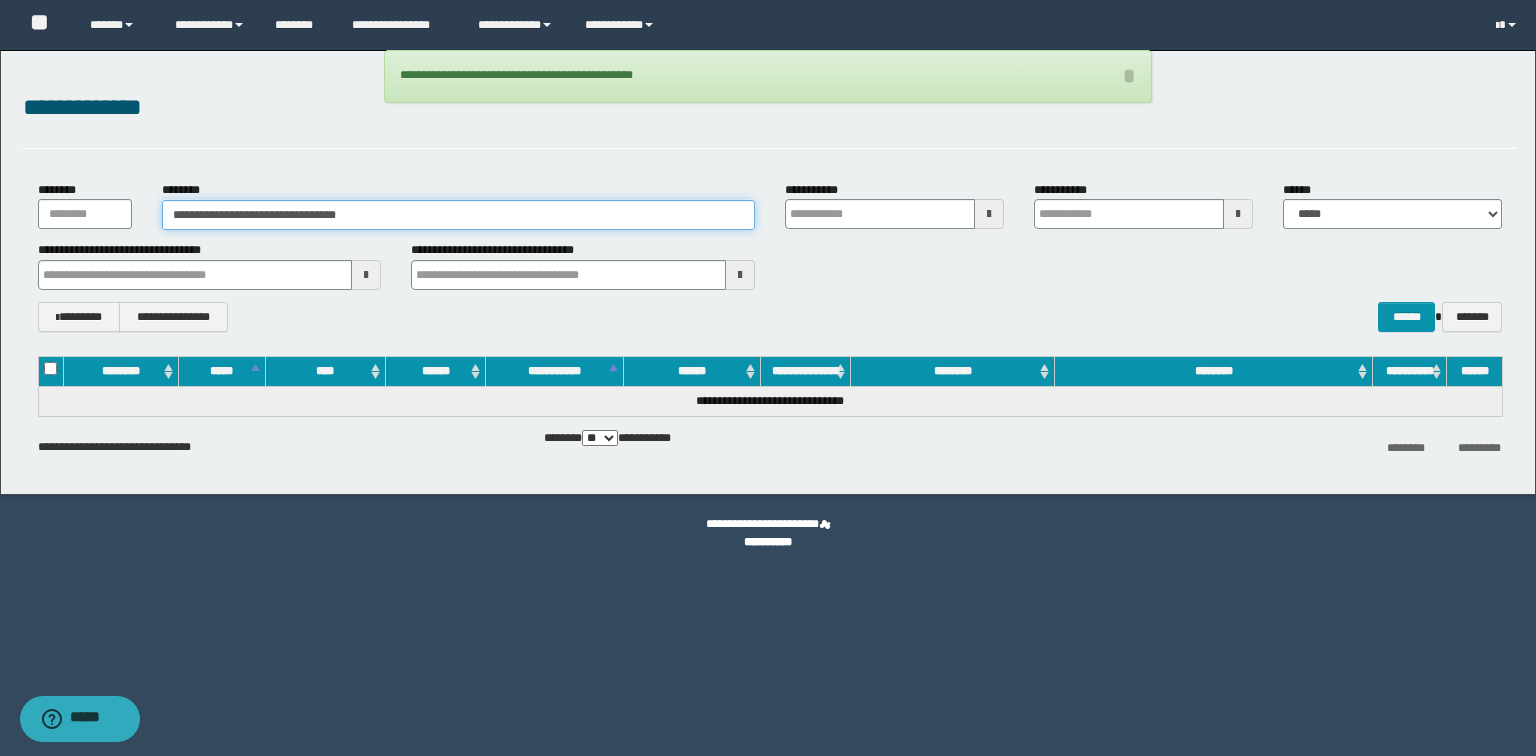 paste 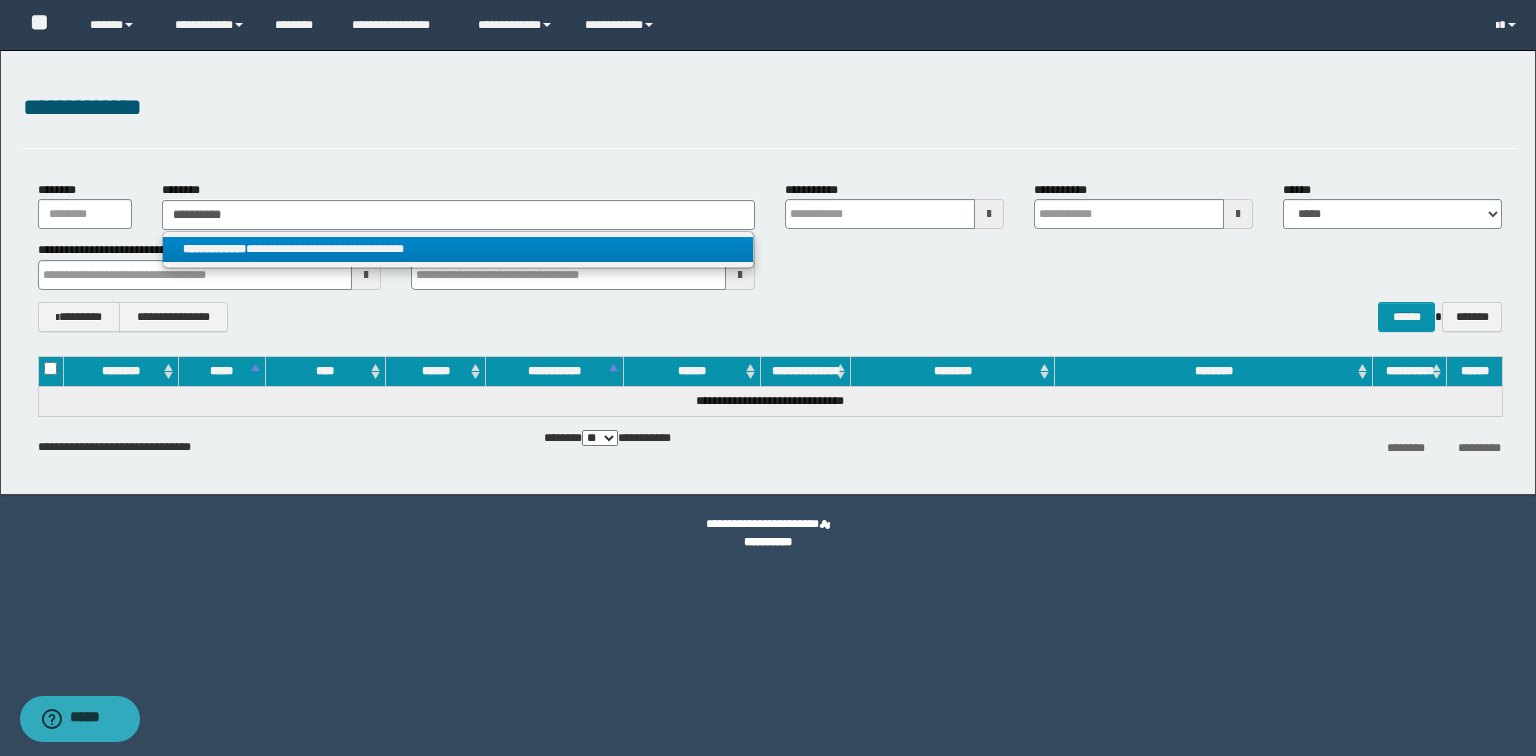 click on "**********" at bounding box center [458, 249] 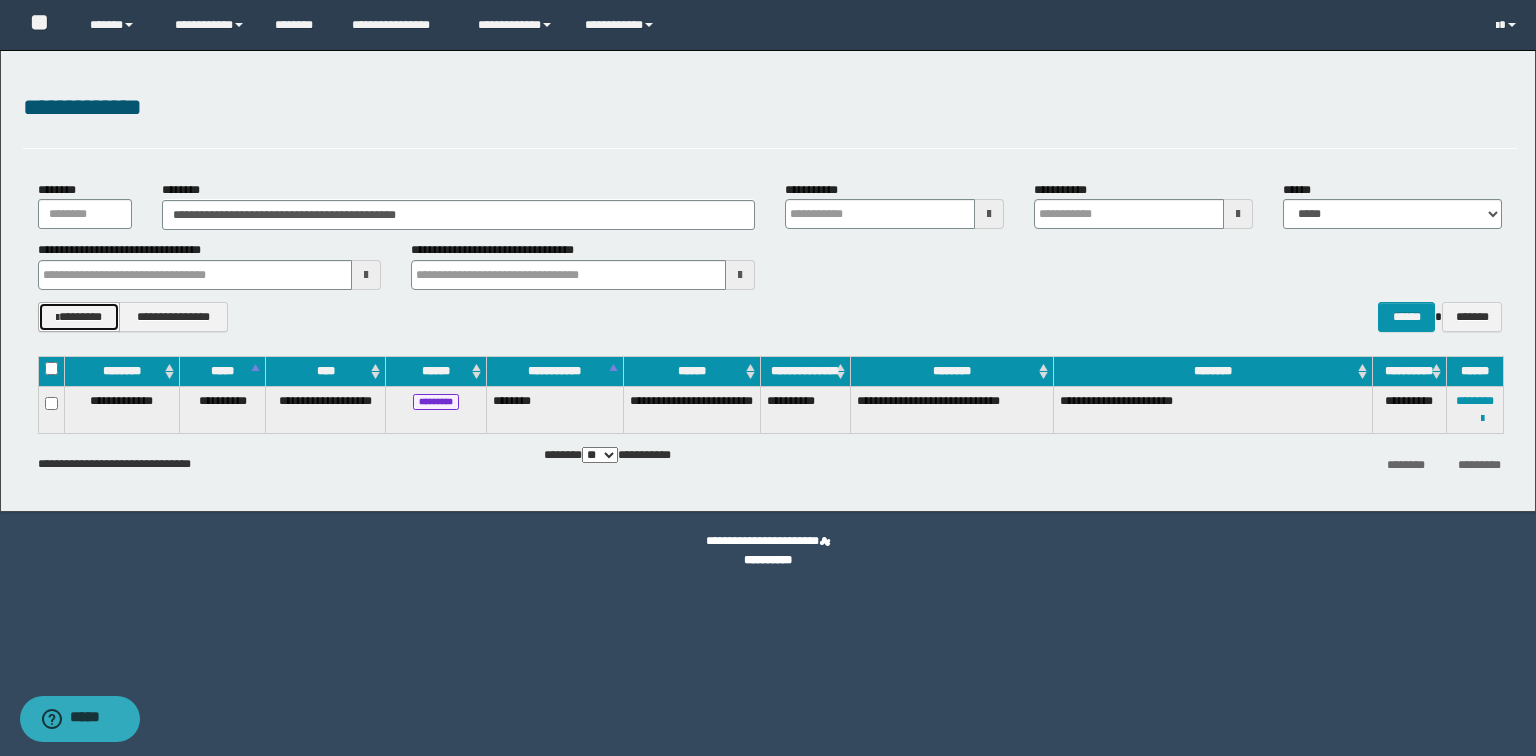 click on "********" at bounding box center [79, 317] 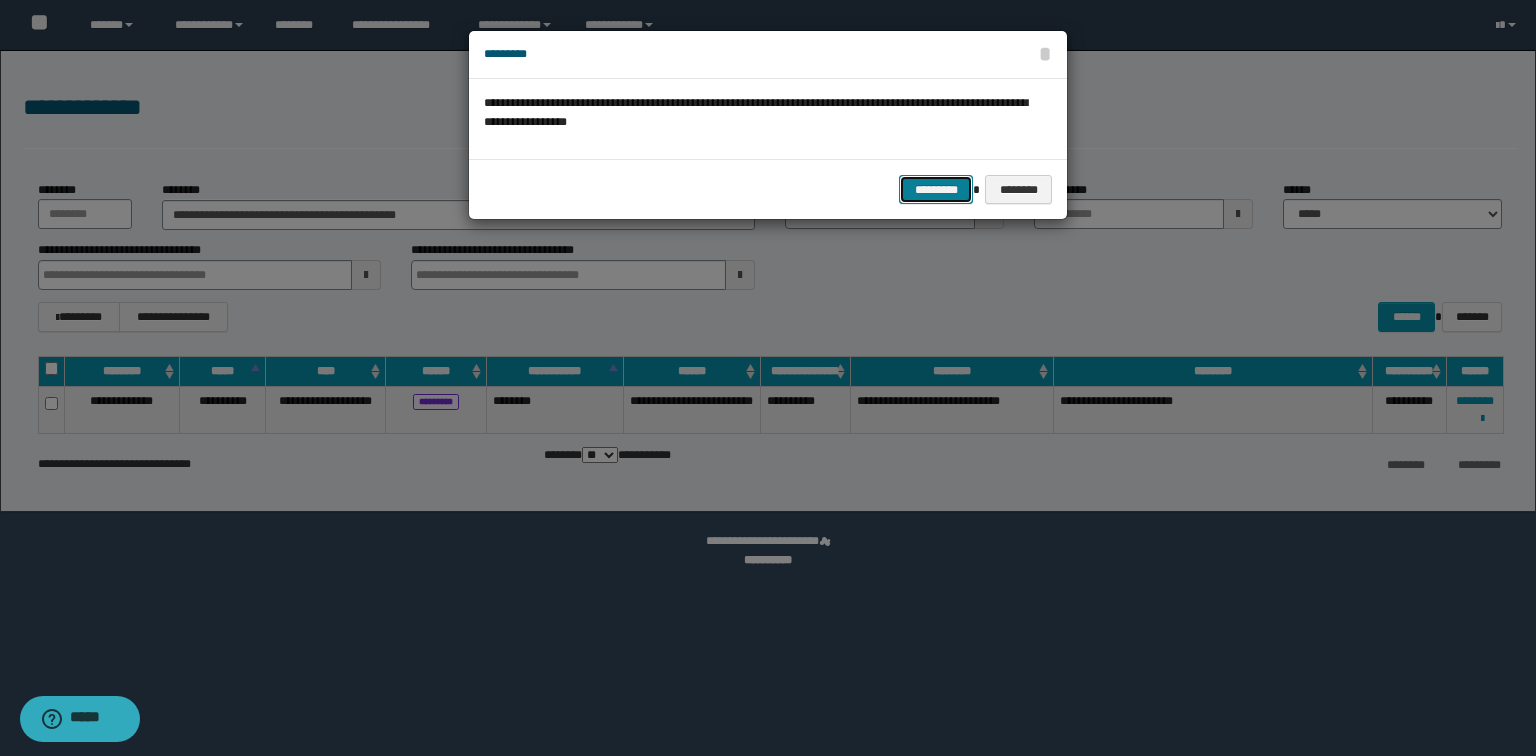 click on "*********" at bounding box center [936, 190] 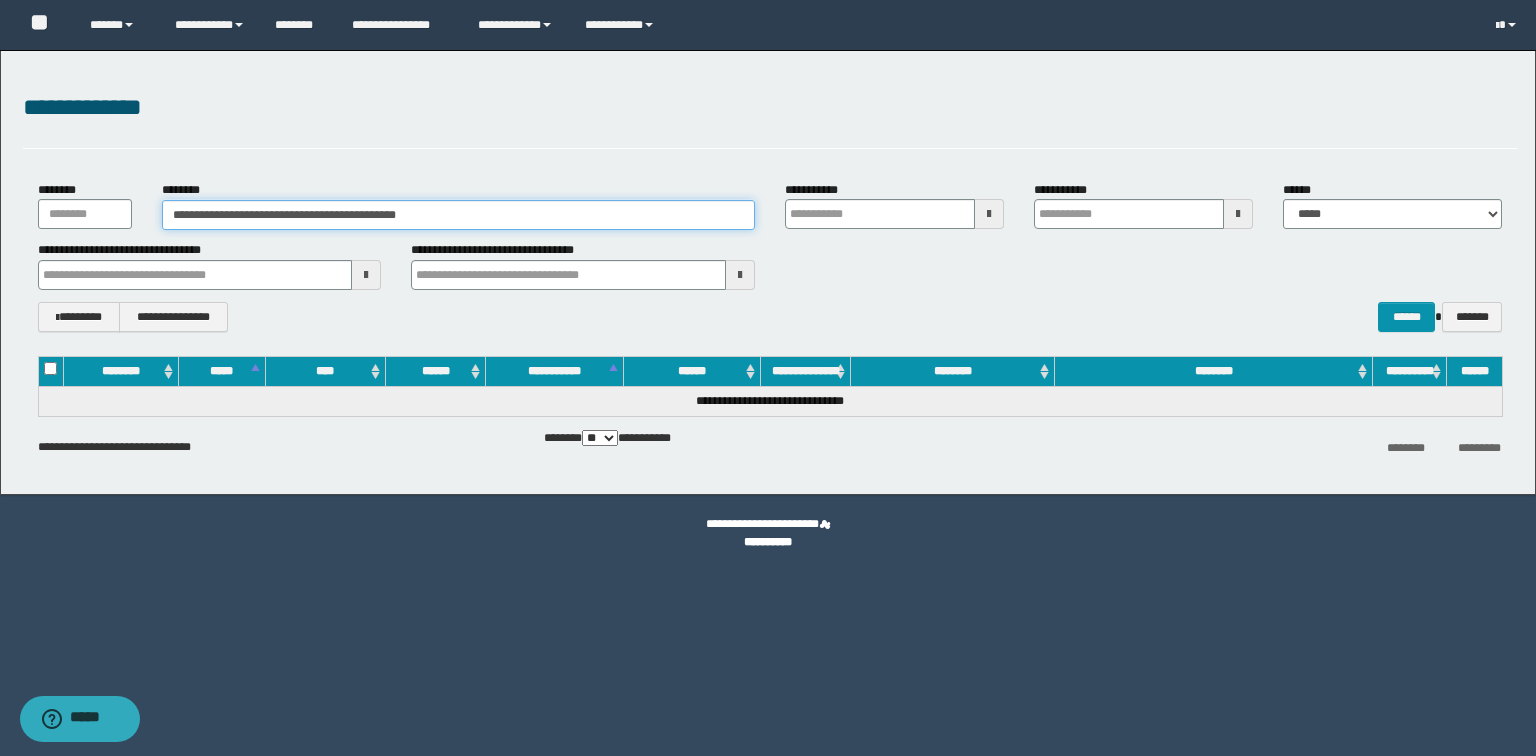 drag, startPoint x: 488, startPoint y: 213, endPoint x: 0, endPoint y: 253, distance: 489.6366 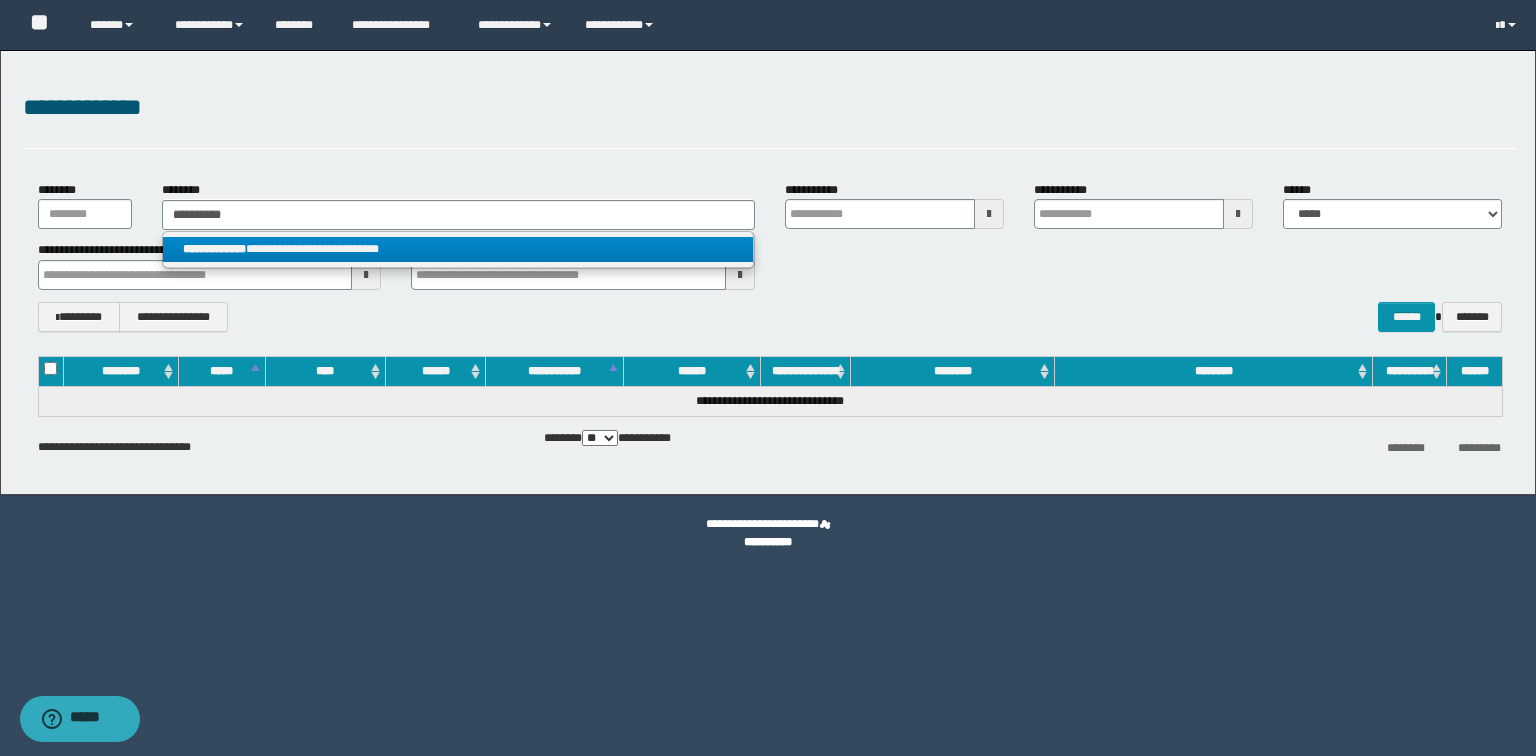 click on "**********" at bounding box center [458, 249] 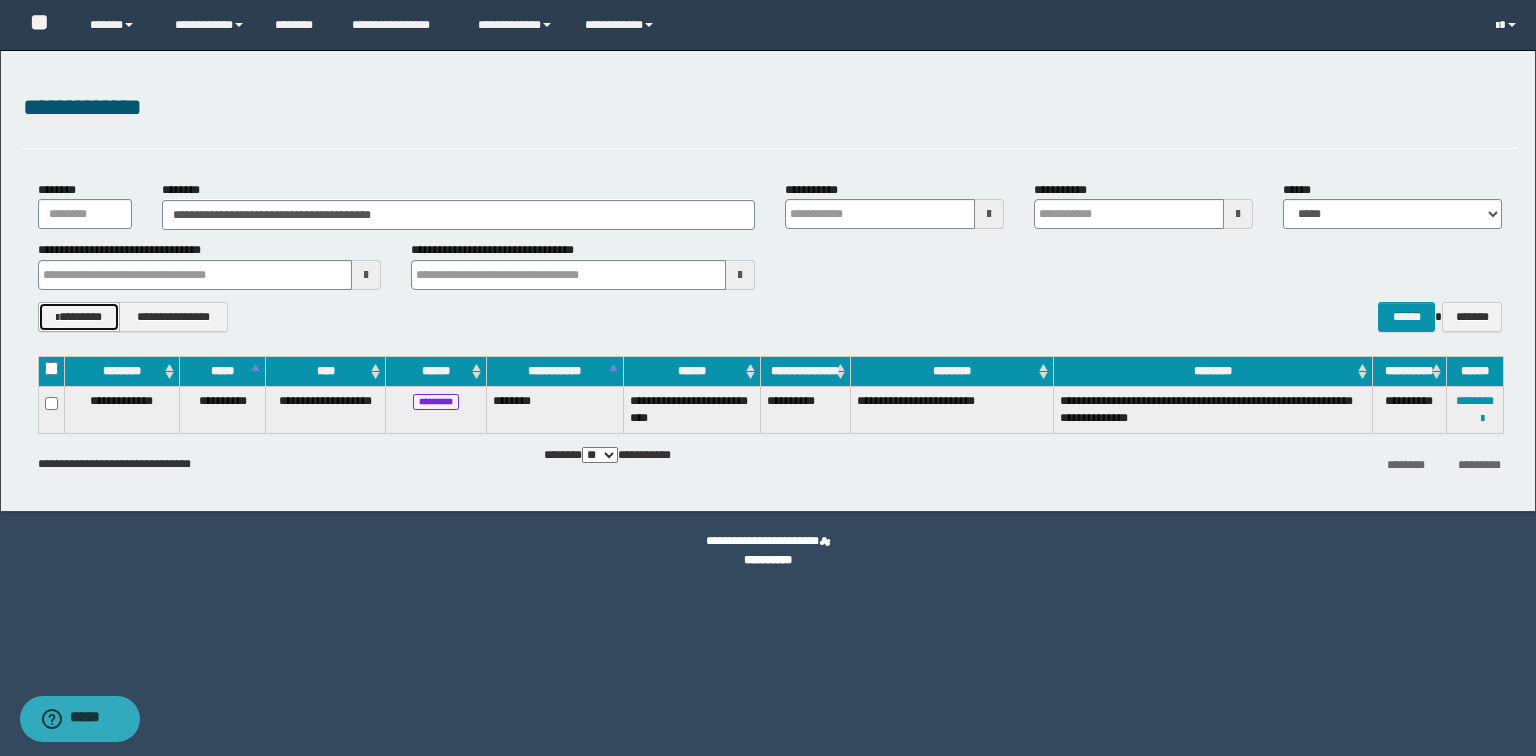 click on "********" at bounding box center [79, 317] 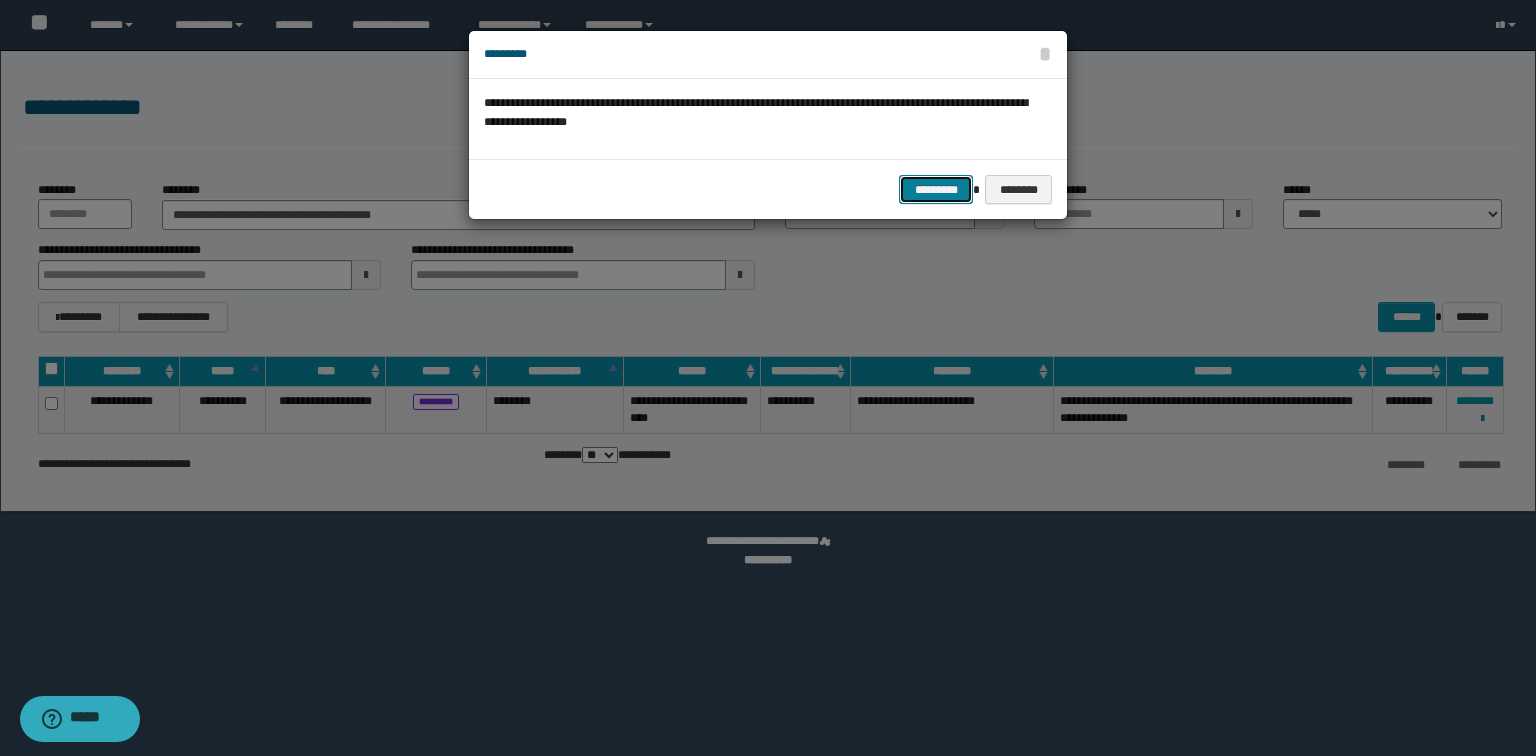 click on "*********" at bounding box center [936, 190] 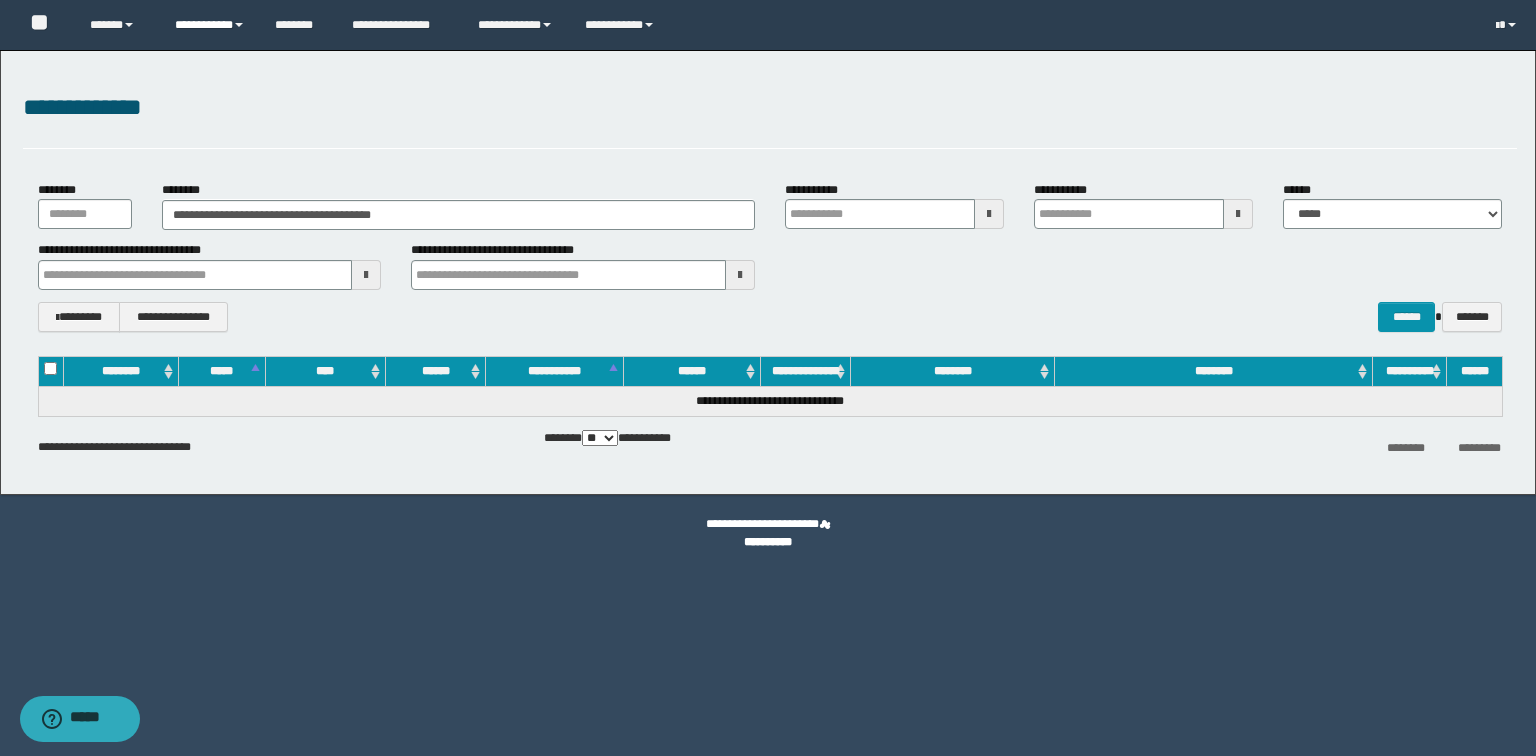 click on "**********" at bounding box center (210, 25) 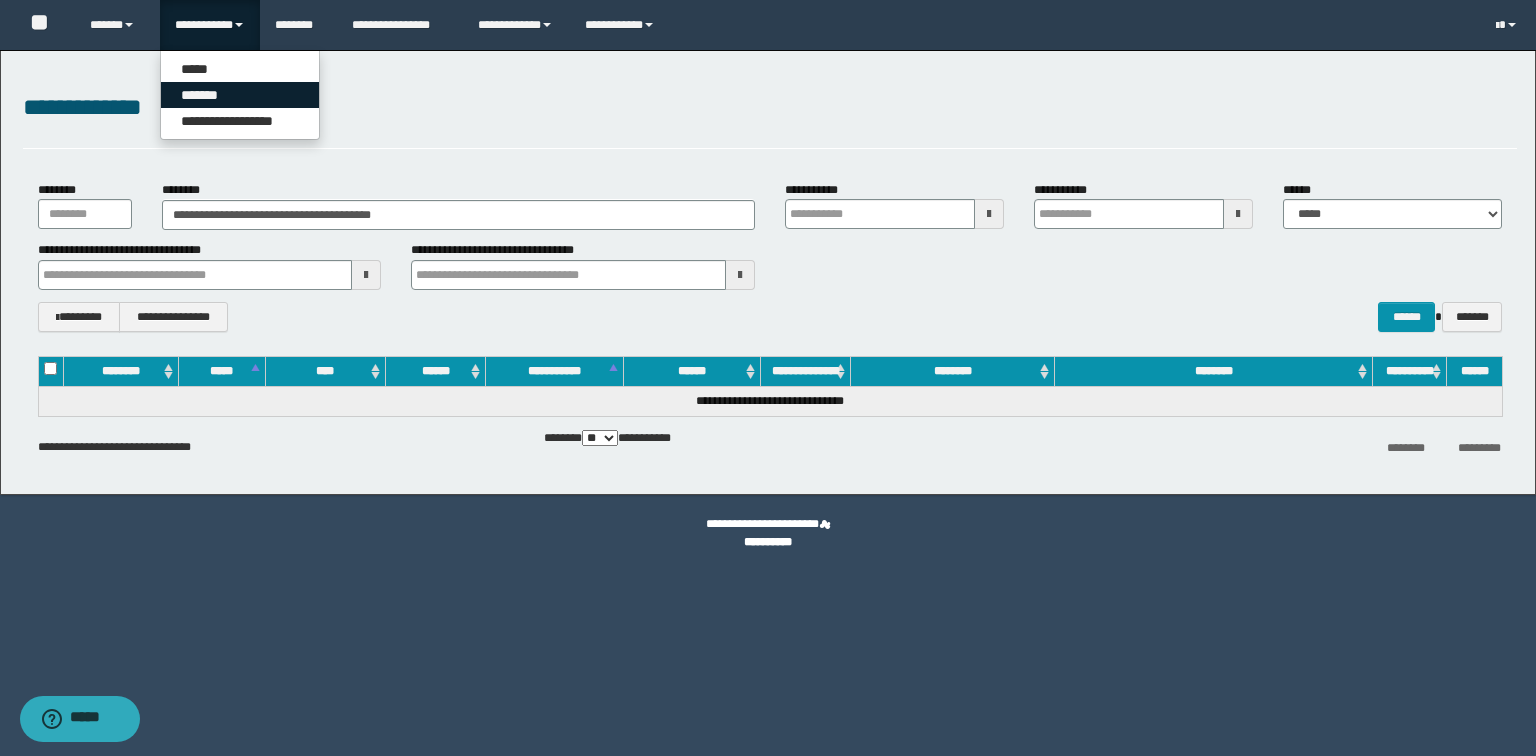 click on "*******" at bounding box center [240, 95] 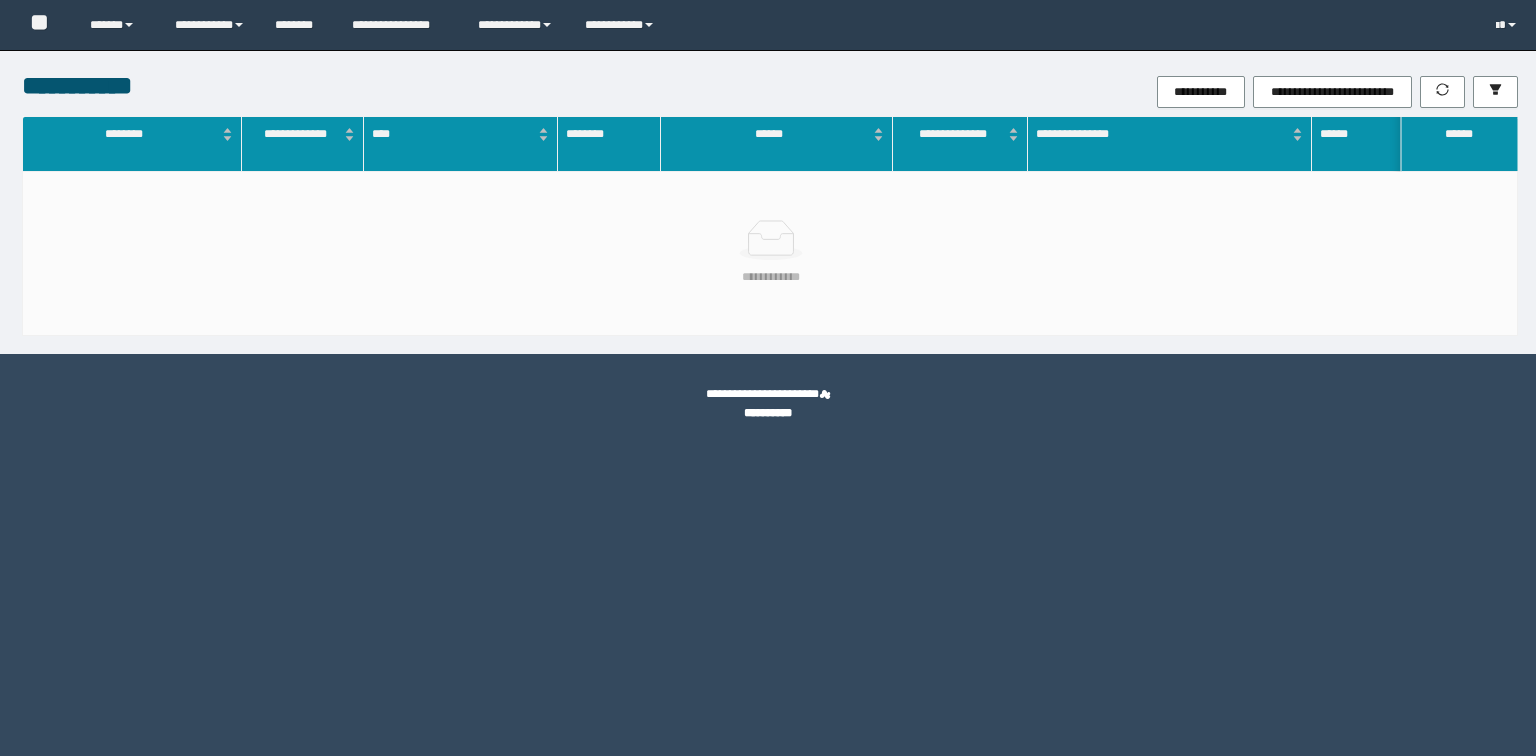 scroll, scrollTop: 0, scrollLeft: 0, axis: both 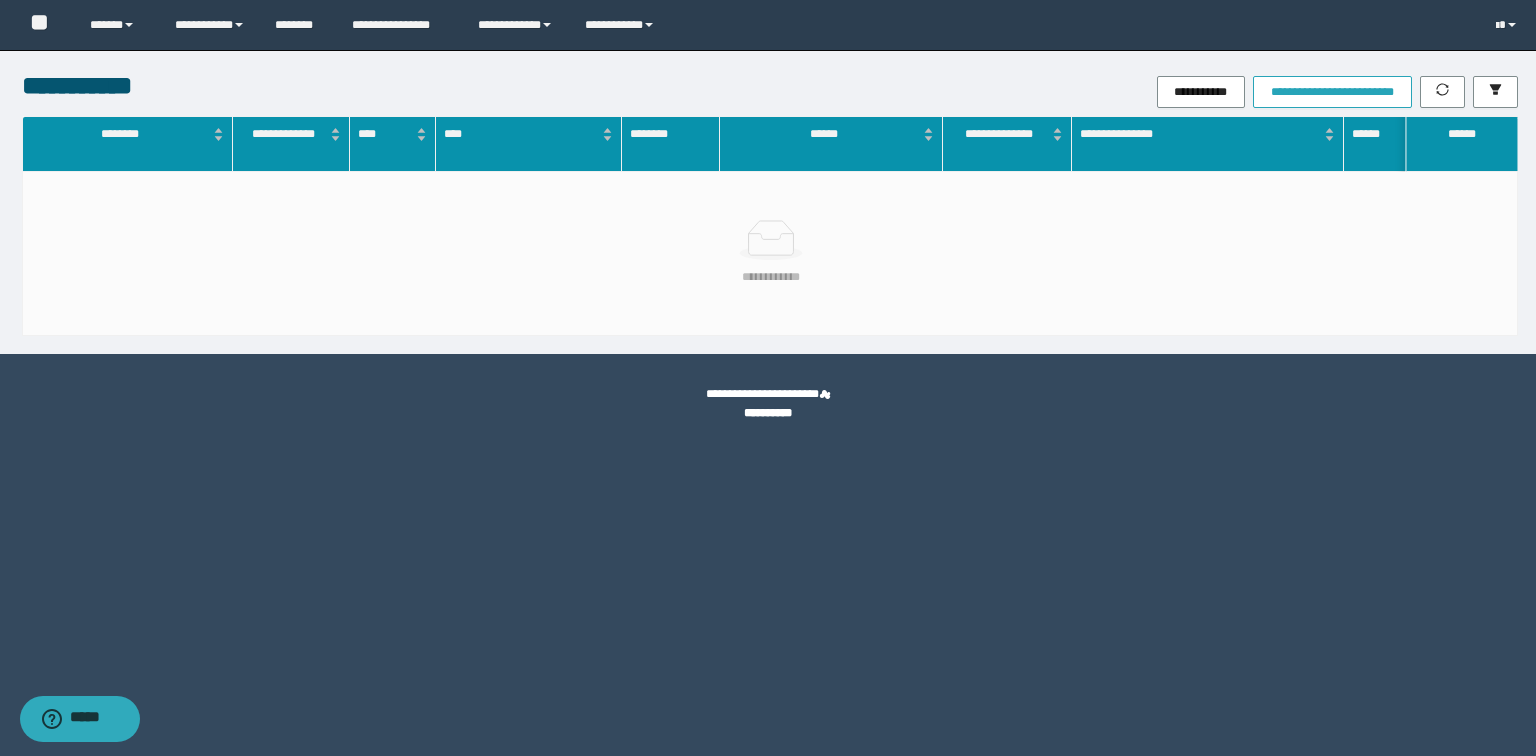 click on "**********" at bounding box center [1332, 92] 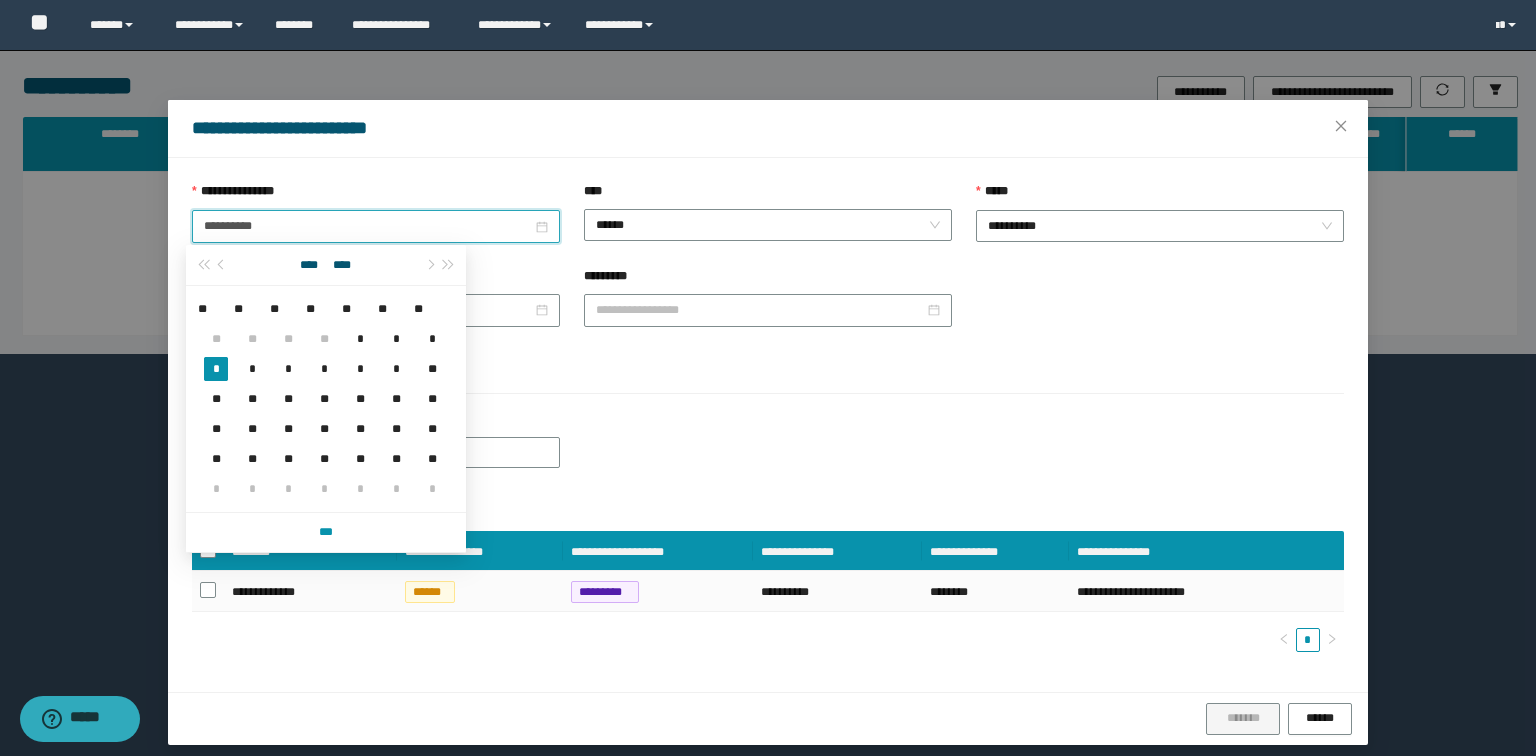 drag, startPoint x: 300, startPoint y: 227, endPoint x: 73, endPoint y: 235, distance: 227.14093 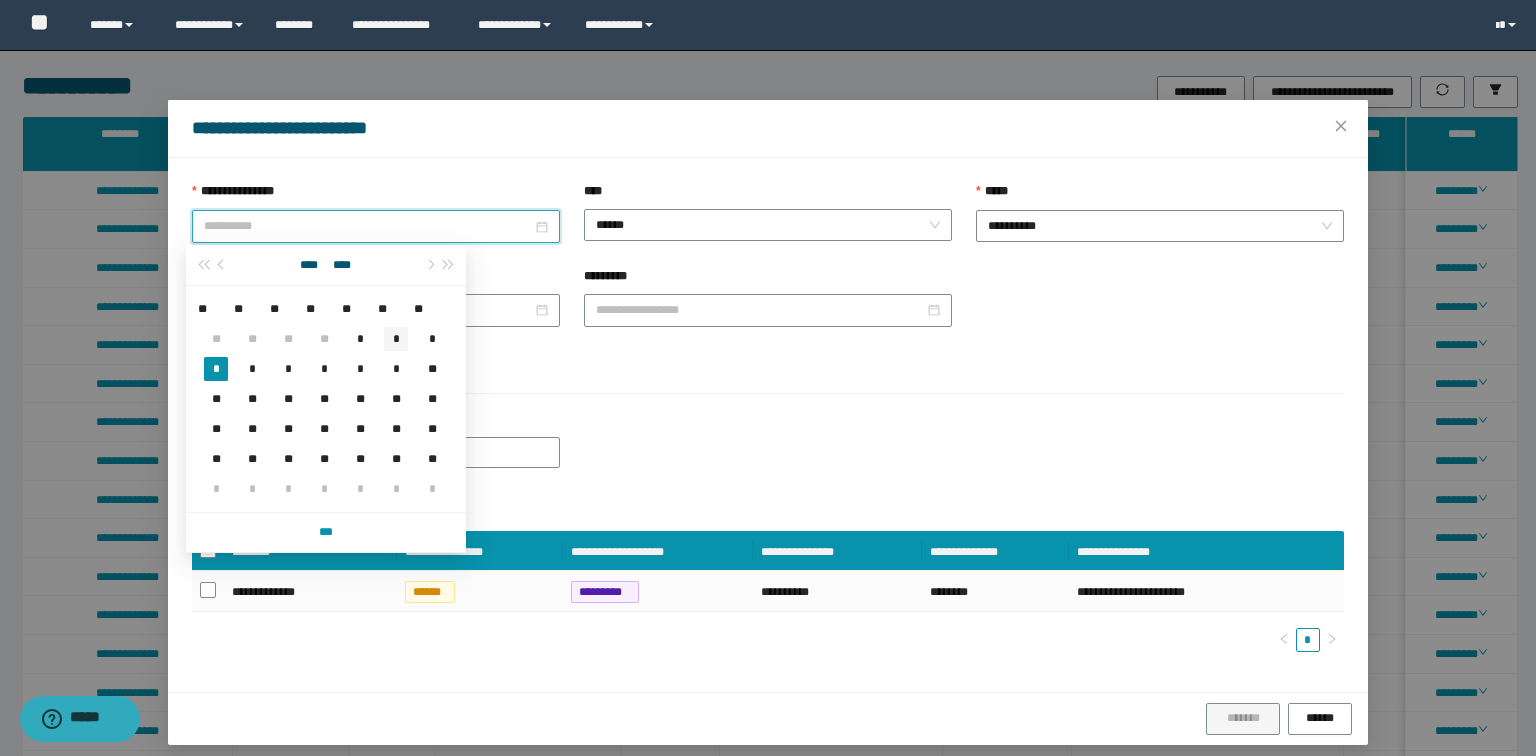 type on "**********" 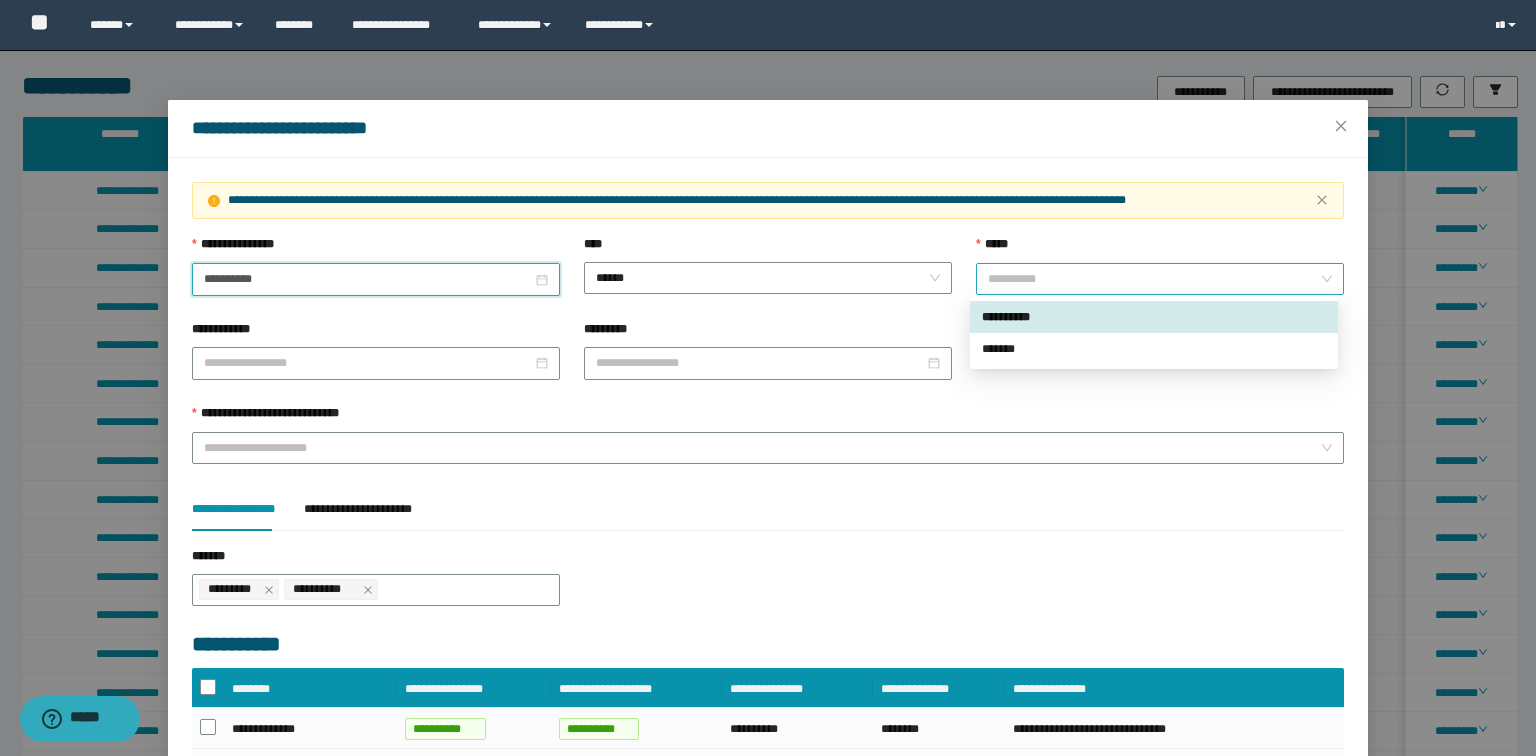 click on "**********" at bounding box center [1160, 279] 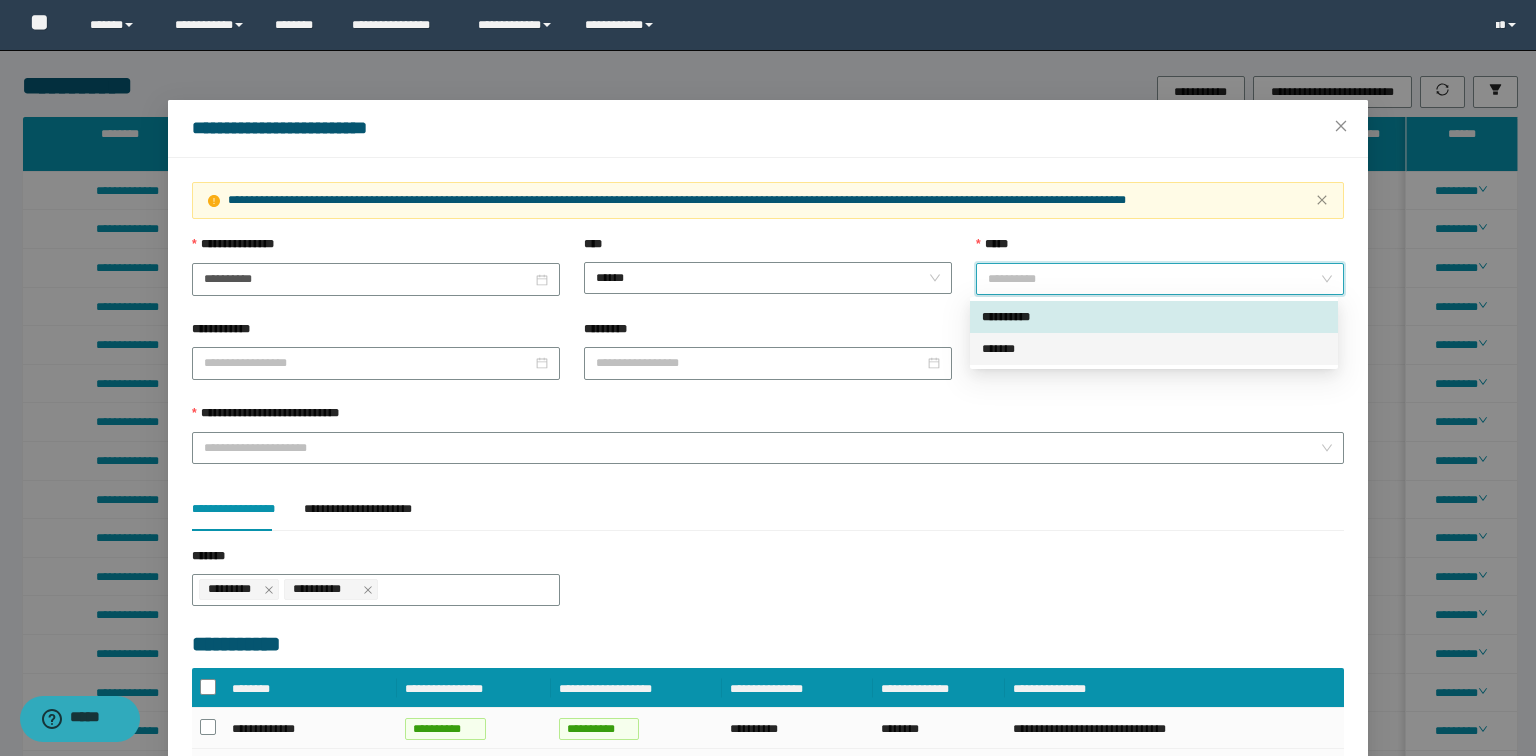 click on "*******" at bounding box center (1154, 349) 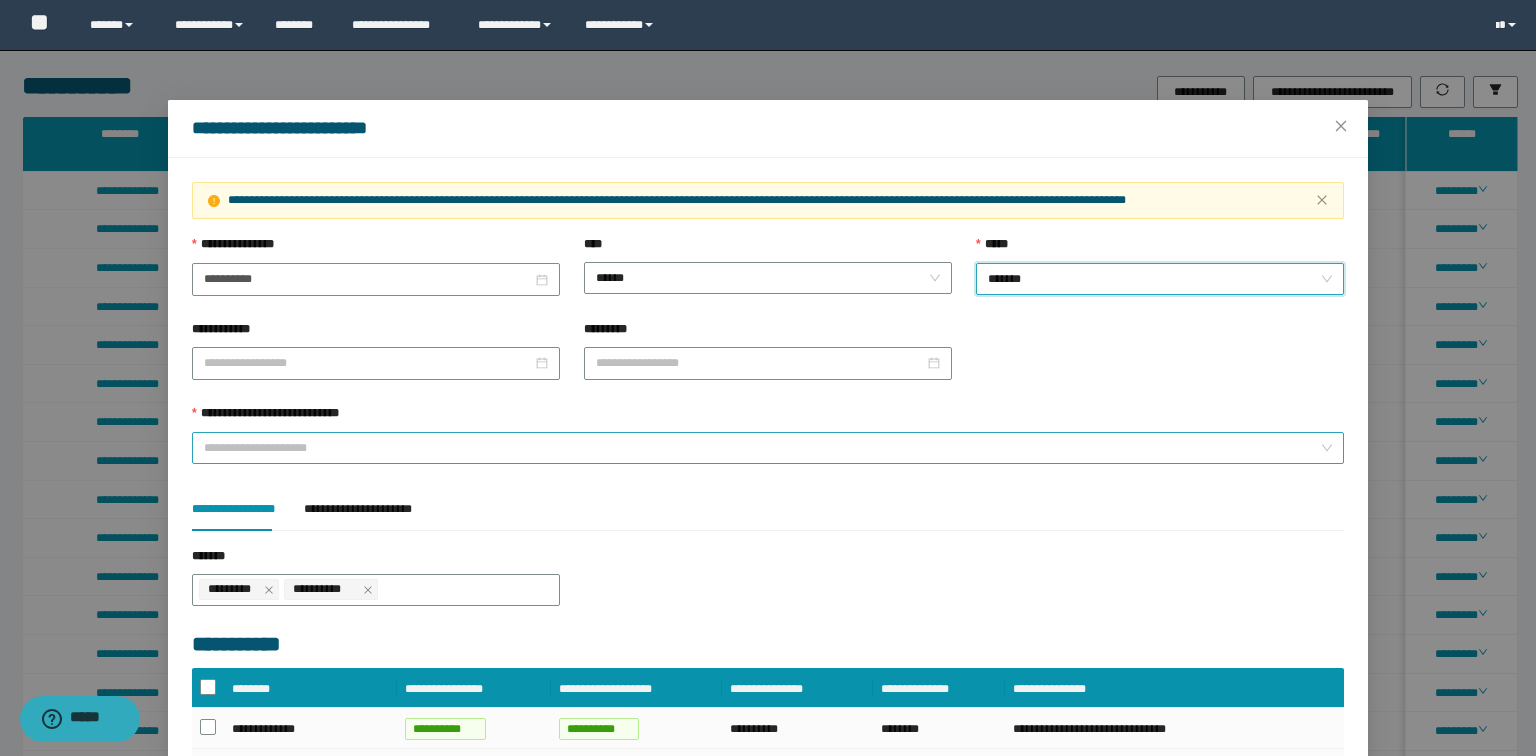 click on "**********" at bounding box center (762, 448) 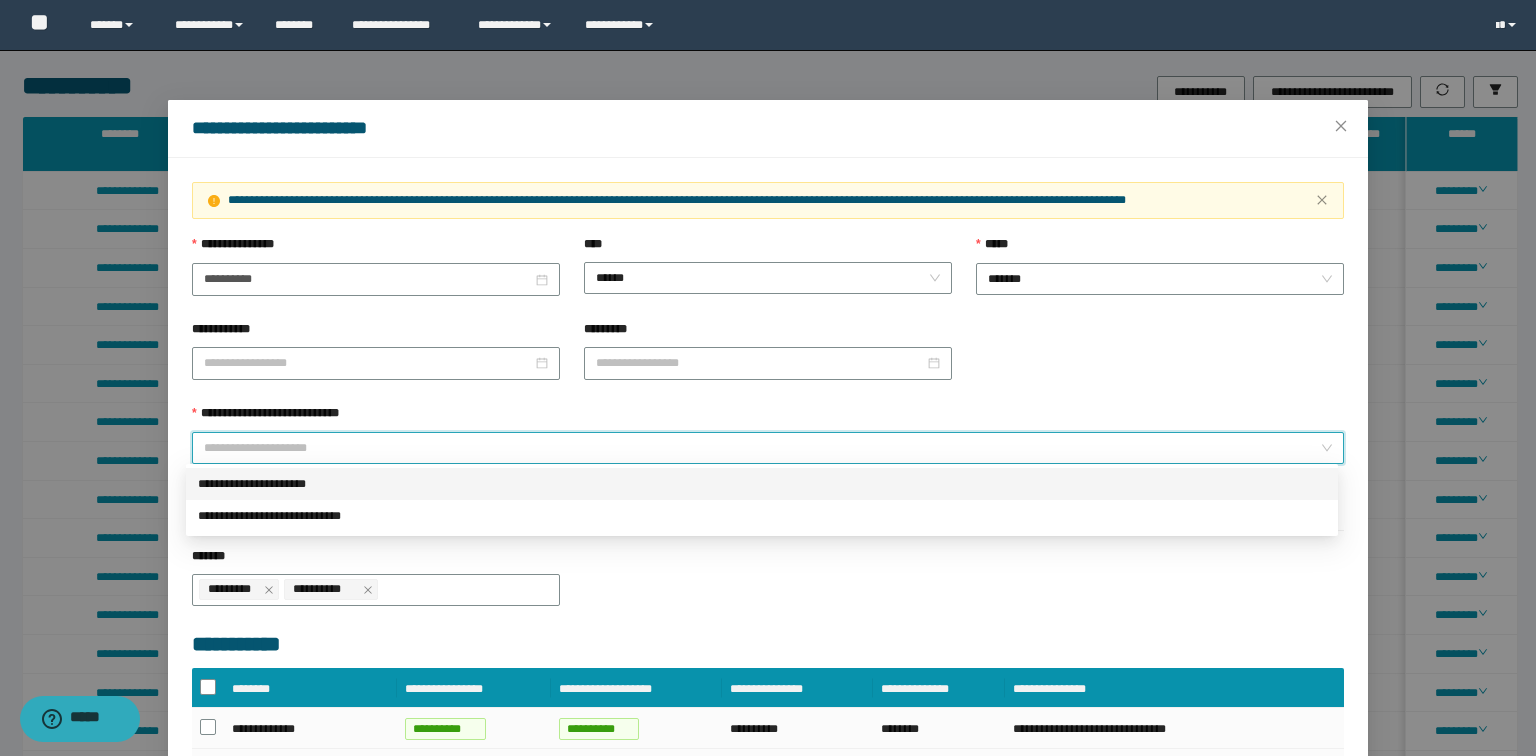 click on "**********" at bounding box center (762, 484) 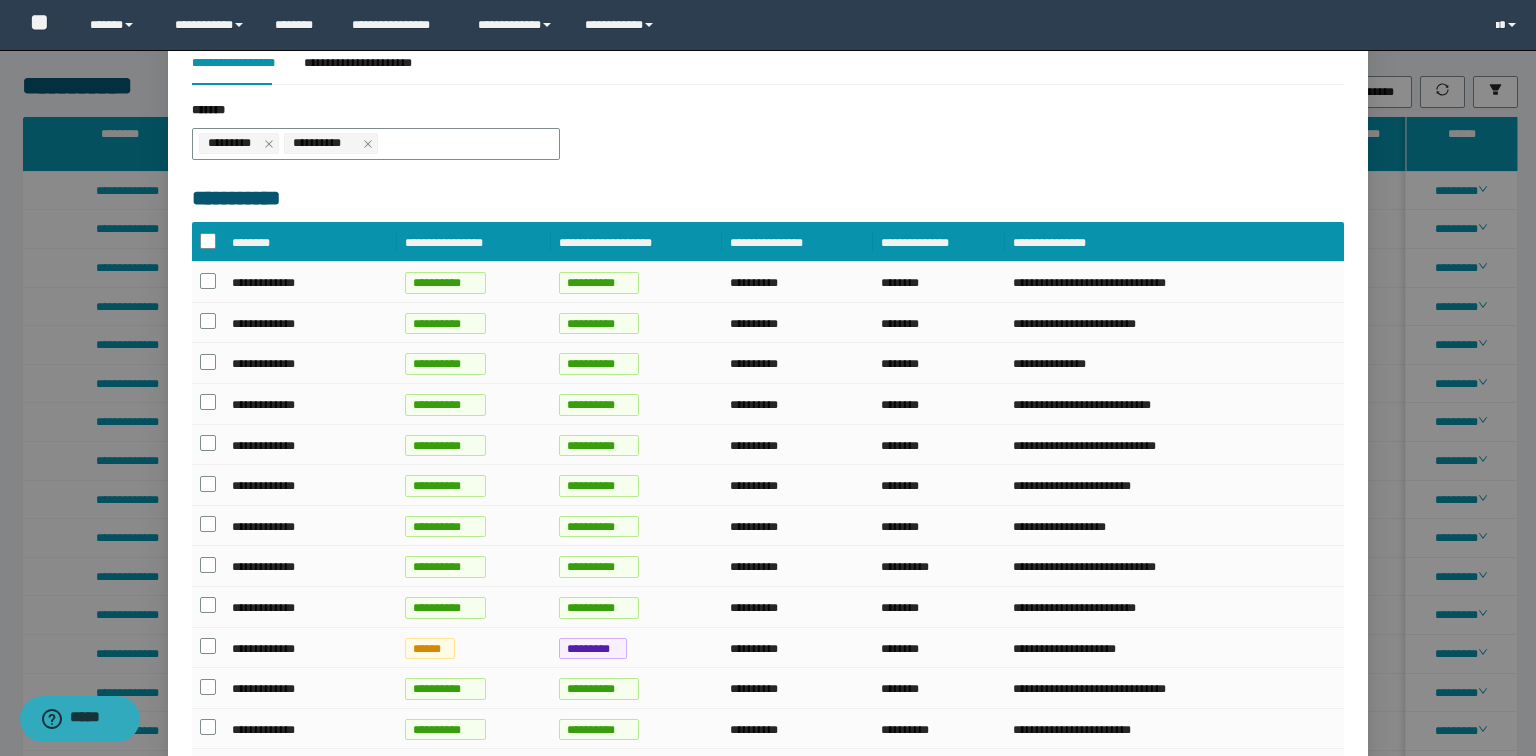 scroll, scrollTop: 480, scrollLeft: 0, axis: vertical 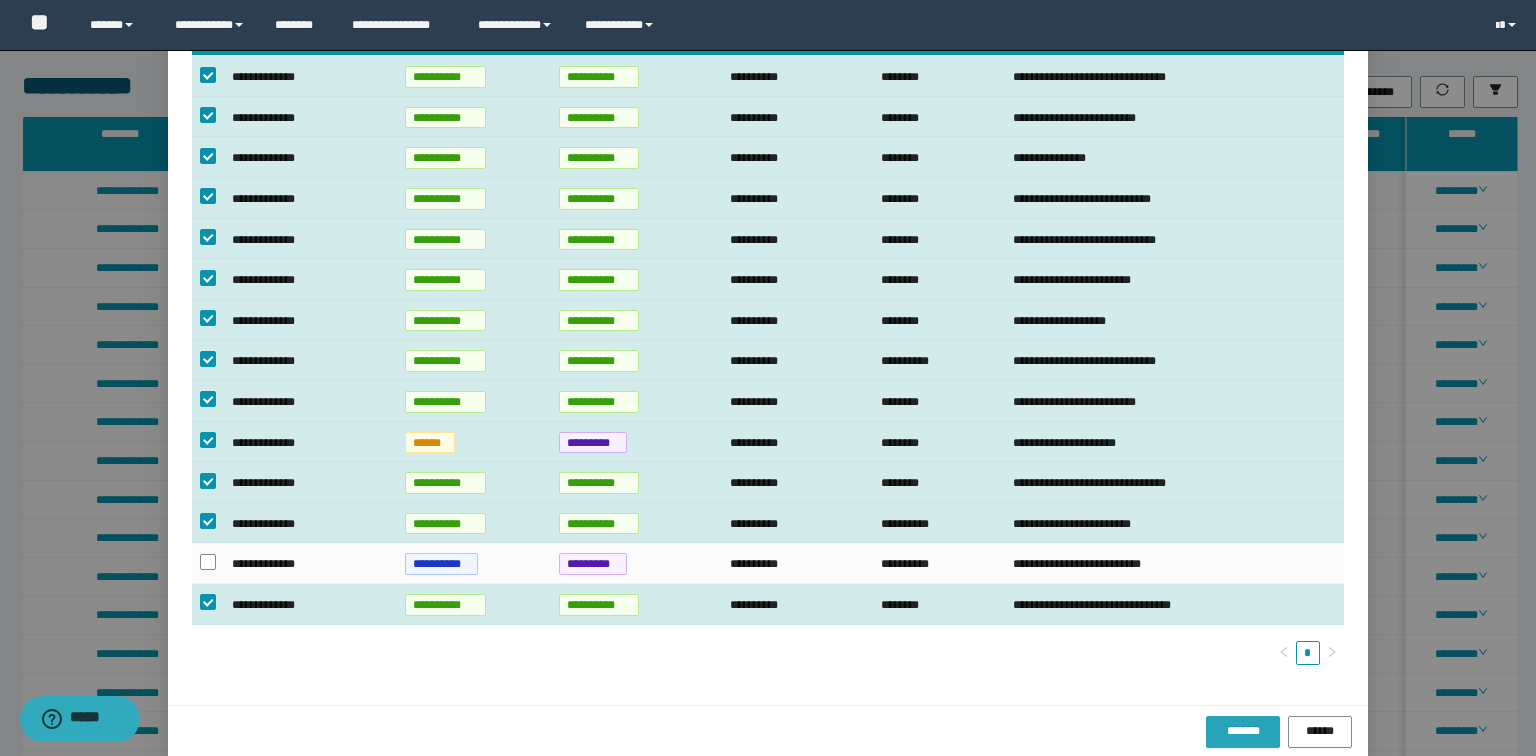 click on "*******" at bounding box center (1243, 731) 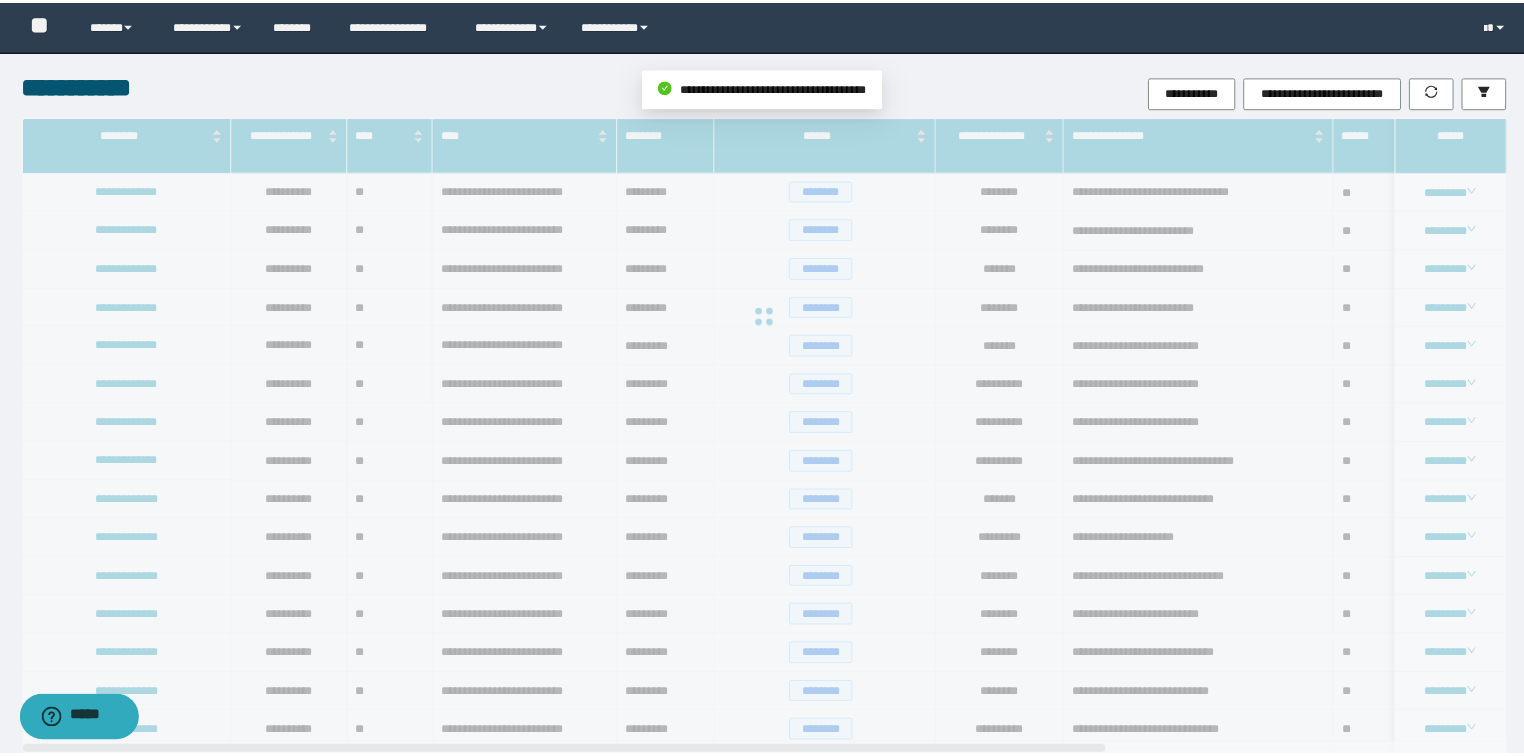 scroll, scrollTop: 552, scrollLeft: 0, axis: vertical 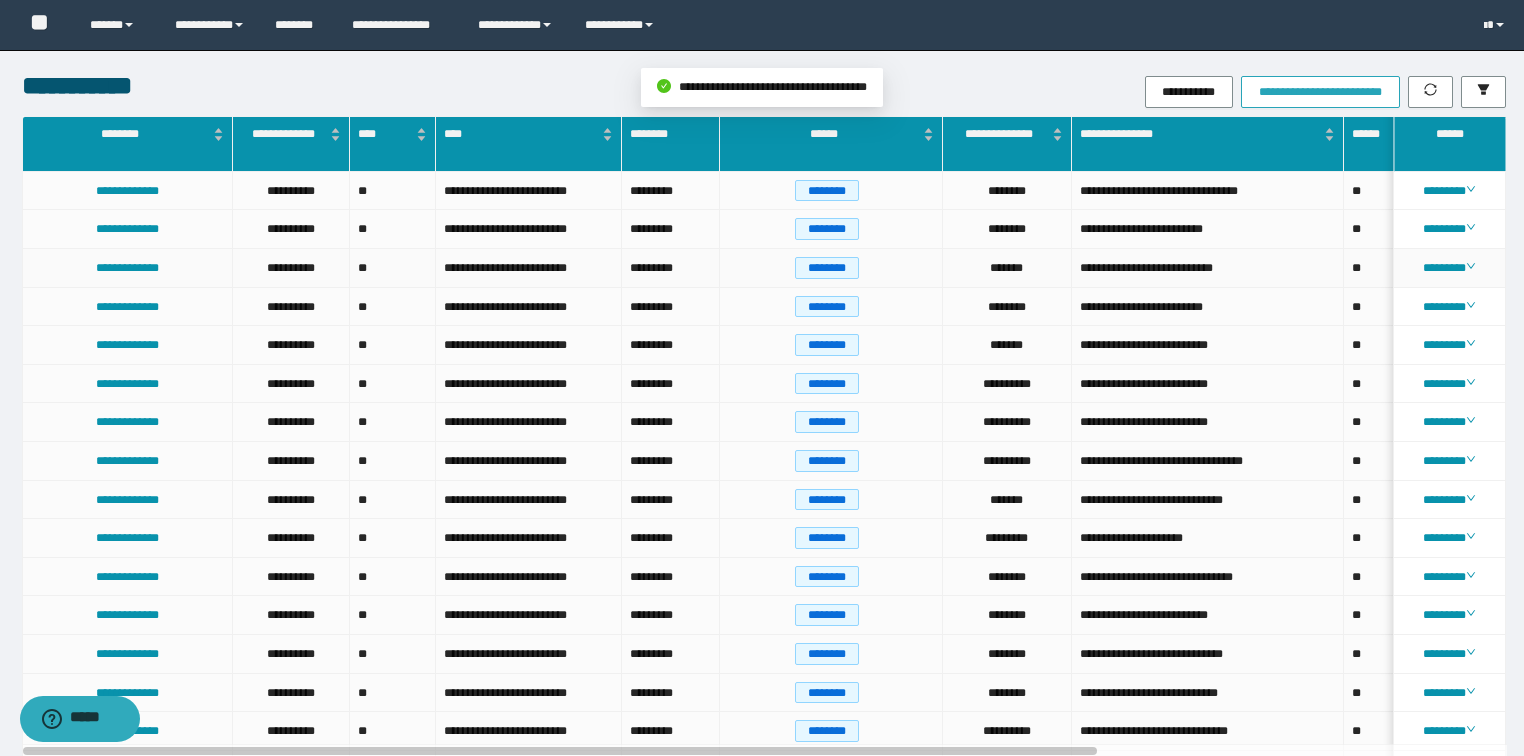 type 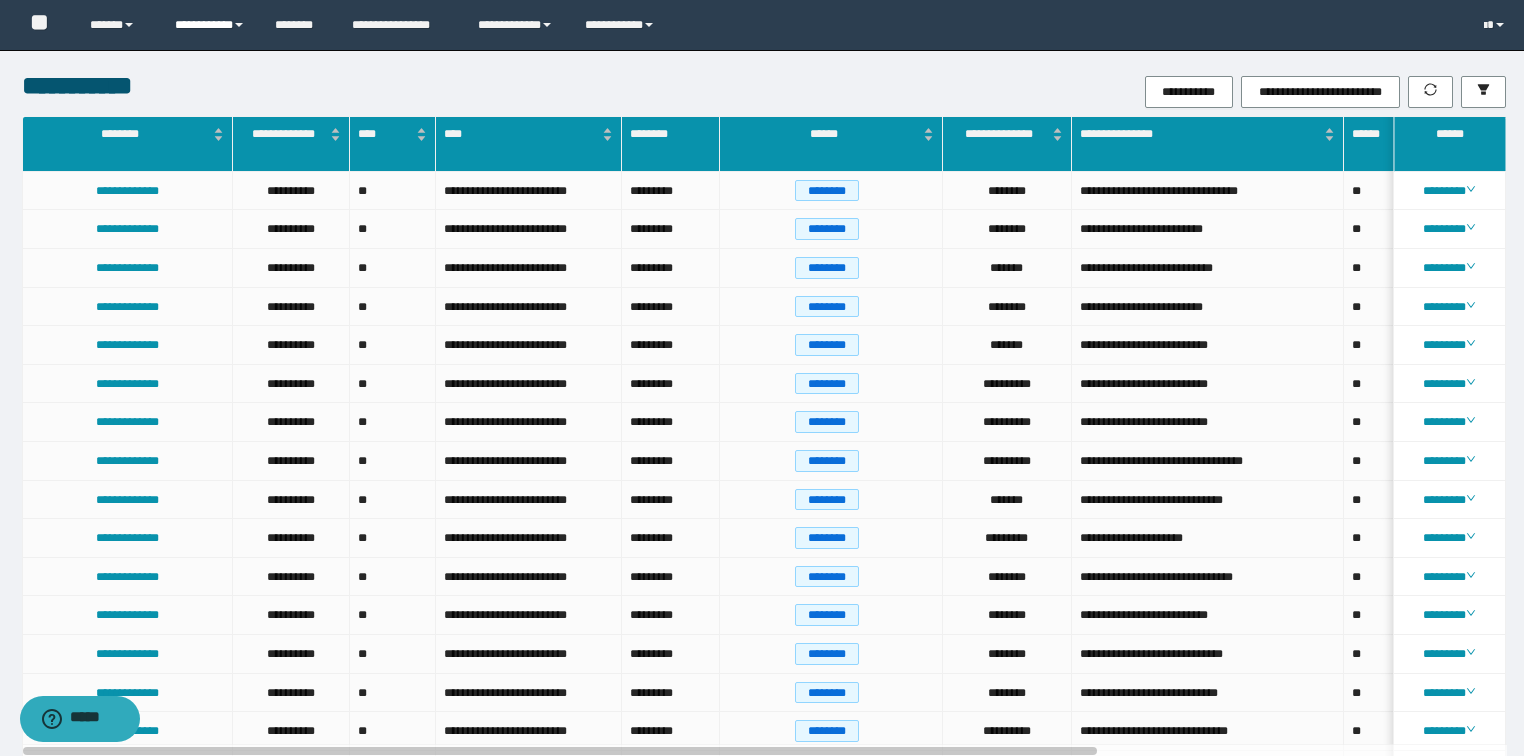 click on "**********" at bounding box center [210, 25] 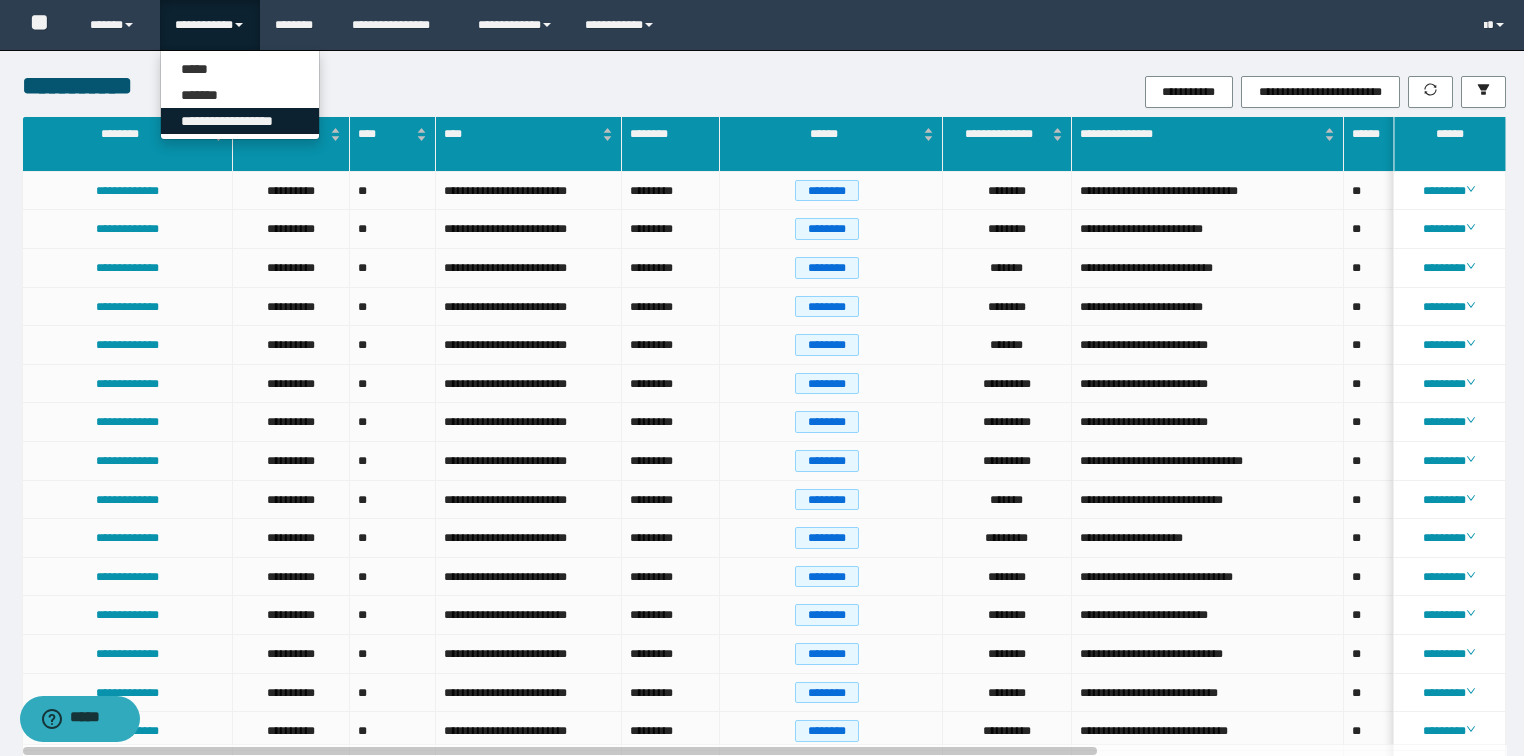 click on "**********" at bounding box center [240, 121] 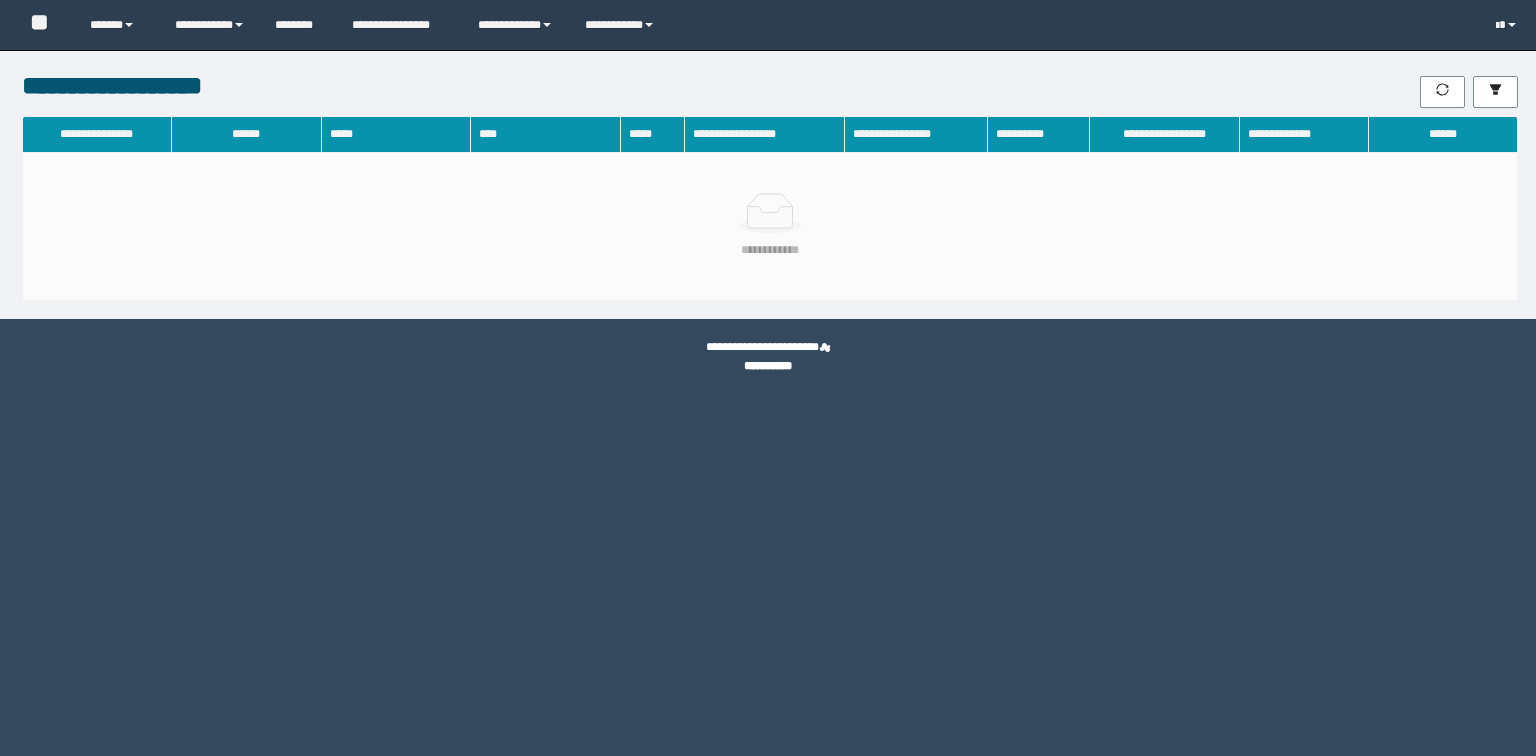 scroll, scrollTop: 0, scrollLeft: 0, axis: both 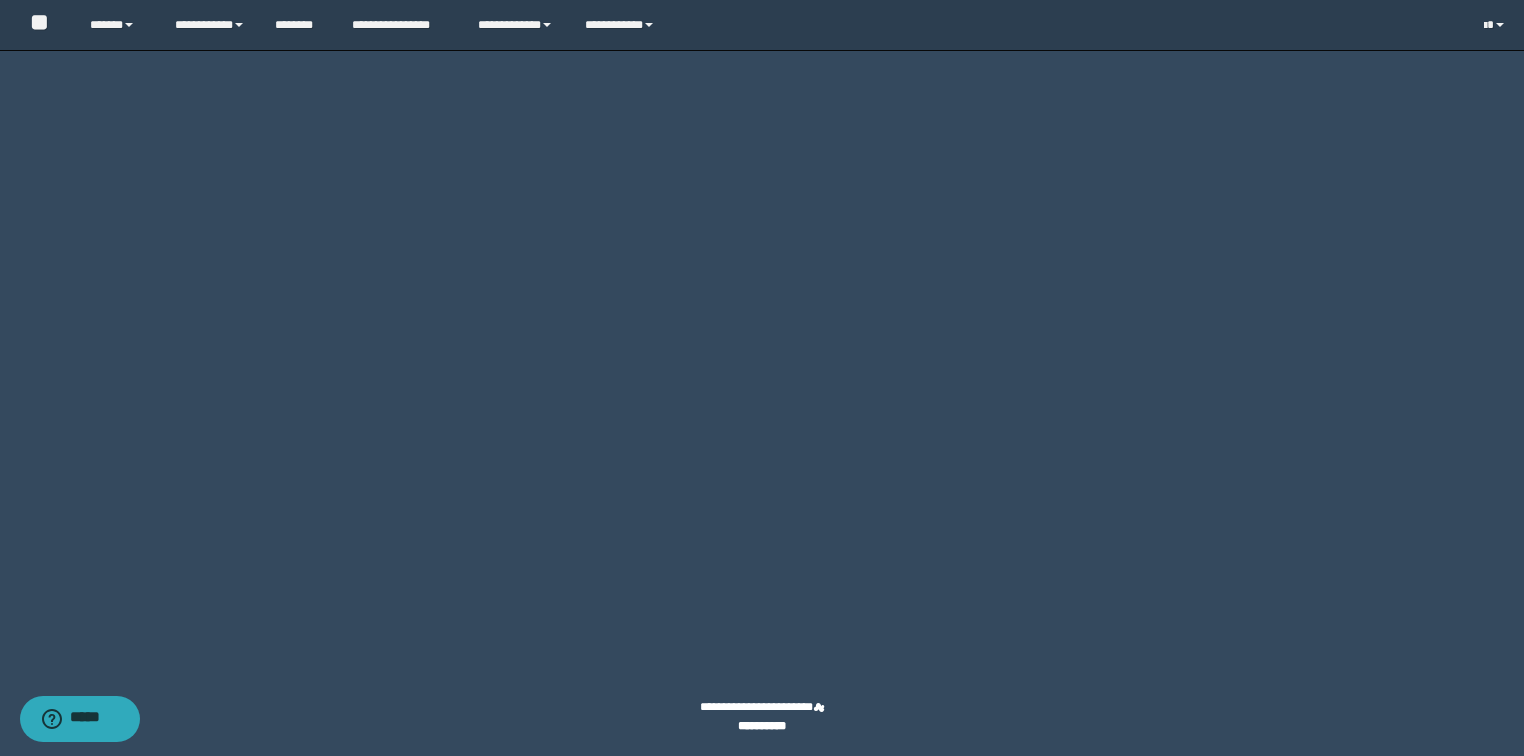 click on "********" at bounding box center (1431, -2254) 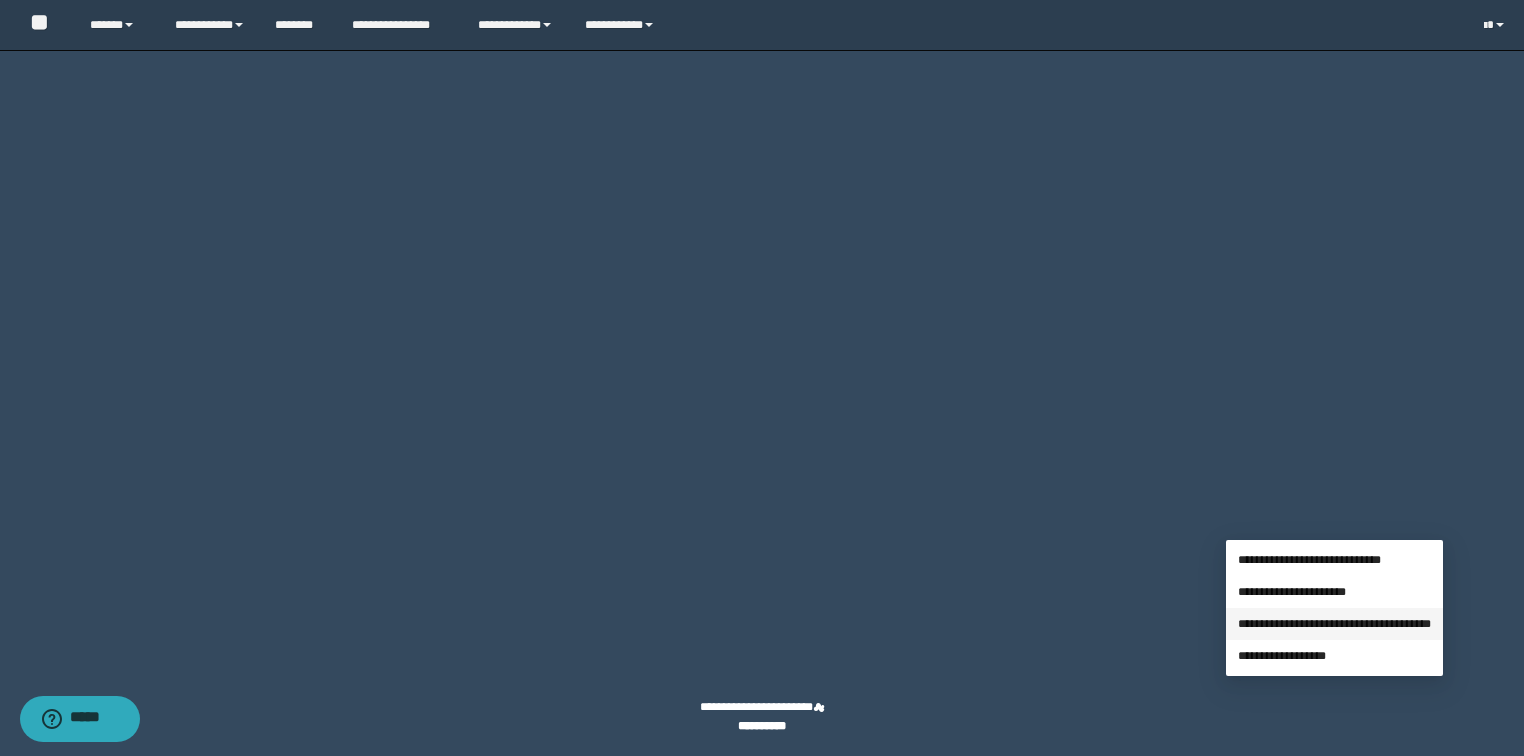 click on "**********" at bounding box center (1334, 624) 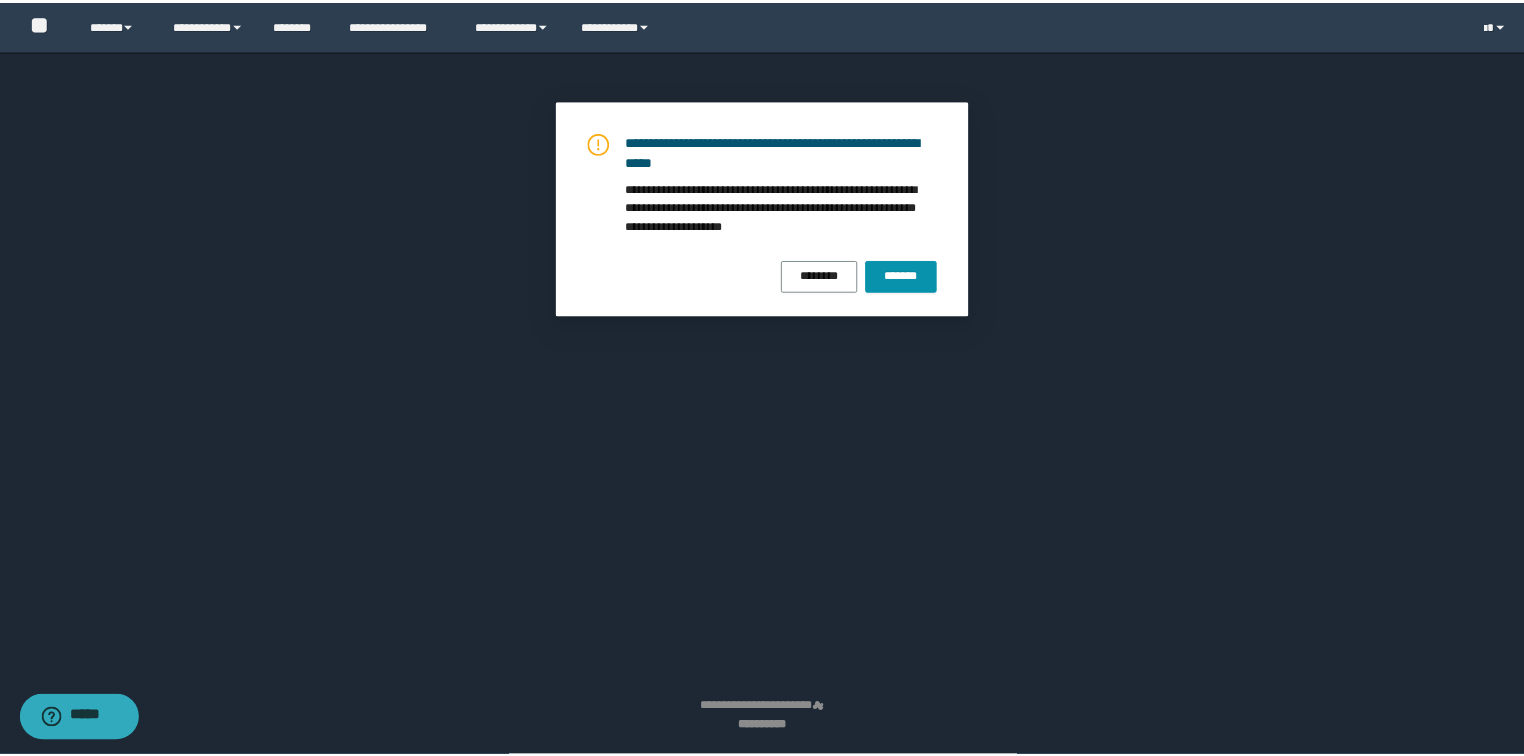 scroll, scrollTop: 13153, scrollLeft: 0, axis: vertical 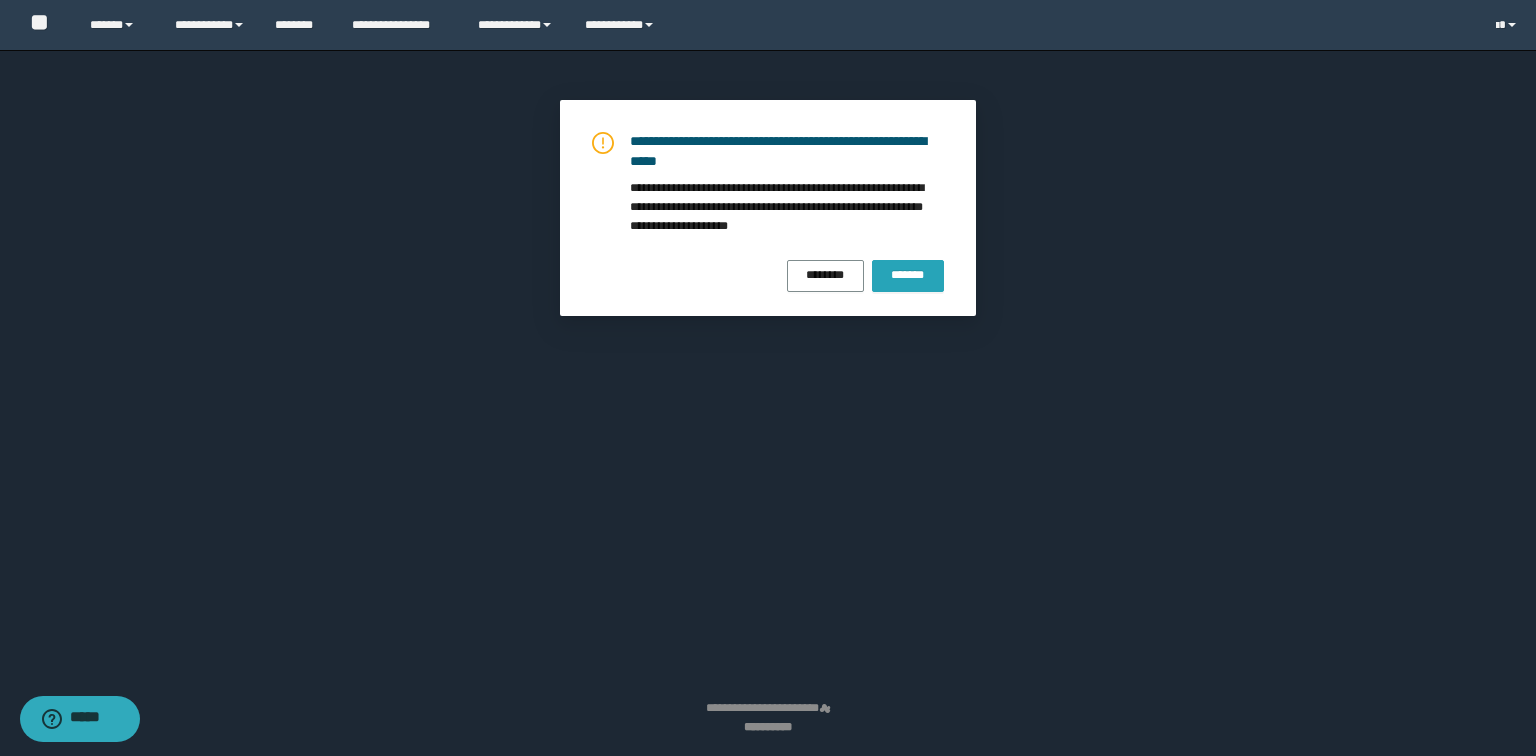 click on "*******" at bounding box center (908, 275) 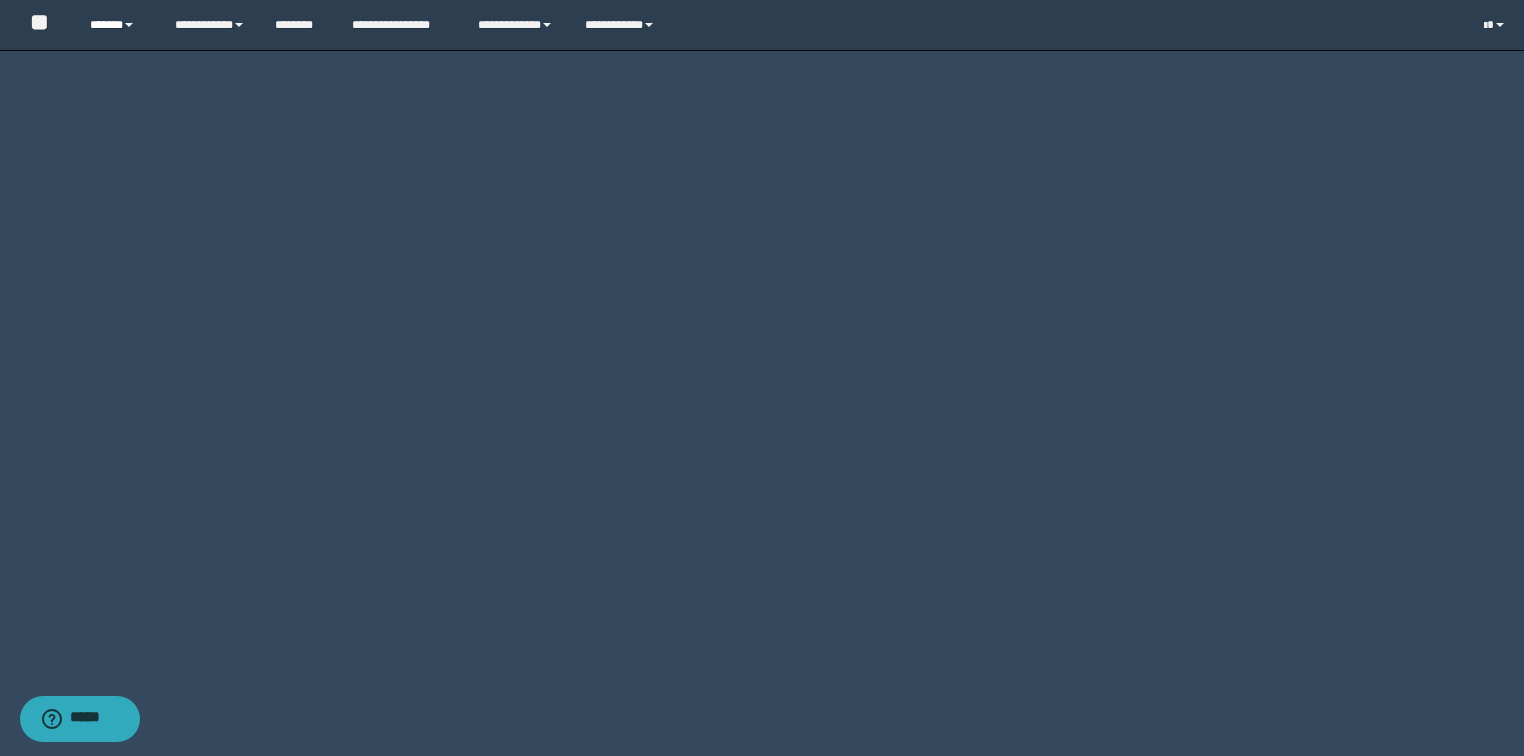 click on "******" at bounding box center [117, 25] 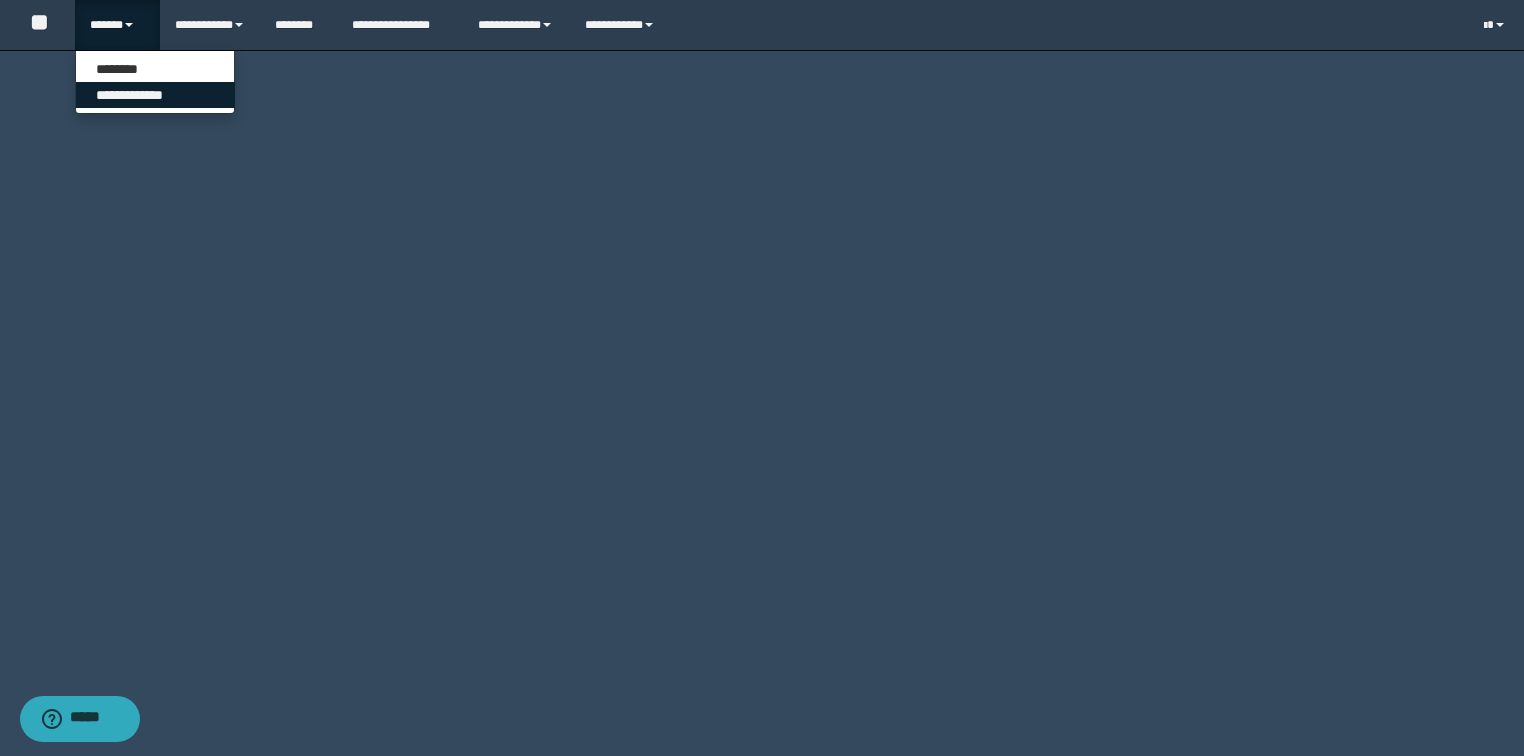click on "**********" at bounding box center [155, 95] 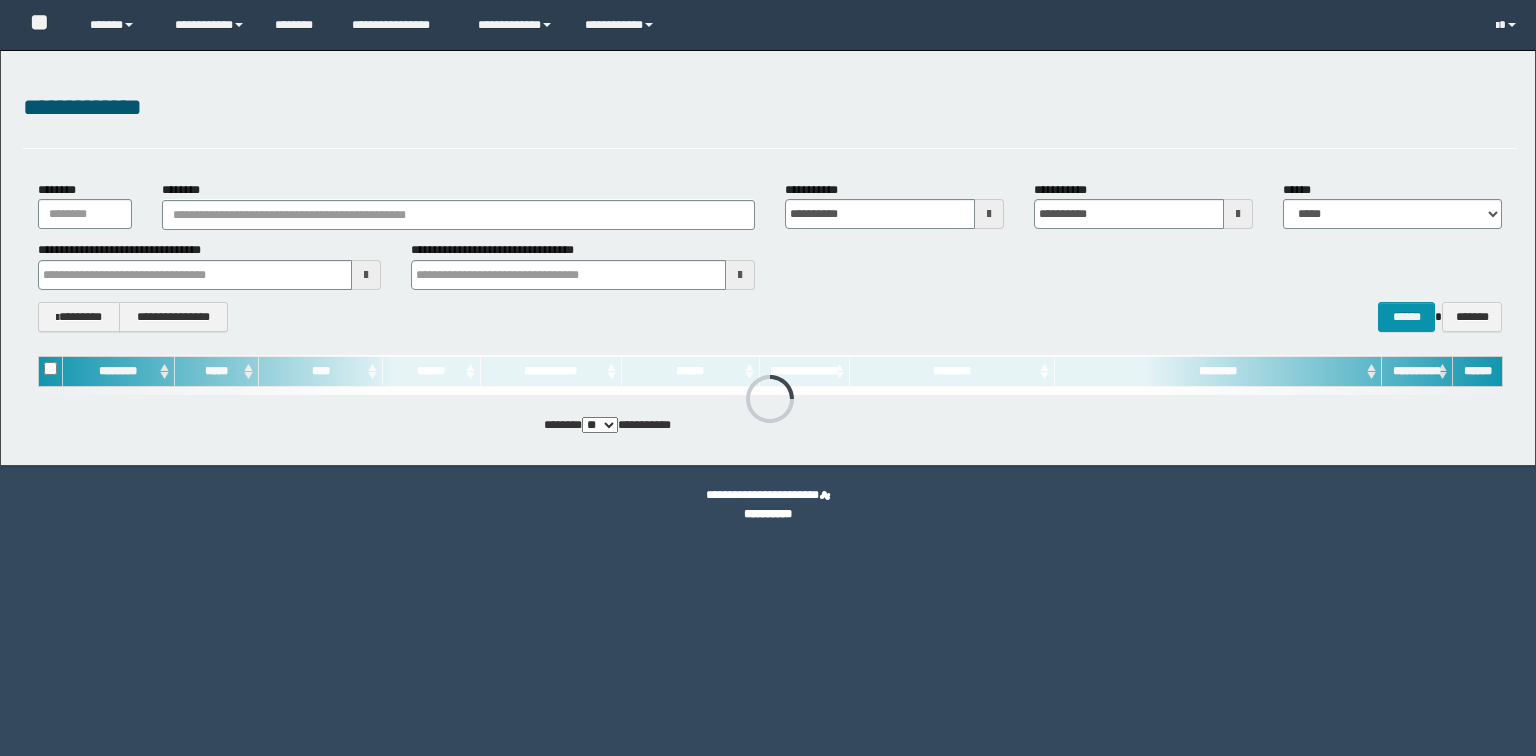 scroll, scrollTop: 0, scrollLeft: 0, axis: both 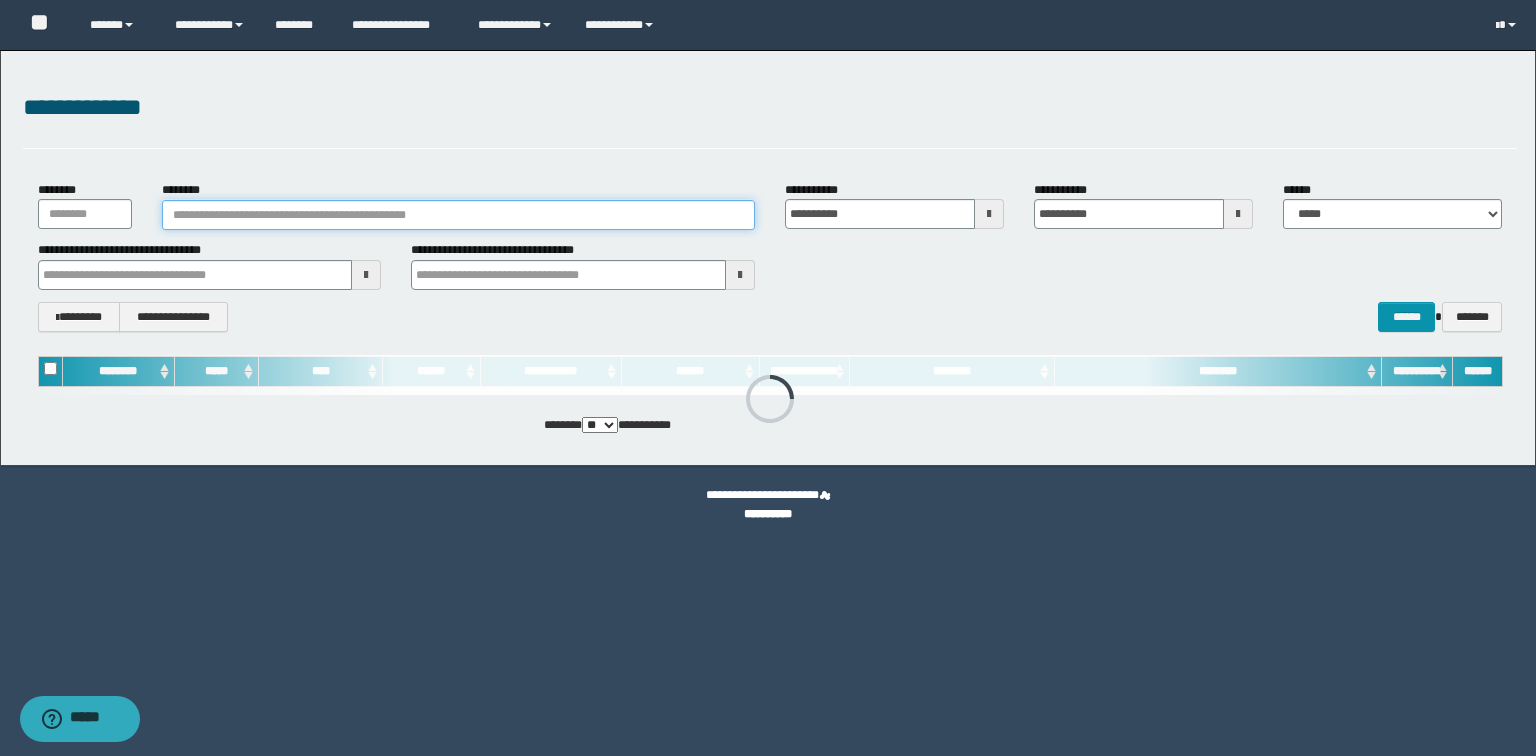 click on "********" at bounding box center (458, 215) 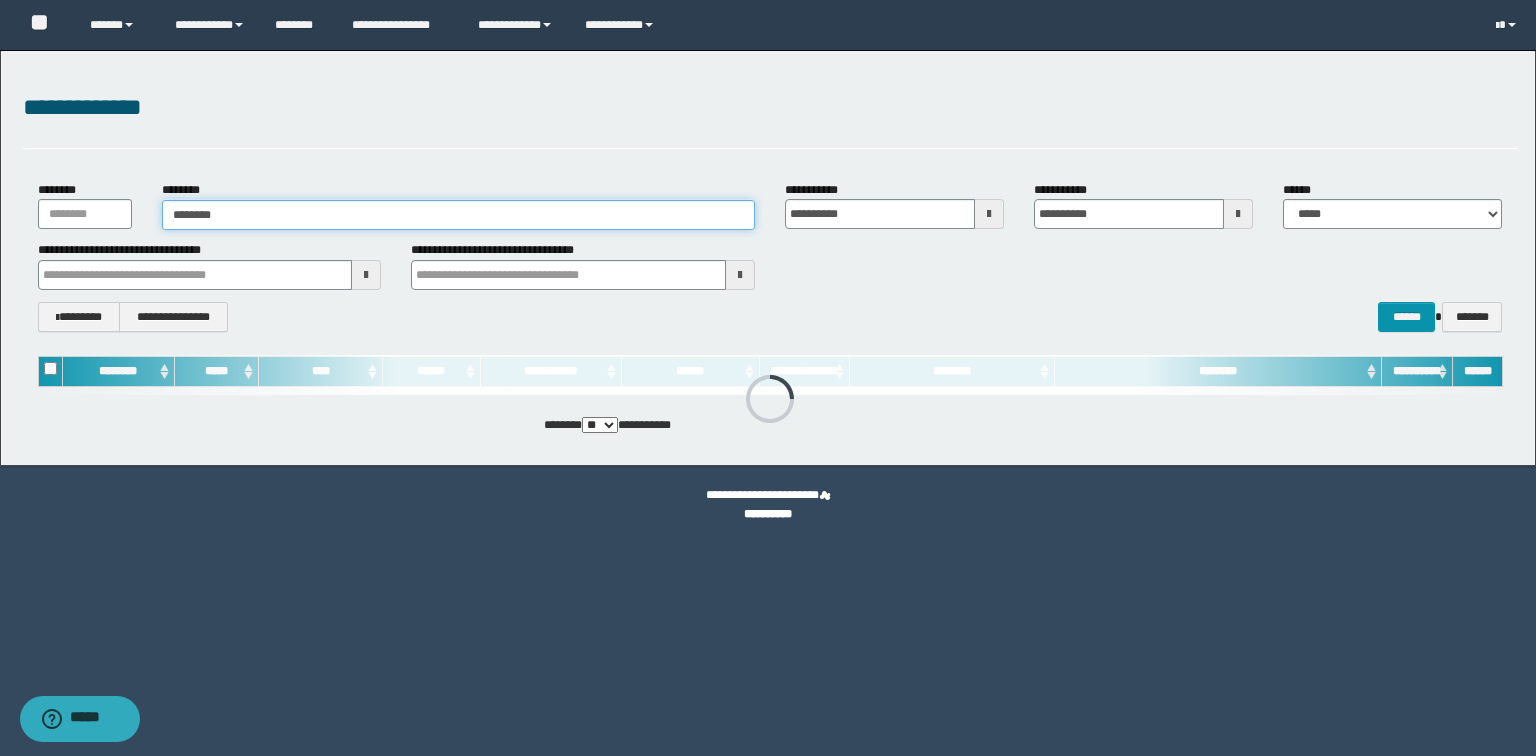 type on "********" 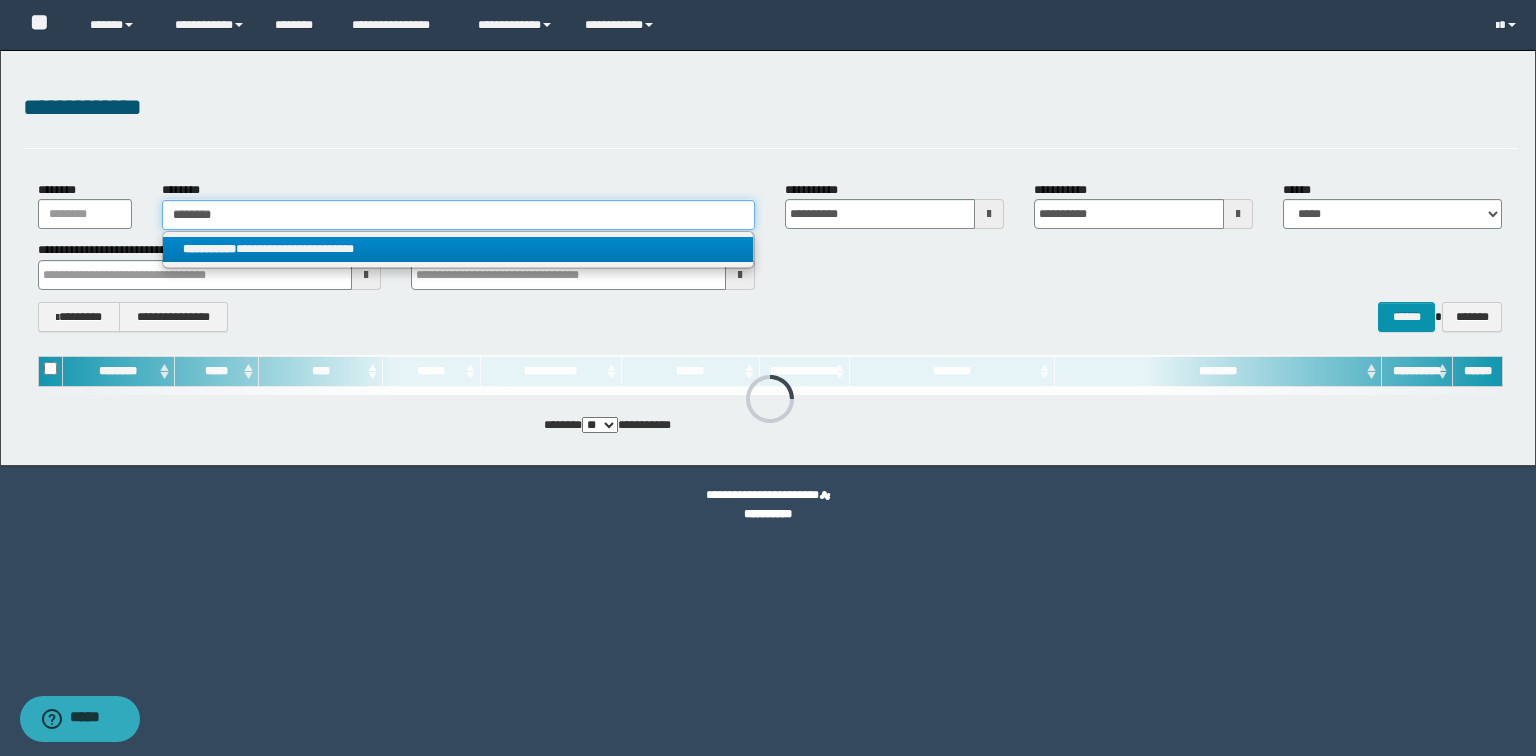 type on "********" 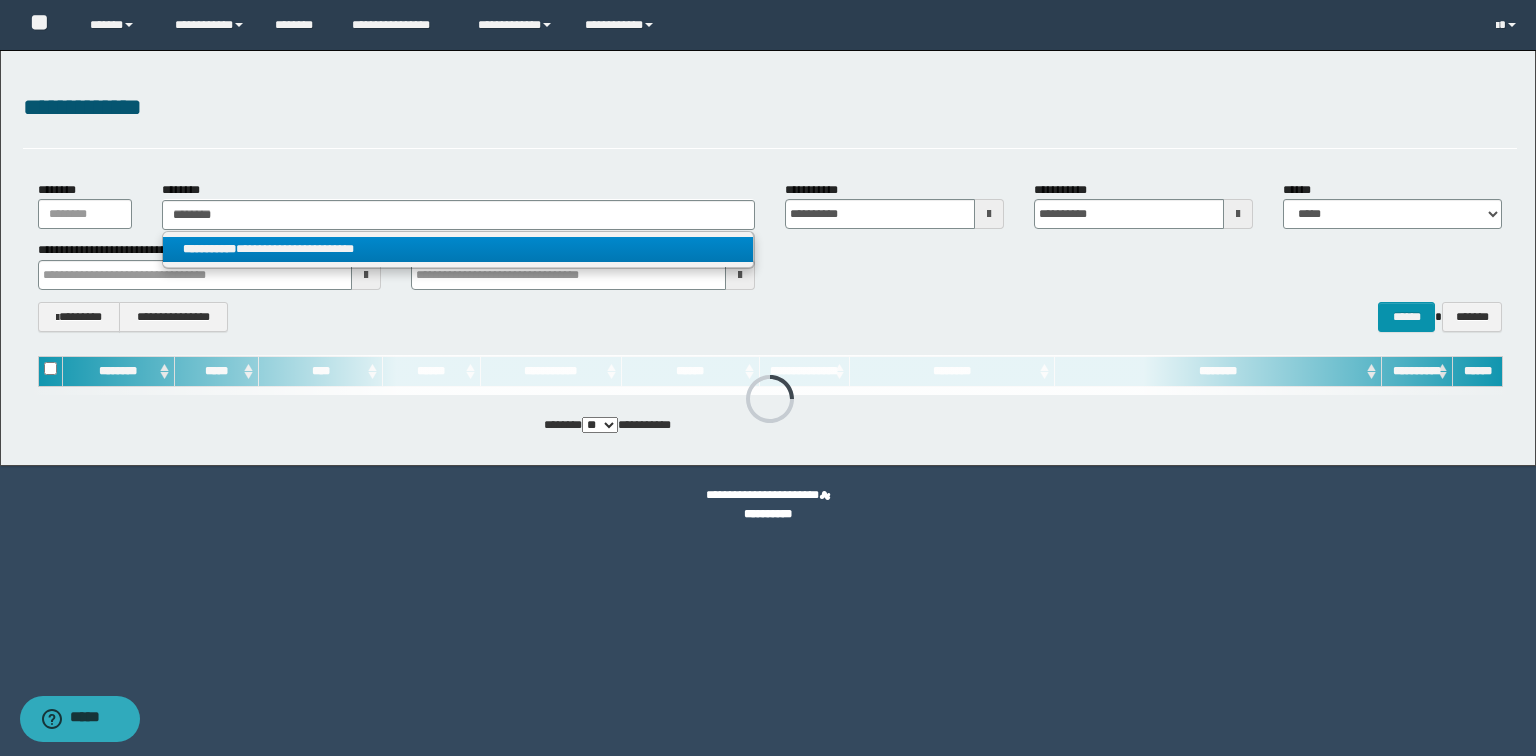 click on "**********" at bounding box center (458, 249) 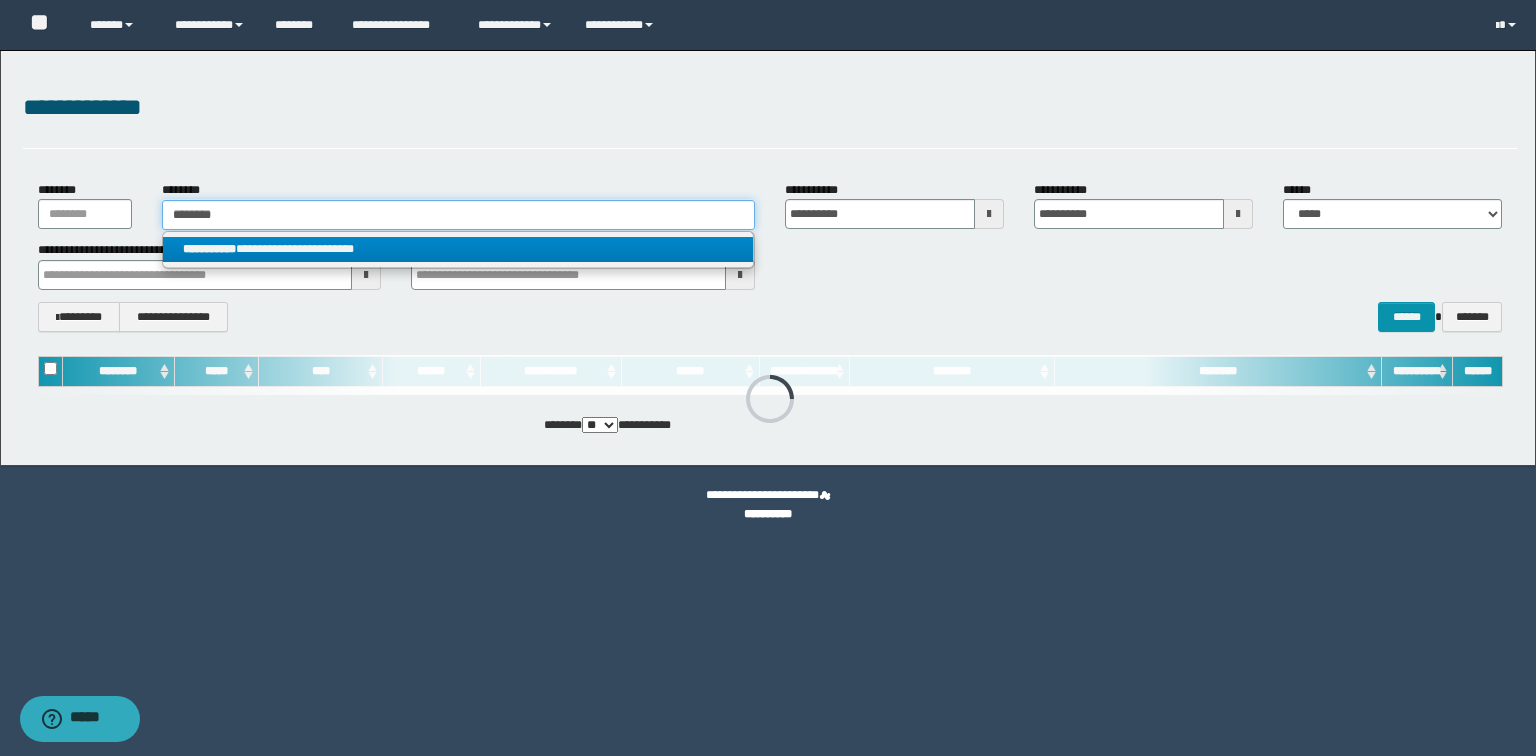 type 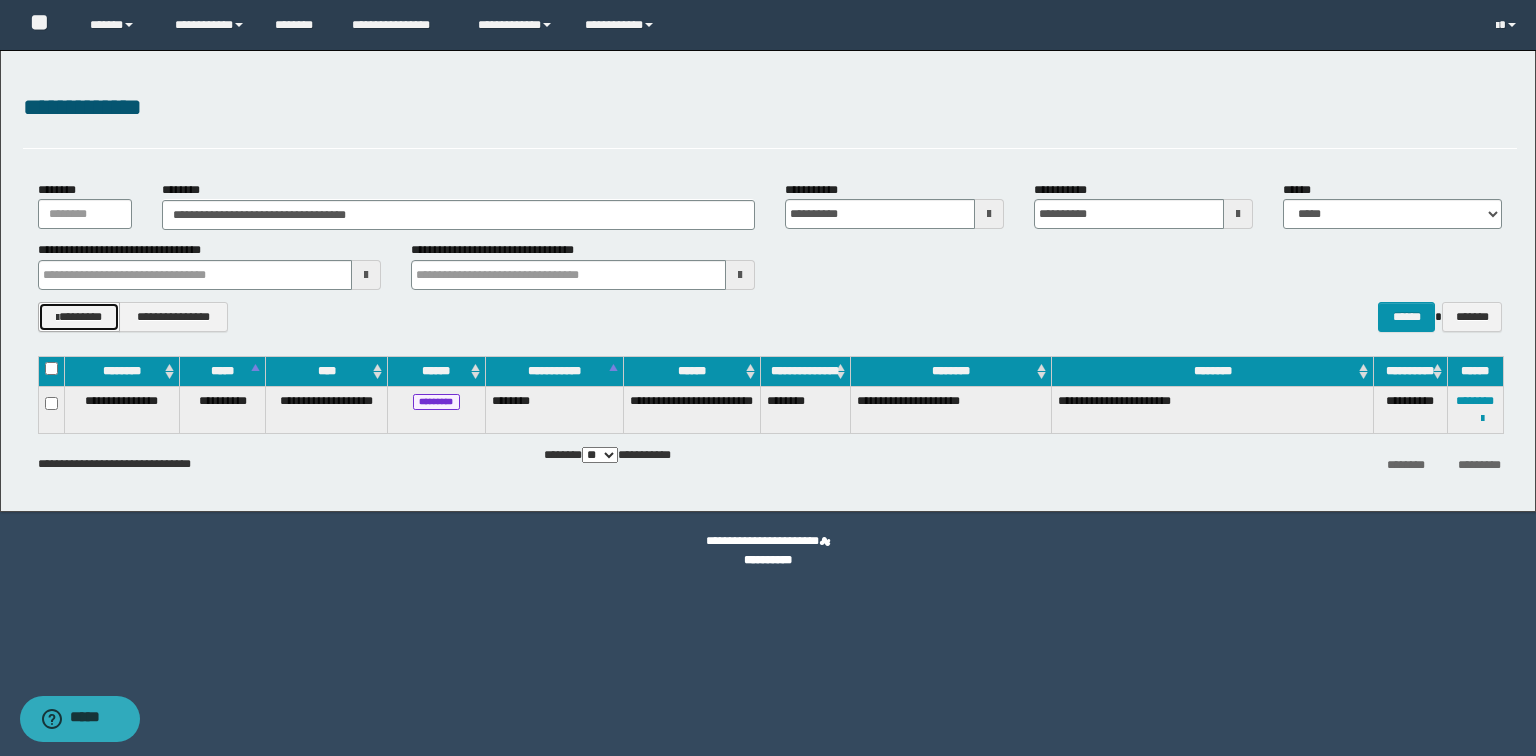 click on "********" at bounding box center (79, 317) 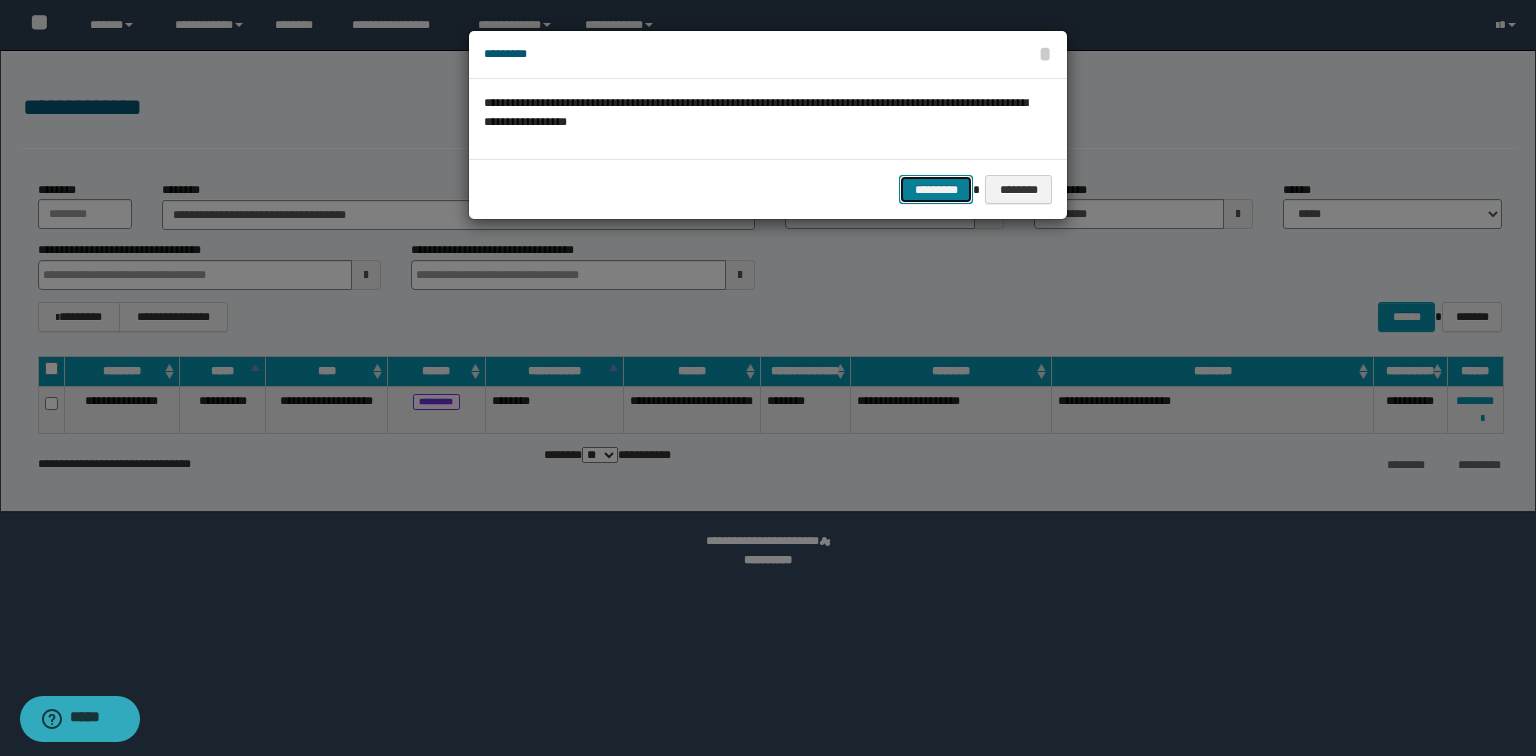 click on "*********" at bounding box center [936, 190] 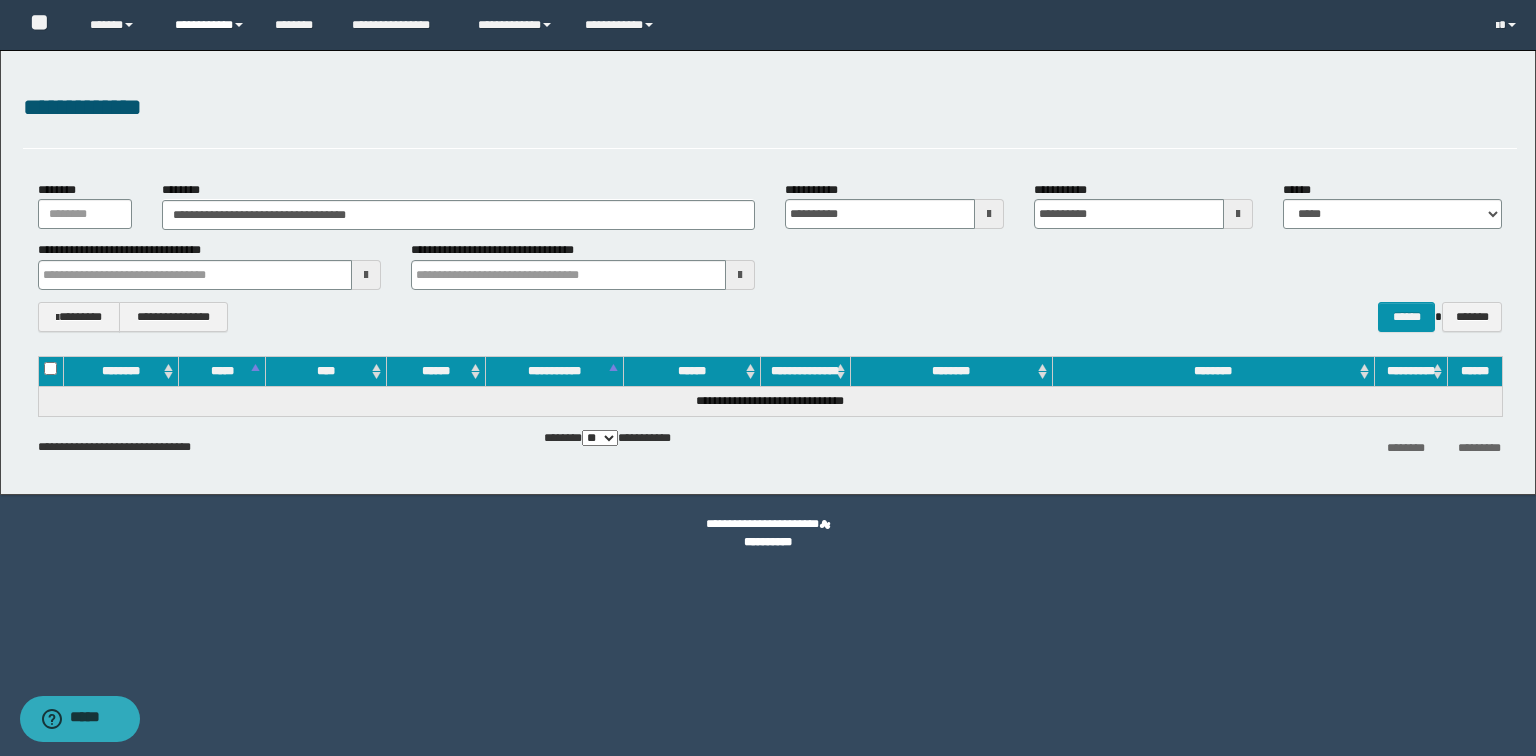 click on "**********" at bounding box center (210, 25) 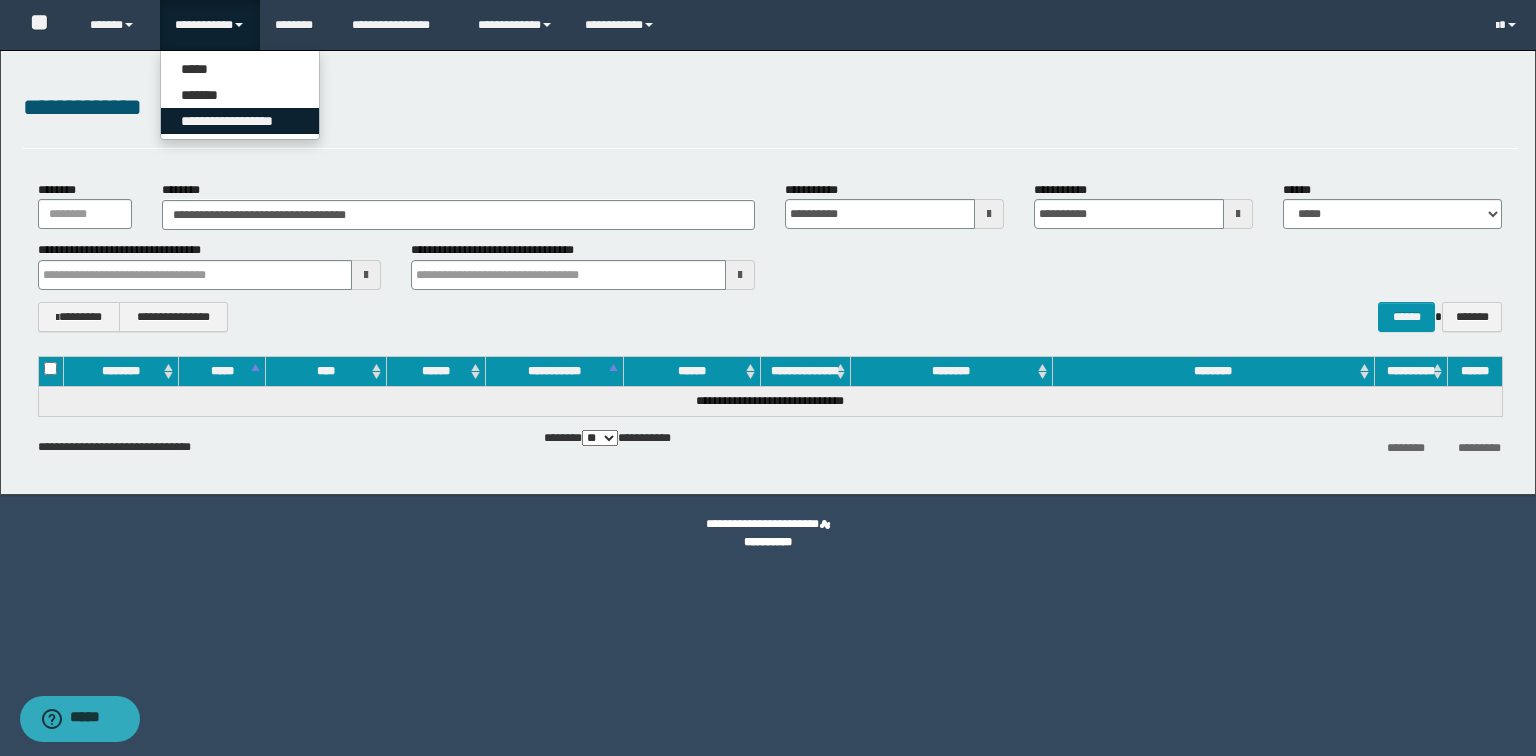 click on "**********" at bounding box center (240, 121) 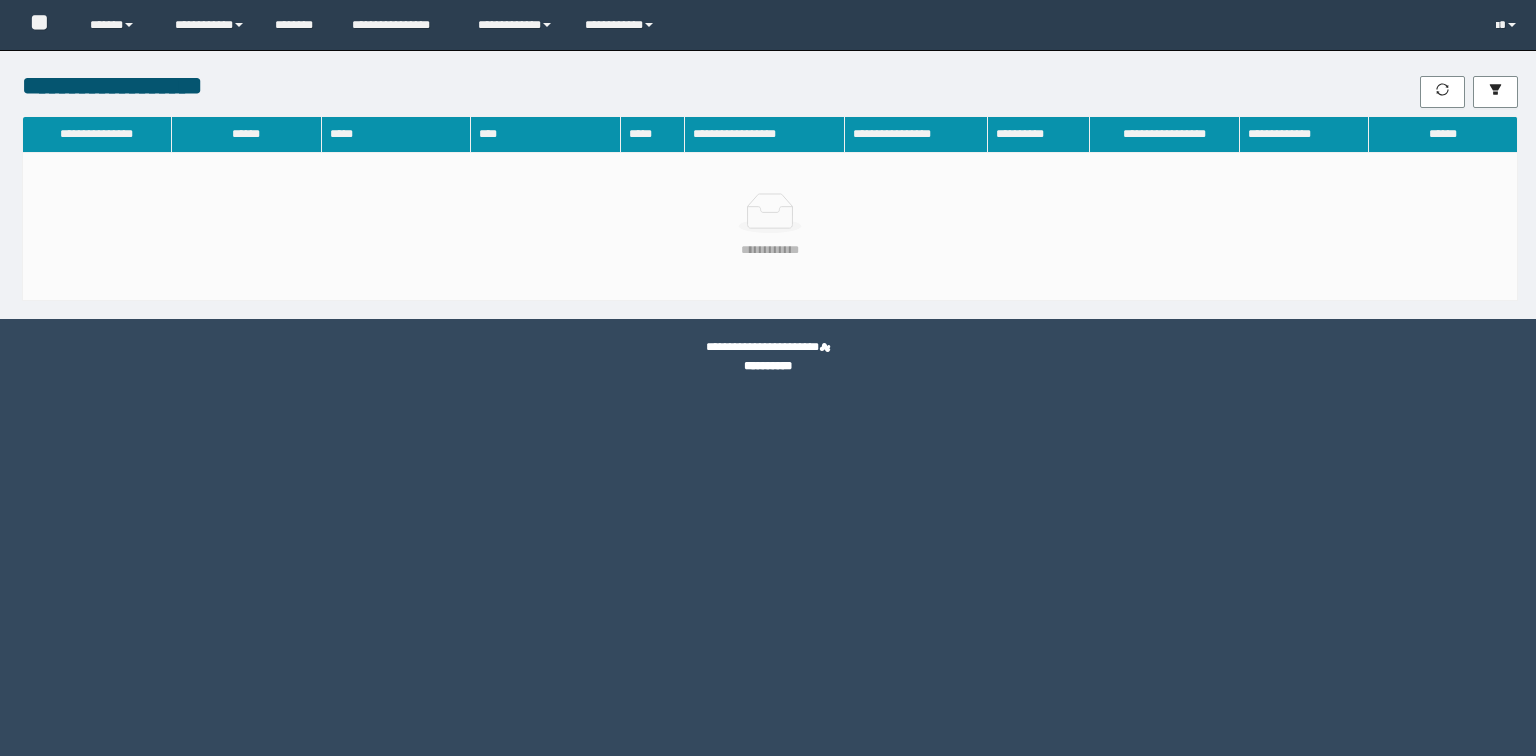 scroll, scrollTop: 0, scrollLeft: 0, axis: both 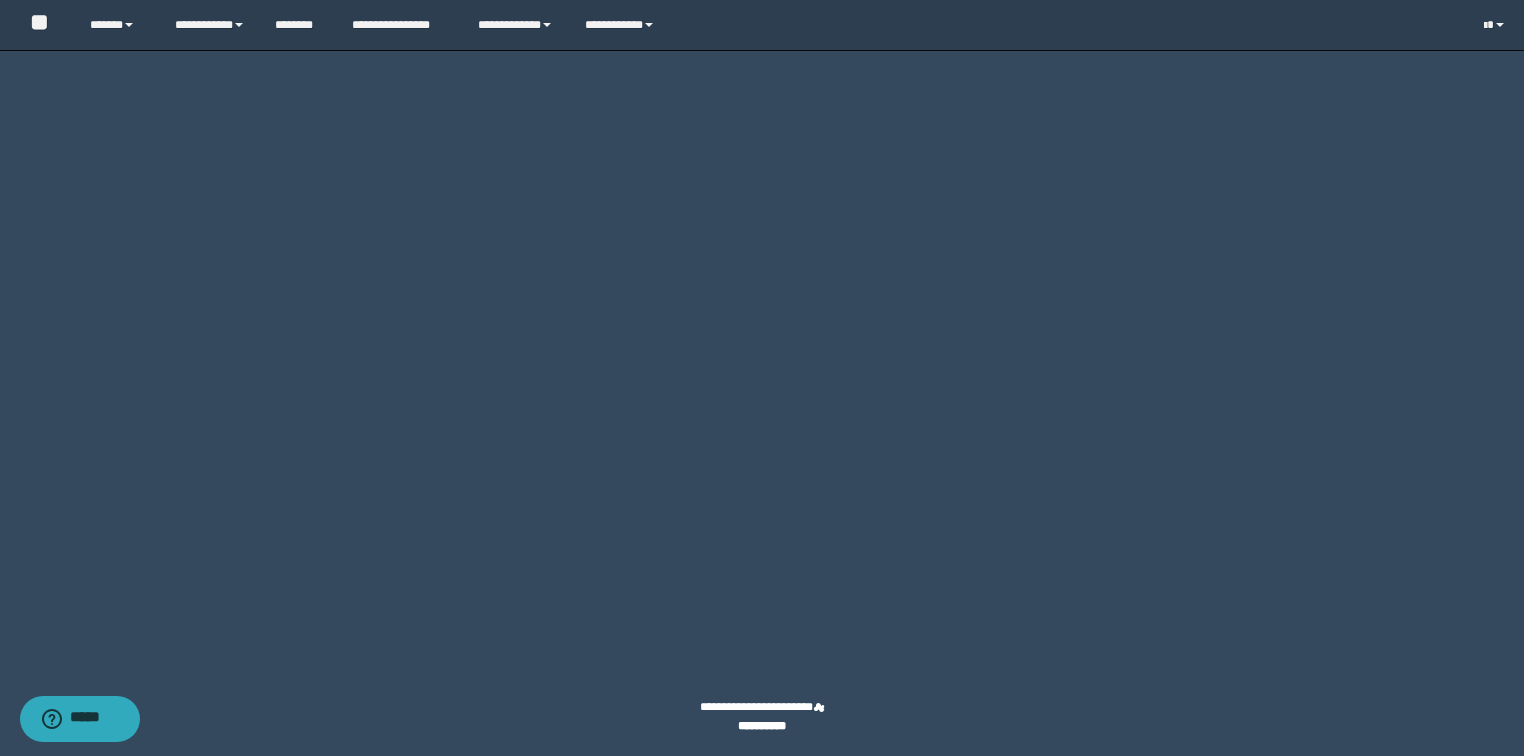 click on "********" at bounding box center (1431, -2254) 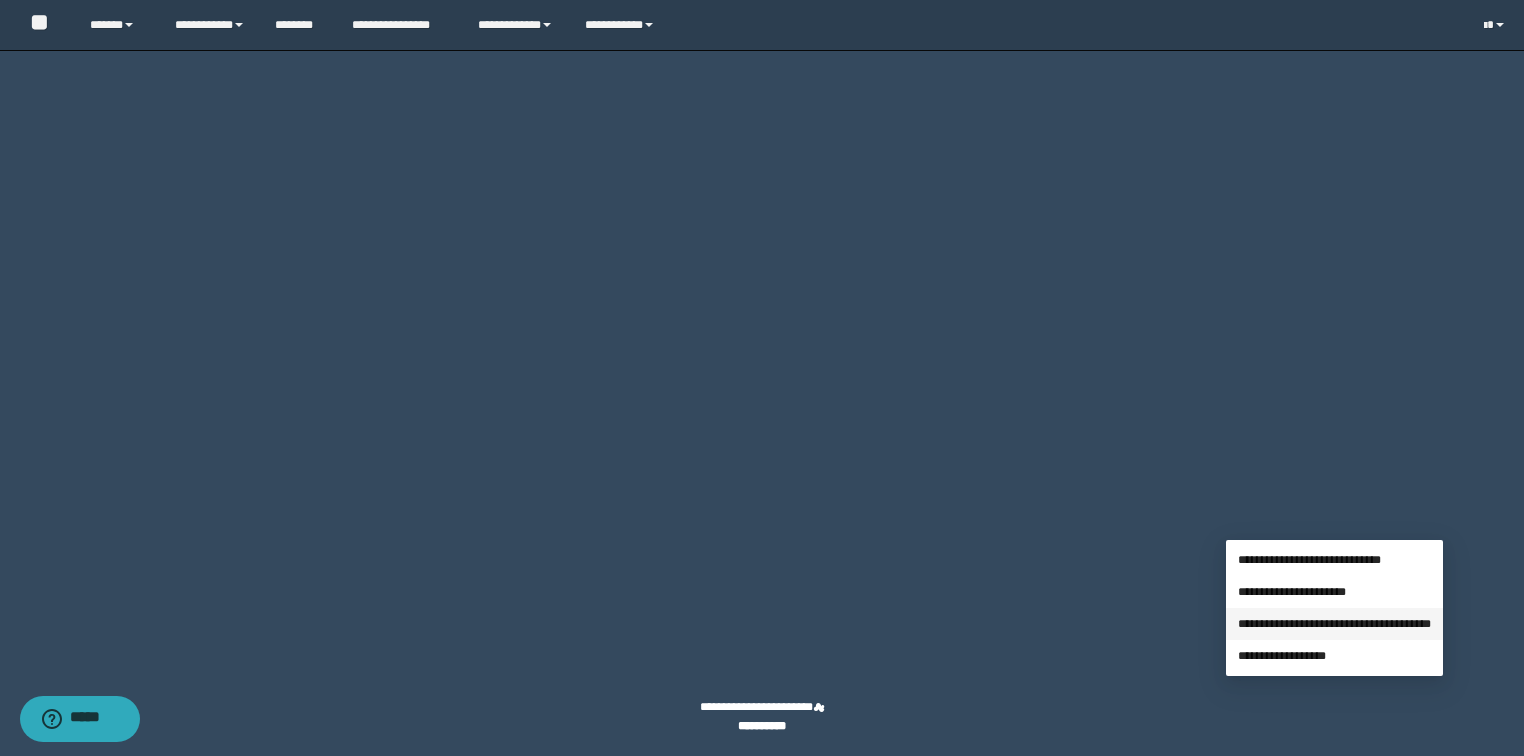 click on "**********" at bounding box center [1334, 624] 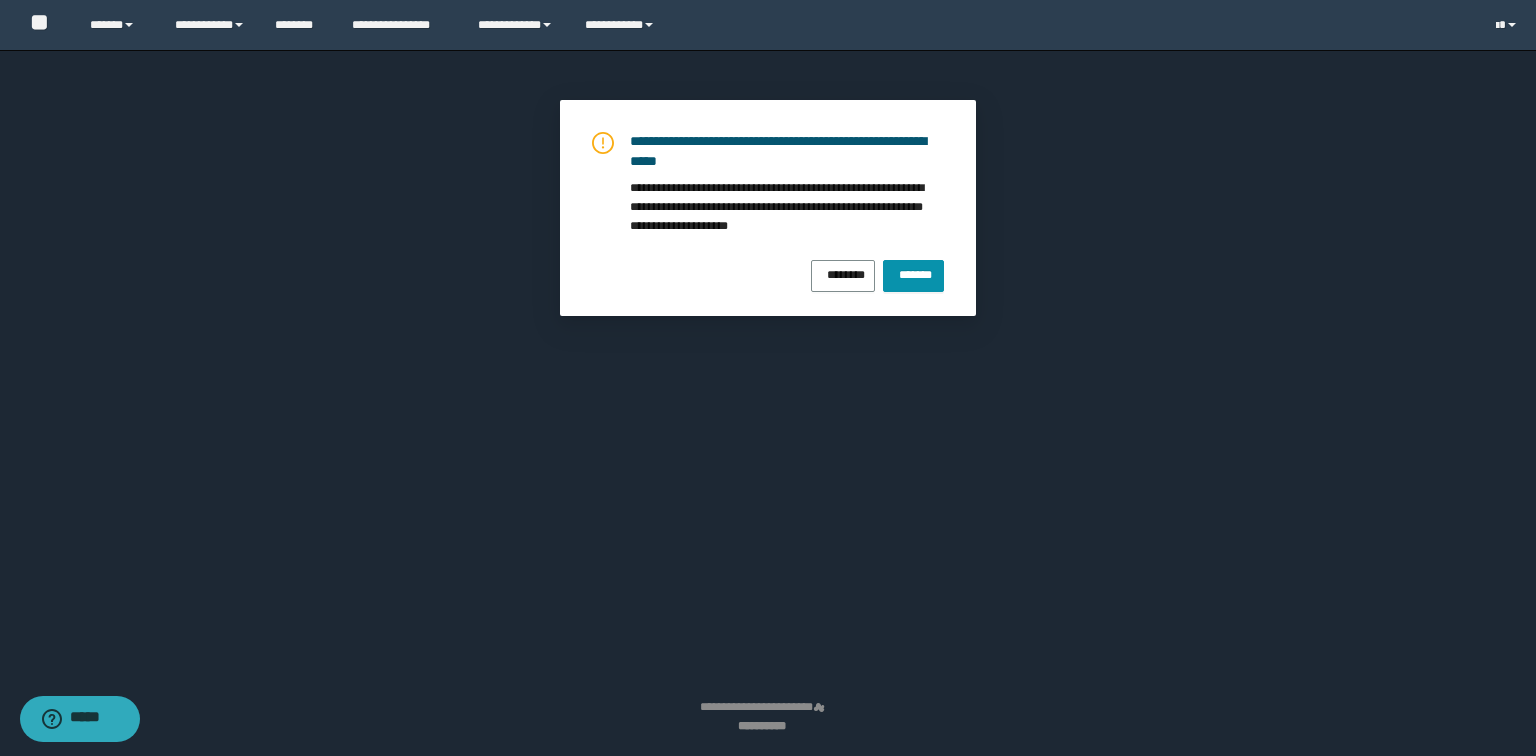 scroll, scrollTop: 13153, scrollLeft: 0, axis: vertical 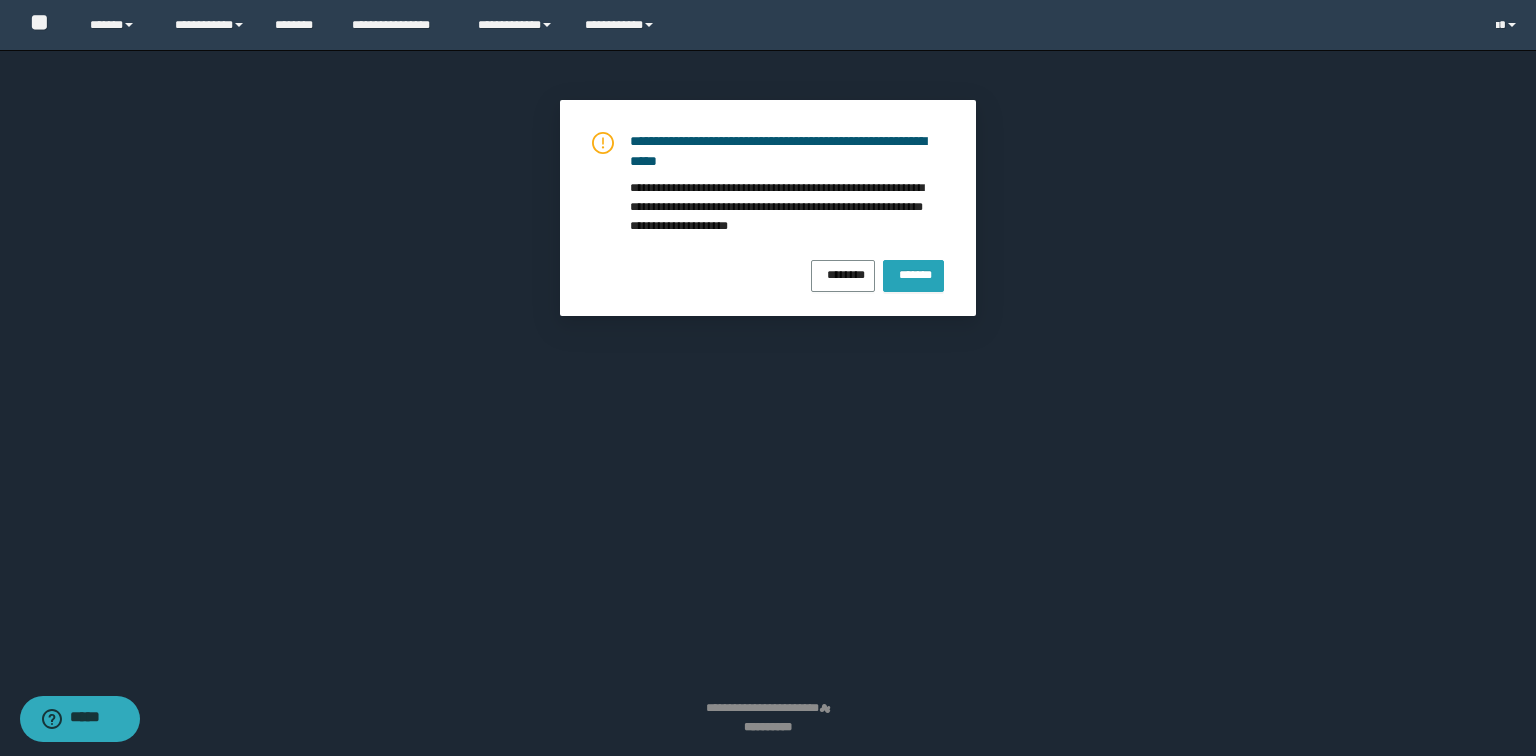 click on "*******" at bounding box center (913, 272) 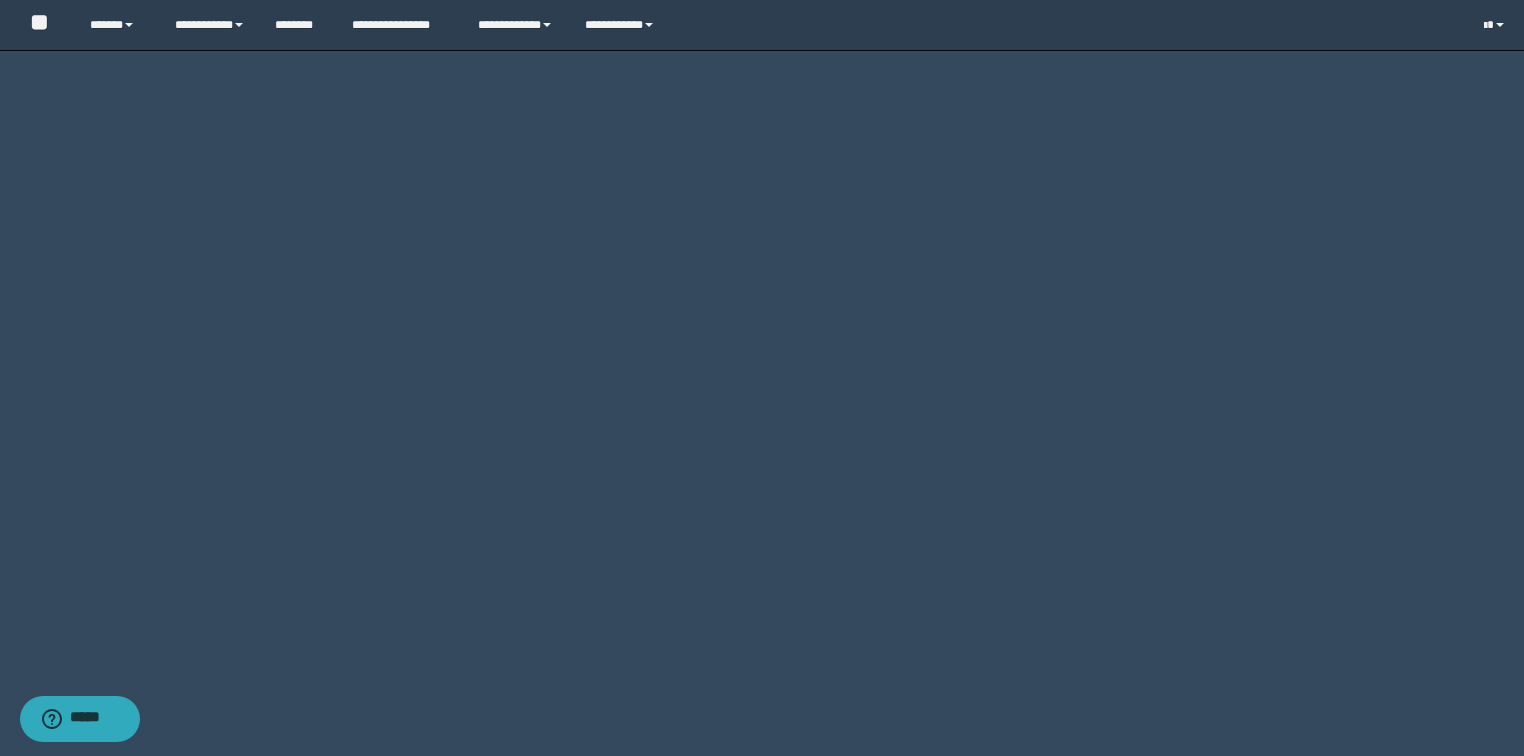 click on "********" at bounding box center (1431, -2159) 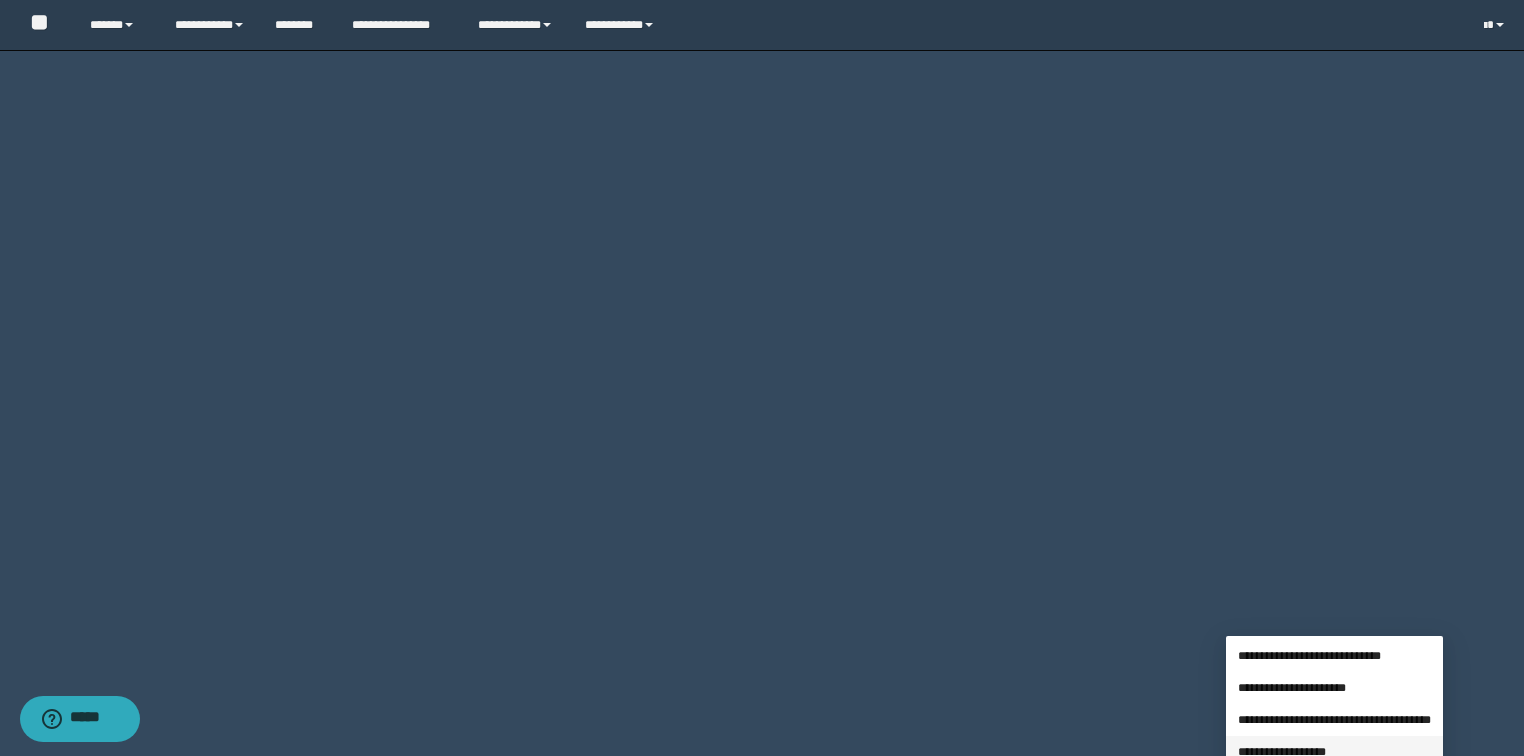 click on "**********" at bounding box center (1282, 752) 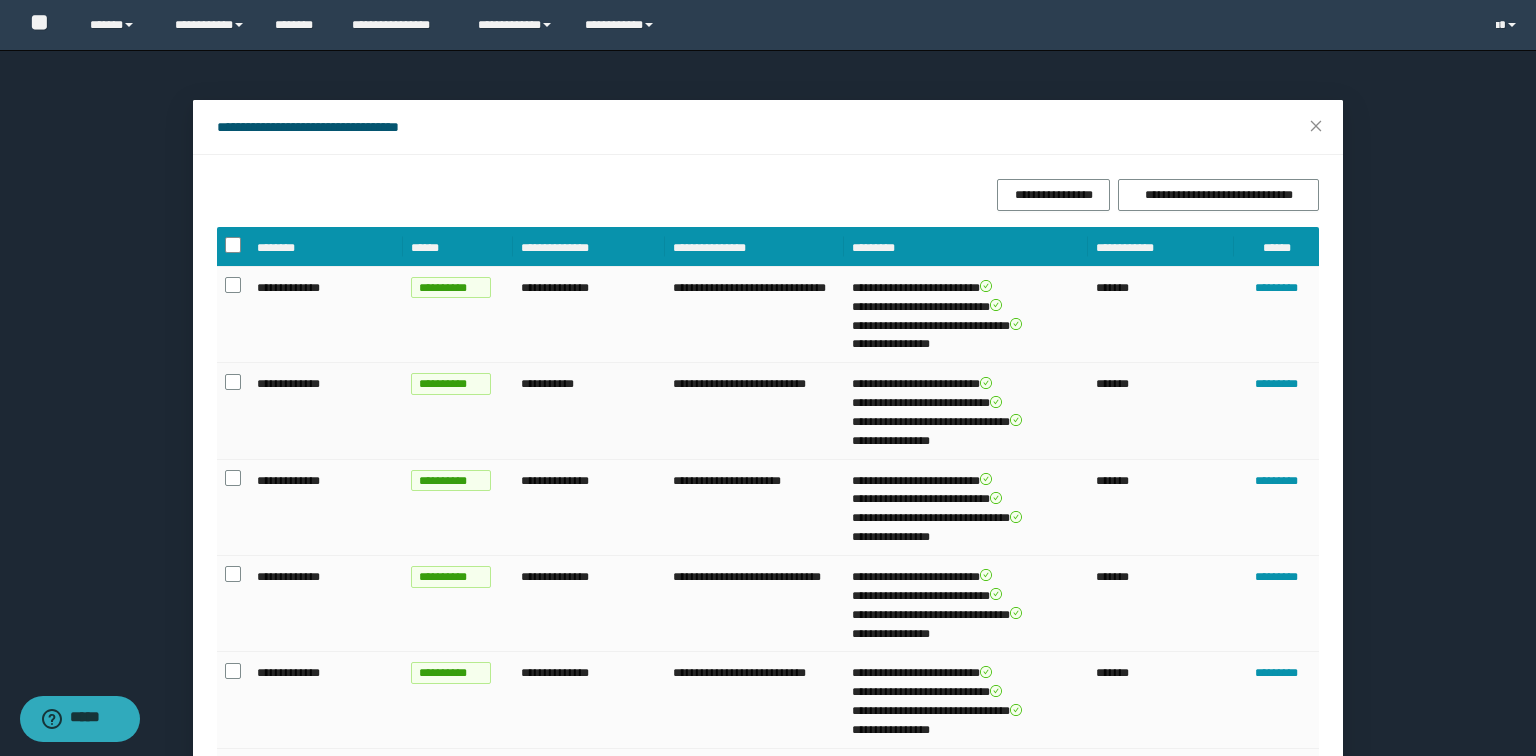 scroll, scrollTop: 613, scrollLeft: 0, axis: vertical 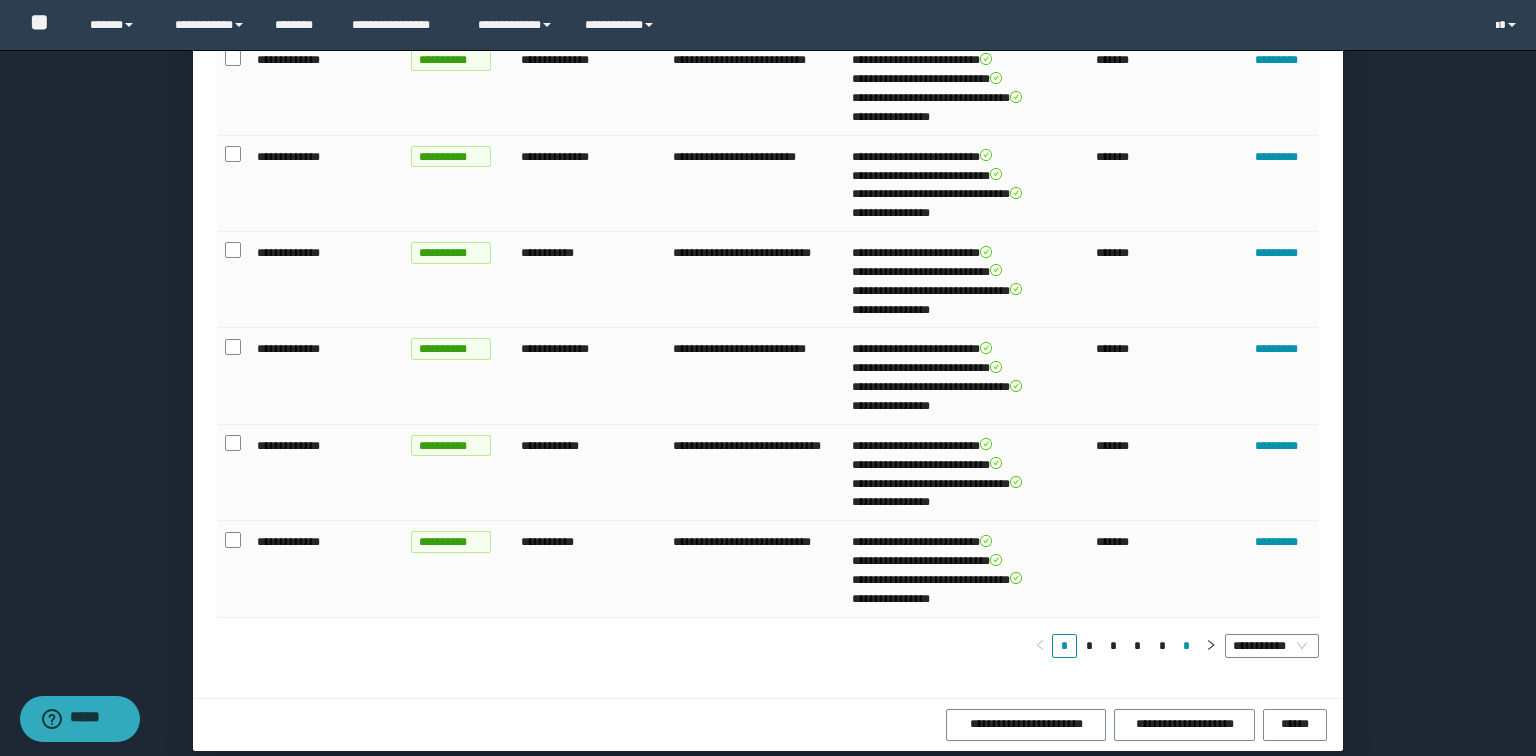 click on "*" at bounding box center (1186, 646) 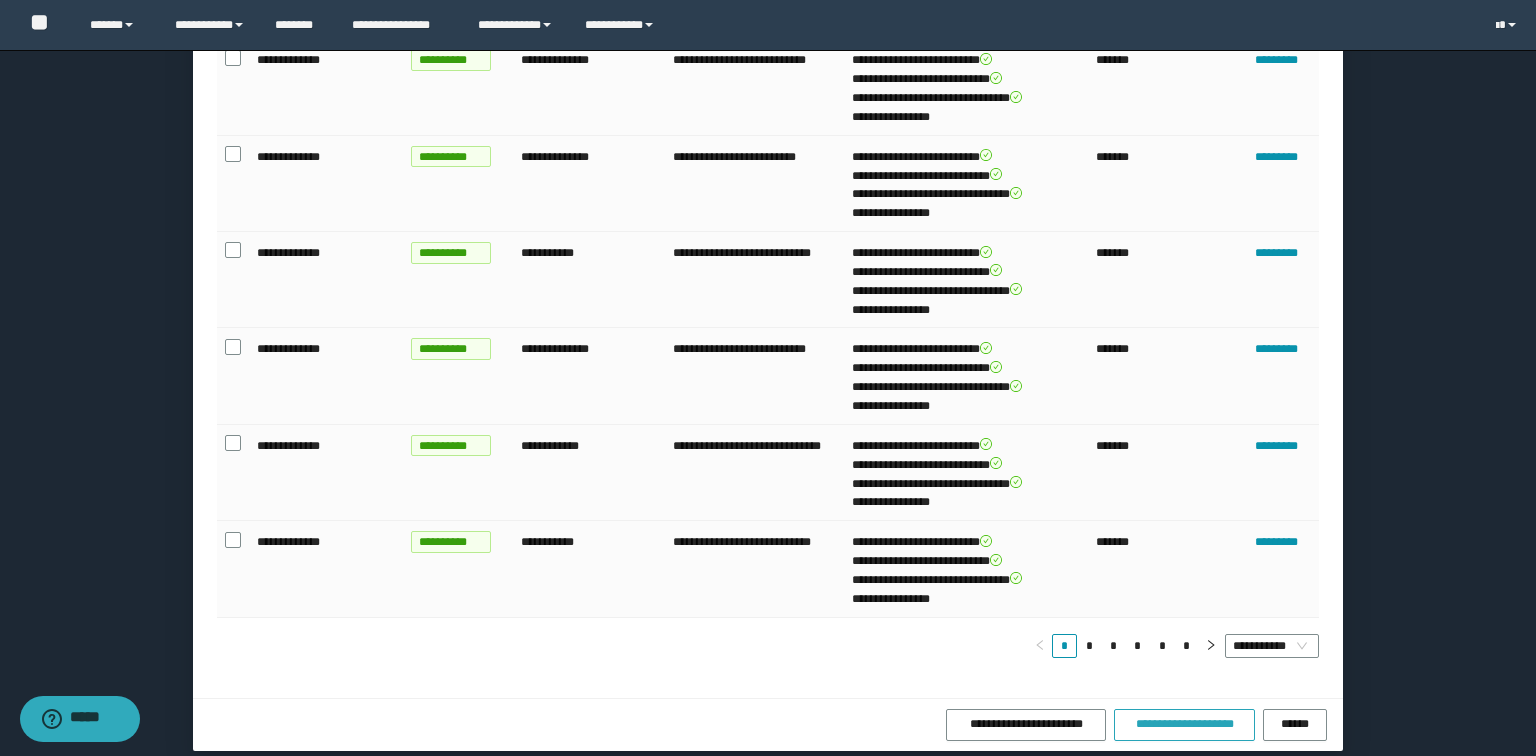 scroll, scrollTop: 0, scrollLeft: 0, axis: both 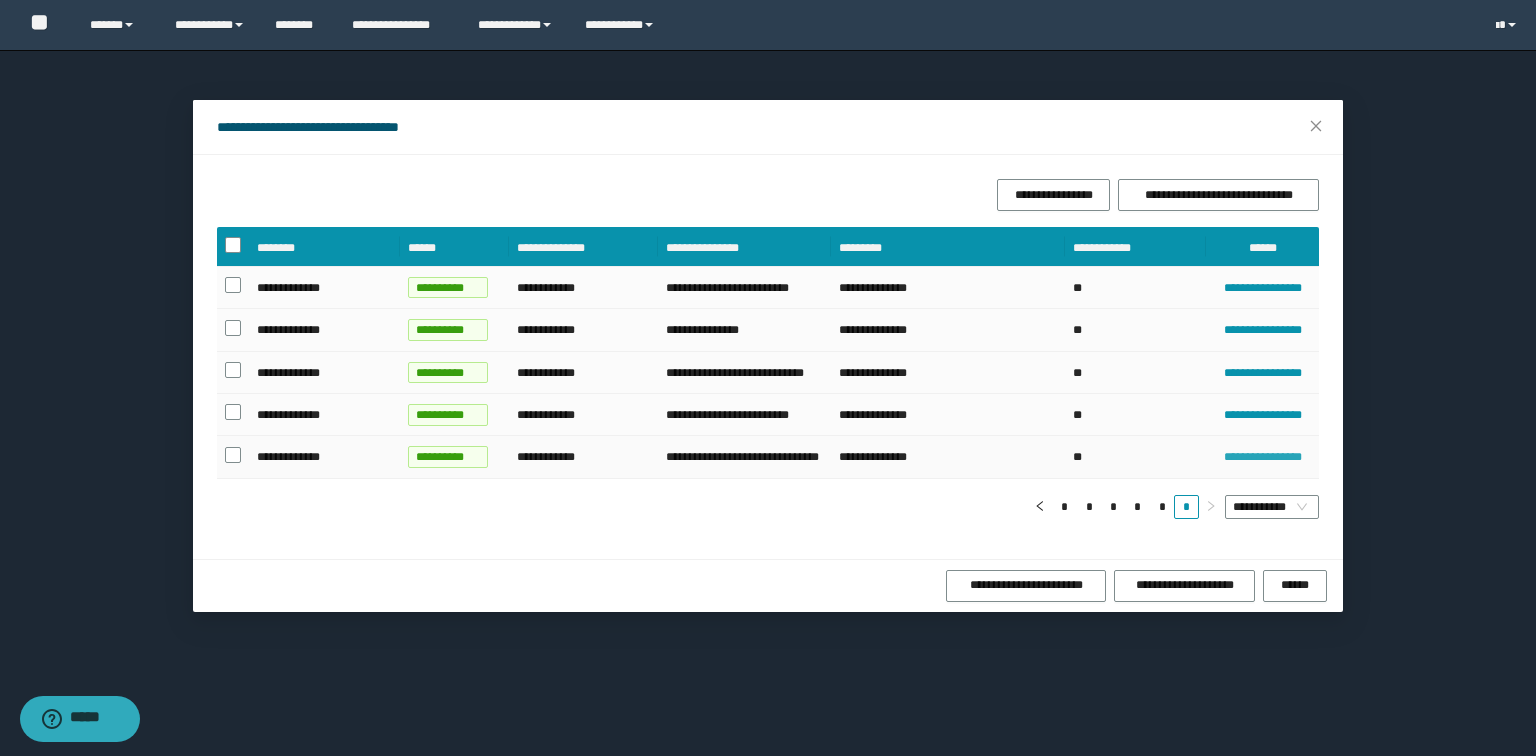 click on "**********" at bounding box center (1262, 457) 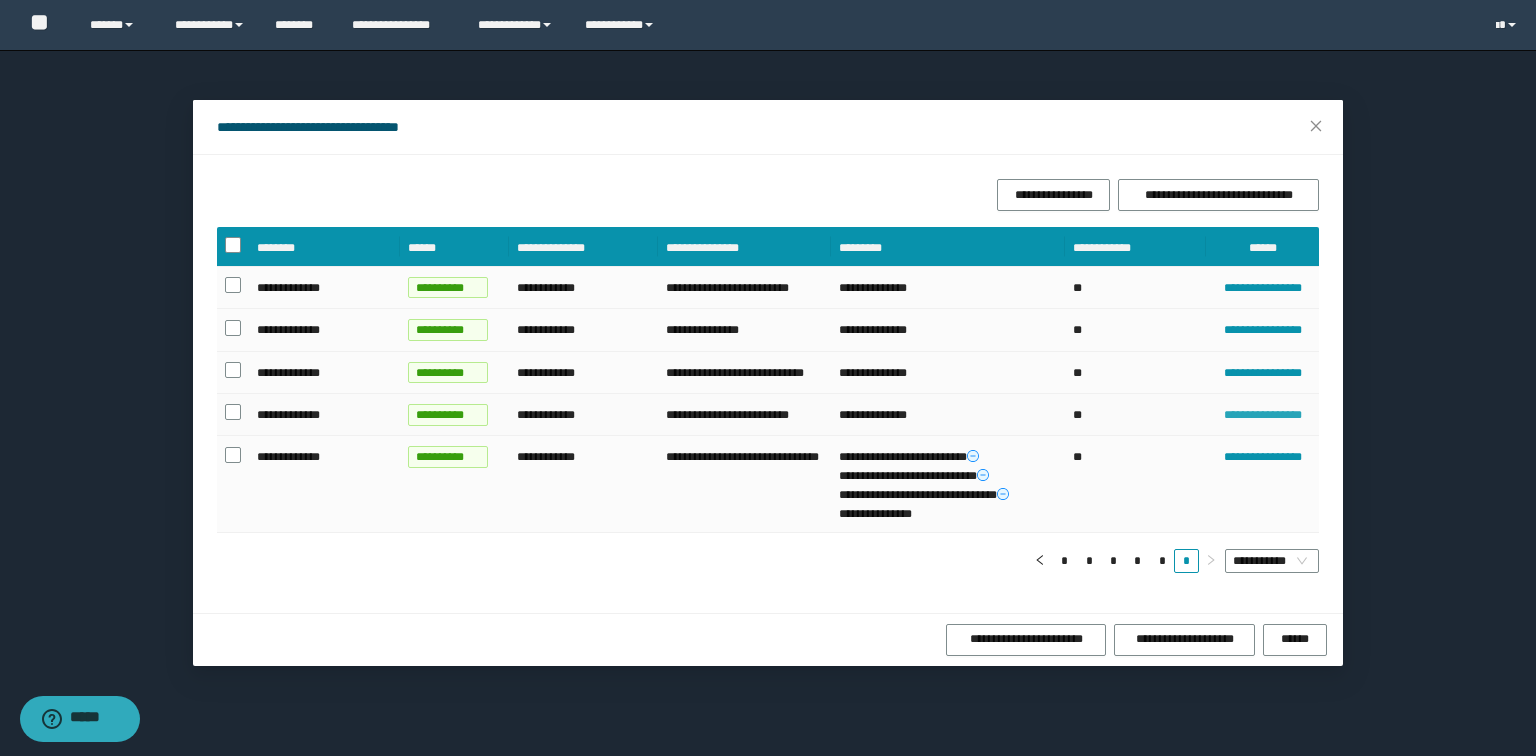 click on "**********" at bounding box center [1262, 415] 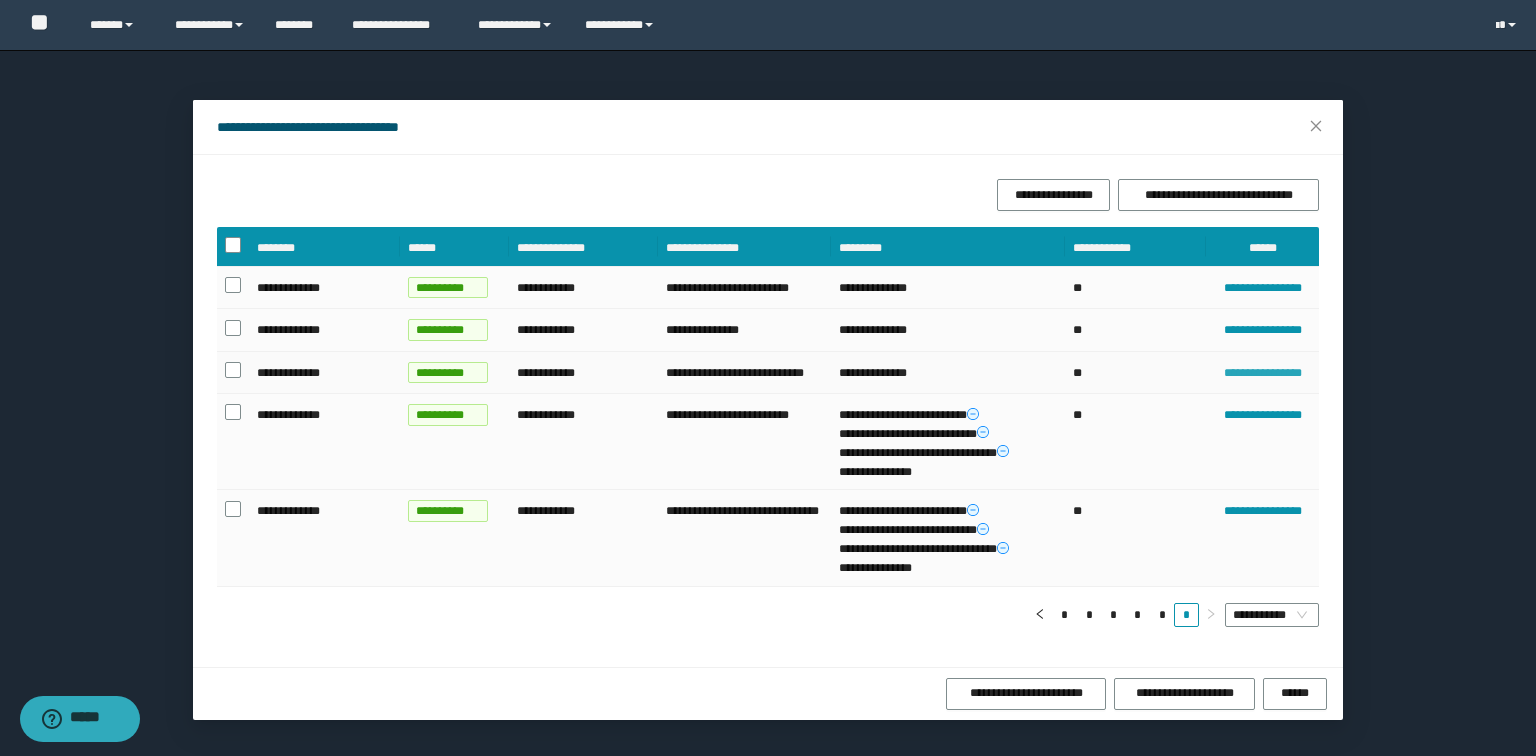 click on "**********" at bounding box center (1262, 373) 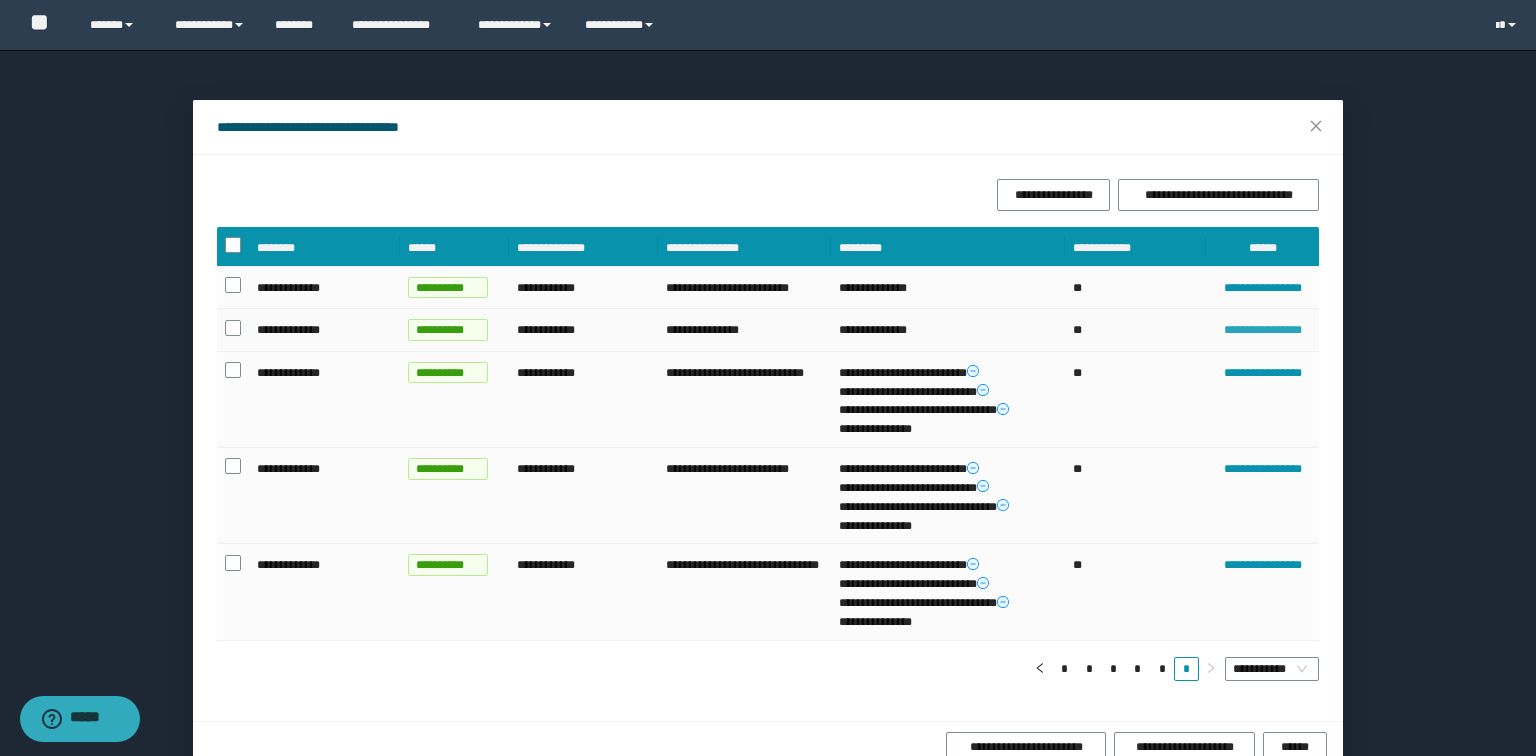 click on "**********" at bounding box center (1262, 330) 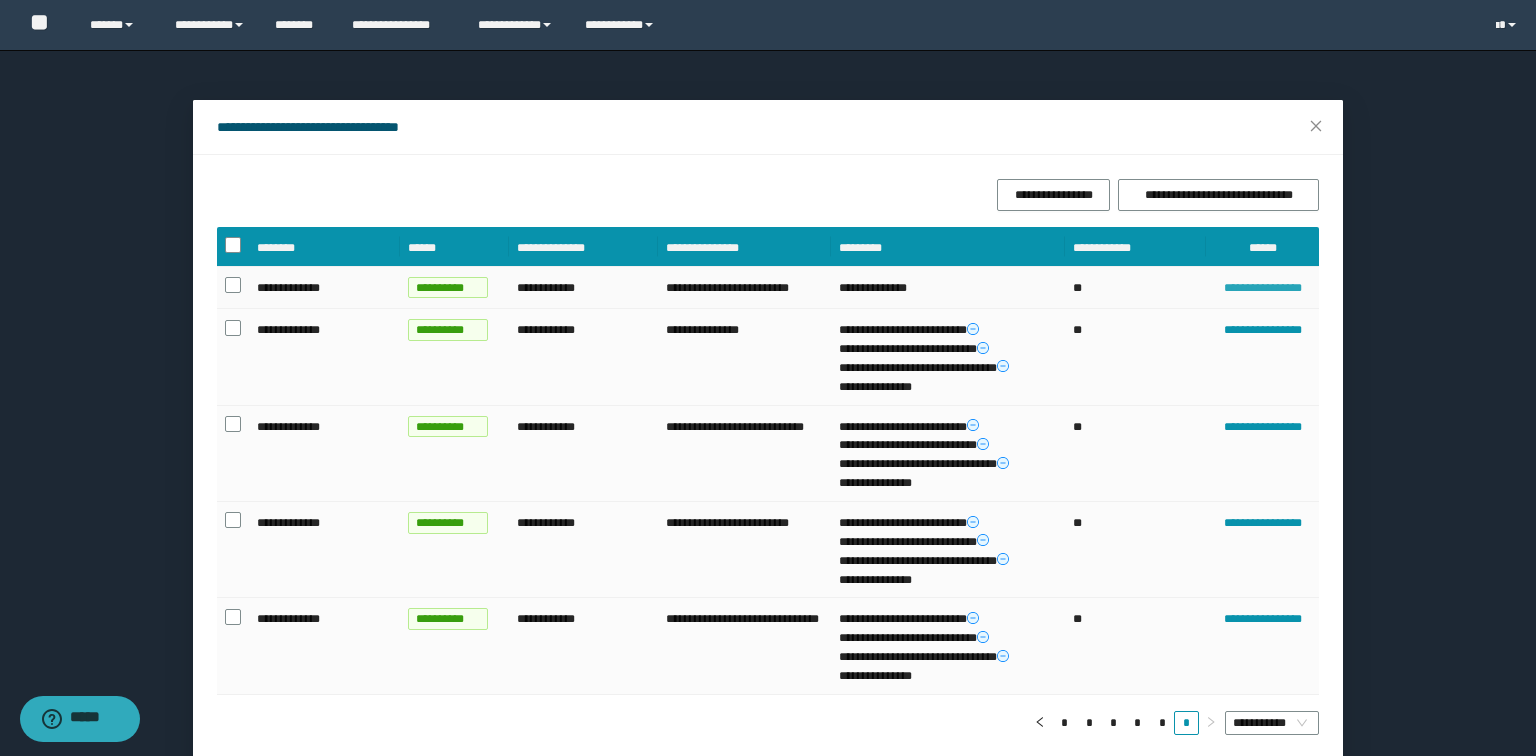 click on "**********" at bounding box center (1262, 288) 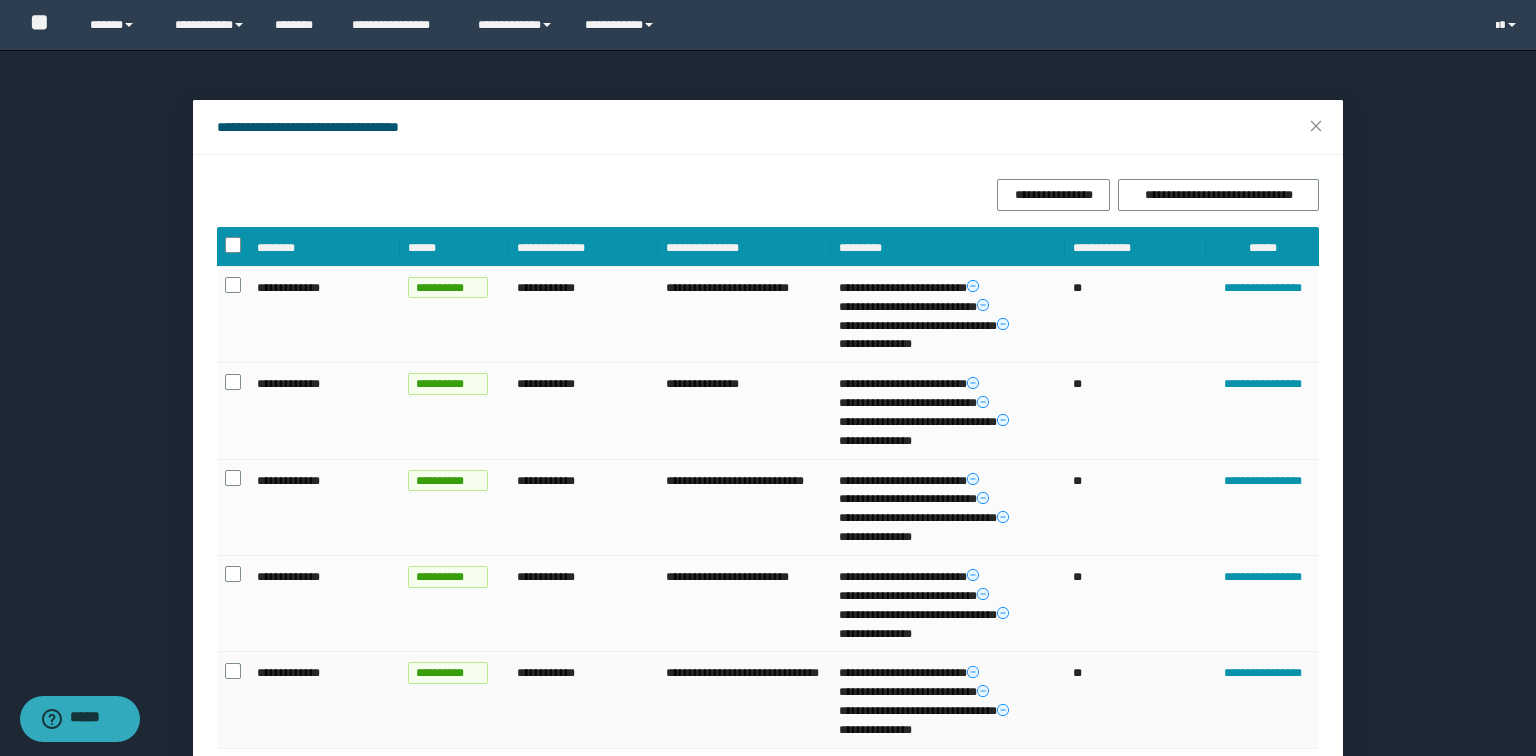 scroll, scrollTop: 139, scrollLeft: 0, axis: vertical 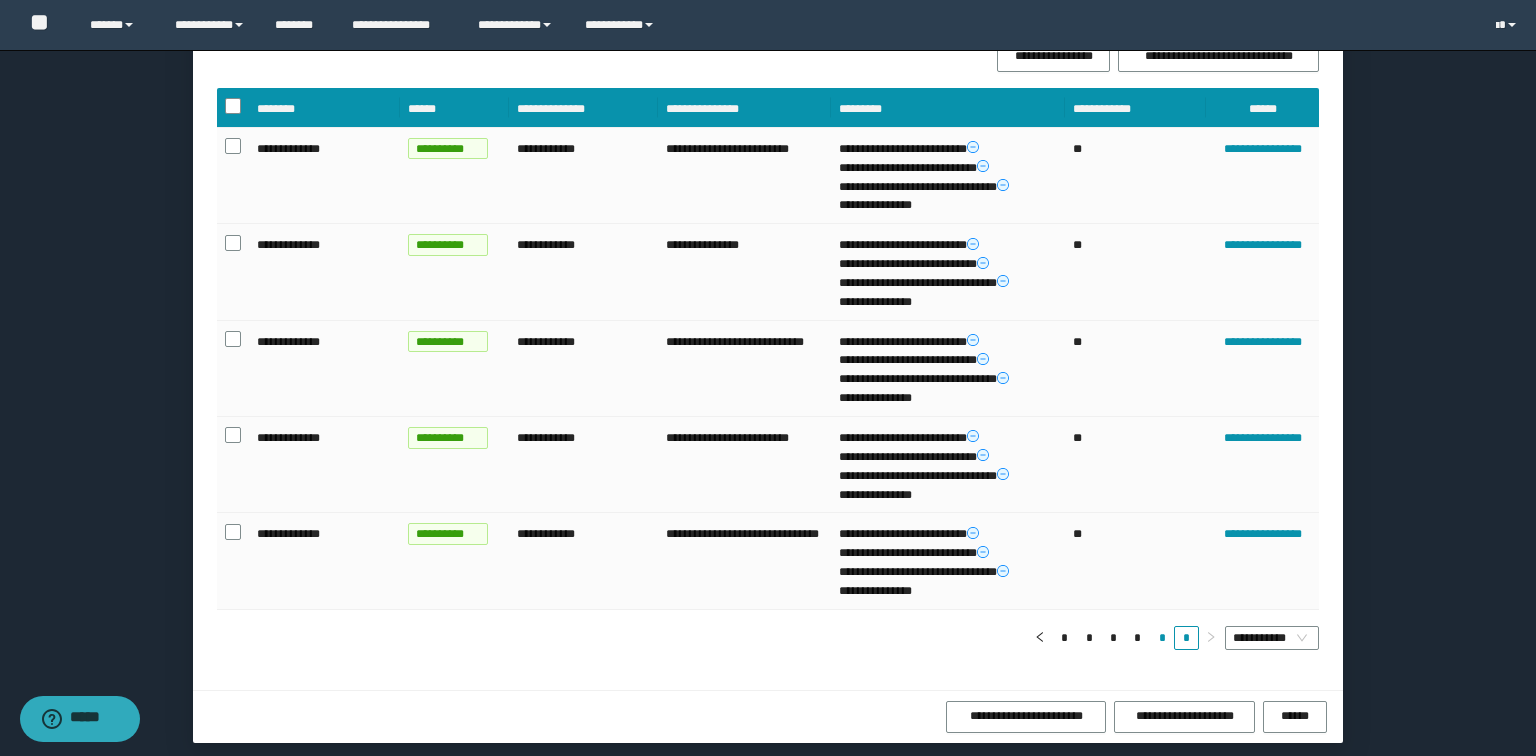 click on "*" at bounding box center [1162, 638] 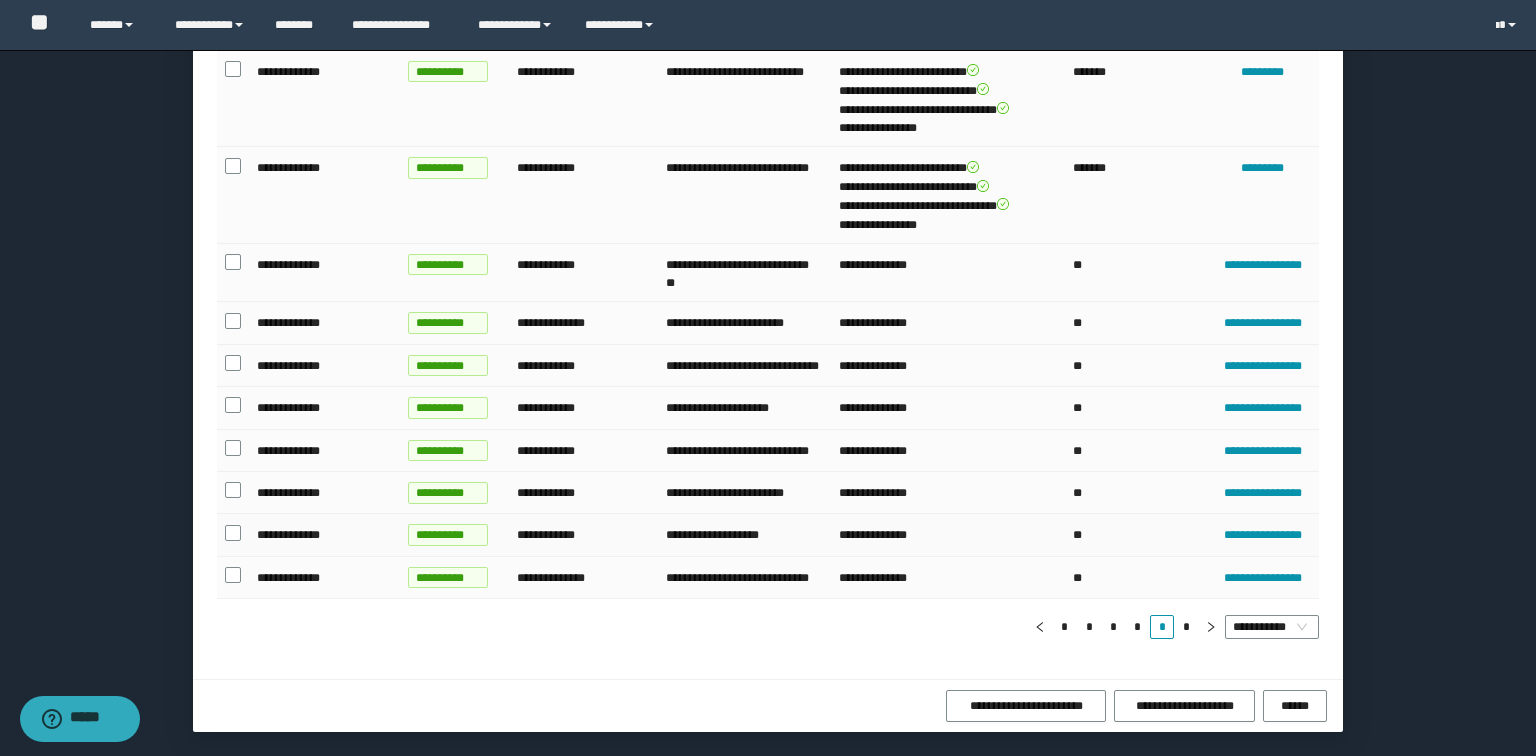 scroll, scrollTop: 0, scrollLeft: 0, axis: both 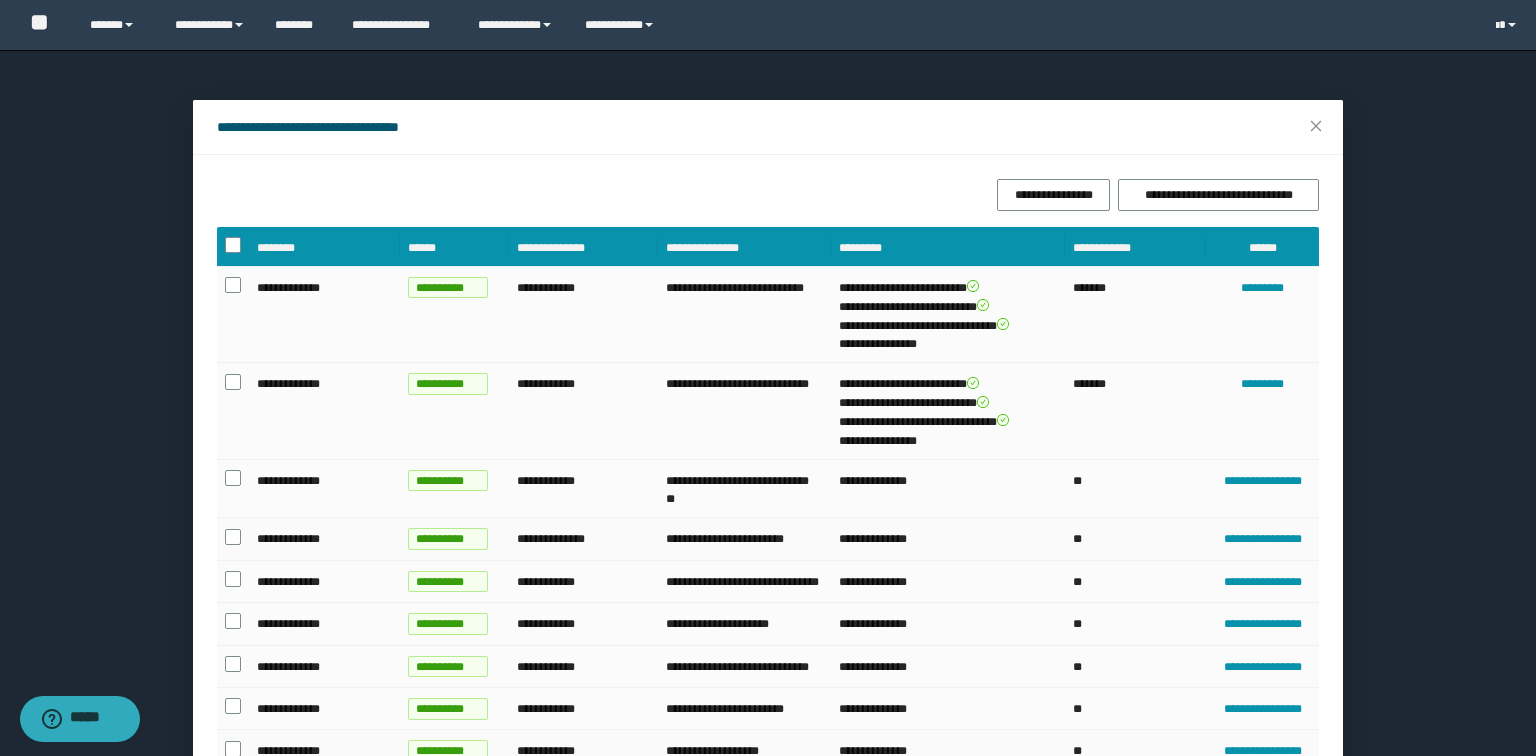 type 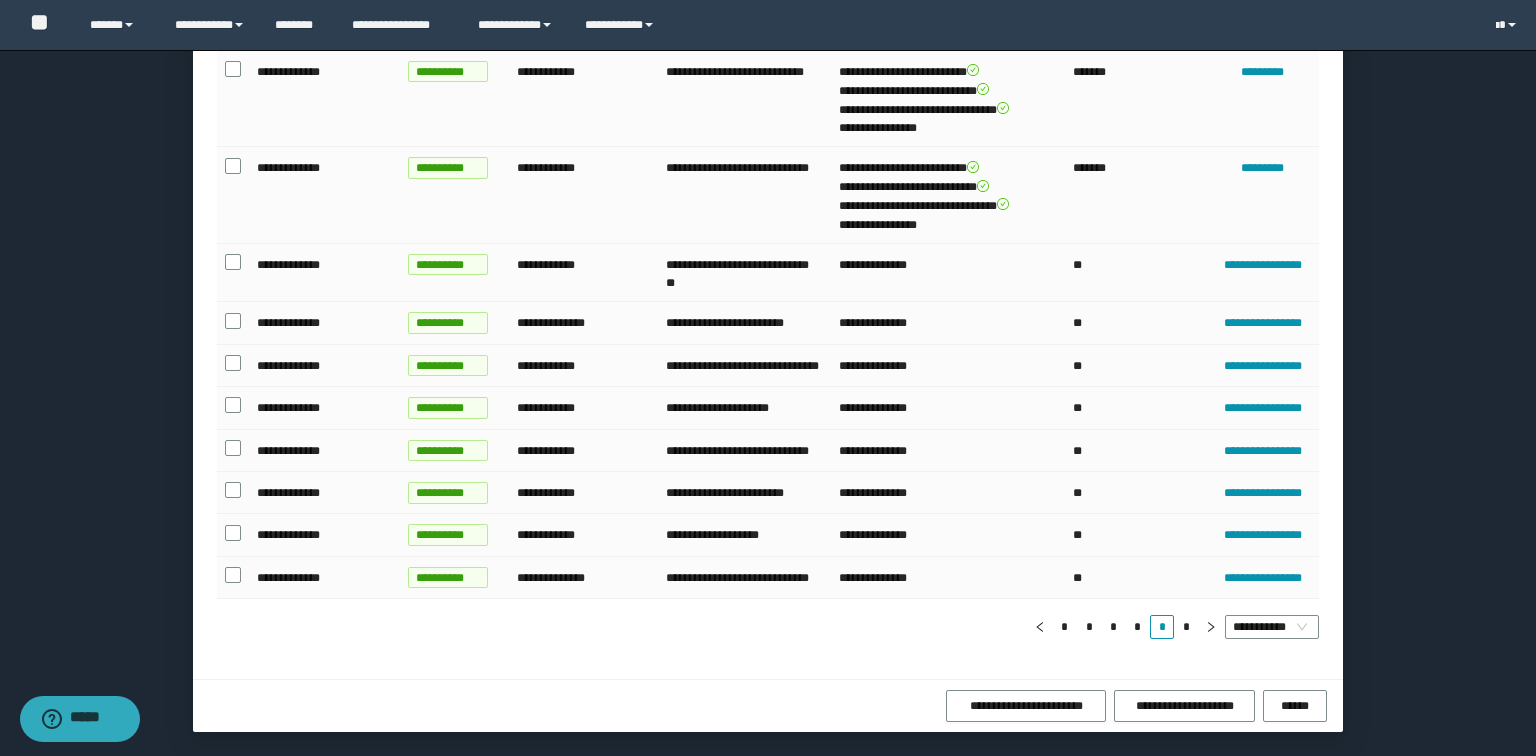 scroll, scrollTop: 263, scrollLeft: 0, axis: vertical 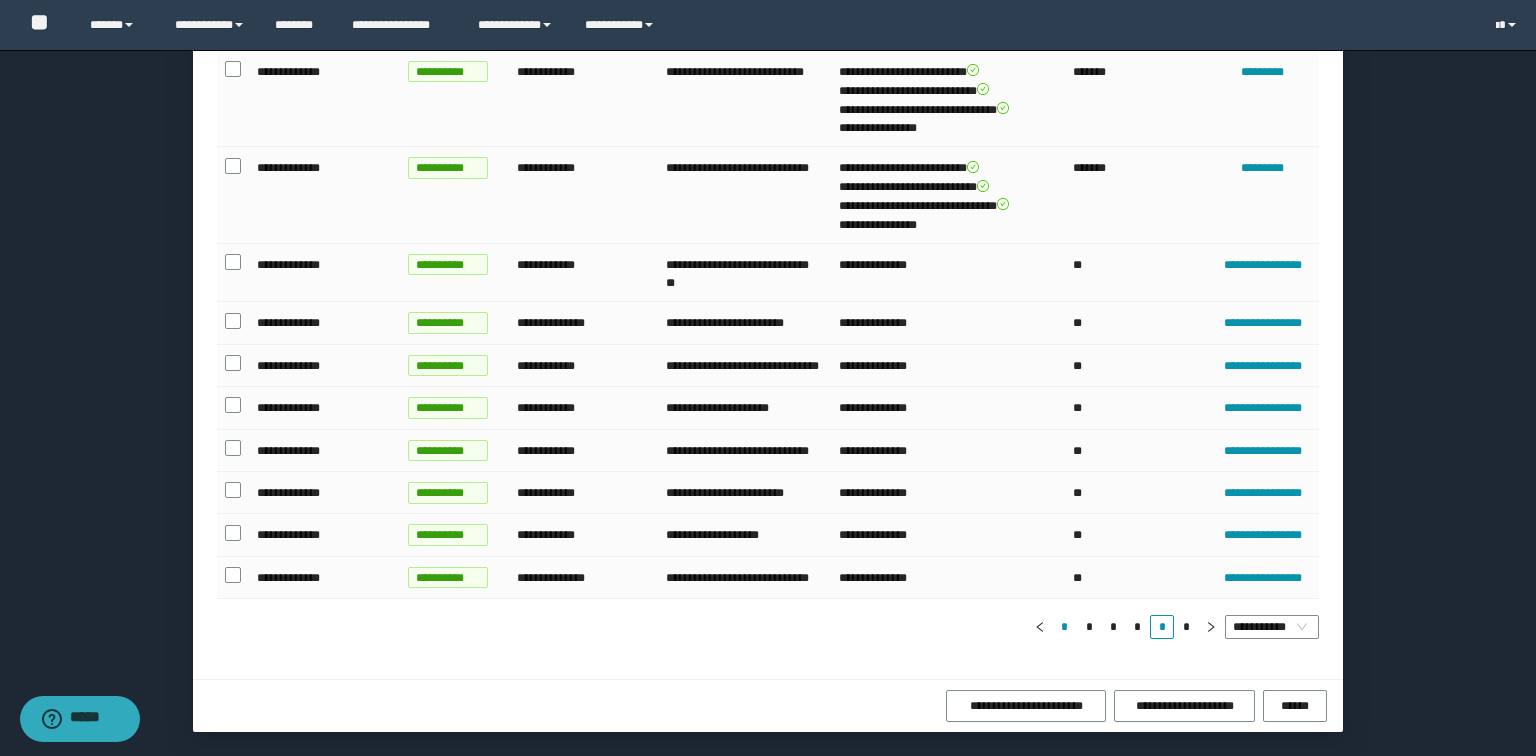 click on "*" at bounding box center [1064, 627] 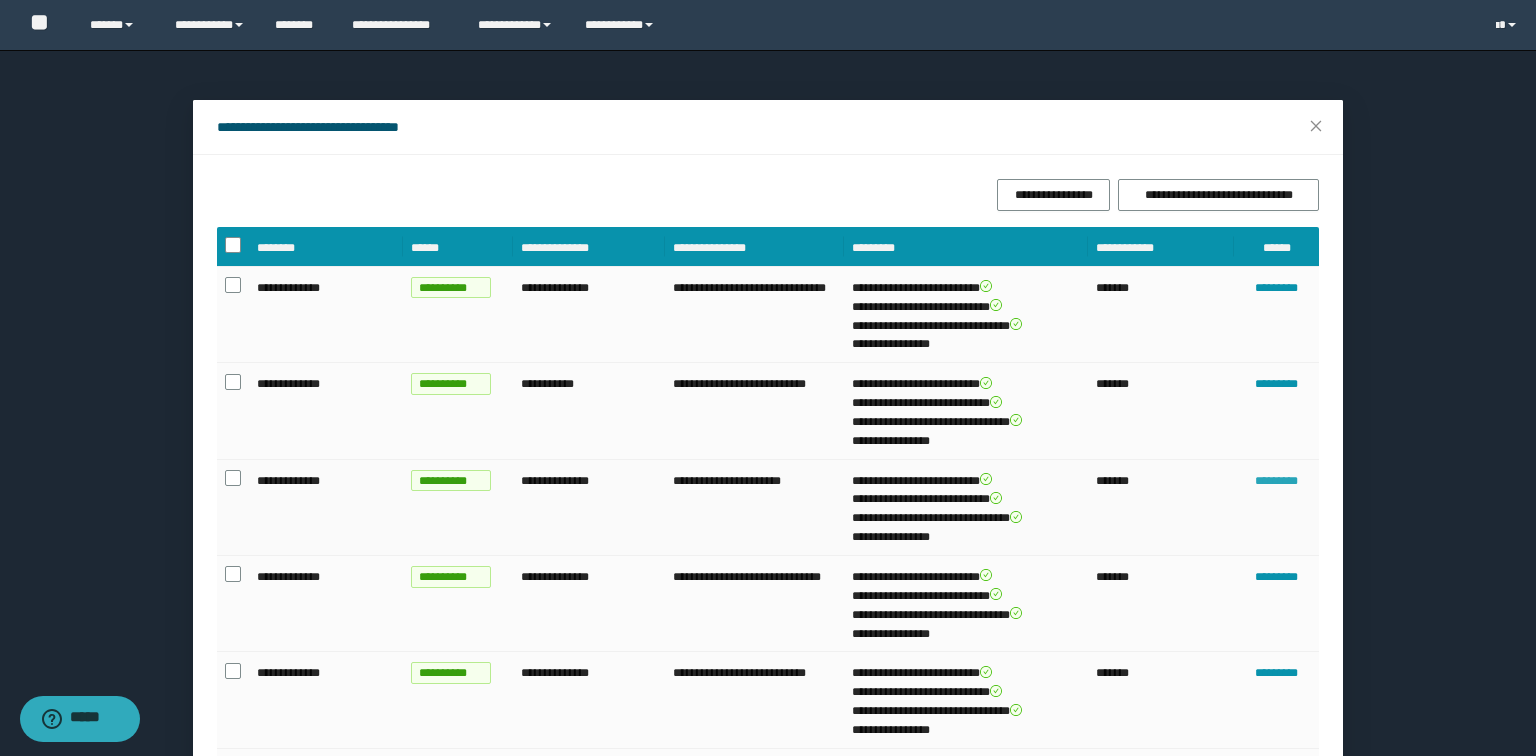 scroll, scrollTop: 613, scrollLeft: 0, axis: vertical 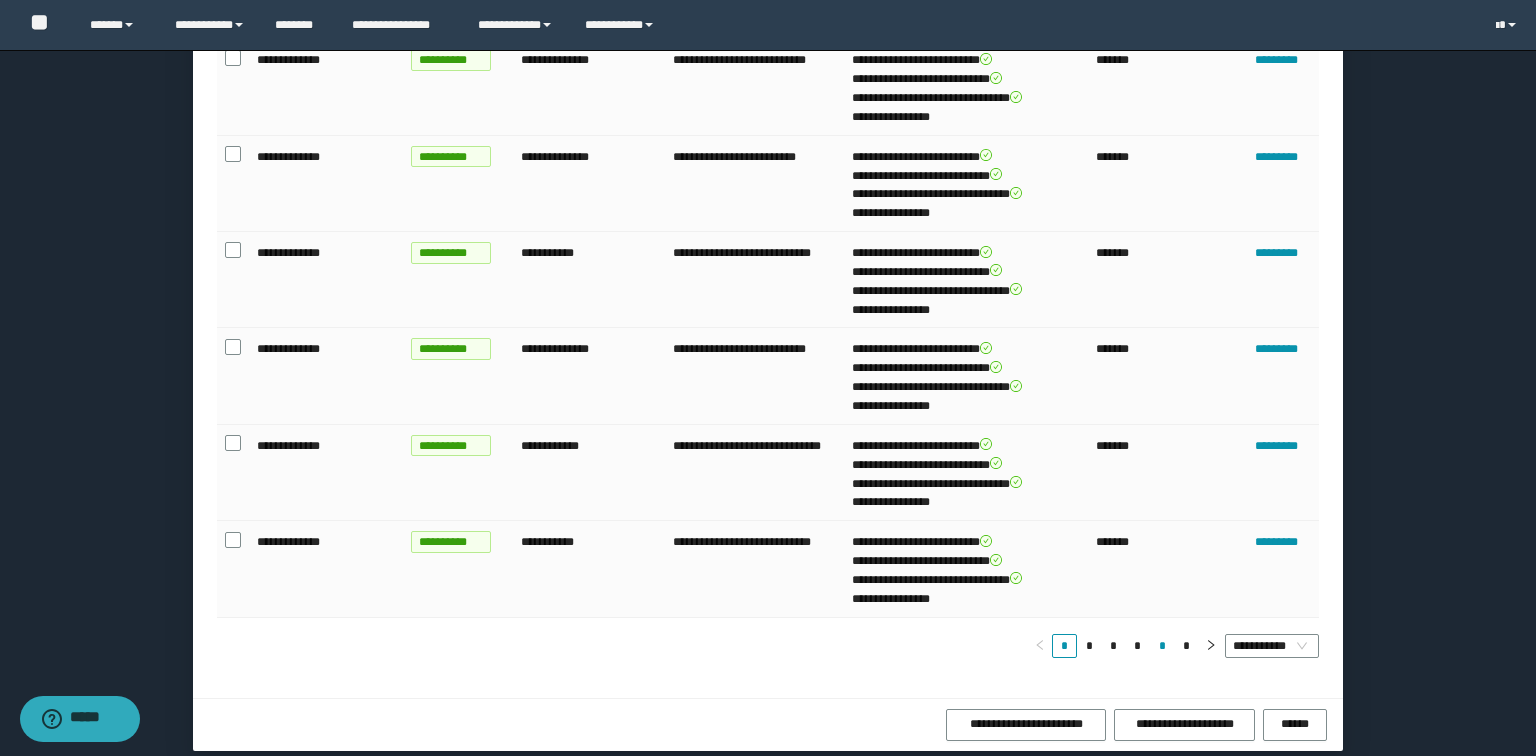 click on "*" at bounding box center [1162, 646] 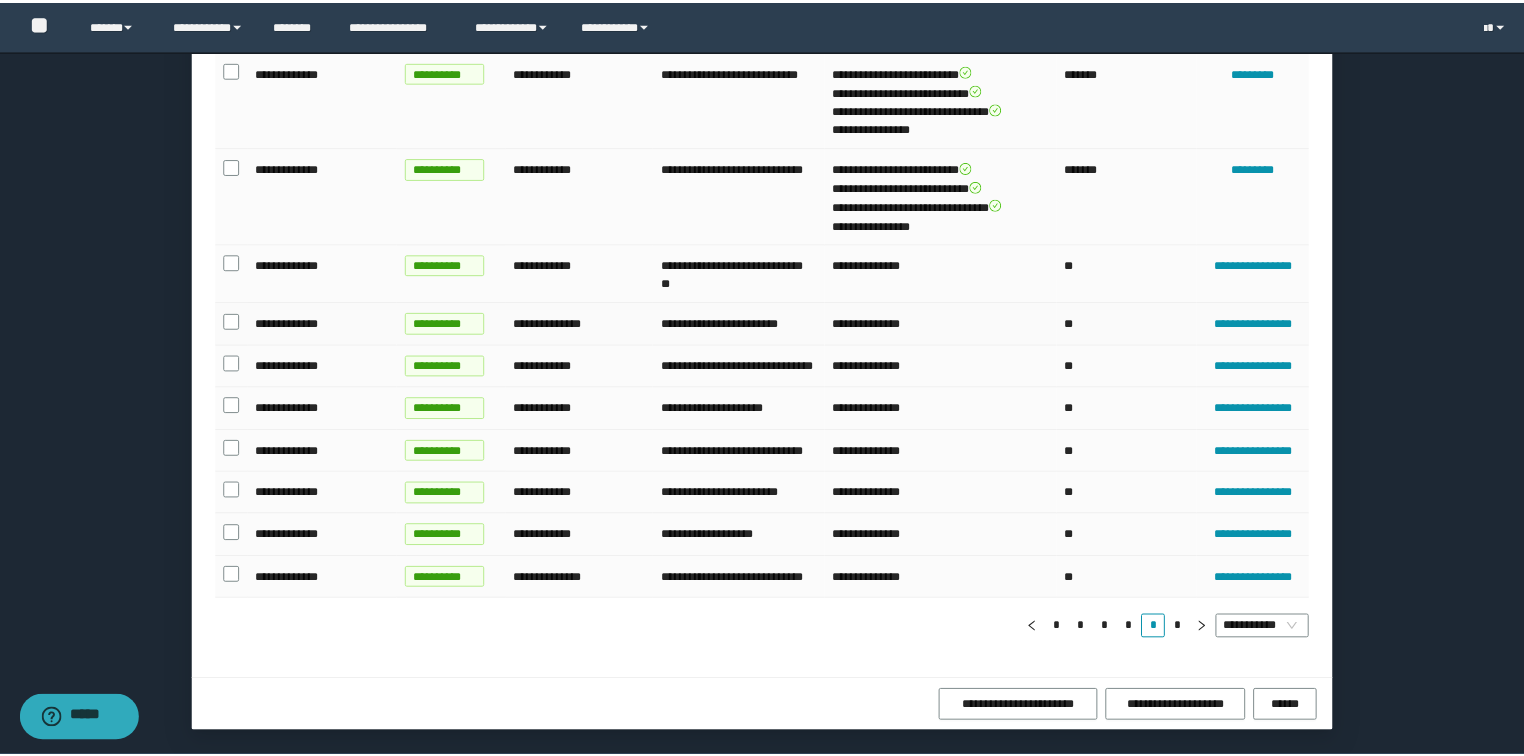 scroll, scrollTop: 0, scrollLeft: 0, axis: both 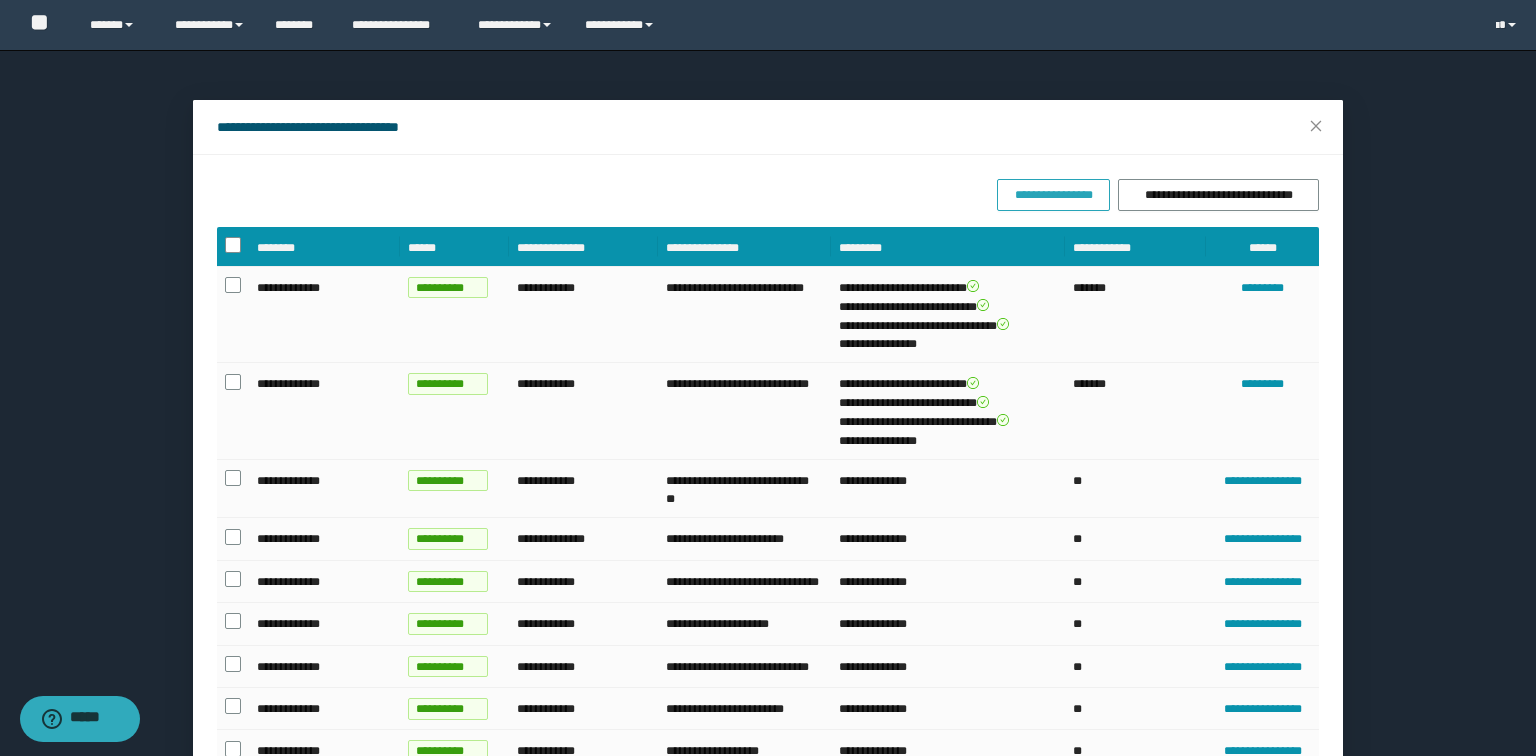 click on "**********" at bounding box center [1053, 195] 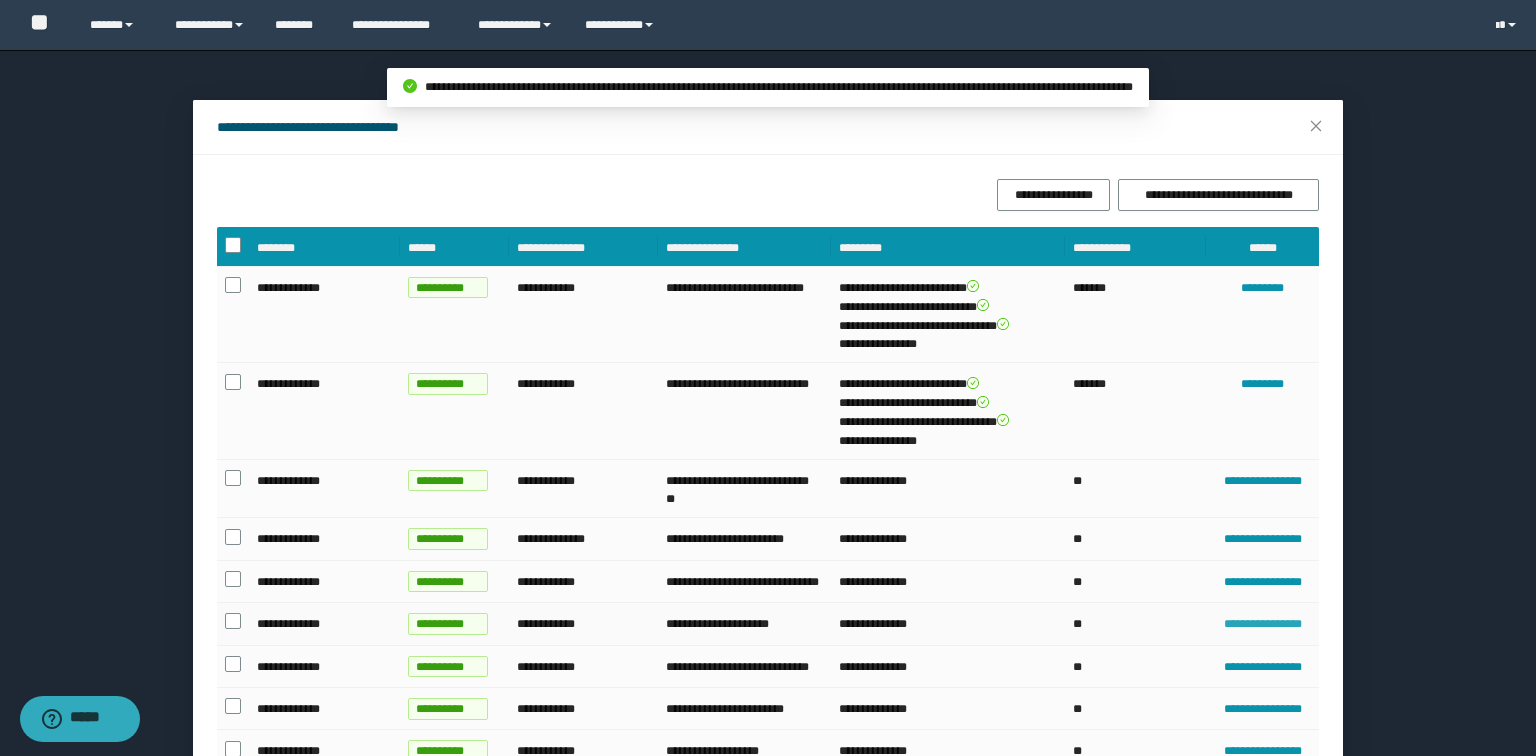 click on "**********" at bounding box center (1262, 624) 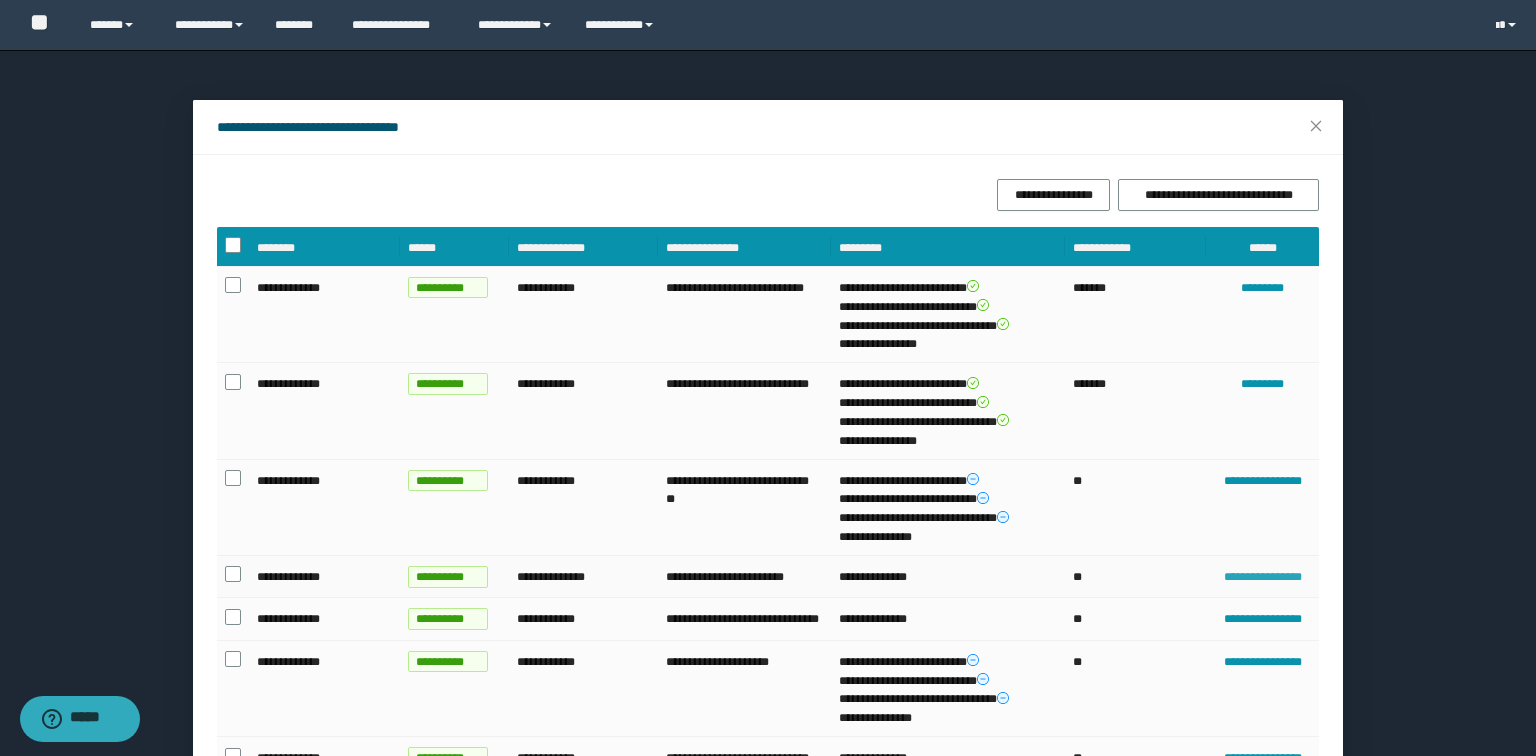 click on "**********" at bounding box center (1262, 577) 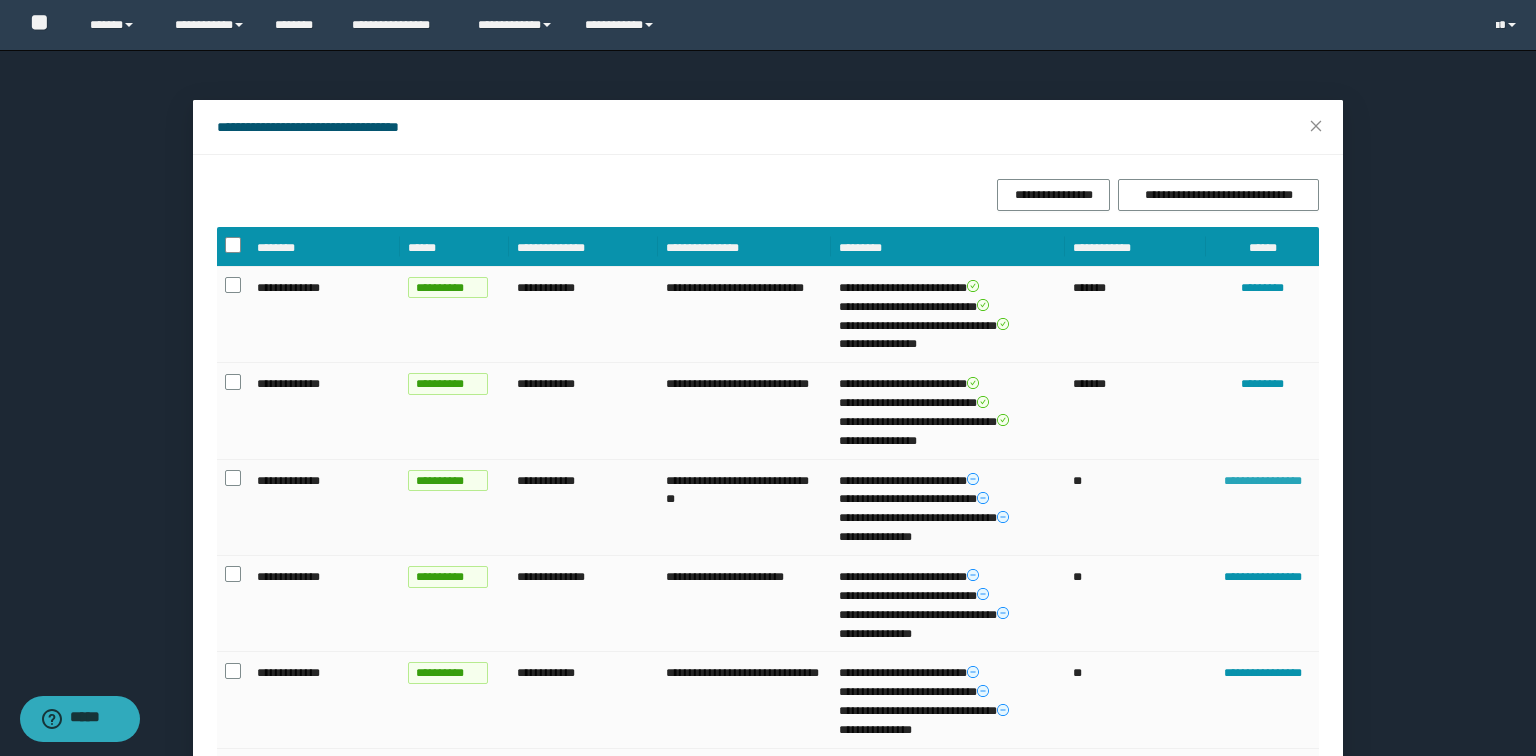 click on "**********" at bounding box center (1262, 481) 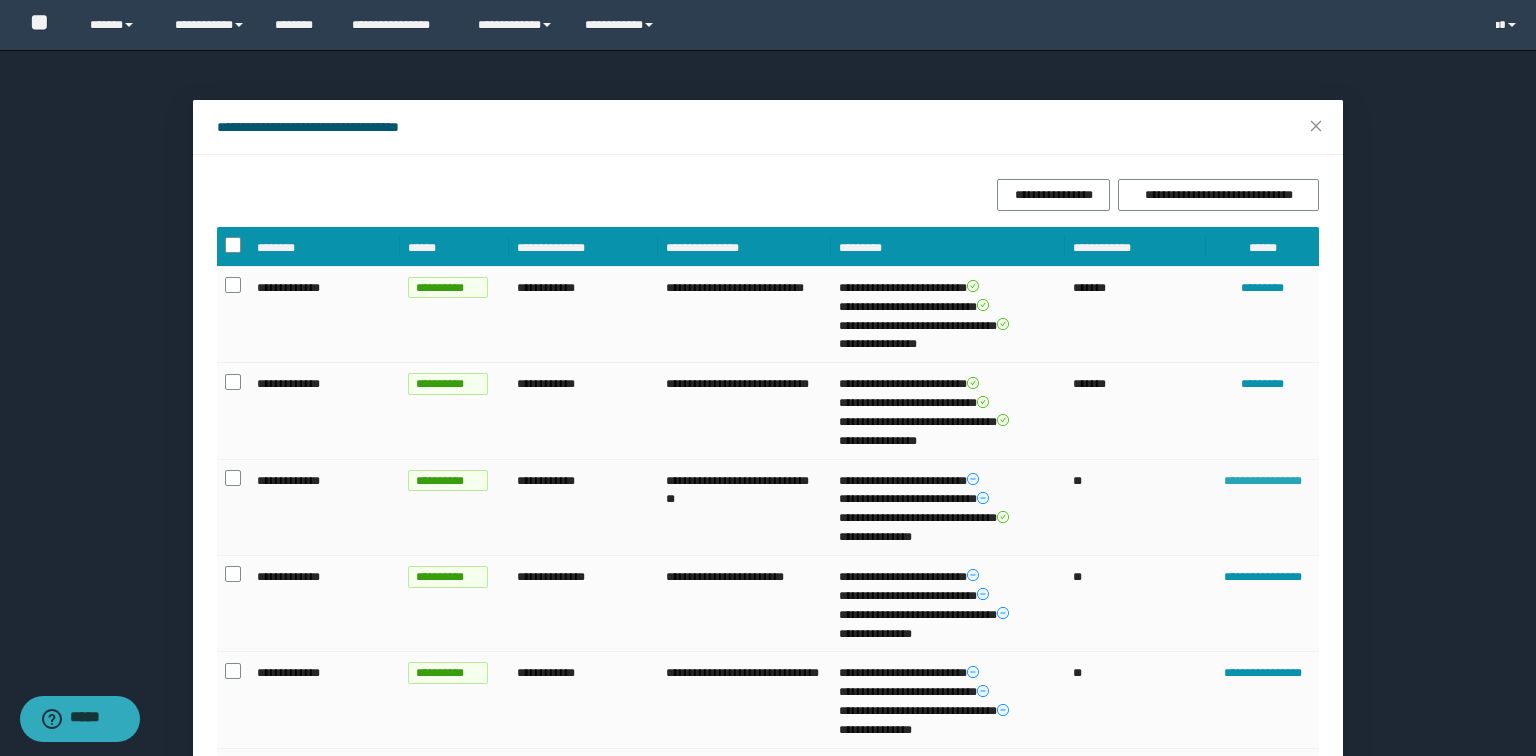 click on "**********" at bounding box center [1262, 481] 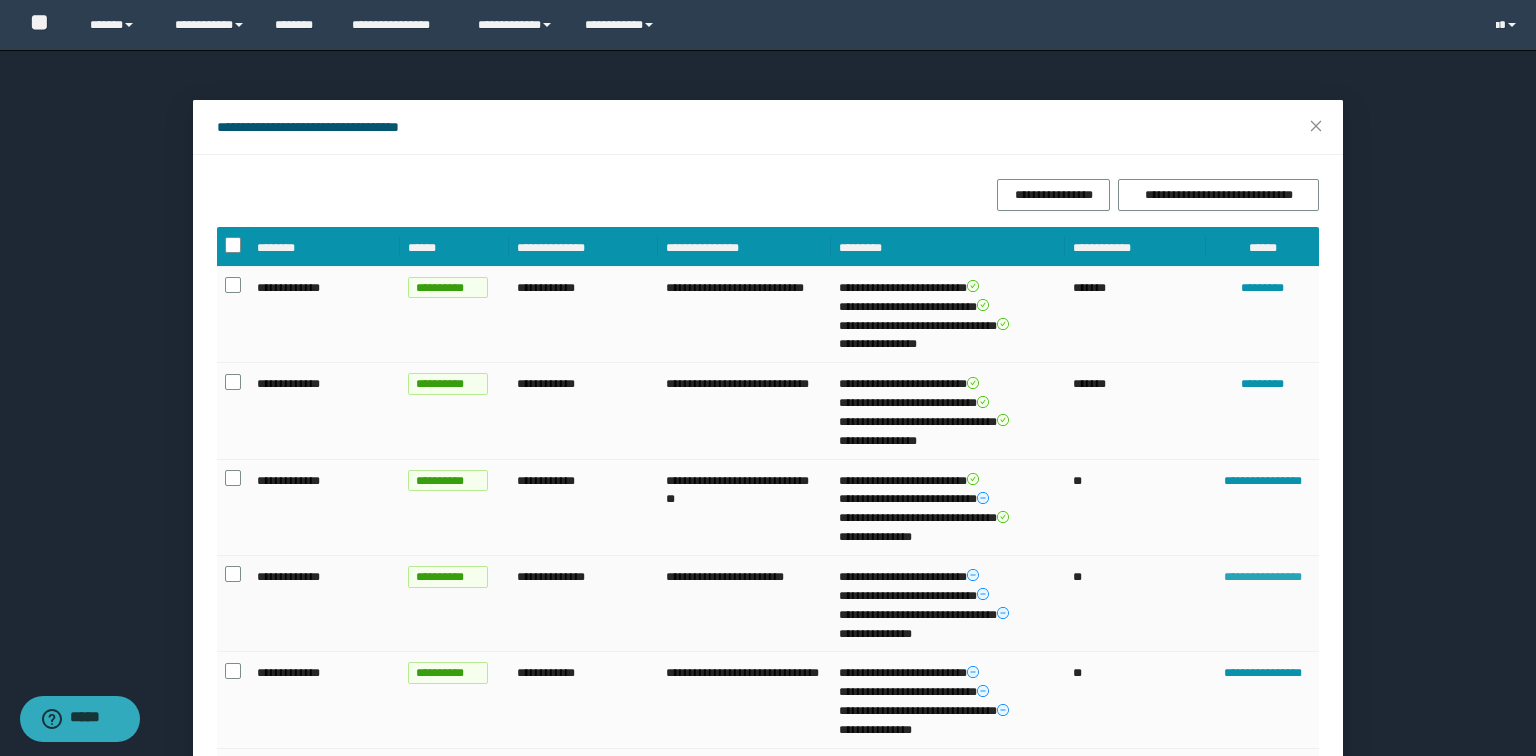 click on "**********" at bounding box center [1262, 577] 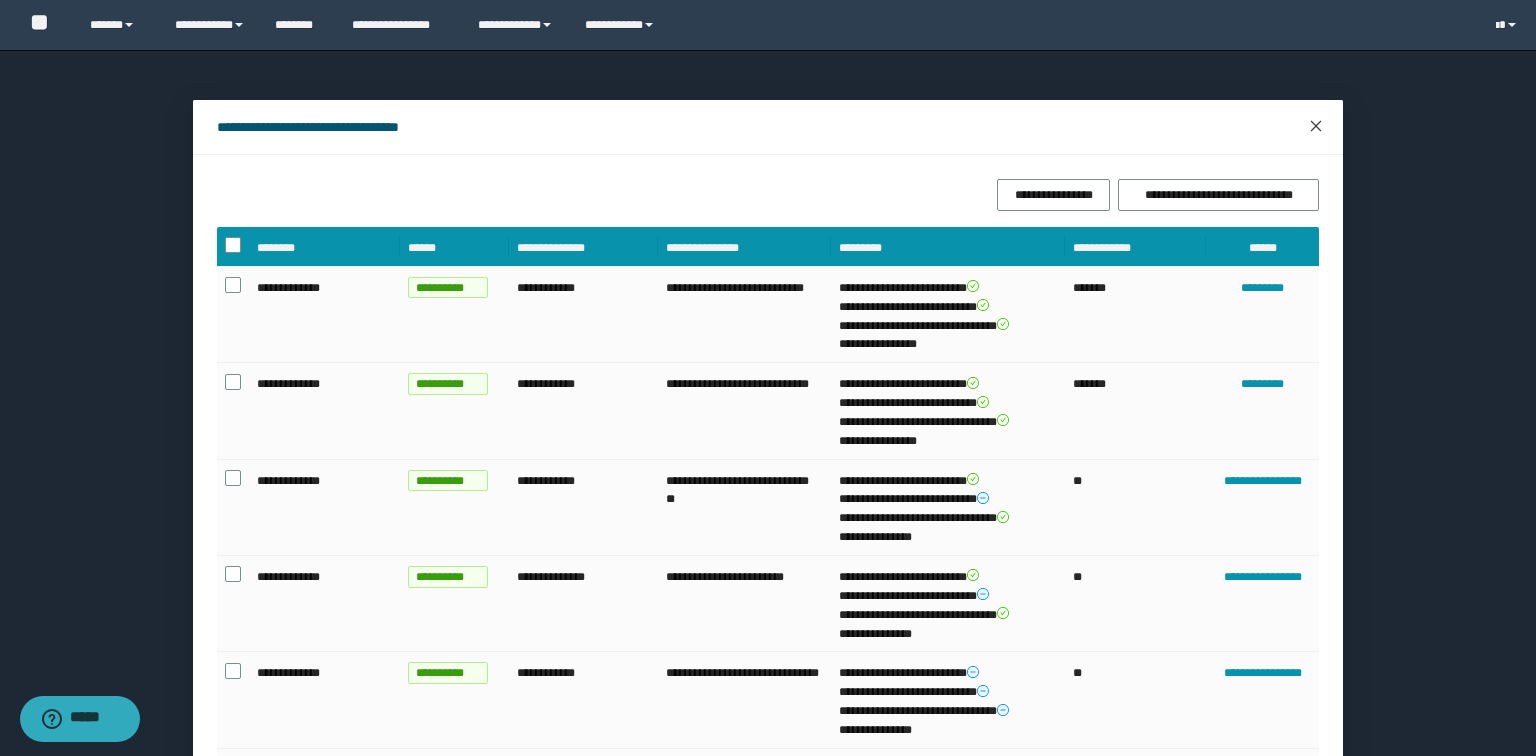click 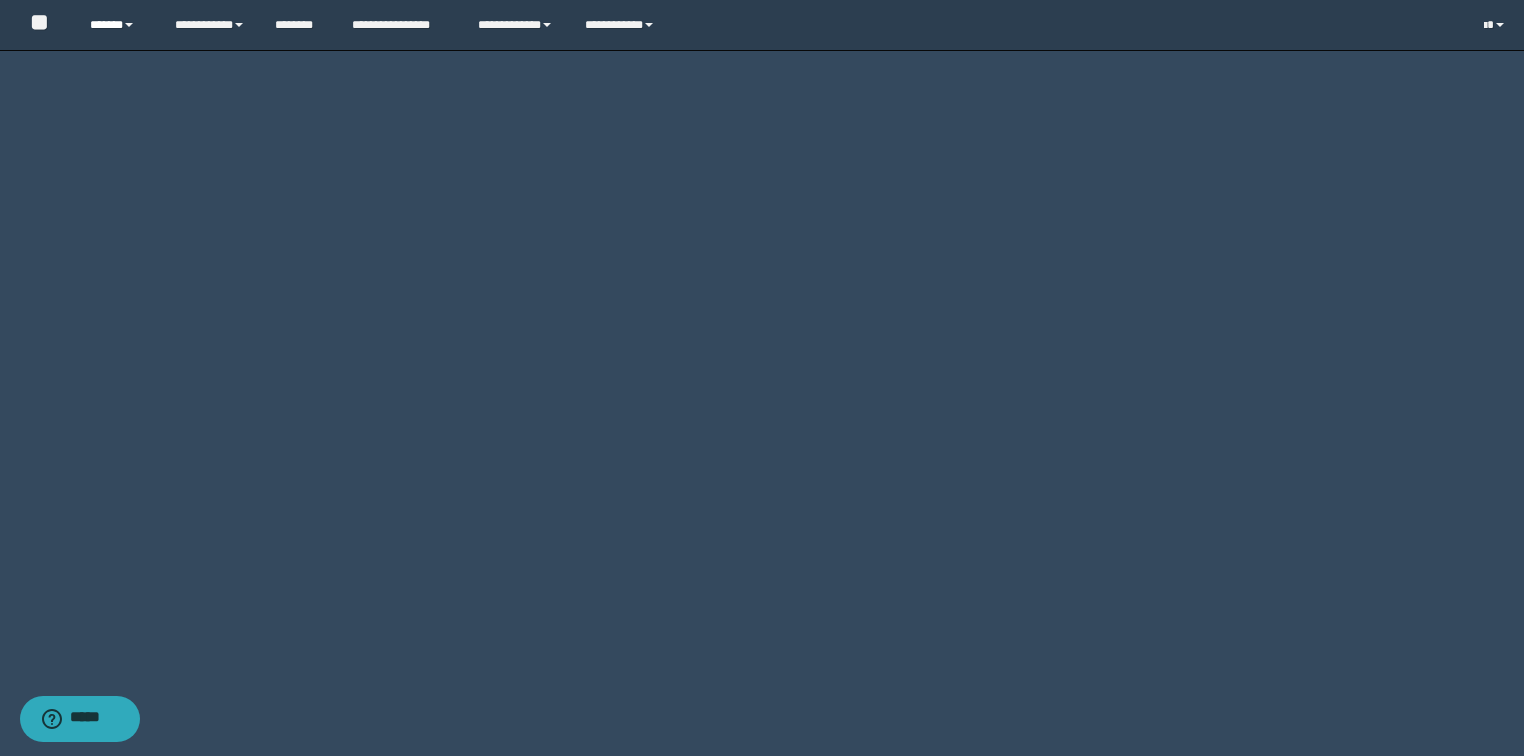 click on "******" at bounding box center [117, 25] 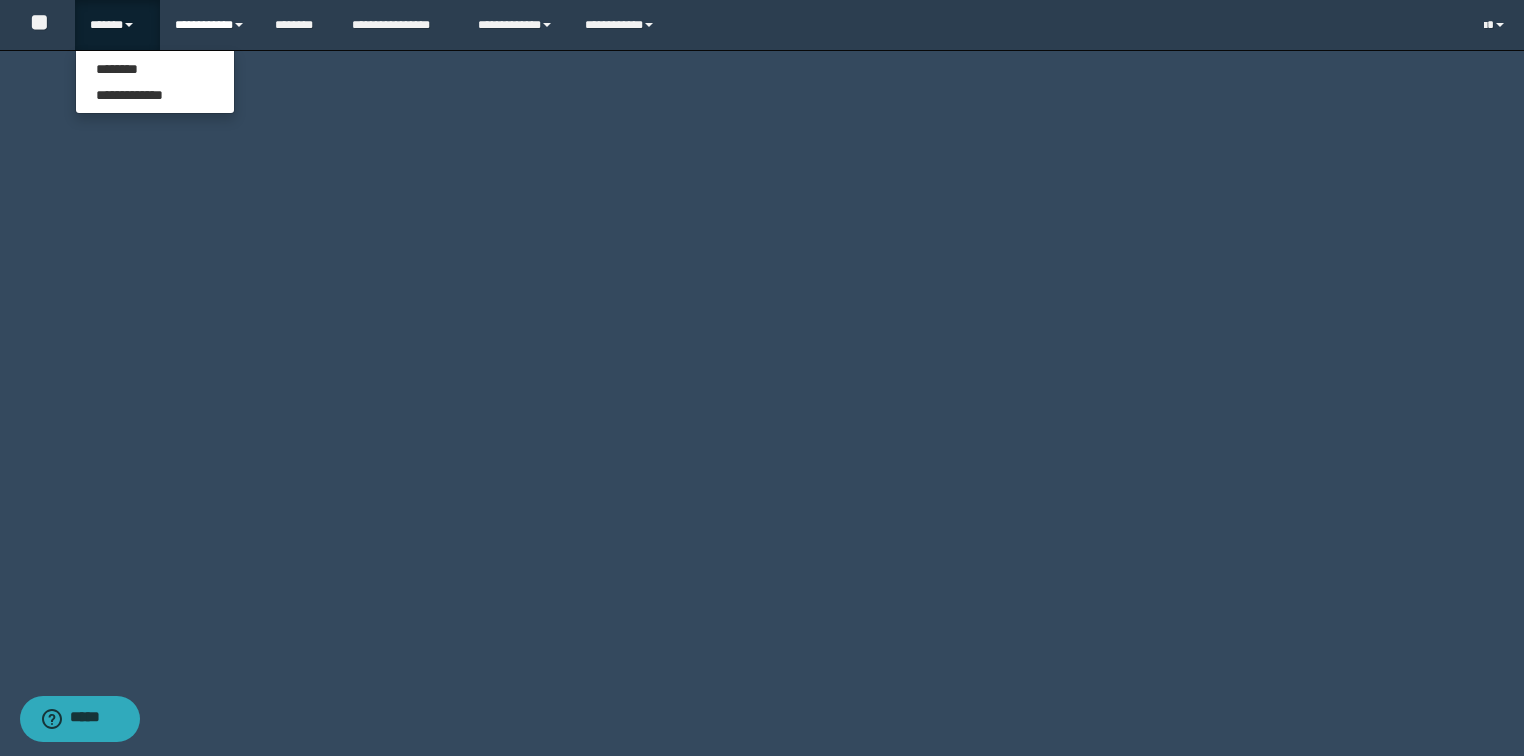 click on "**********" at bounding box center [210, 25] 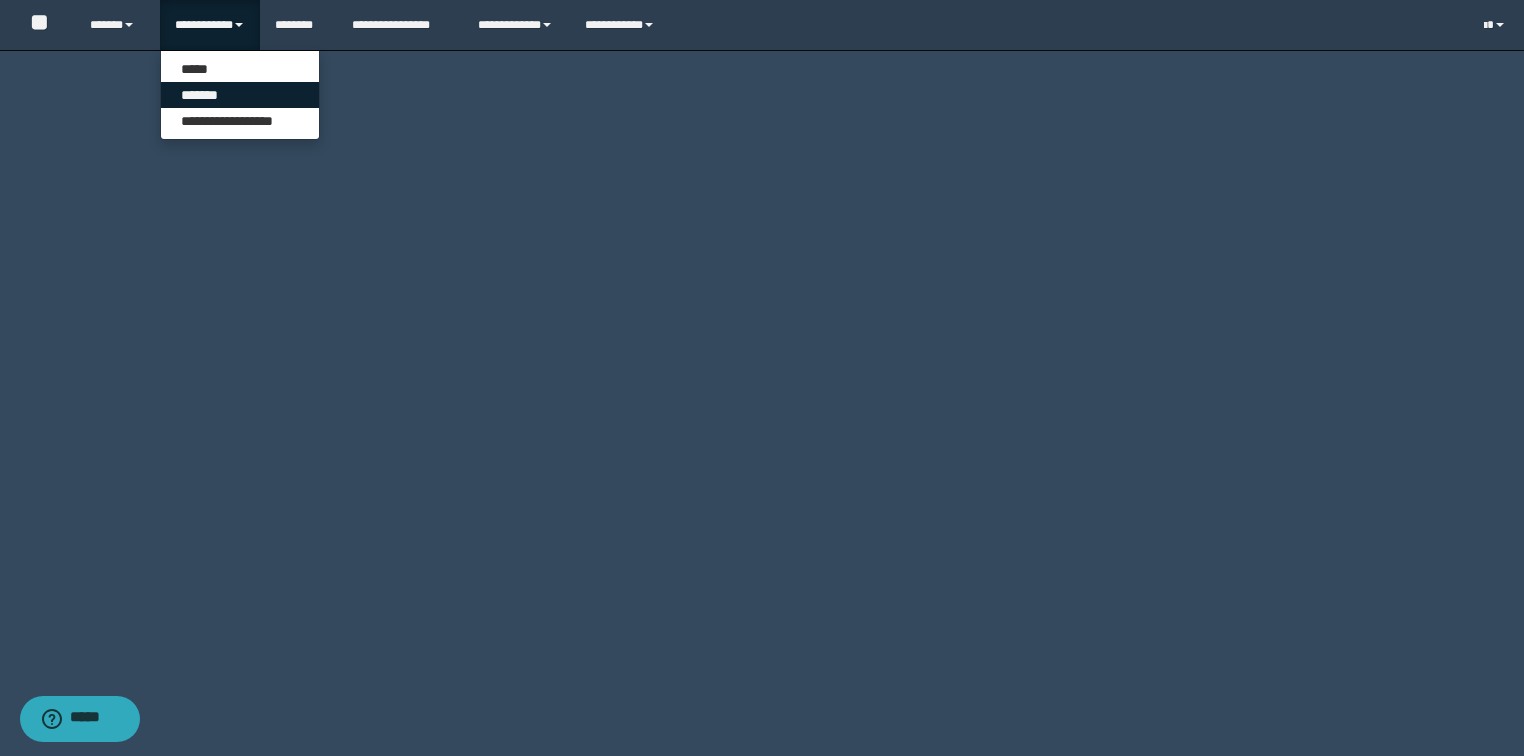 click on "*******" at bounding box center [240, 95] 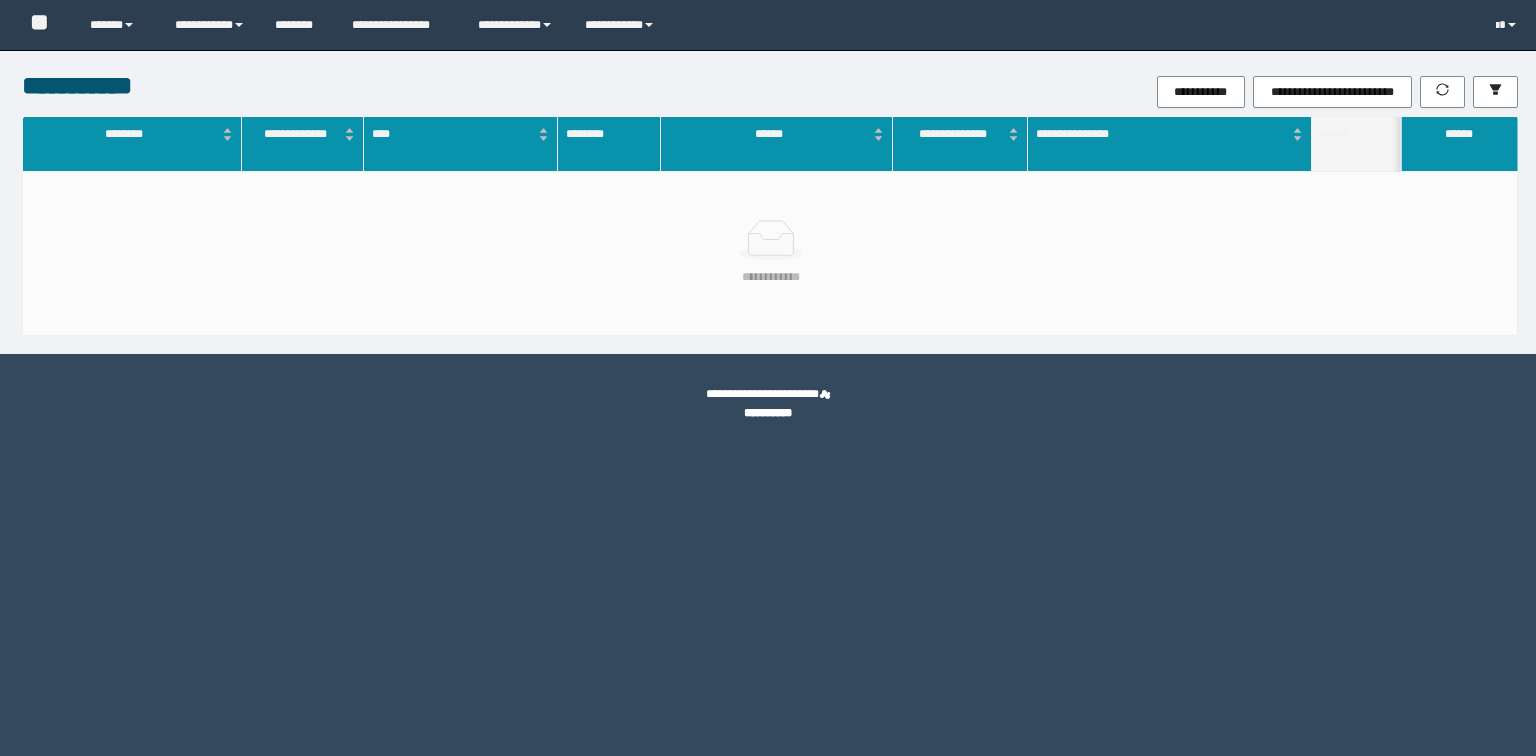 scroll, scrollTop: 0, scrollLeft: 0, axis: both 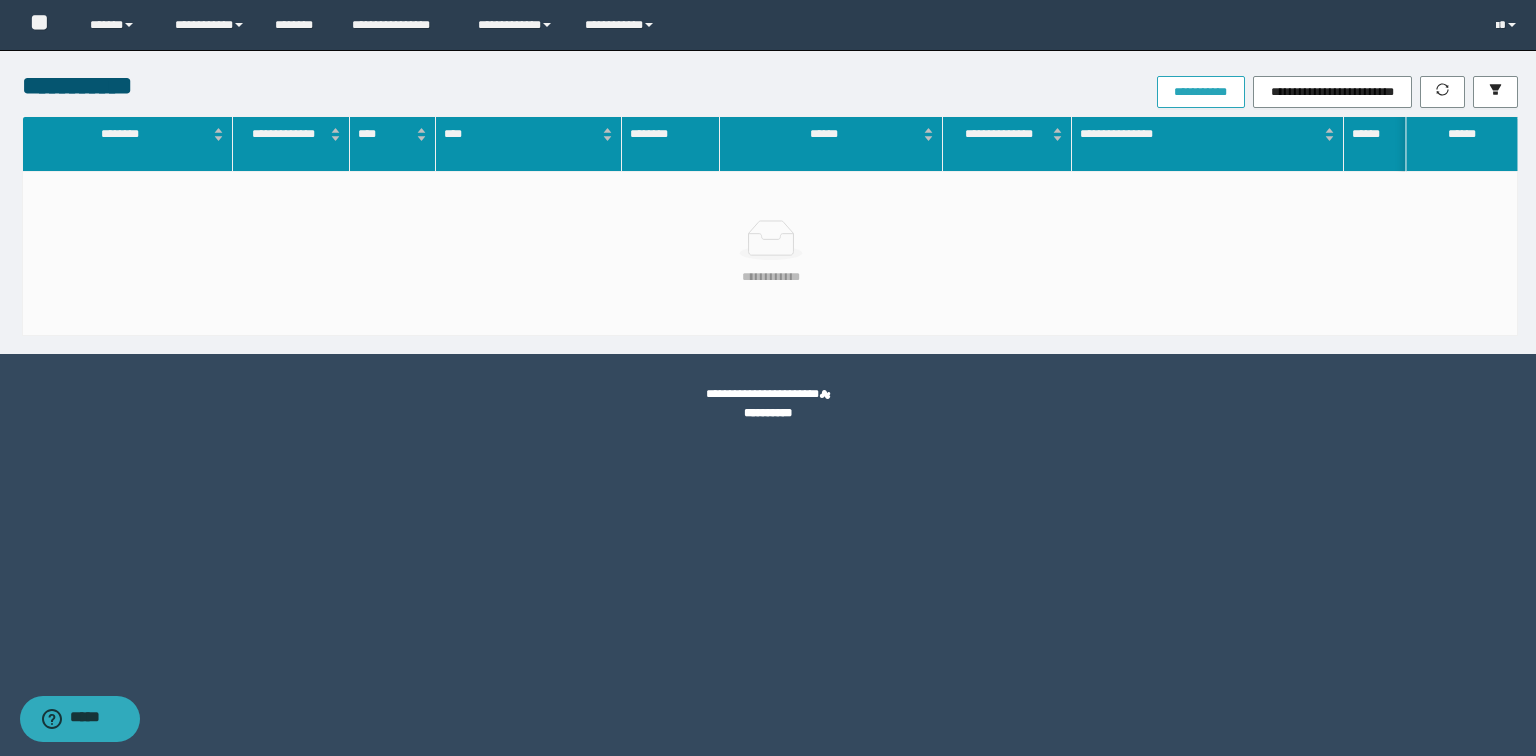 click on "**********" at bounding box center (1201, 92) 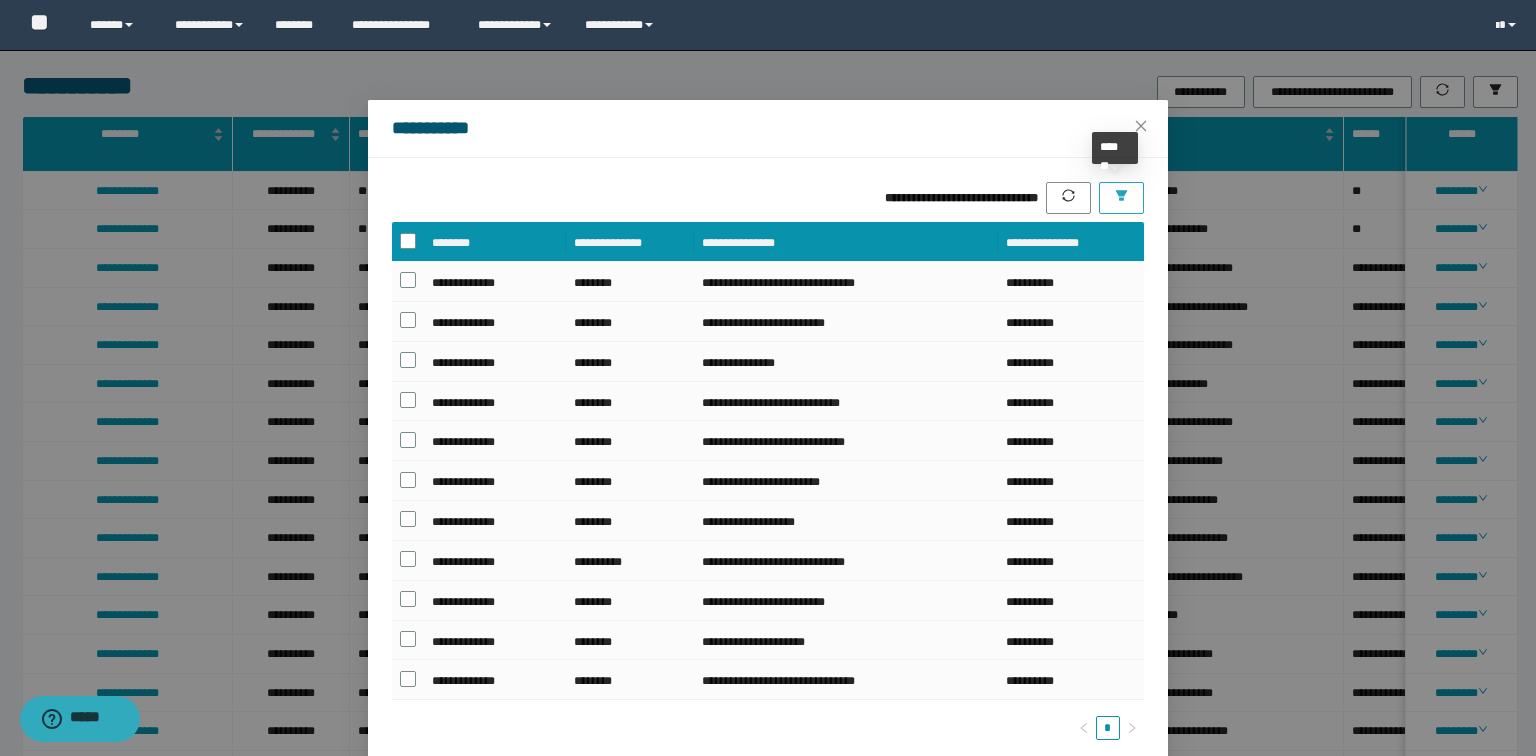 click 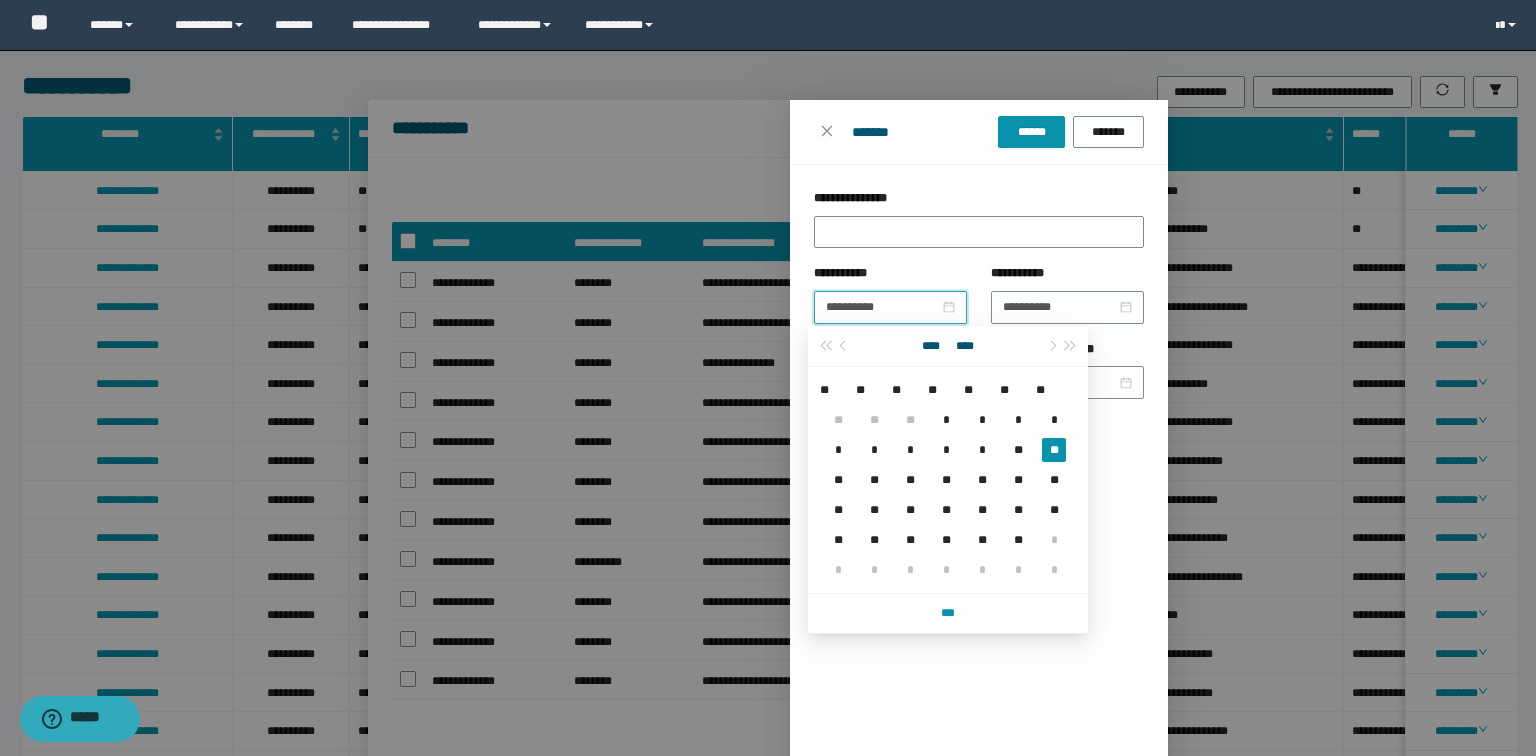 drag, startPoint x: 904, startPoint y: 300, endPoint x: 421, endPoint y: 343, distance: 484.9103 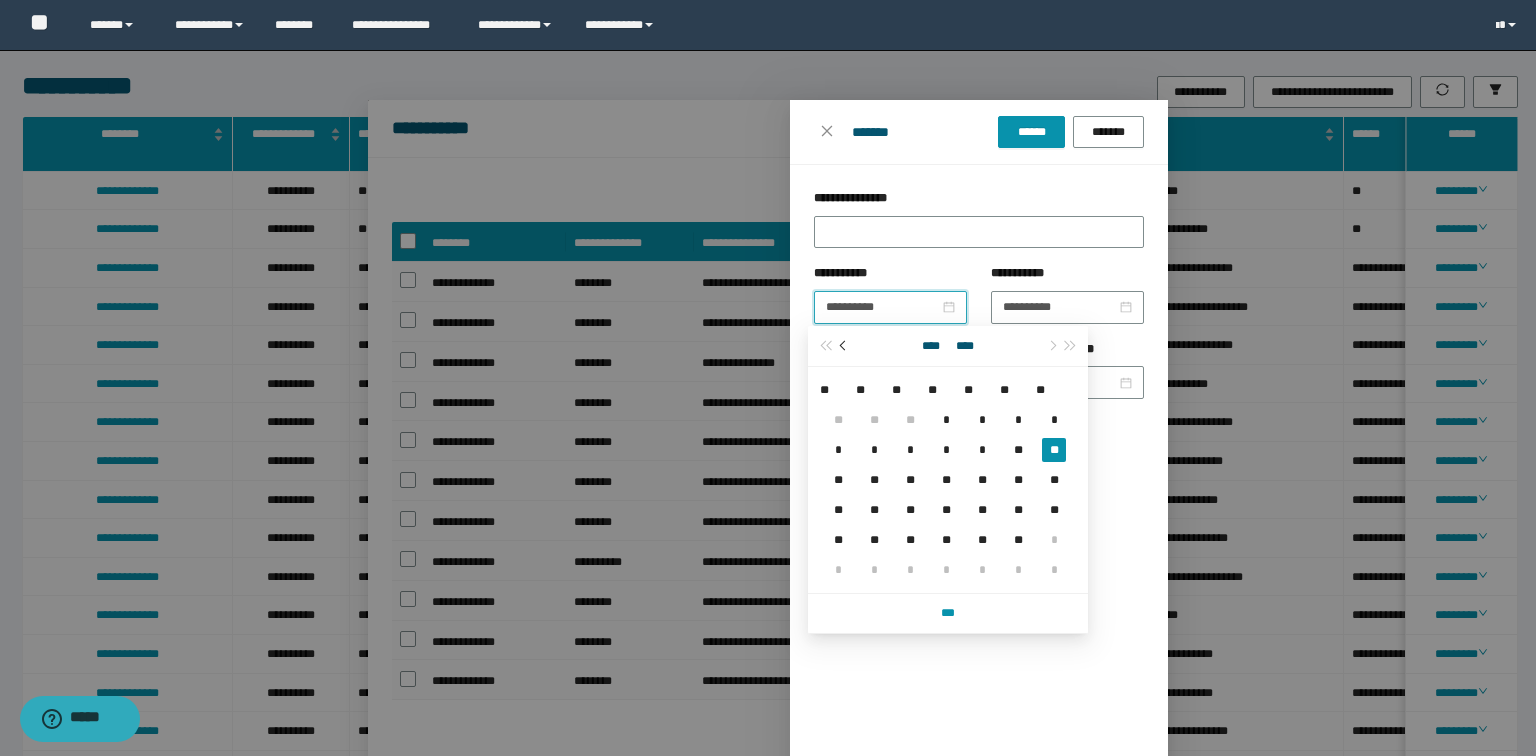 click at bounding box center [844, 346] 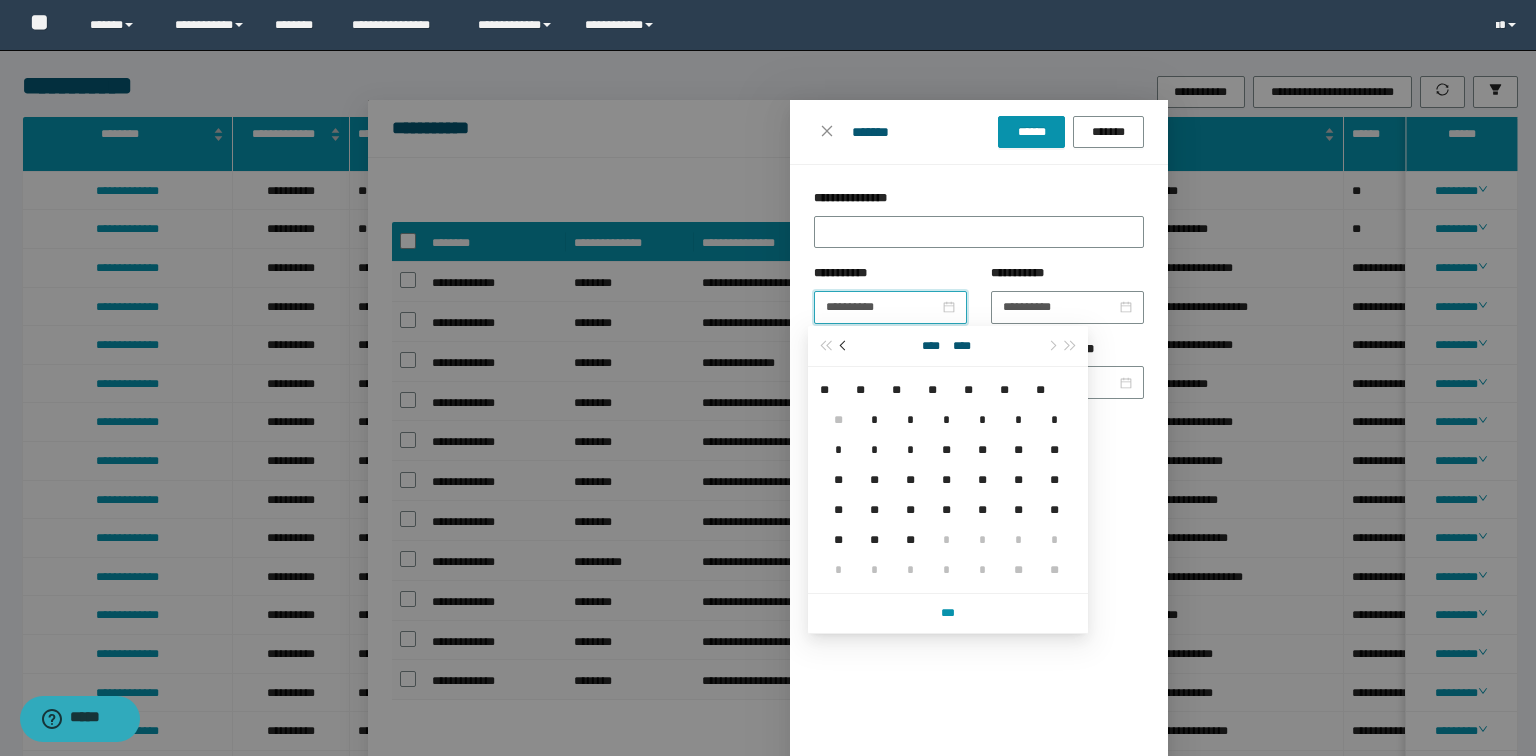 click at bounding box center (844, 346) 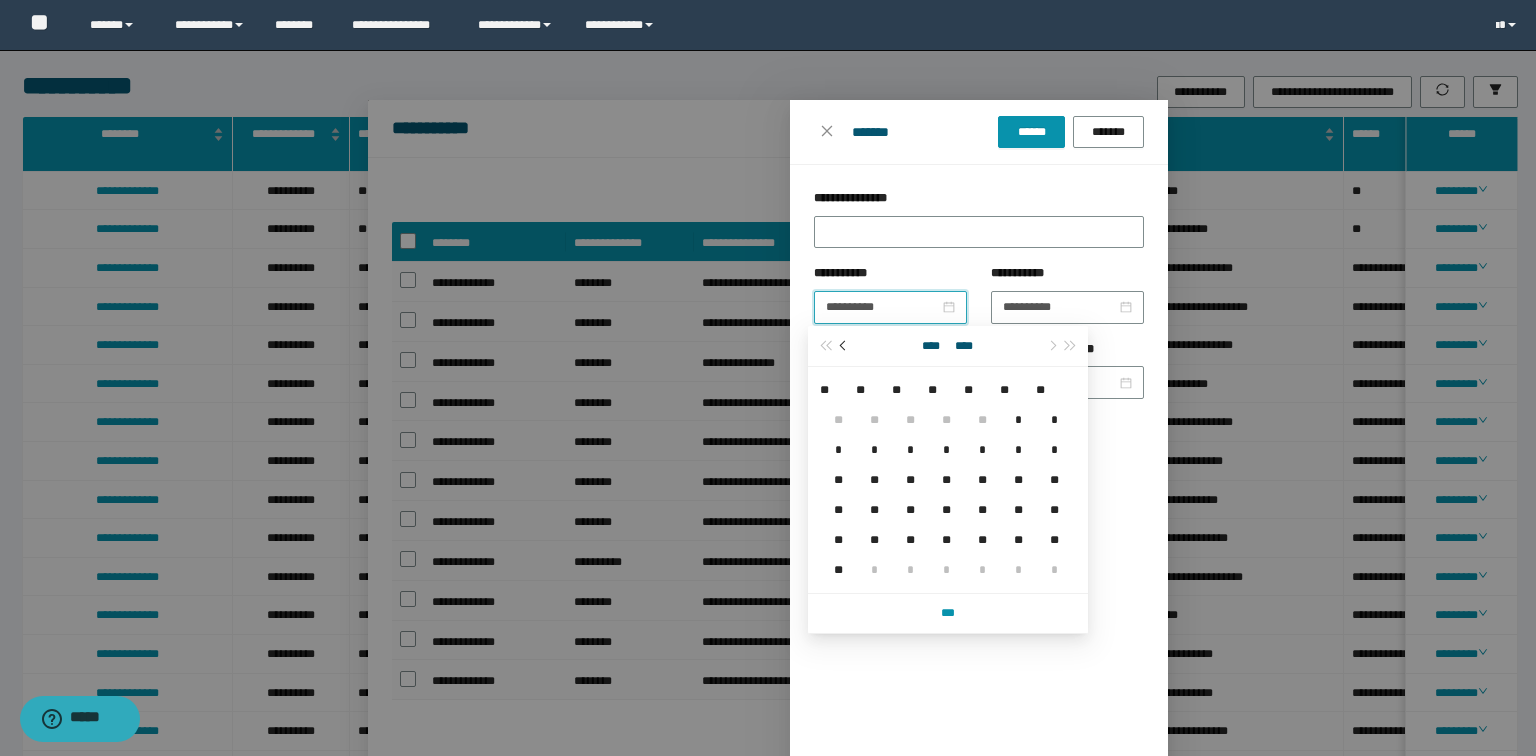 click at bounding box center (844, 346) 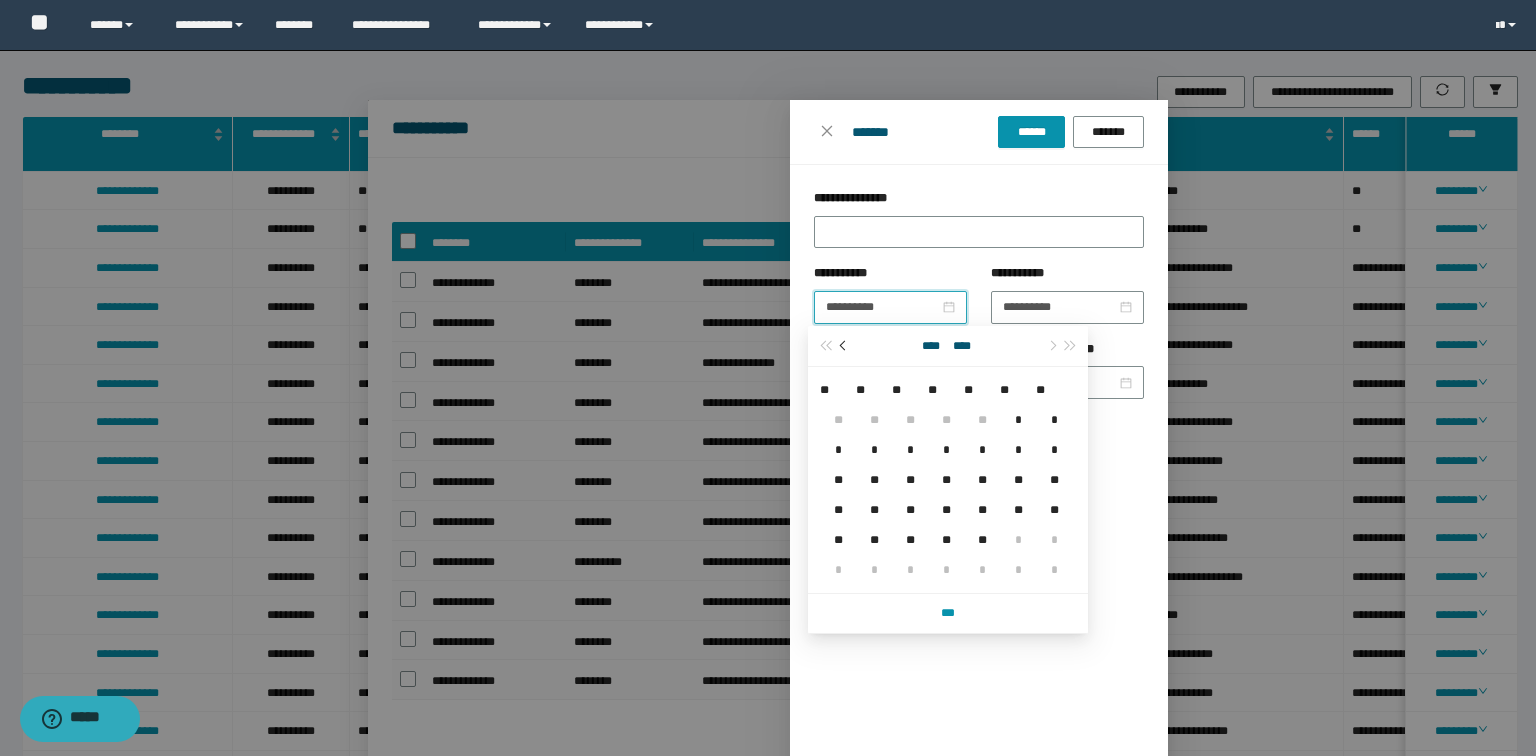 click at bounding box center (844, 346) 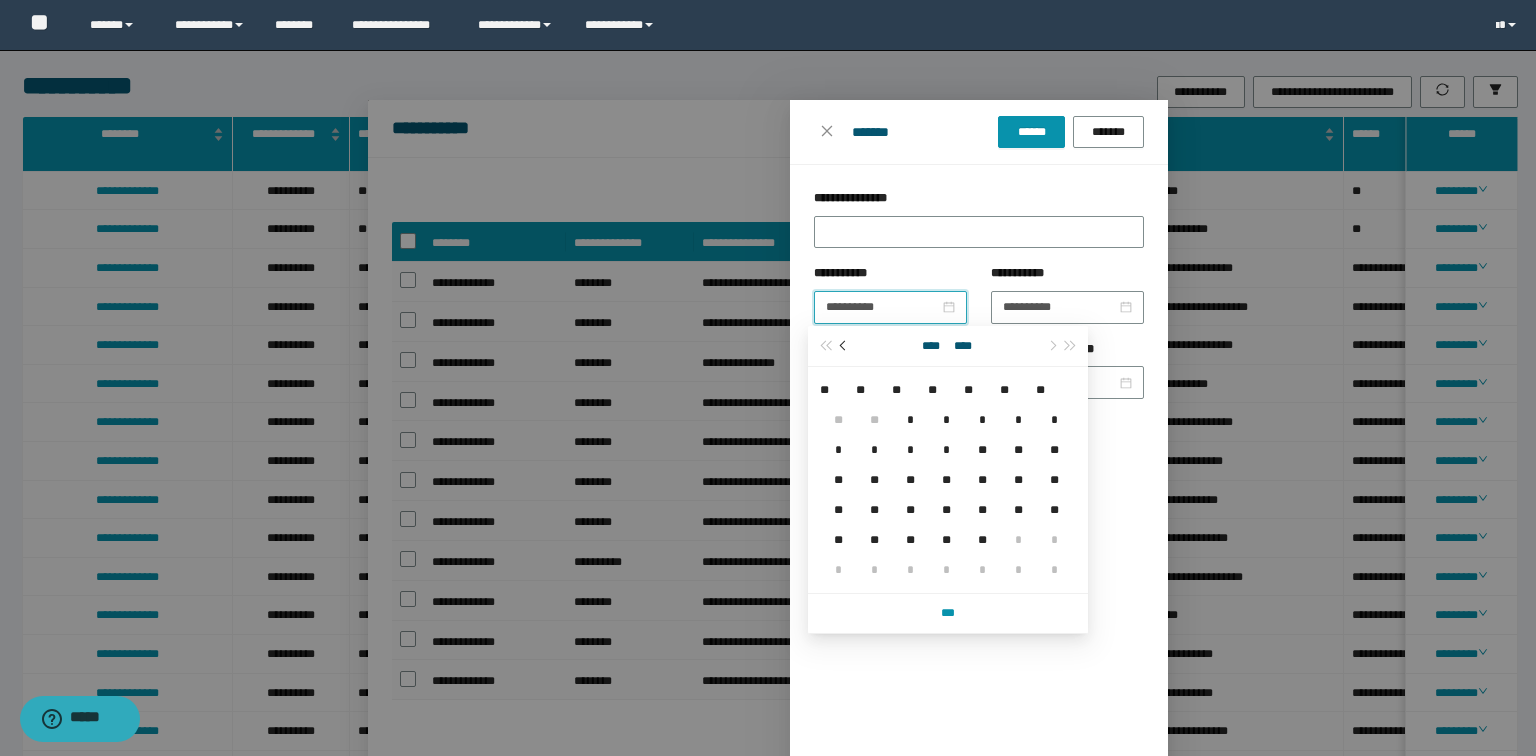 click at bounding box center (844, 346) 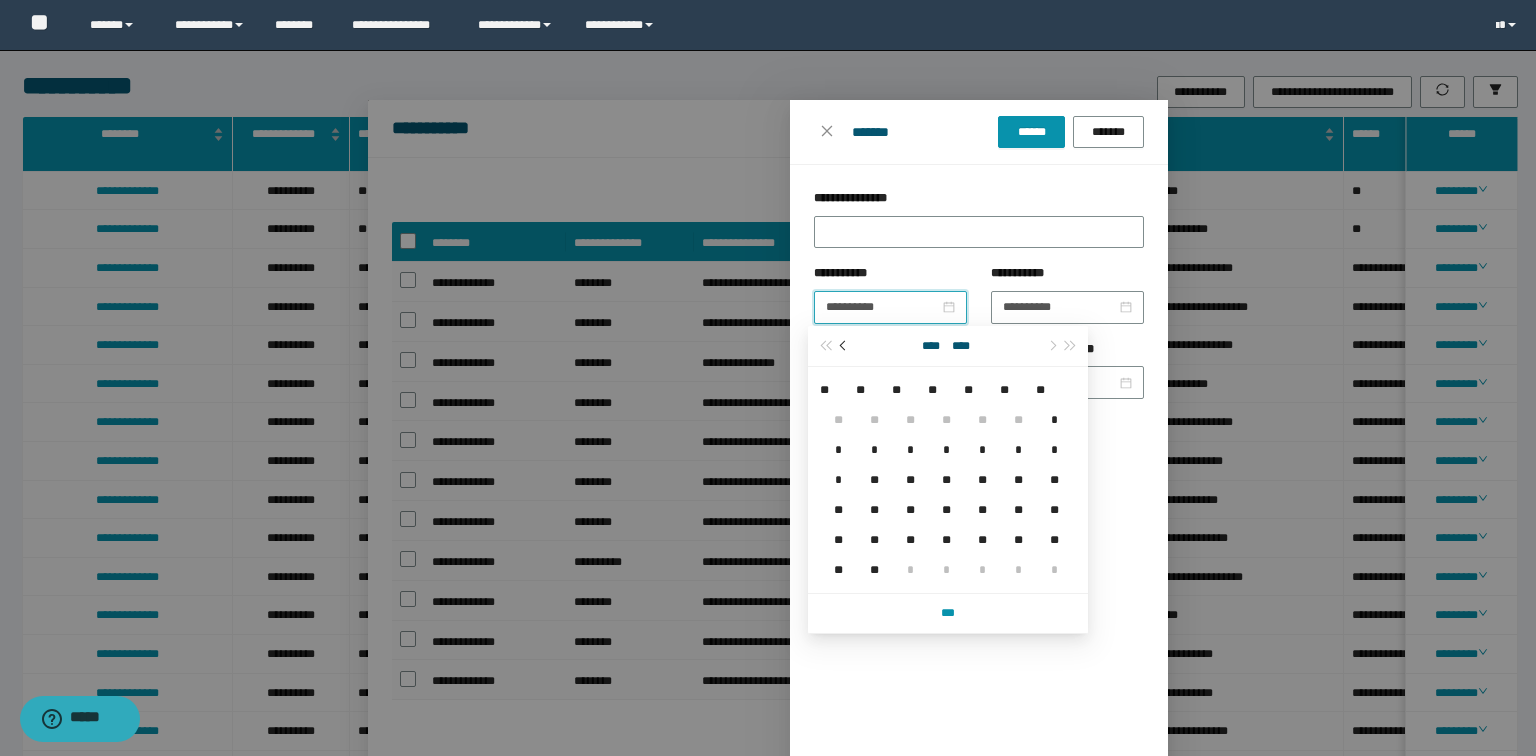 click at bounding box center [844, 346] 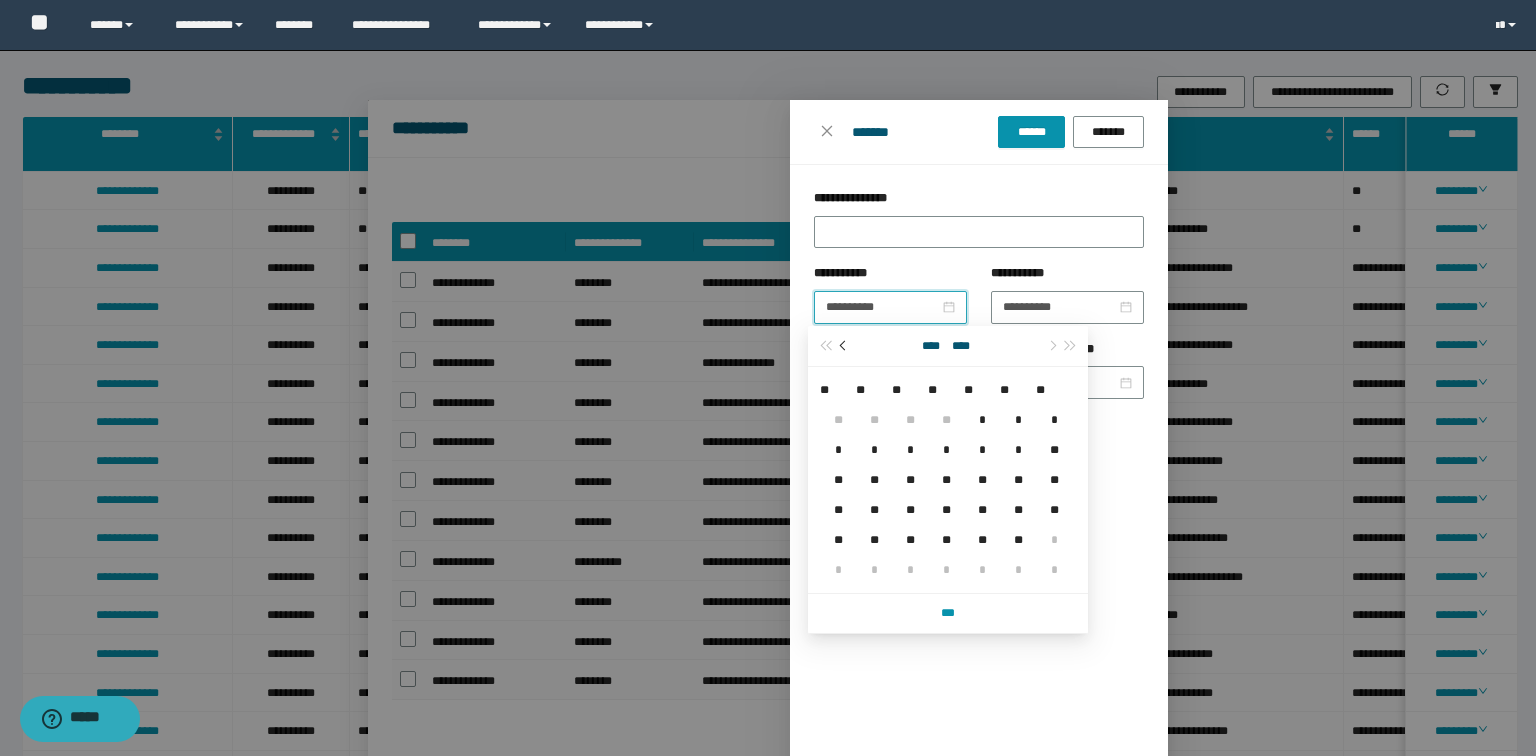 click at bounding box center [844, 346] 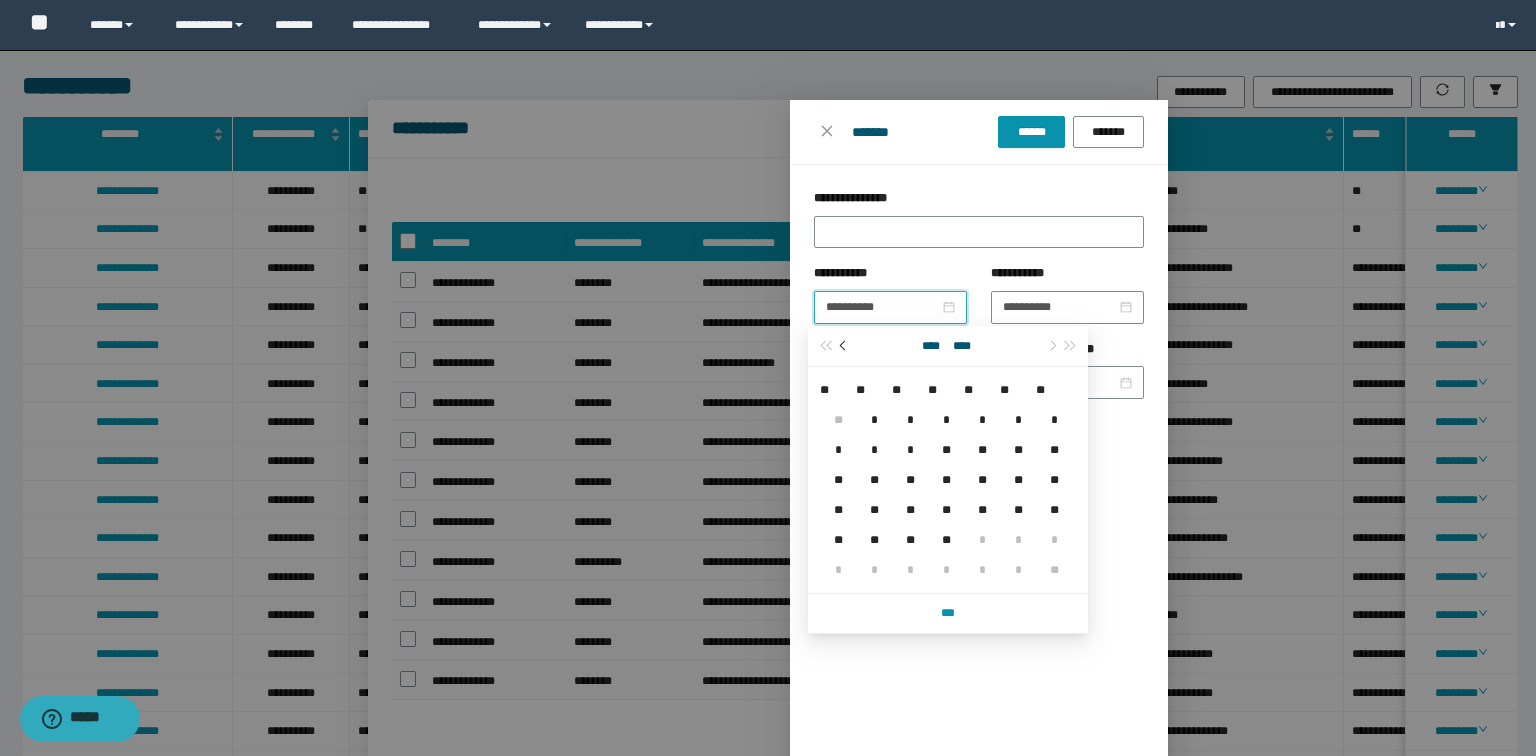 click at bounding box center (844, 346) 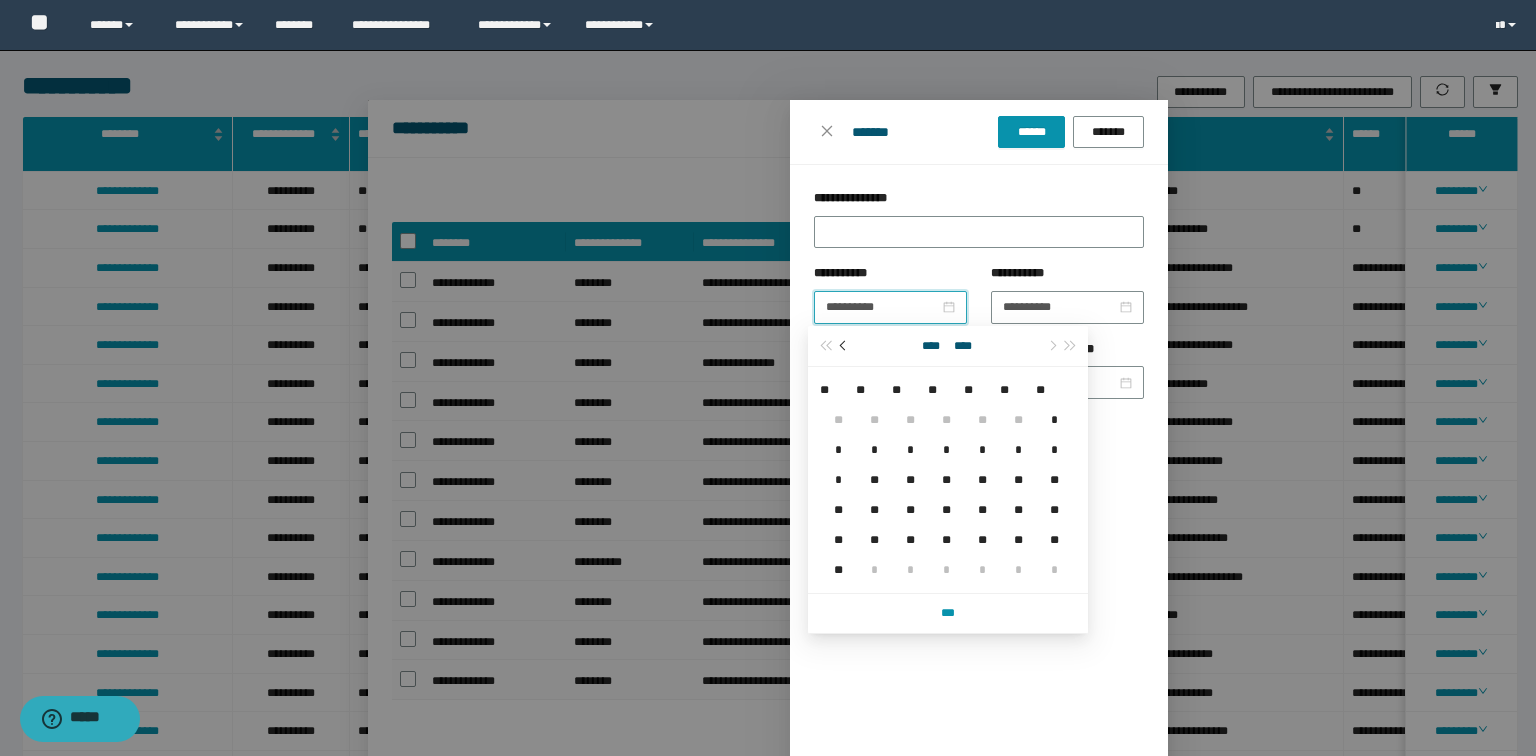 click at bounding box center (844, 346) 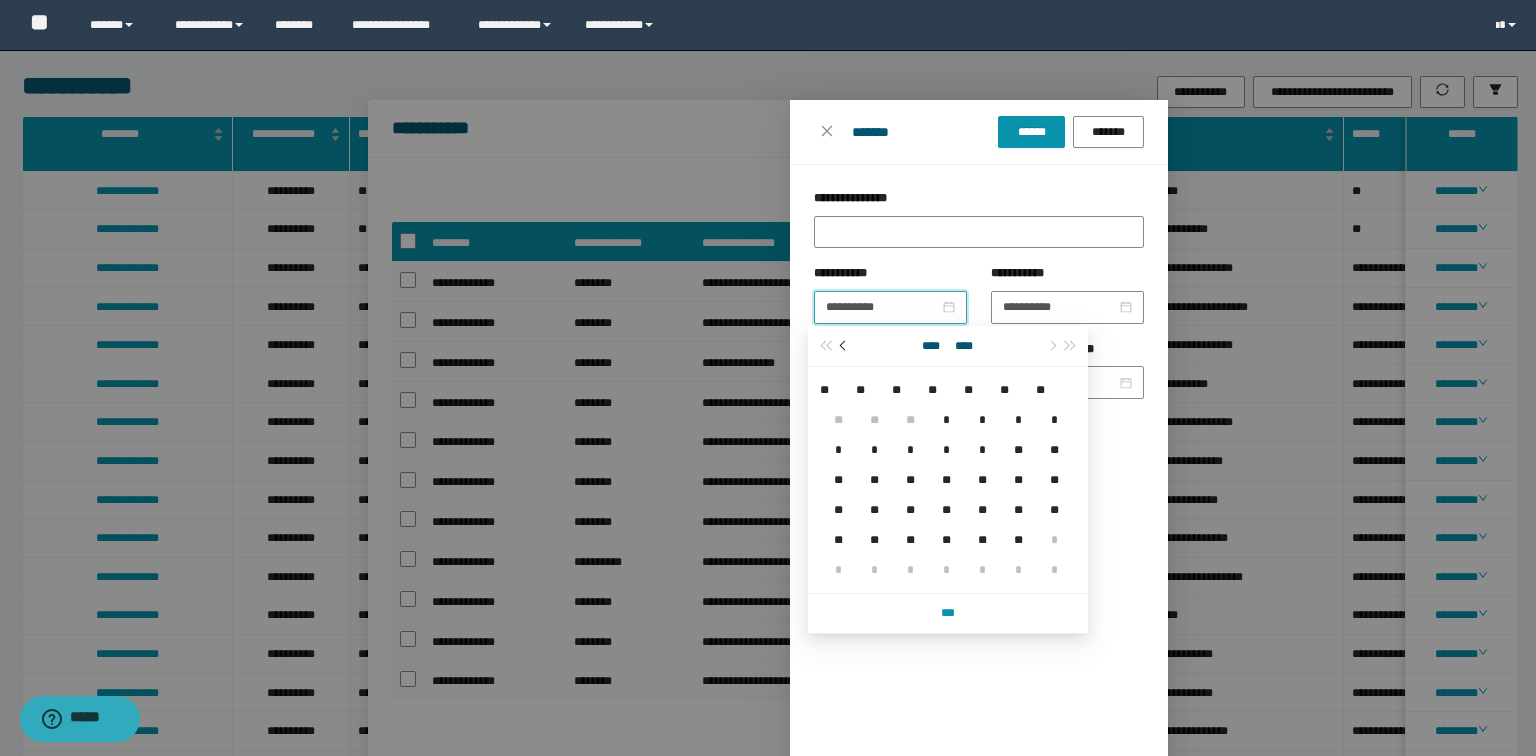 click at bounding box center (844, 346) 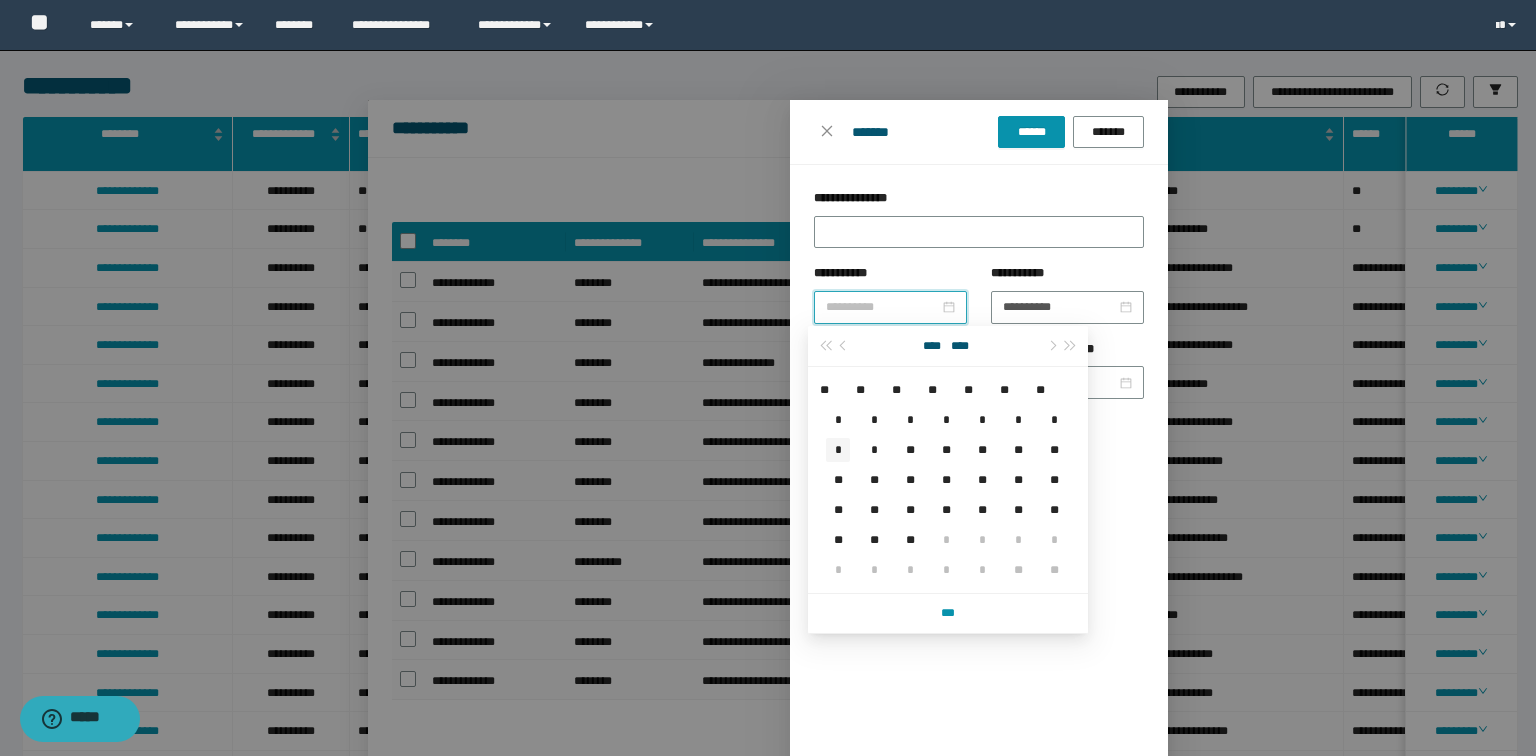 type on "**********" 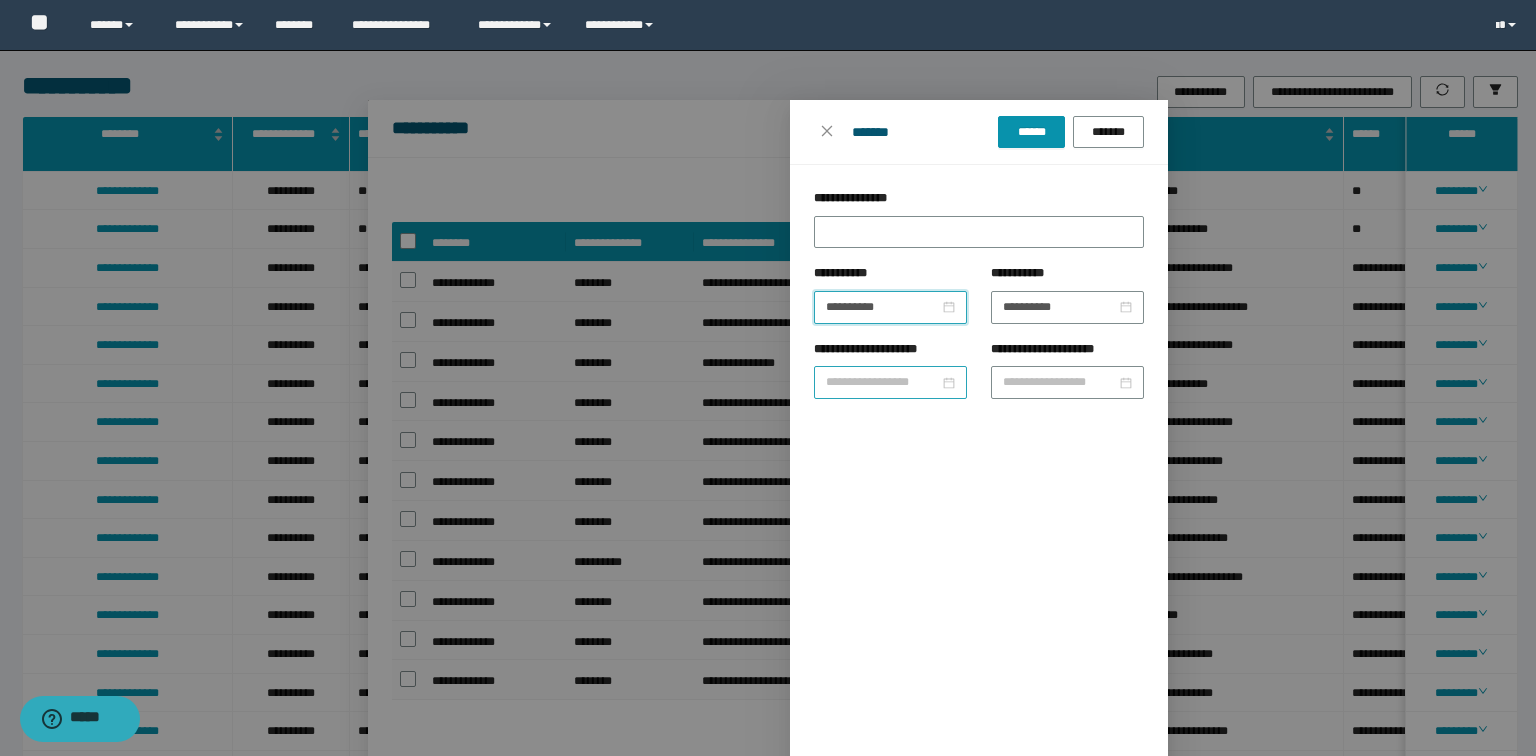 click on "**********" at bounding box center (882, 382) 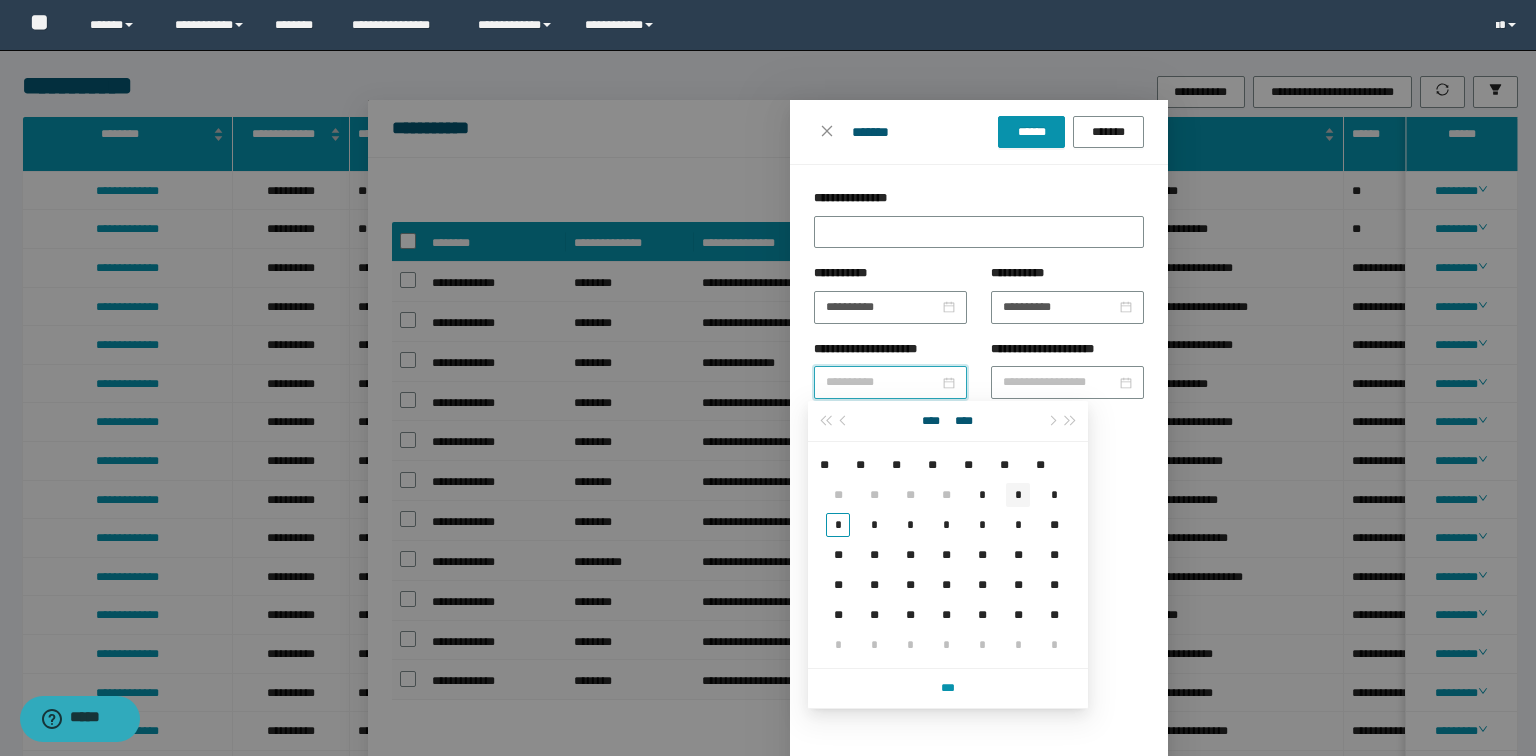 type on "**********" 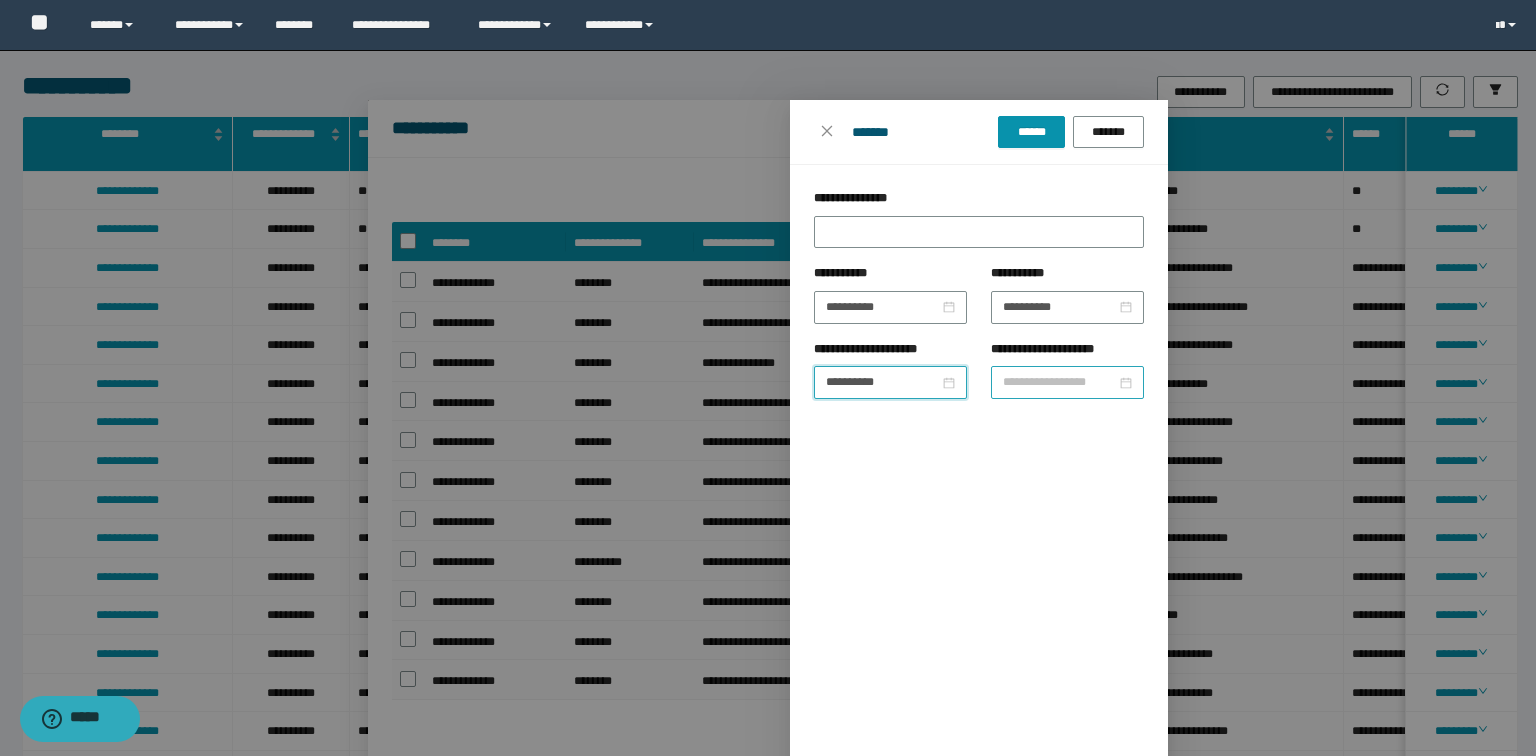 click on "**********" at bounding box center [1059, 382] 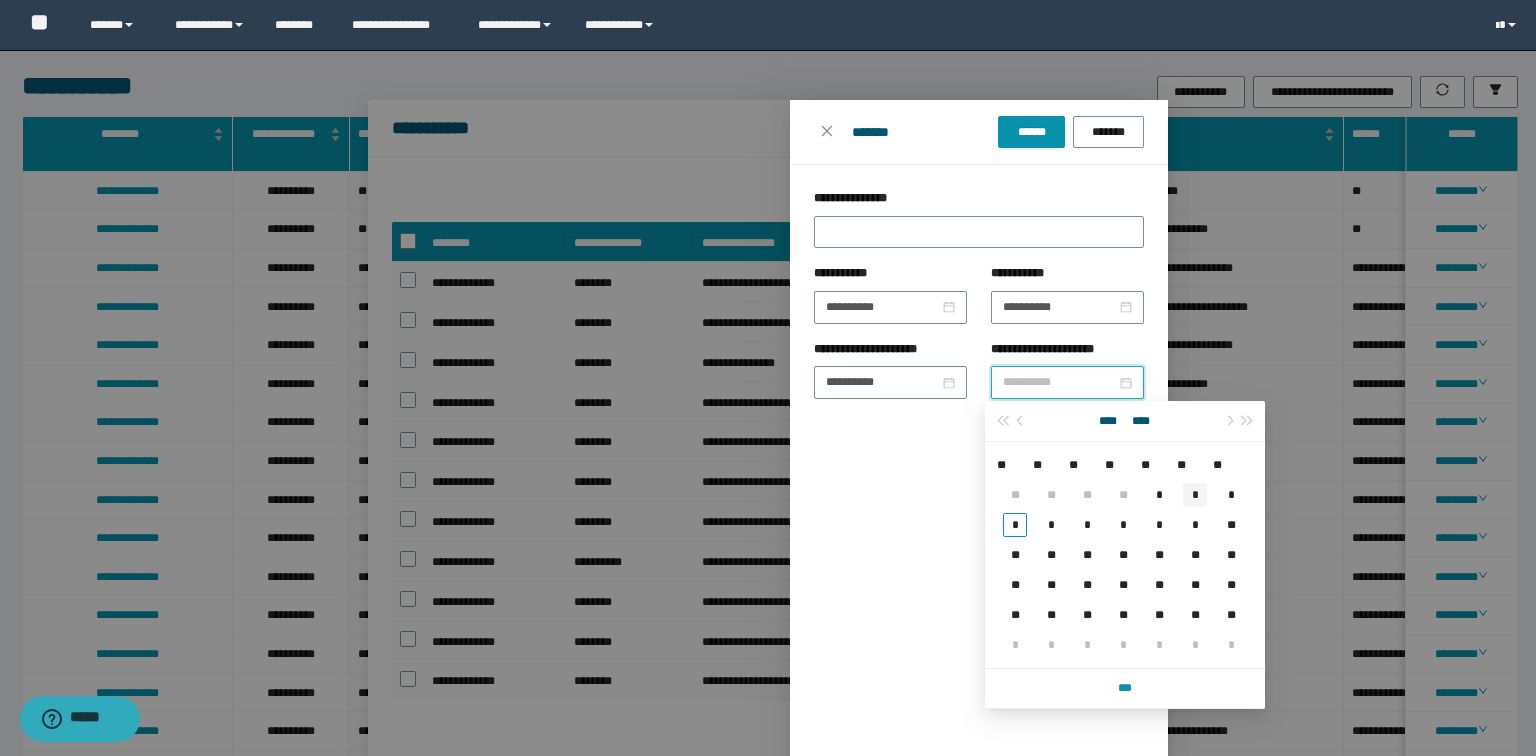 type on "**********" 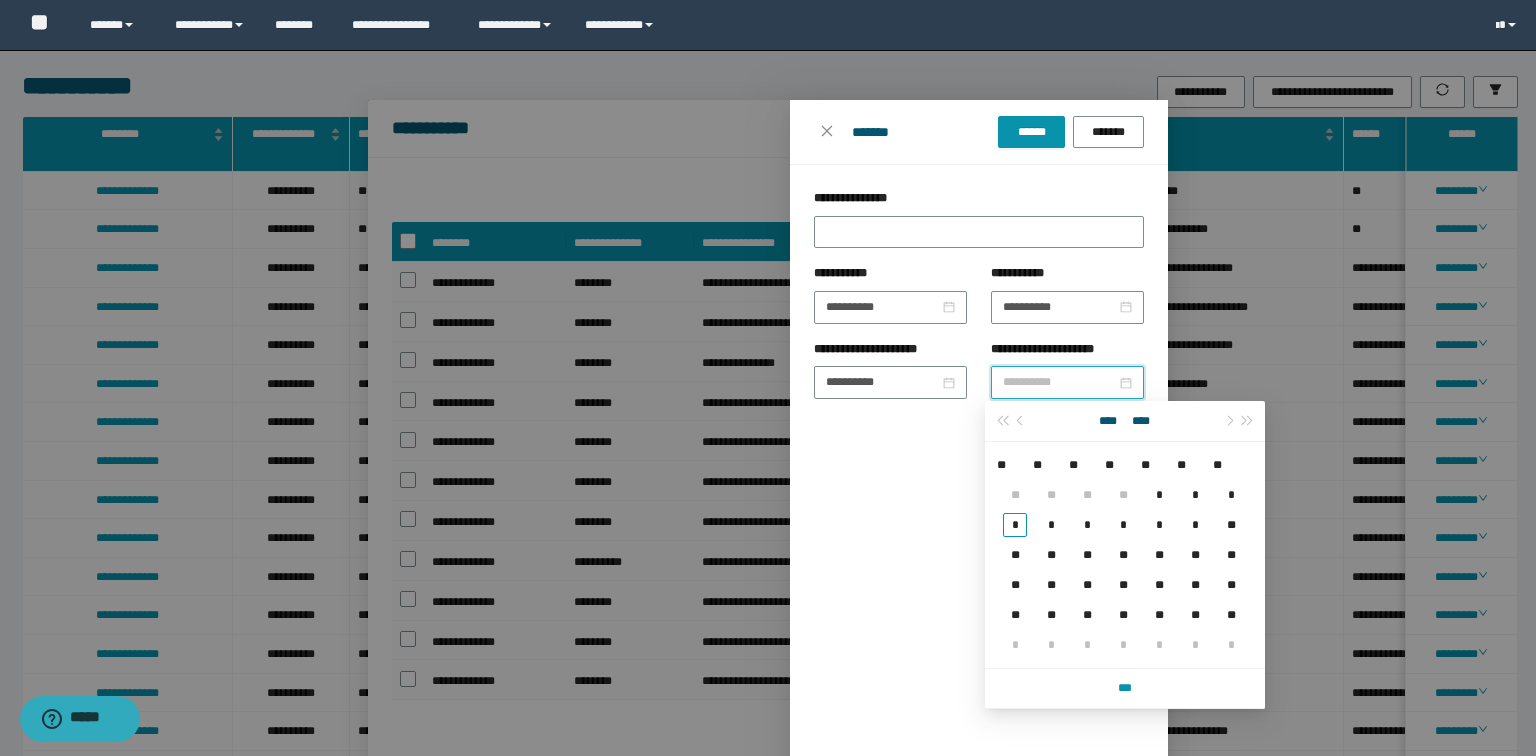 click on "*" at bounding box center (1195, 495) 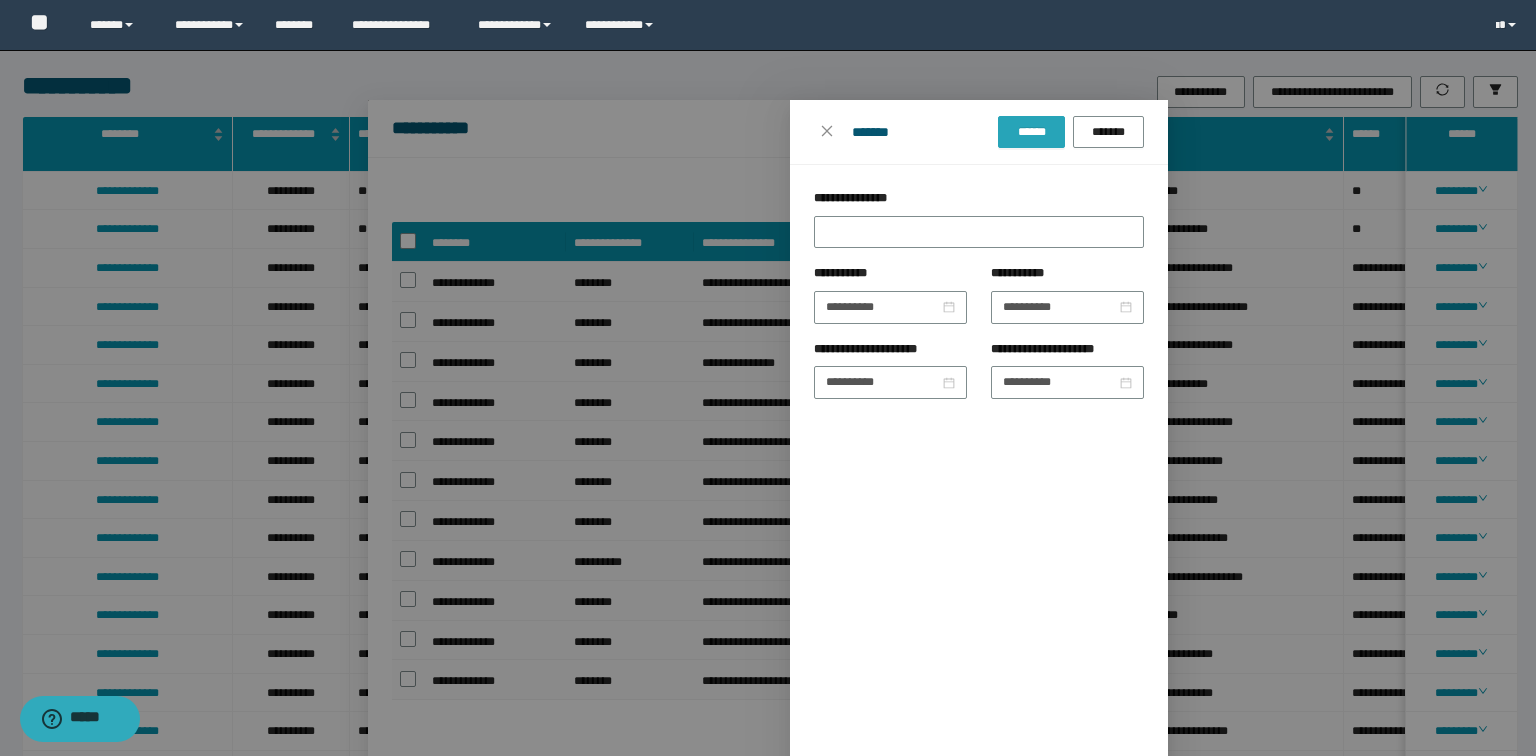 click on "******" at bounding box center [1031, 132] 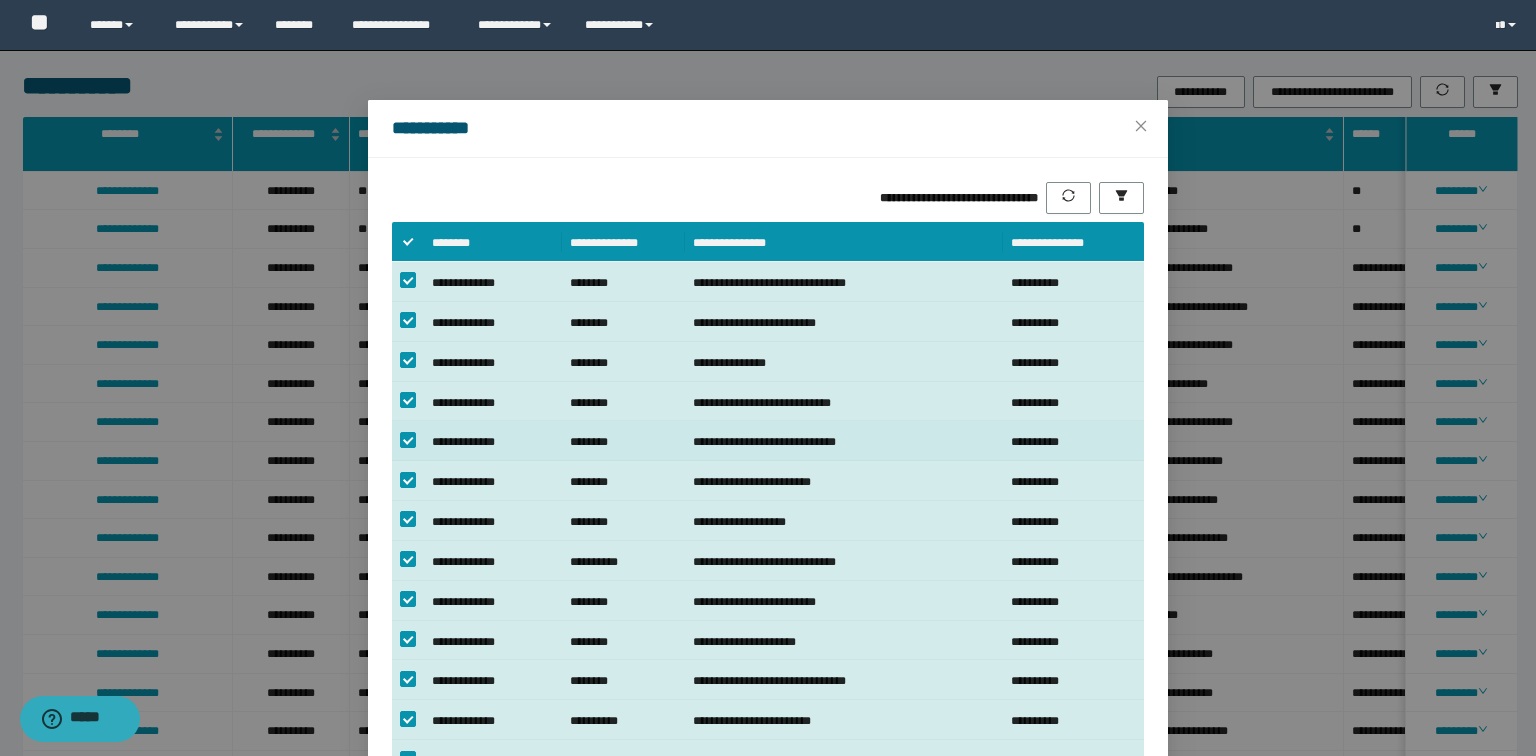 scroll, scrollTop: 220, scrollLeft: 0, axis: vertical 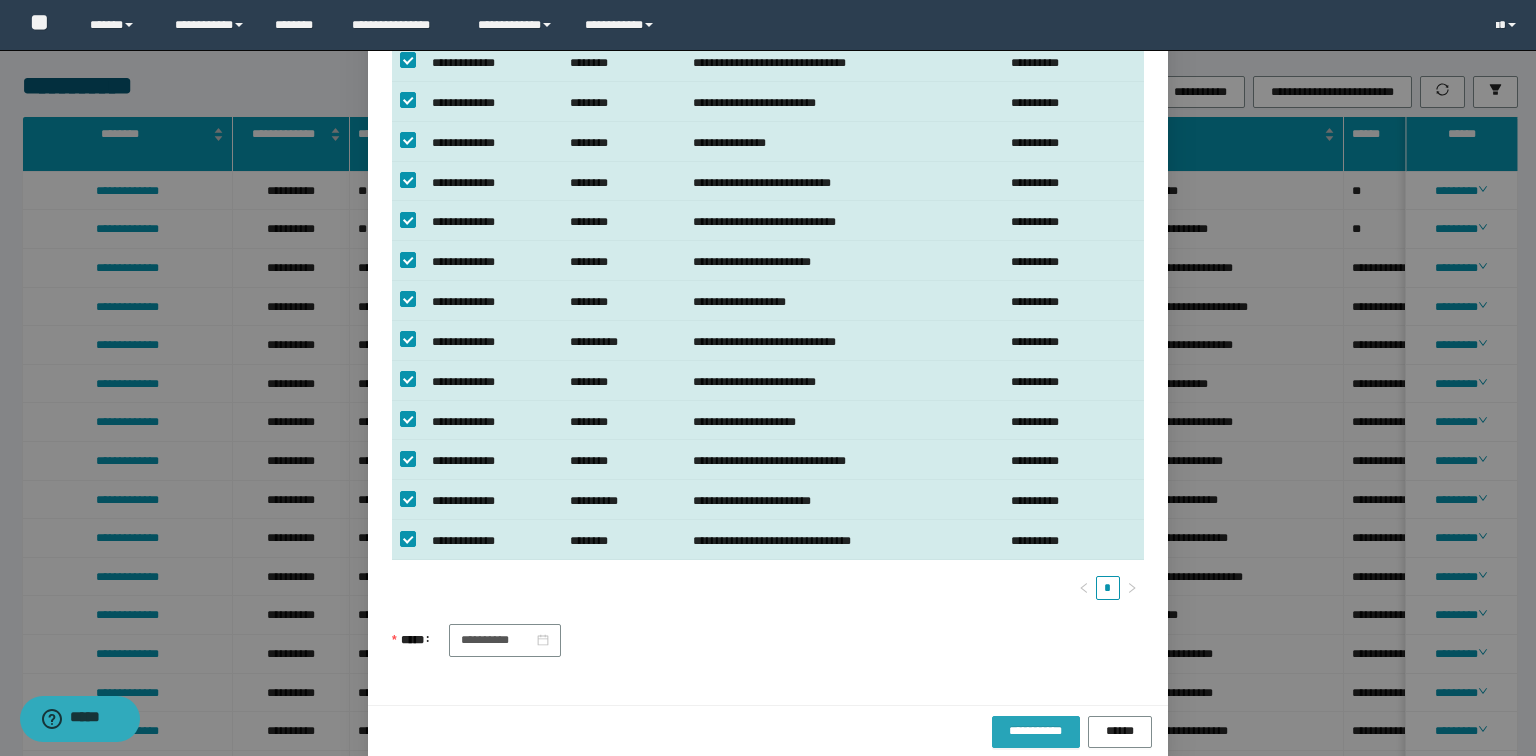 click on "**********" at bounding box center [1036, 731] 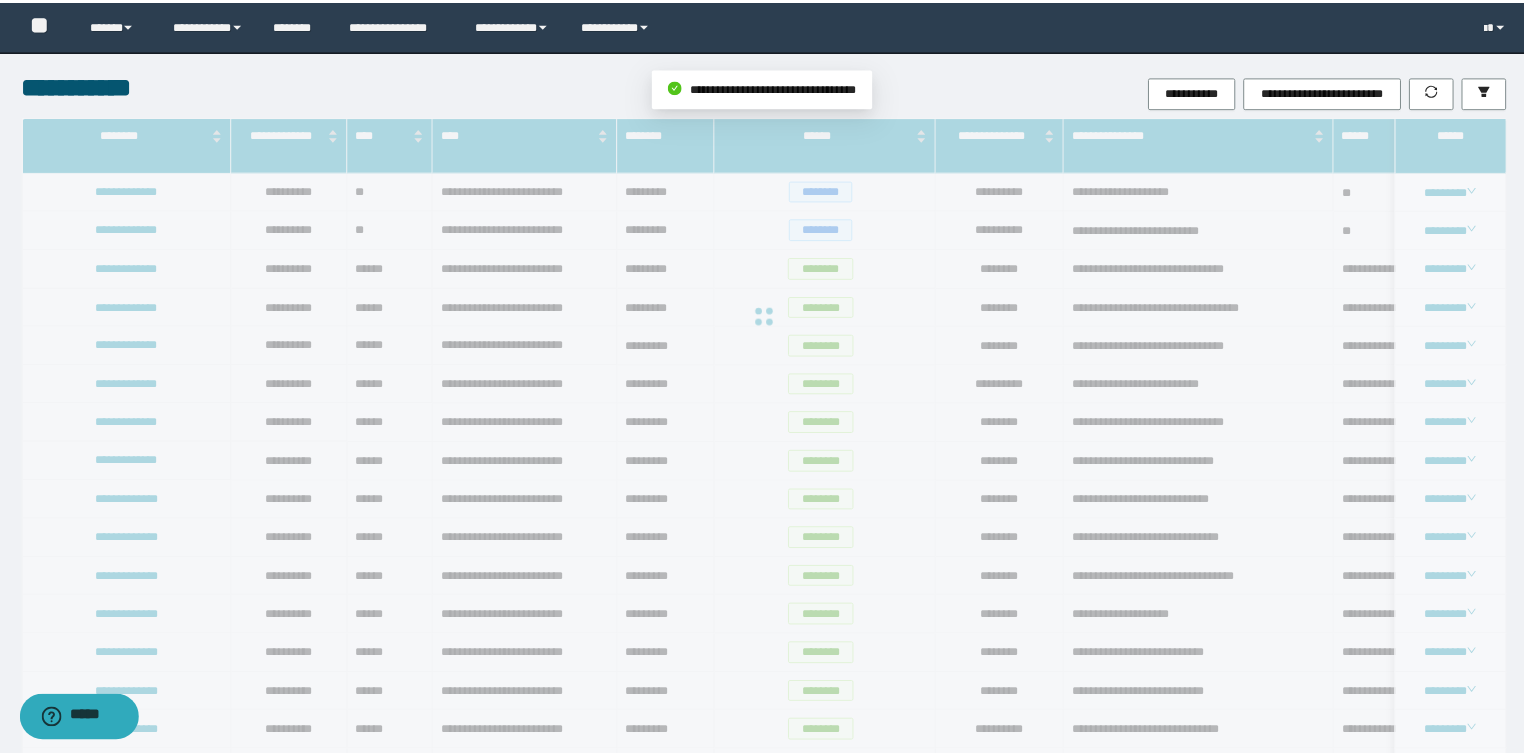 scroll, scrollTop: 120, scrollLeft: 0, axis: vertical 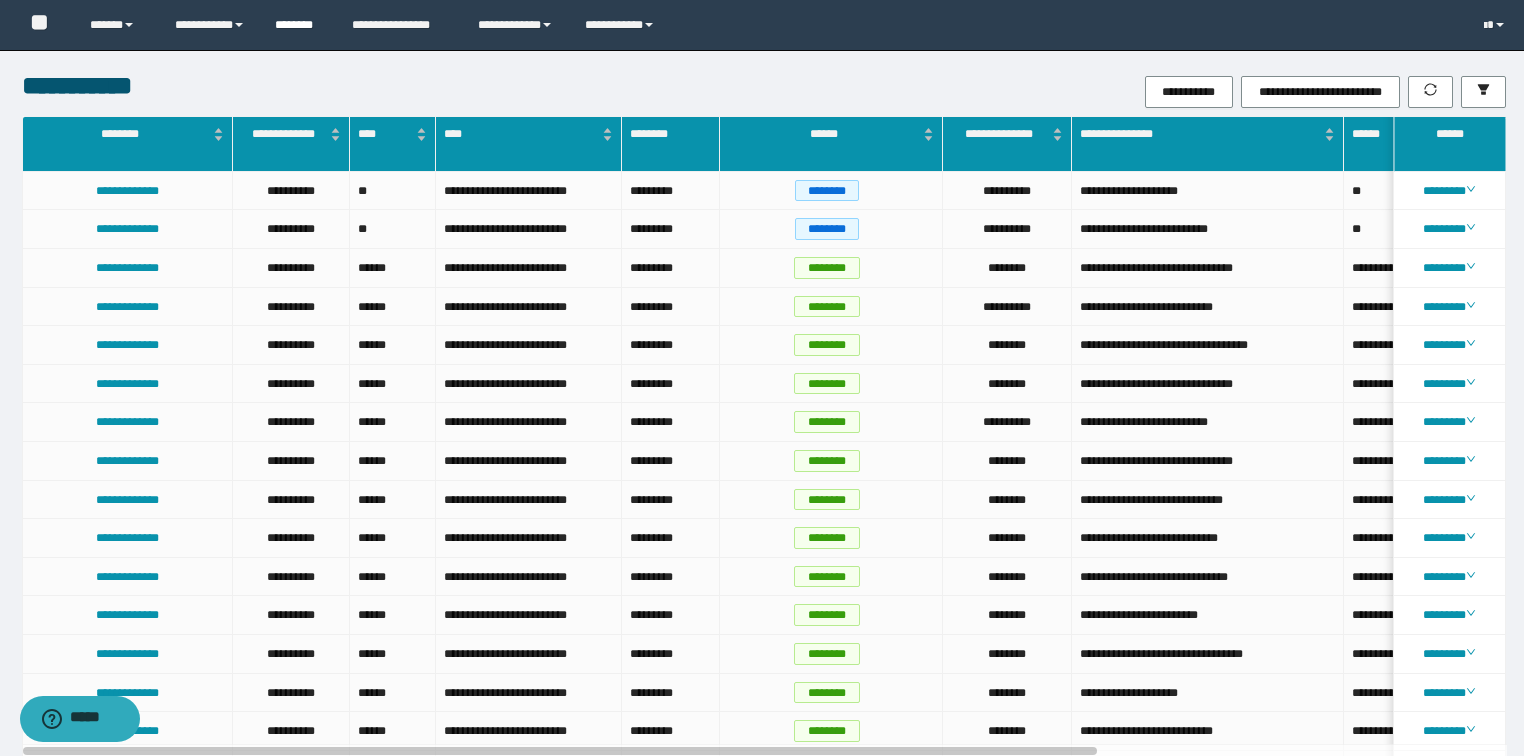 click on "********" at bounding box center (298, 25) 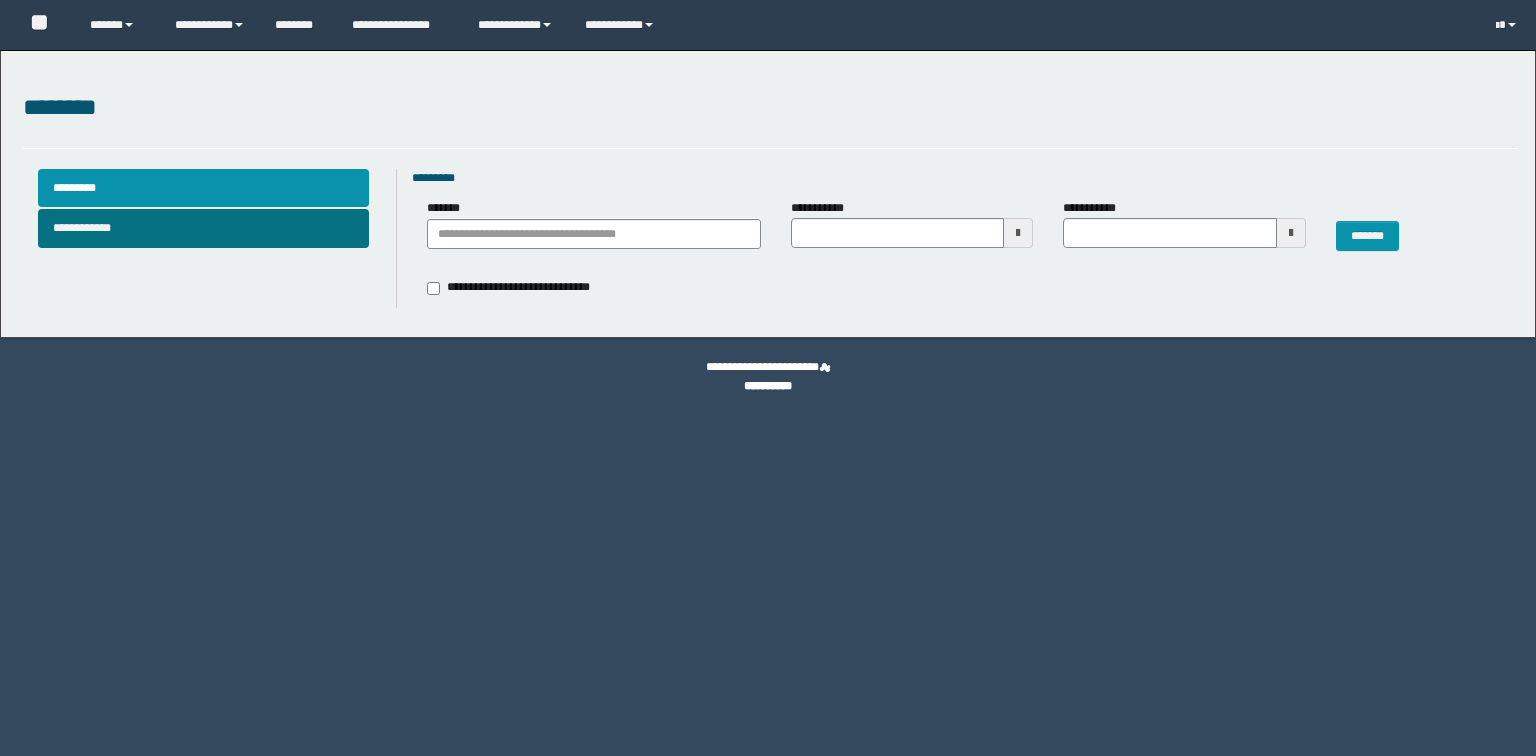 scroll, scrollTop: 0, scrollLeft: 0, axis: both 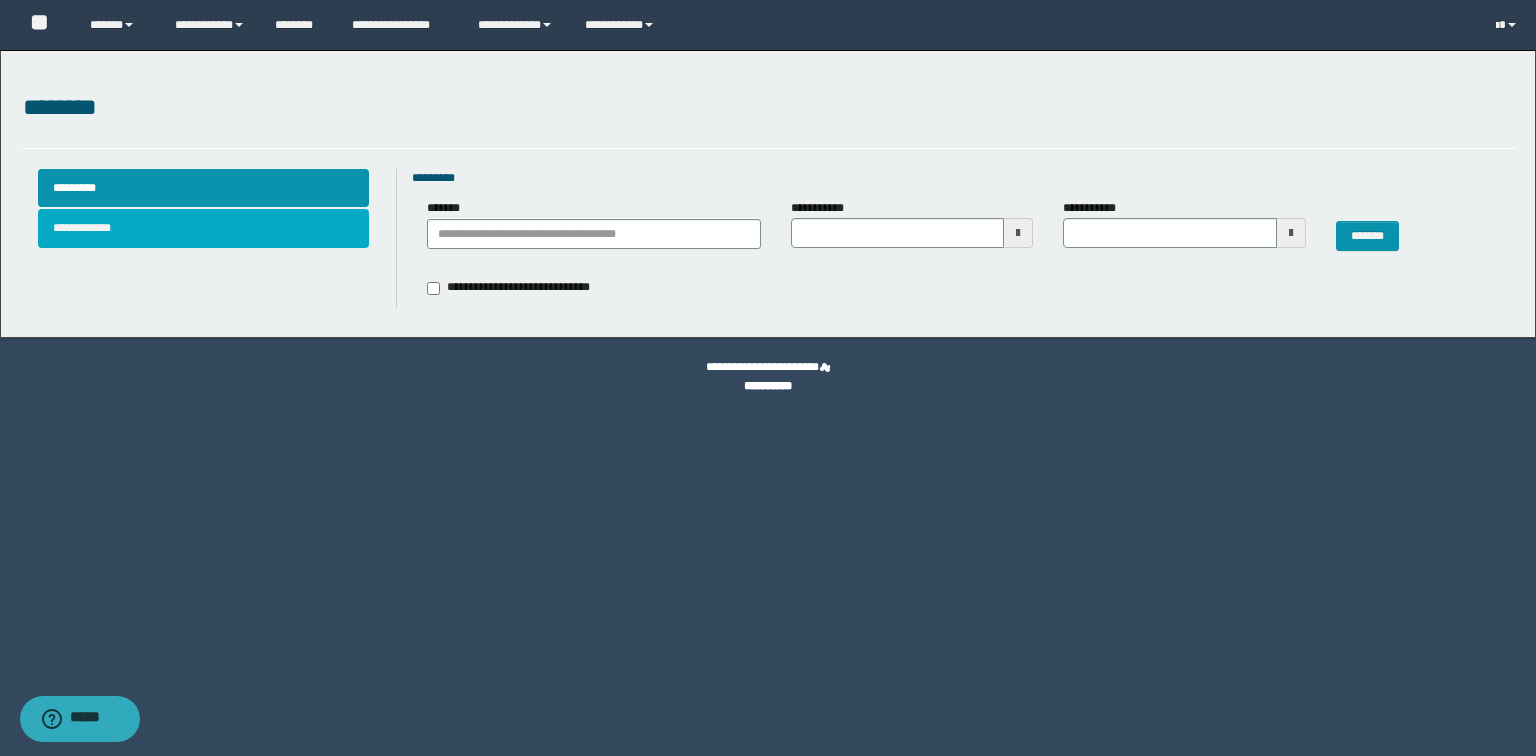 click on "**********" at bounding box center (204, 228) 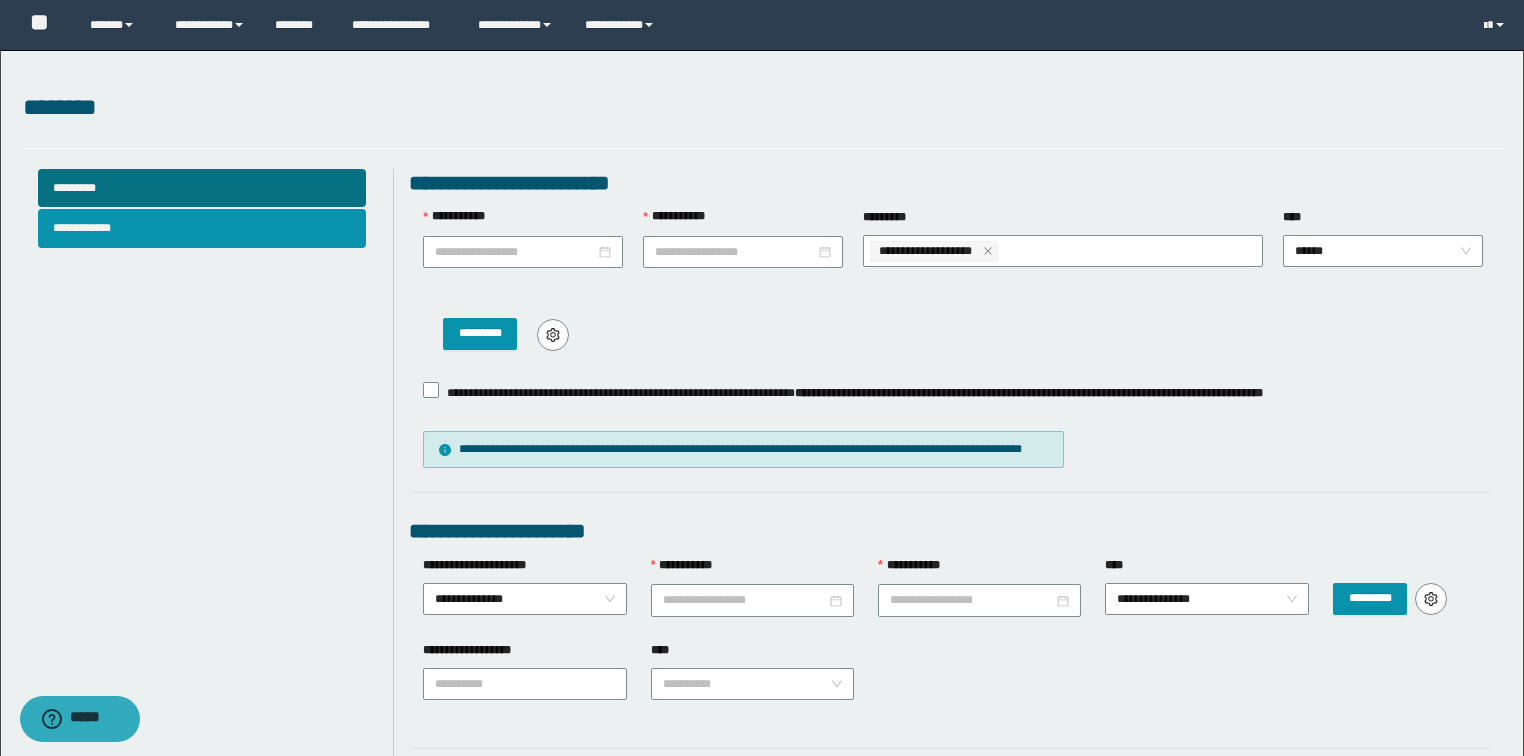 scroll, scrollTop: 856, scrollLeft: 0, axis: vertical 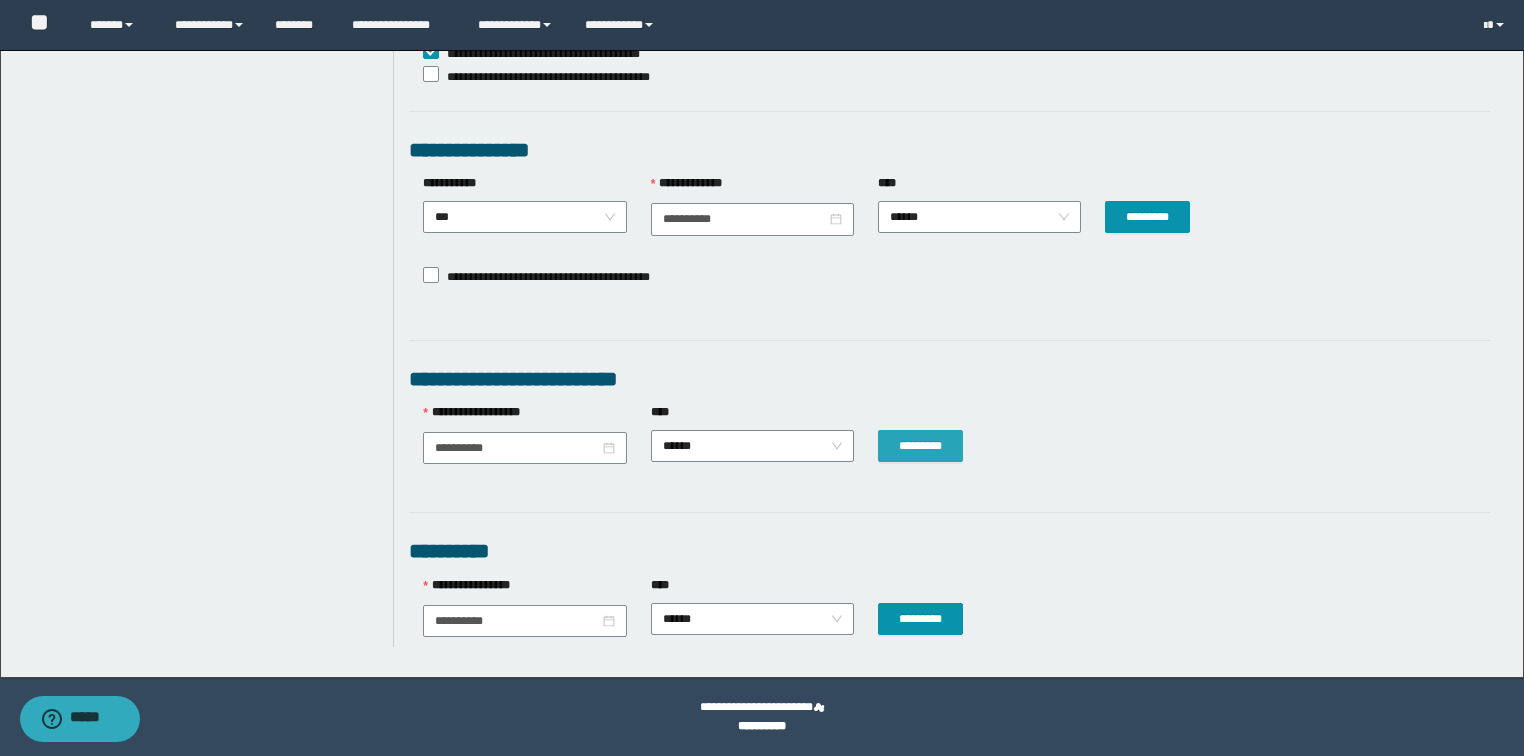 click on "*********" at bounding box center (920, 446) 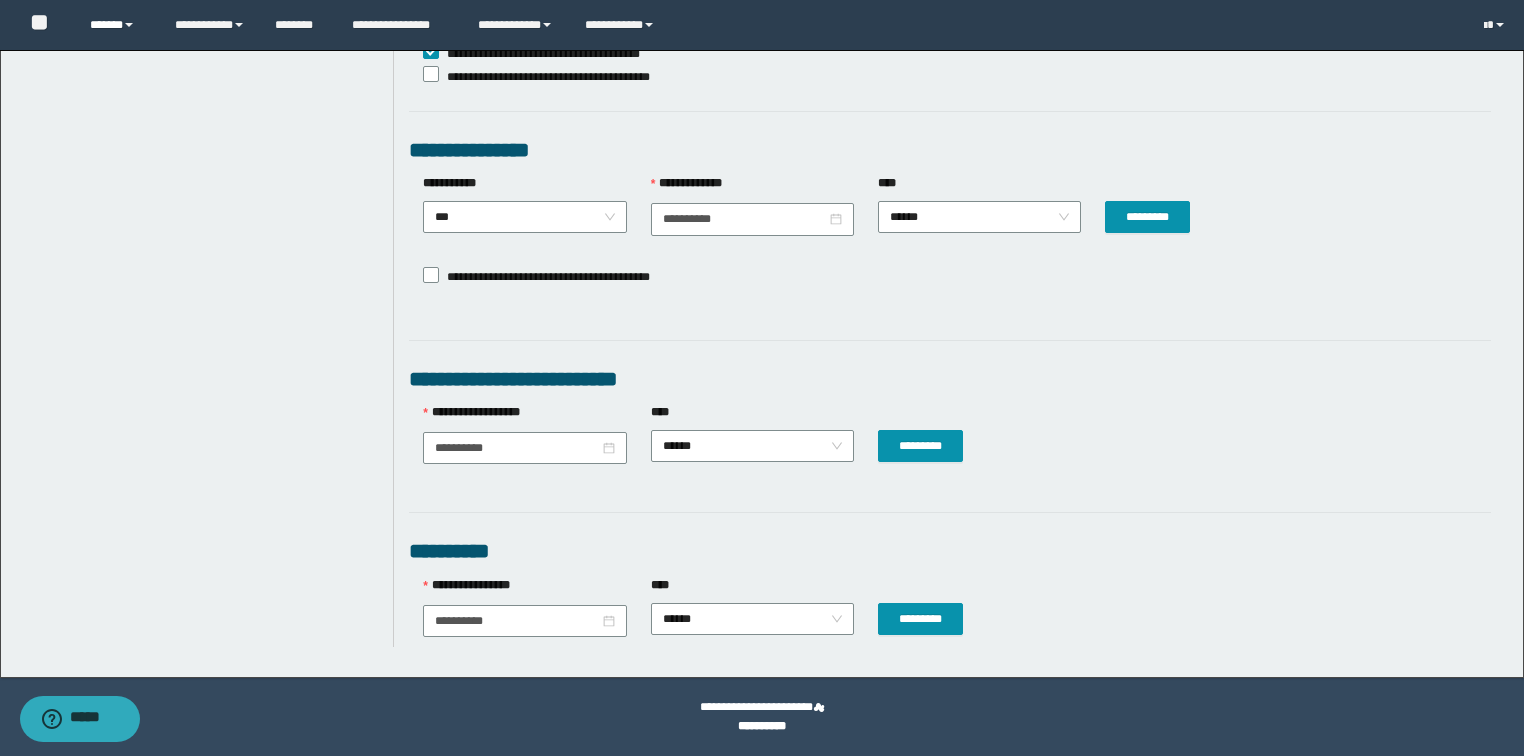 click on "******" at bounding box center (117, 25) 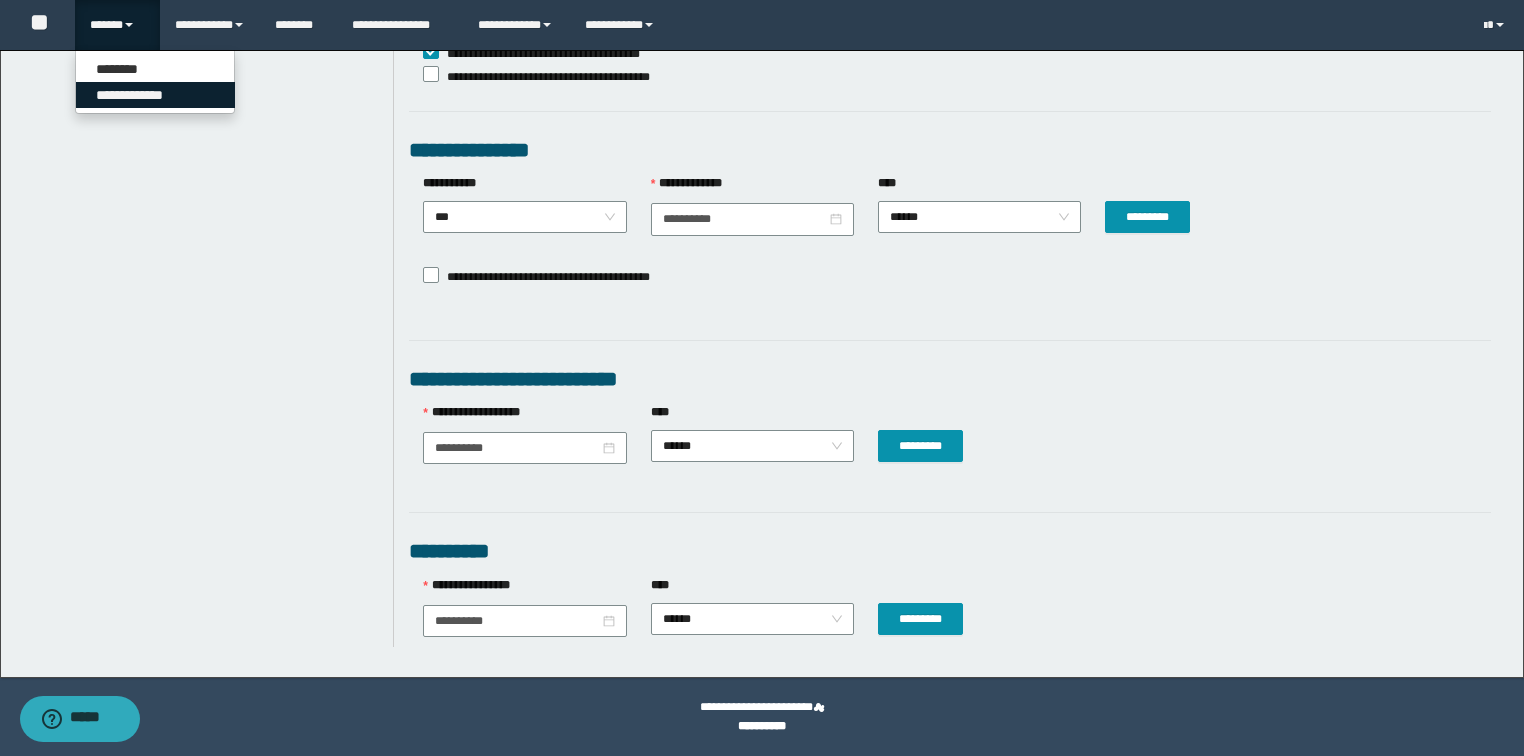 click on "**********" at bounding box center (155, 95) 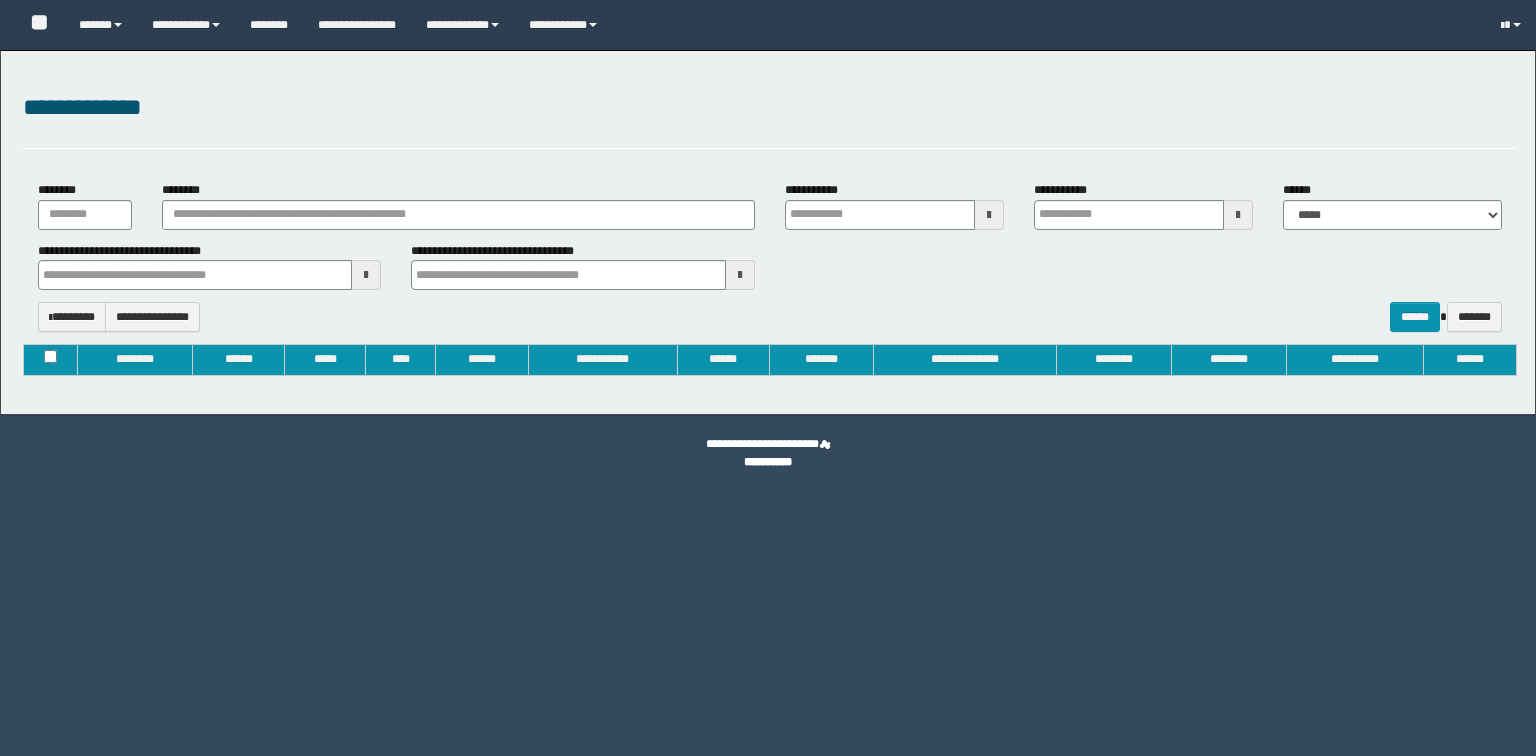 type on "**********" 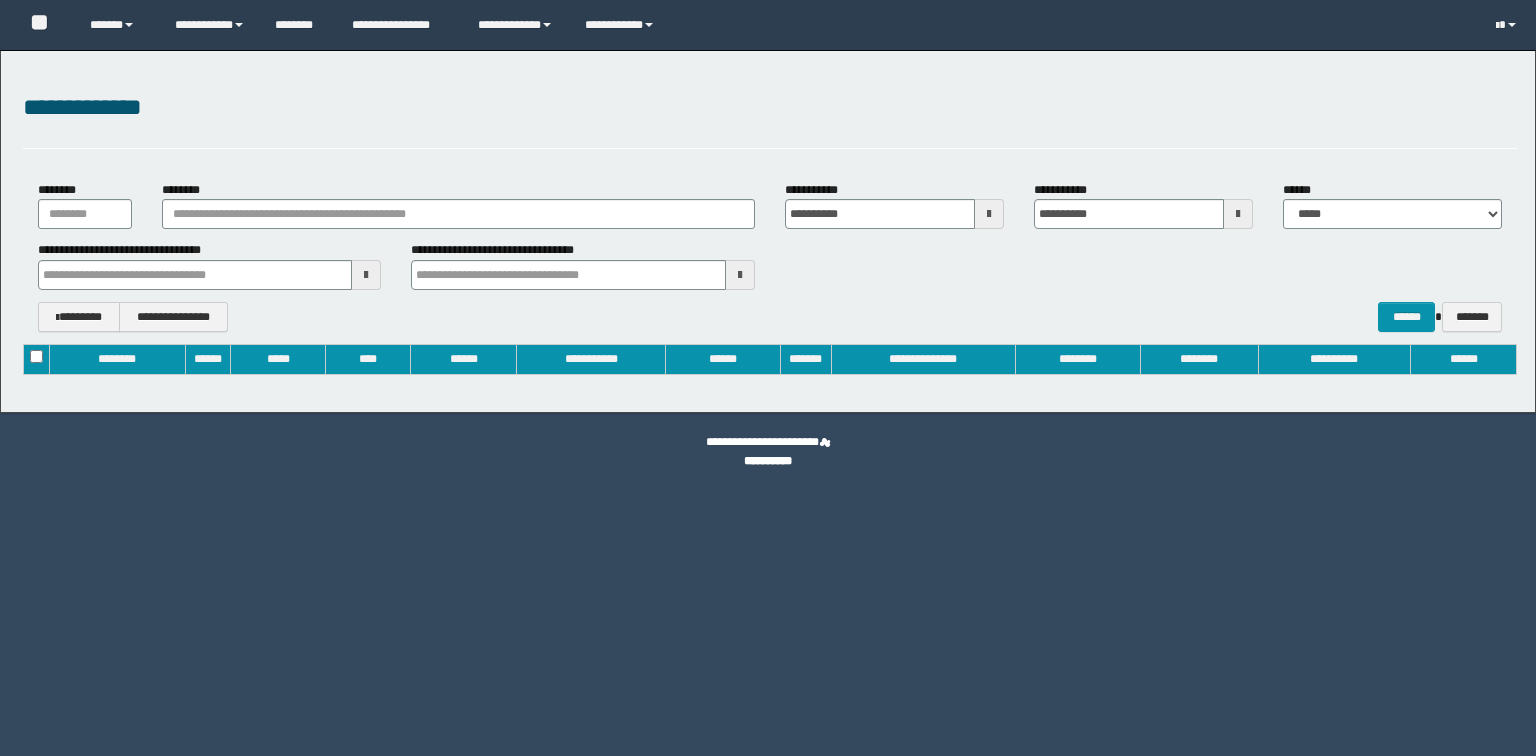 scroll, scrollTop: 0, scrollLeft: 0, axis: both 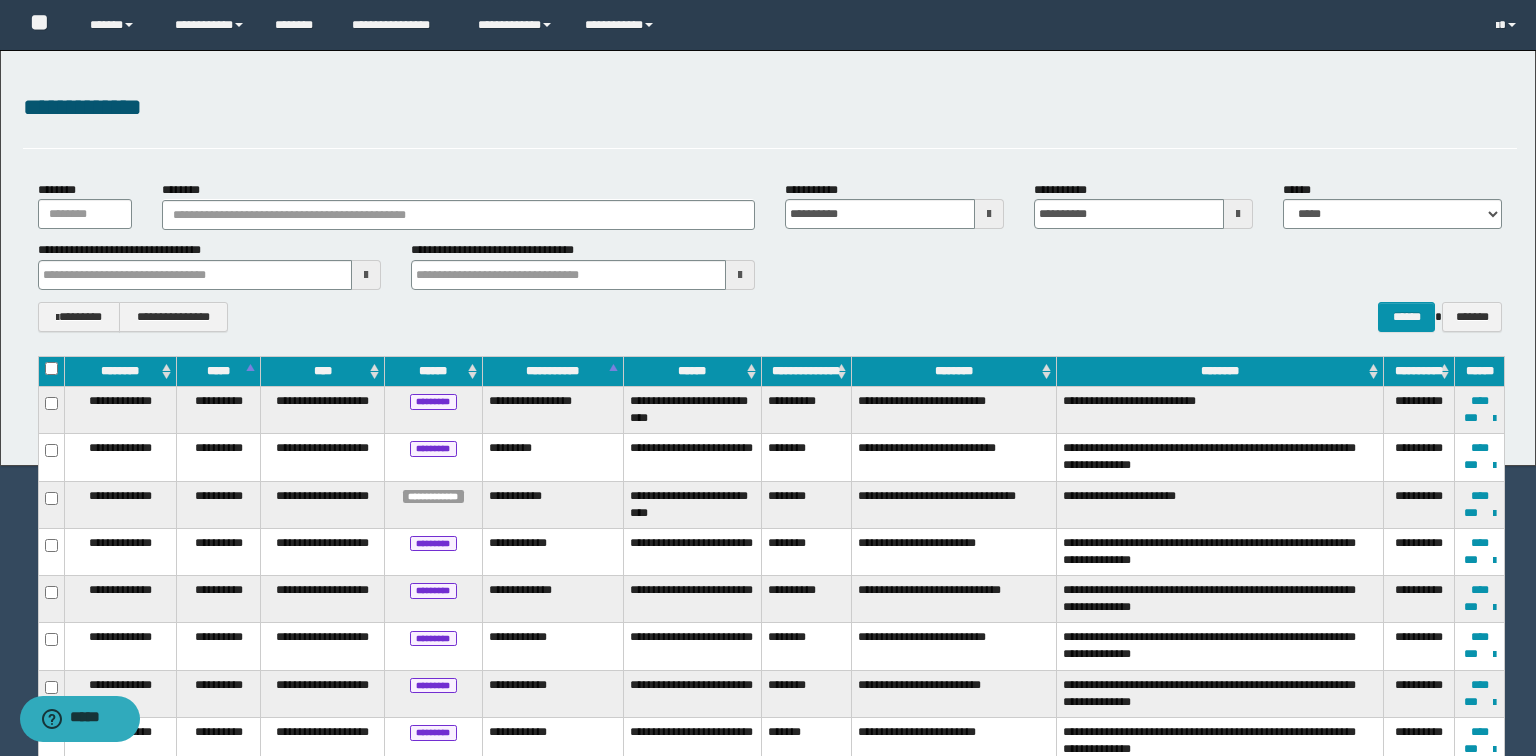 type 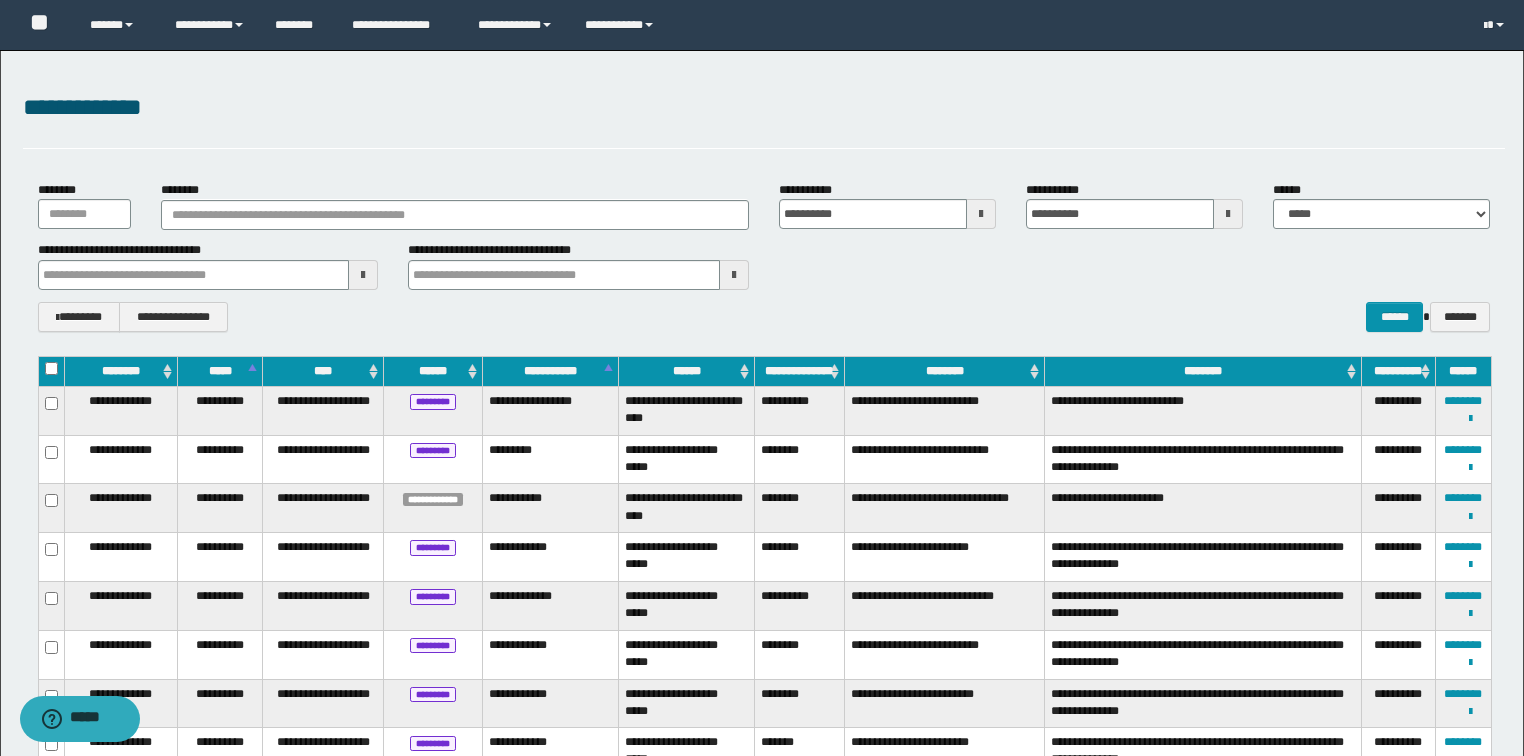 type 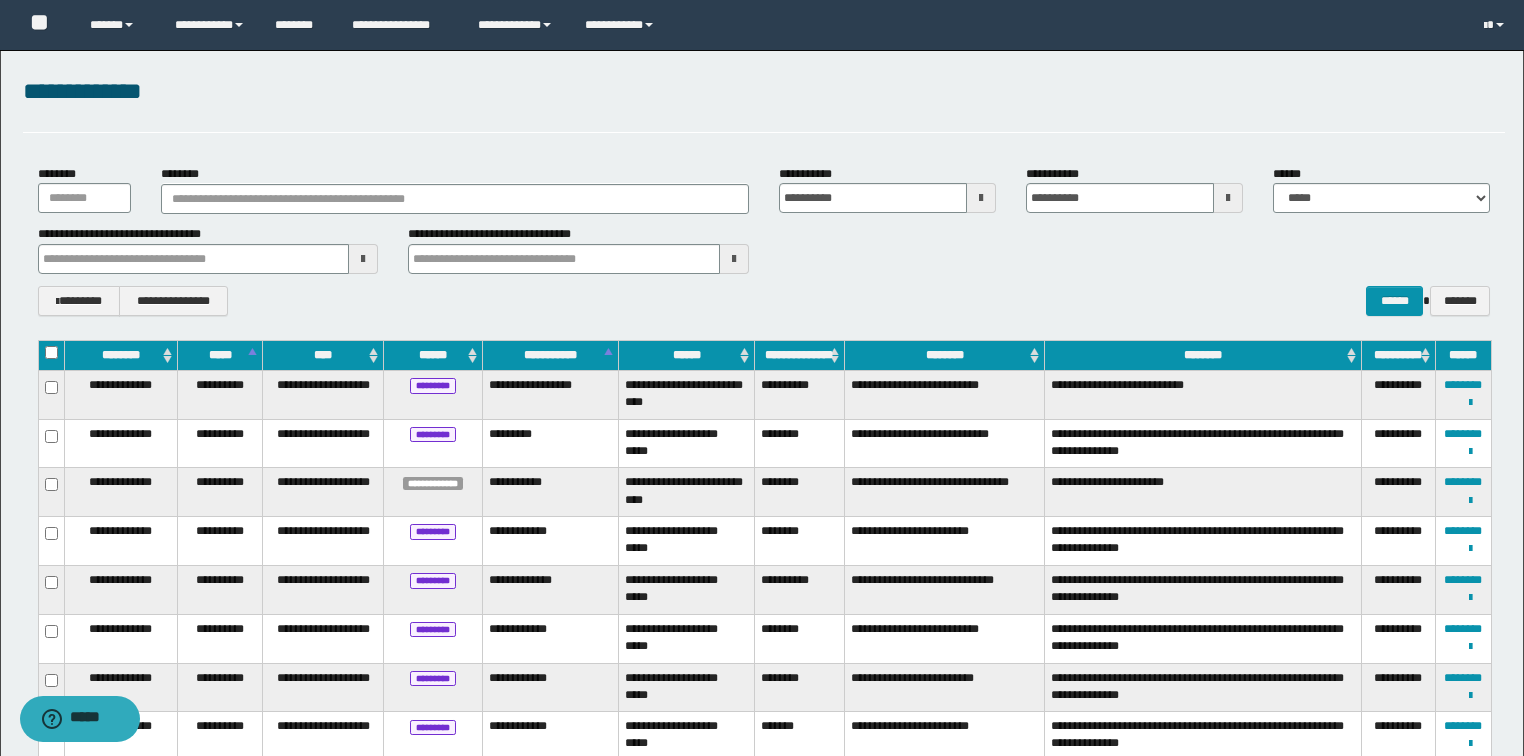 scroll, scrollTop: 32, scrollLeft: 0, axis: vertical 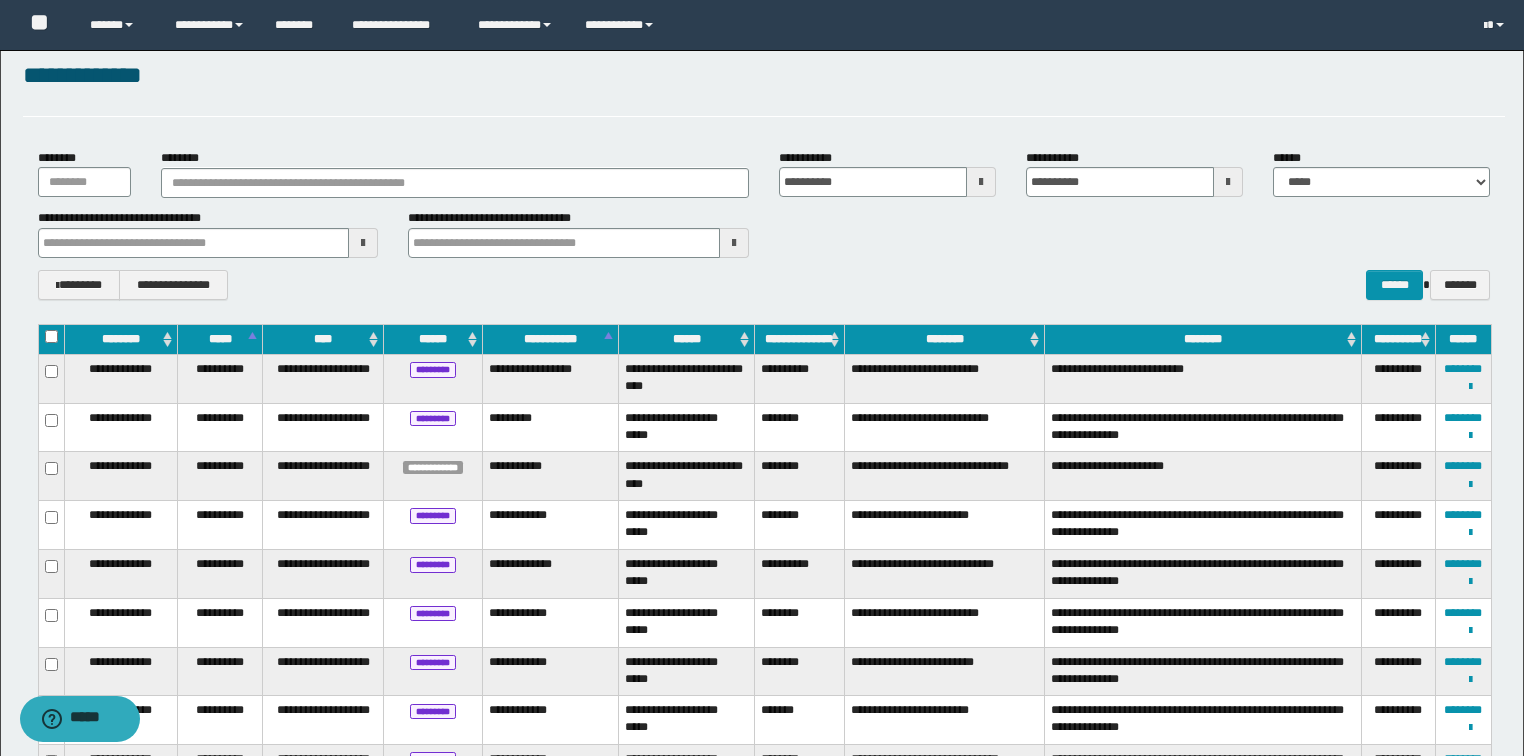 type 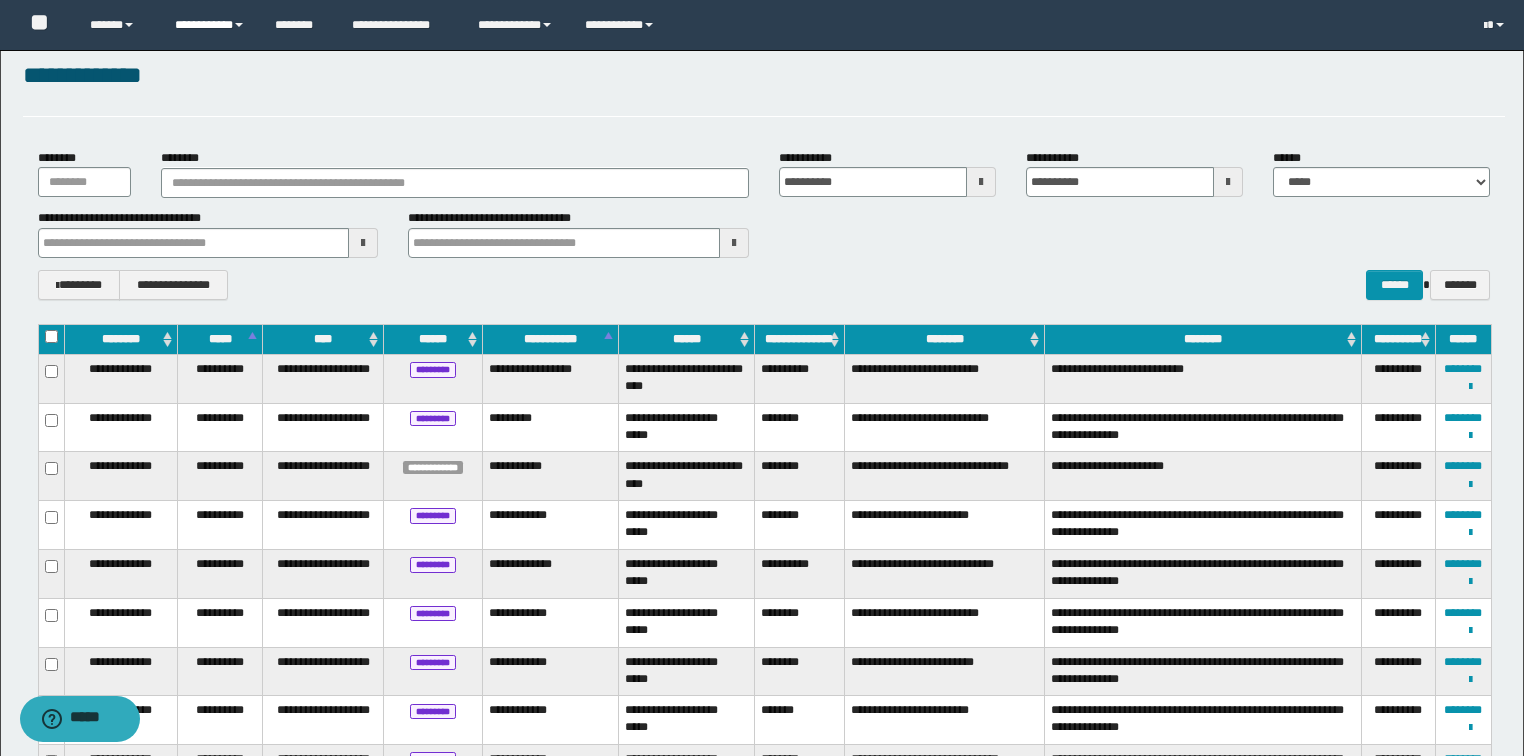 type 